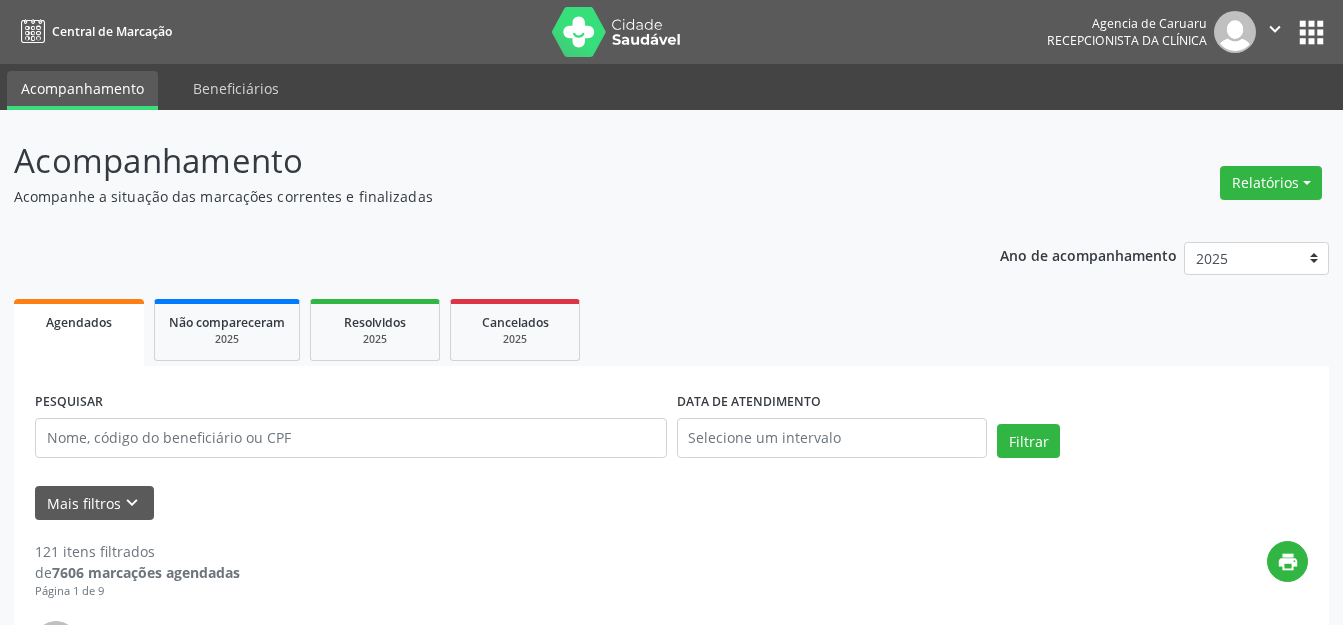 click on "Relatórios
Agendamentos
Procedimentos realizados" at bounding box center [1271, 183] 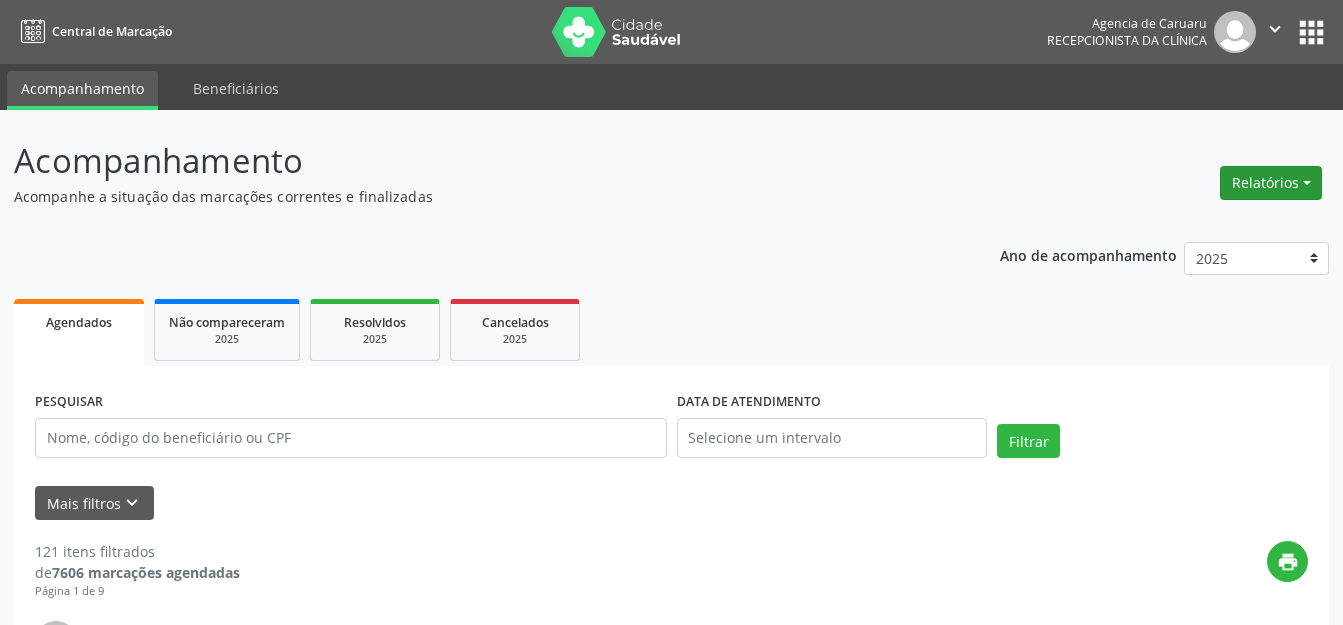 click on "Relatórios" at bounding box center (1271, 183) 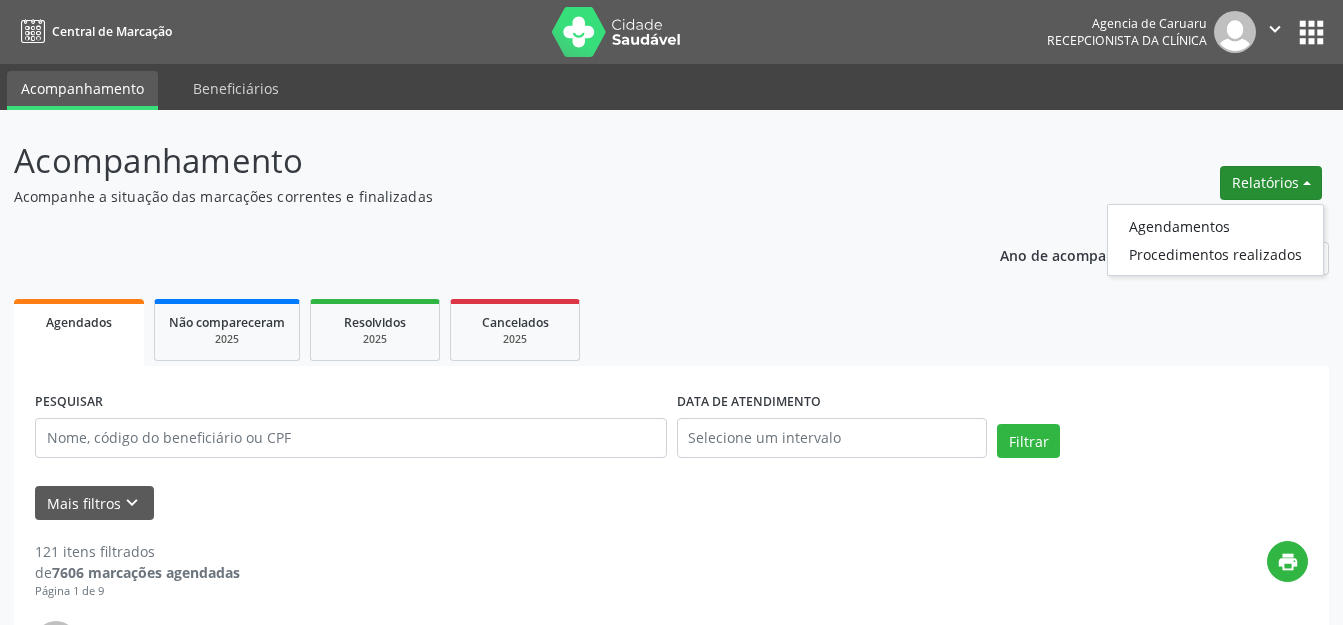 drag, startPoint x: 824, startPoint y: 325, endPoint x: 621, endPoint y: 329, distance: 203.0394 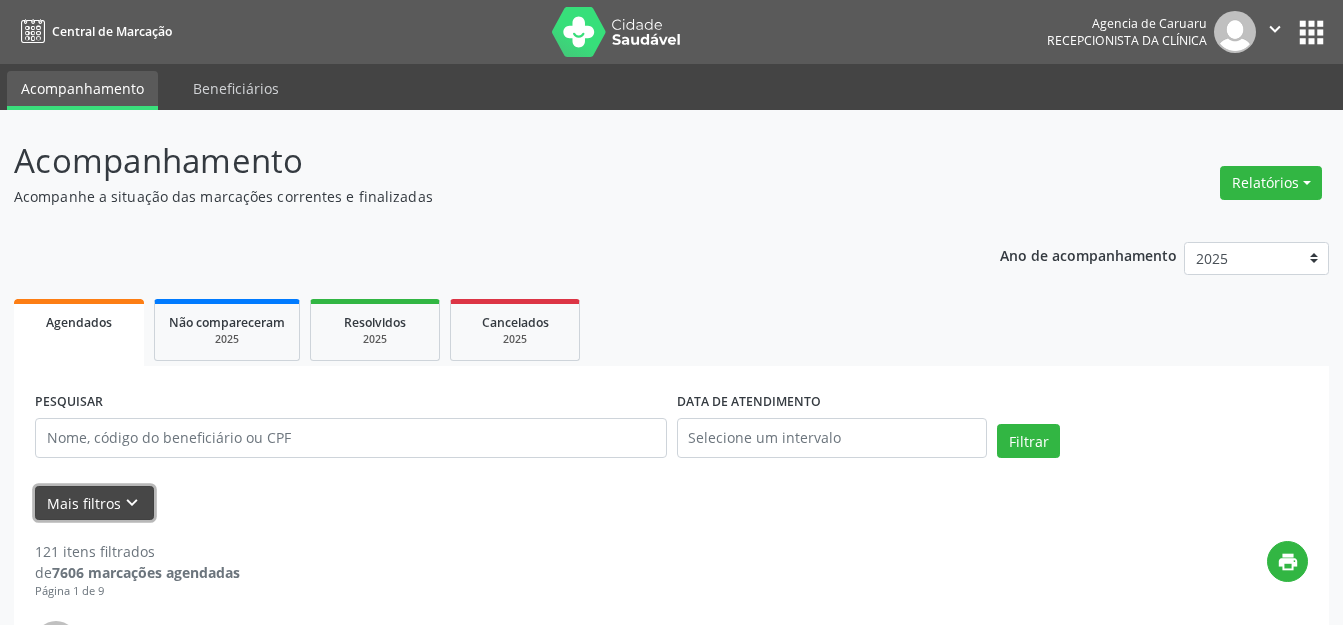 click on "Mais filtros
keyboard_arrow_down" at bounding box center (94, 503) 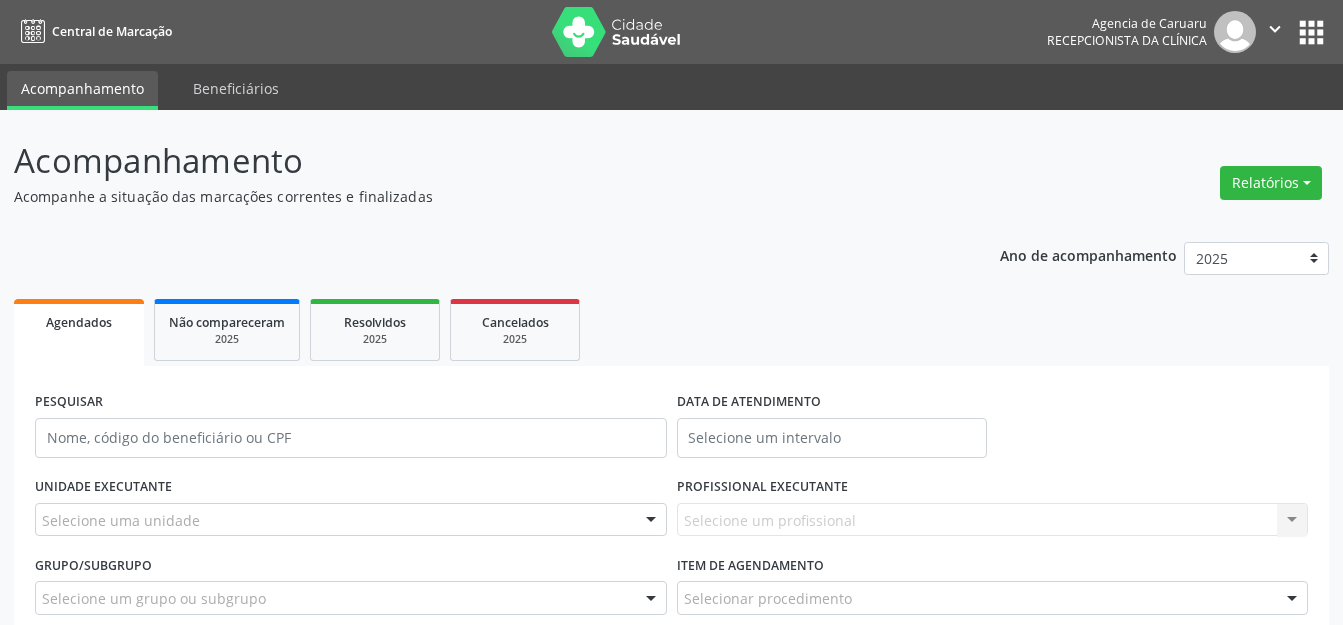 click on "Selecione uma unidade" at bounding box center [351, 520] 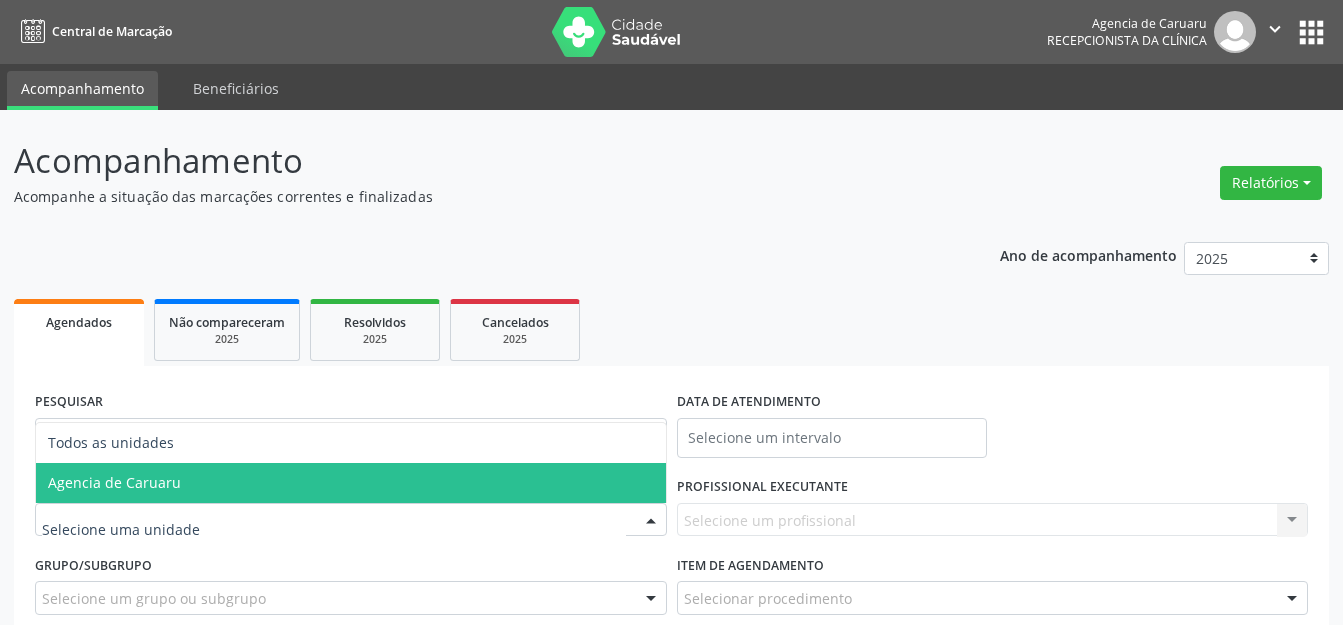 click on "Agencia de Caruaru" at bounding box center [351, 483] 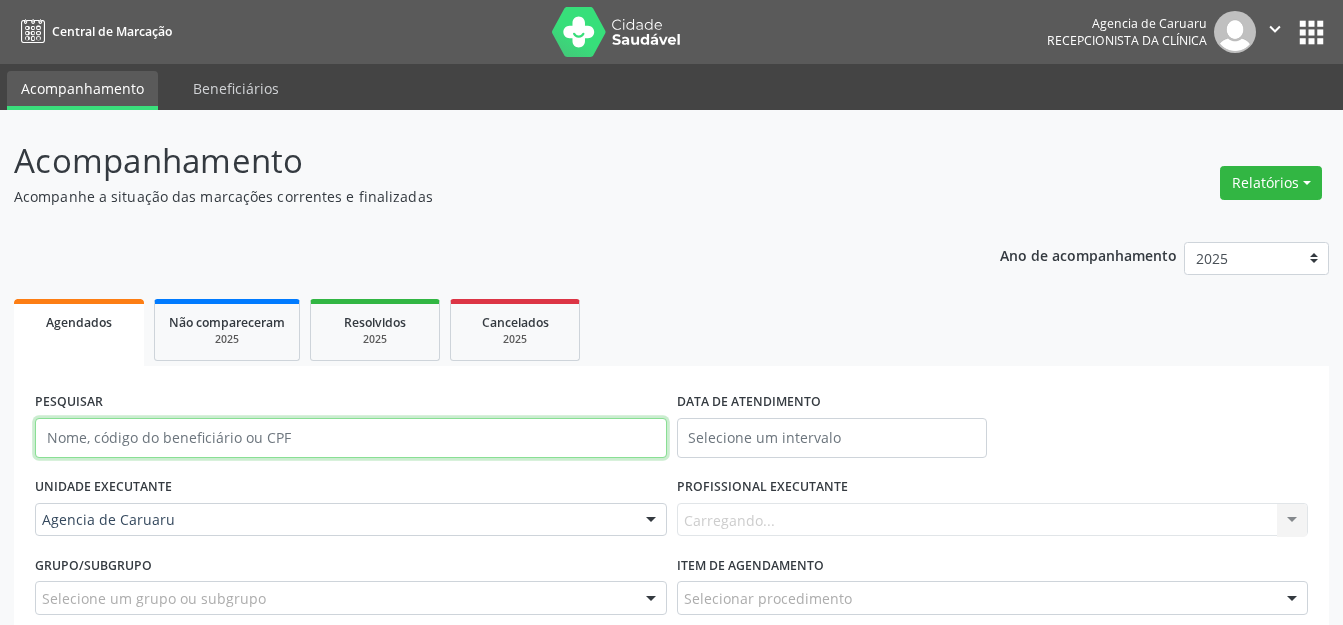 click at bounding box center (351, 438) 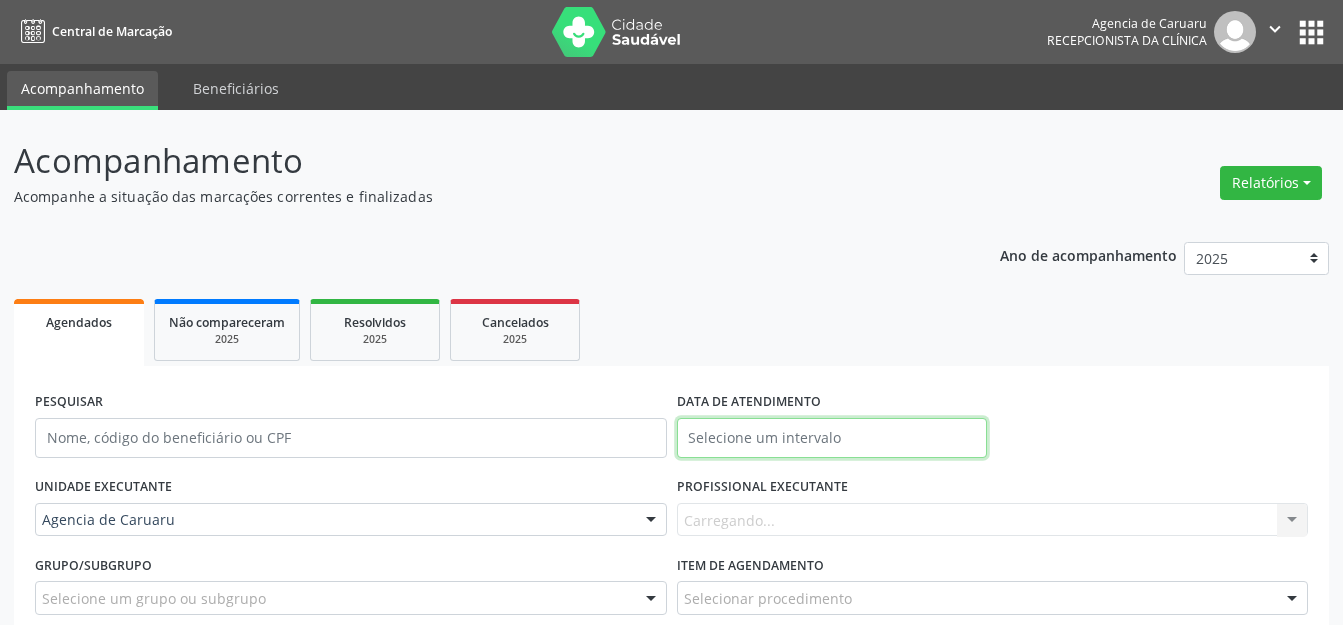 click at bounding box center [832, 438] 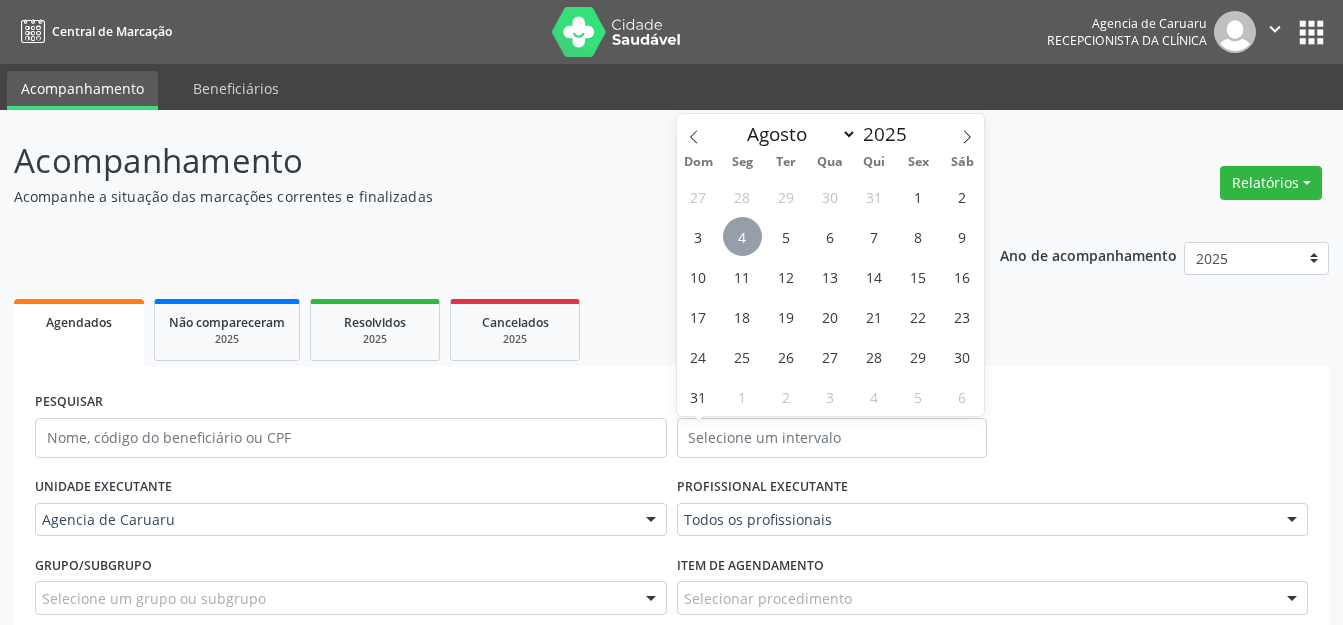 click on "4" at bounding box center (742, 236) 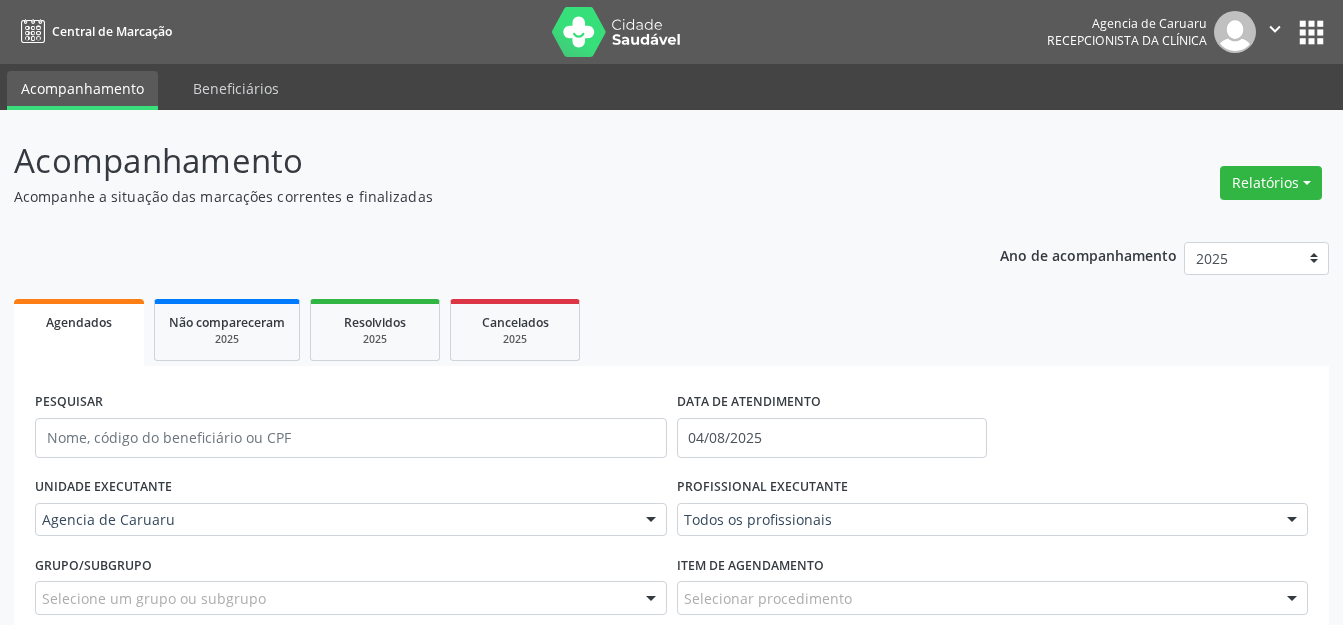 scroll, scrollTop: 200, scrollLeft: 0, axis: vertical 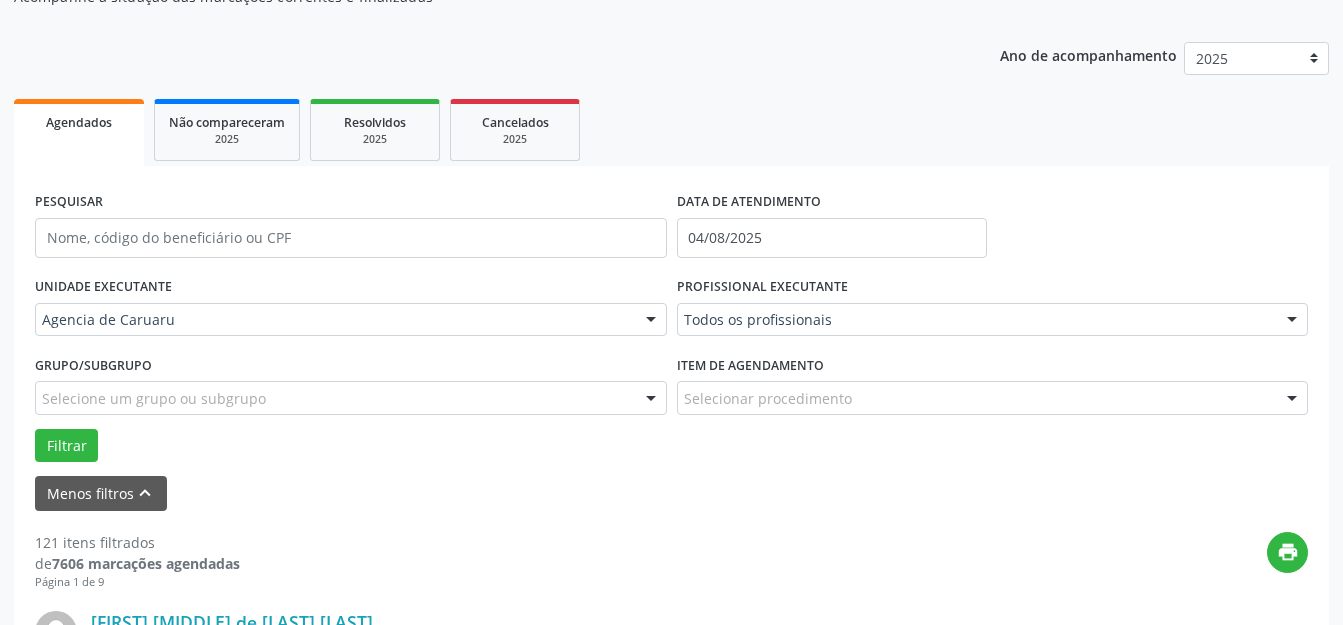 click on "PROFISSIONAL EXECUTANTE
Todos os profissionais         Todos os profissionais   [FIRST] [LAST]   [FIRST] [LAST]   [FIRST] [LAST]   [FIRST] [LAST]   [FIRST] [LAST]   [FIRST] [LAST]   [FIRST] [LAST]   [FIRST] [LAST]   [FIRST] [LAST]   [FIRST] [LAST]   [FIRST] [LAST]   Inativo - [FIRST] [LAST]   Inativo - [FIRST] [LAST]   Inativo - [FIRST] [LAST]   [FIRST] [LAST]   [FIRST] [LAST]   [FIRST] [LAST]   [FIRST] [LAST] [LAST]   [FIRST] [LAST]   [FIRST] [LAST]   [FIRST] [LAST]   [FIRST] [LAST]   [FIRST] [LAST]   [FIRST] [LAST]   [FIRST] [LAST]   [FIRST] [LAST]   [FIRST] [LAST]" at bounding box center (993, 311) 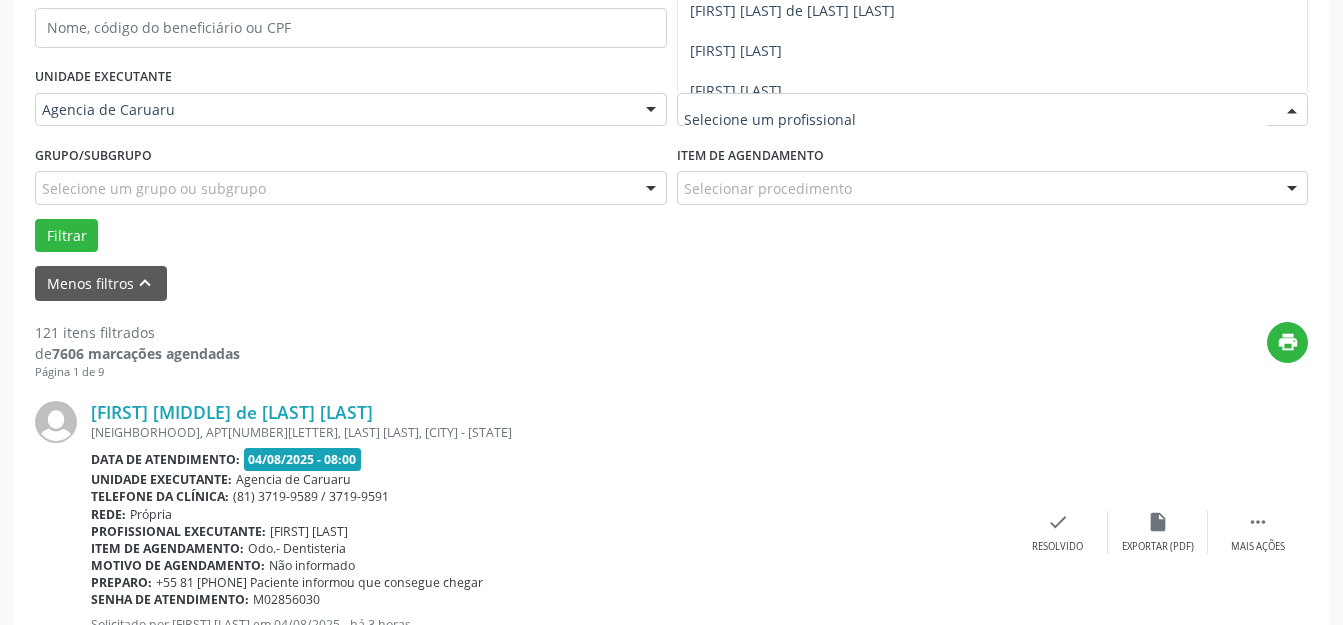 scroll, scrollTop: 200, scrollLeft: 0, axis: vertical 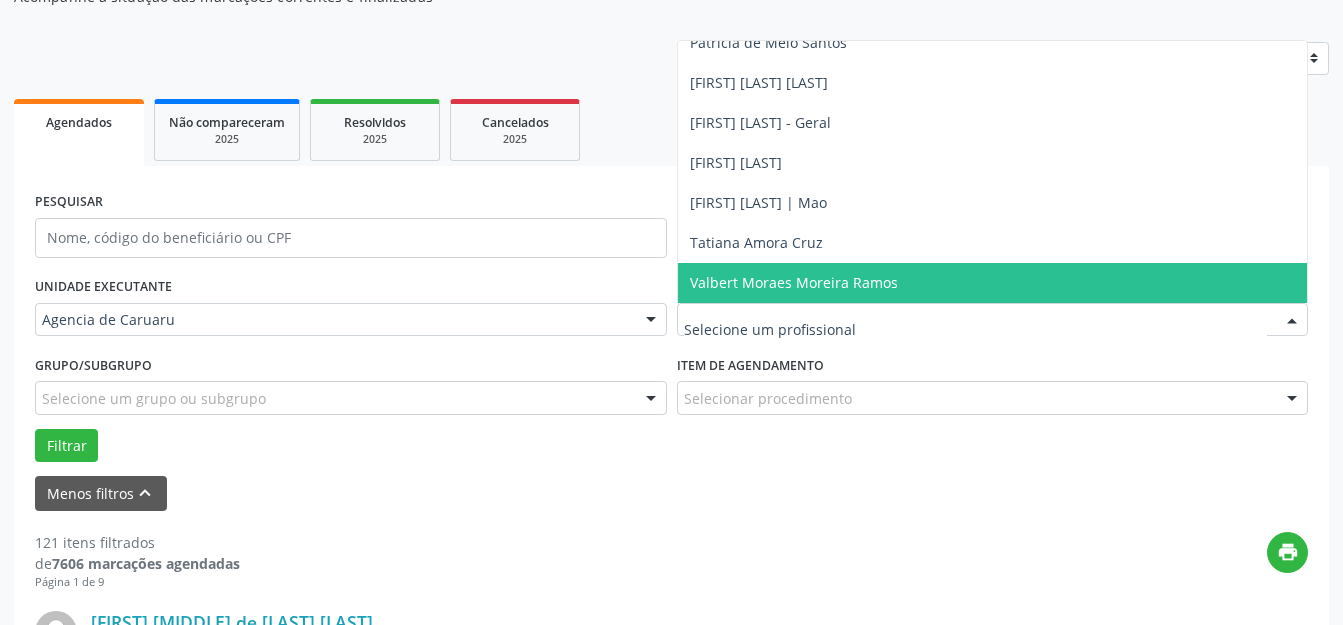 click on "Valbert Moraes Moreira Ramos" at bounding box center (794, 282) 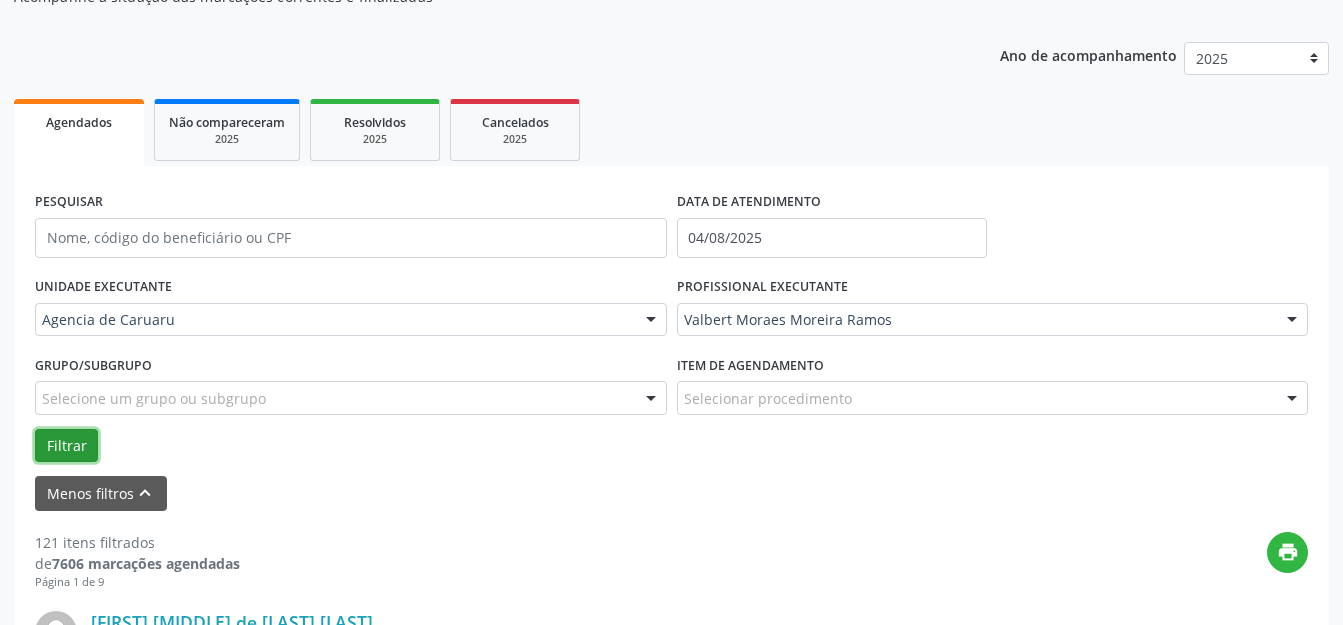 click on "Filtrar" at bounding box center [66, 446] 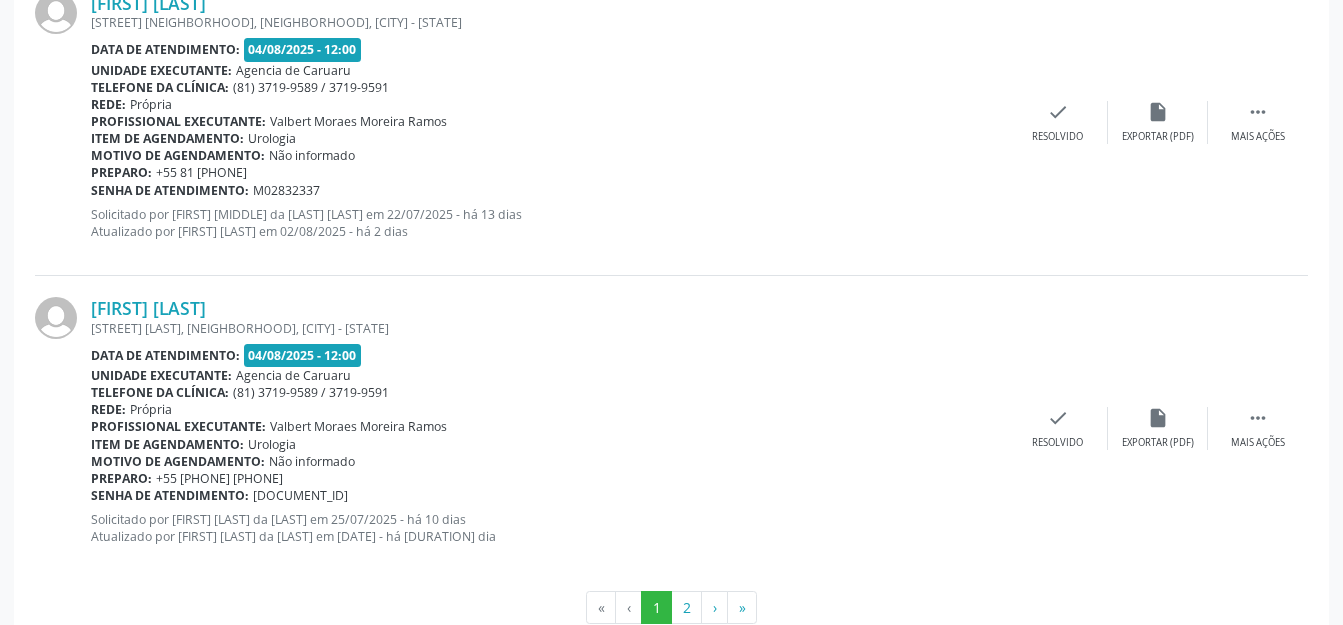 scroll, scrollTop: 4835, scrollLeft: 0, axis: vertical 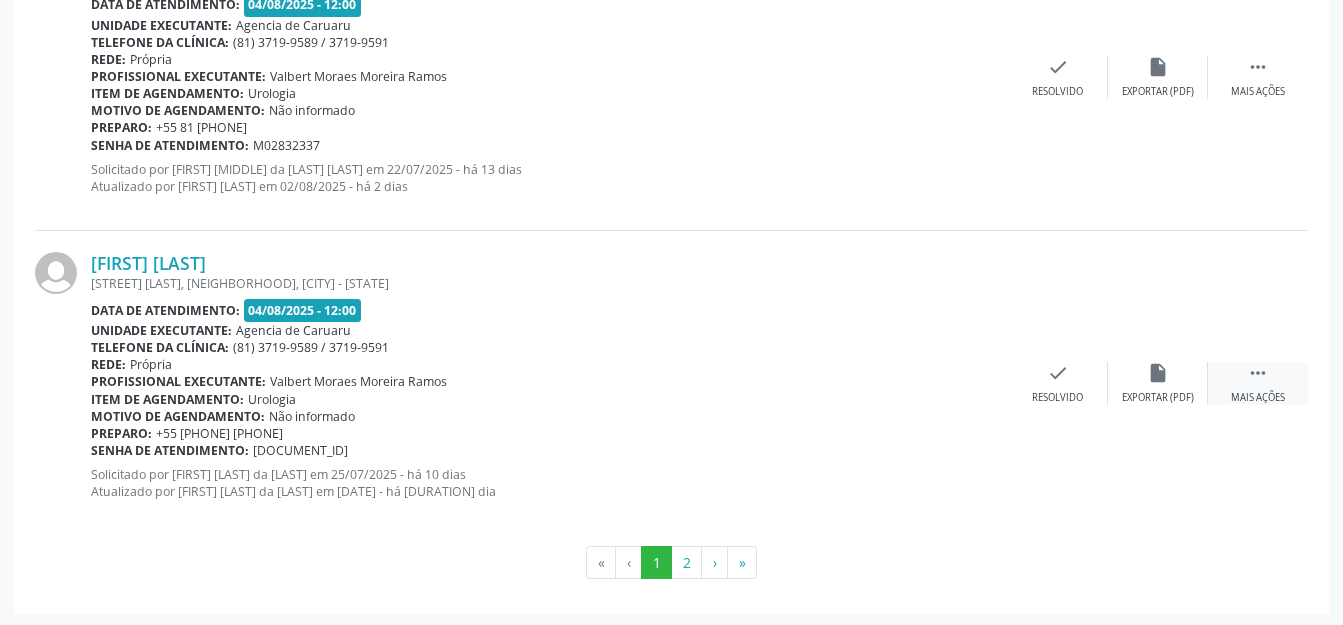 click on "
Mais ações" at bounding box center [1258, 383] 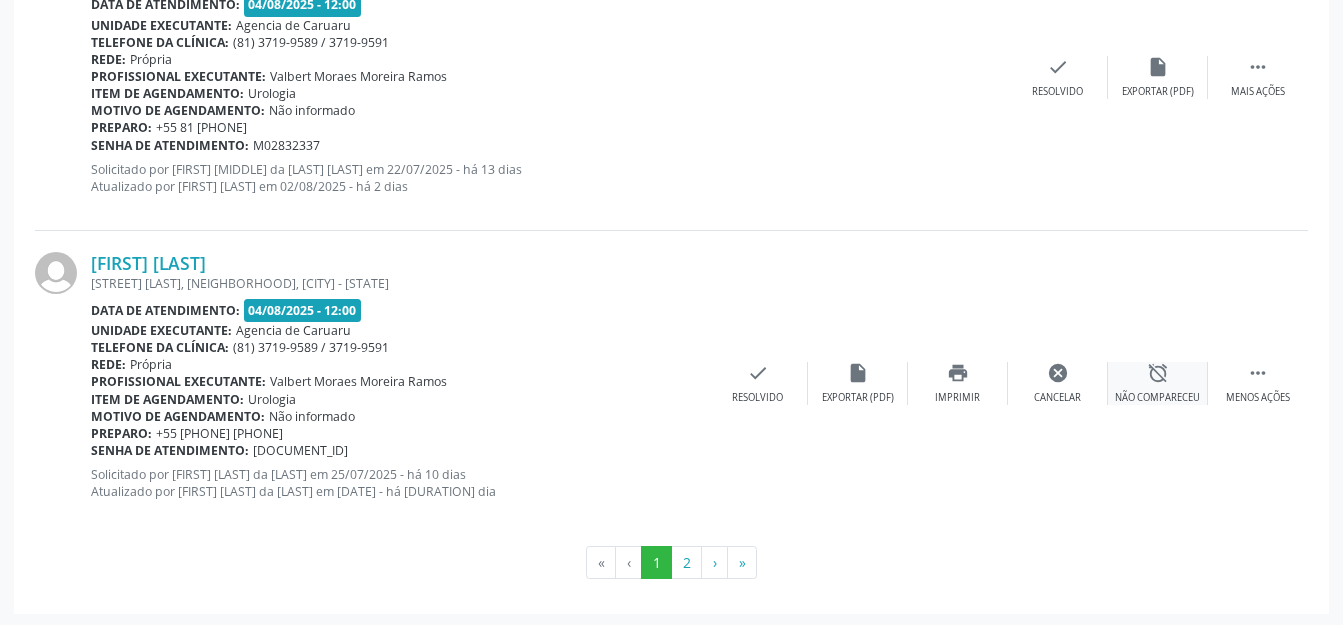 click on "alarm_off
Não compareceu" at bounding box center [1158, 383] 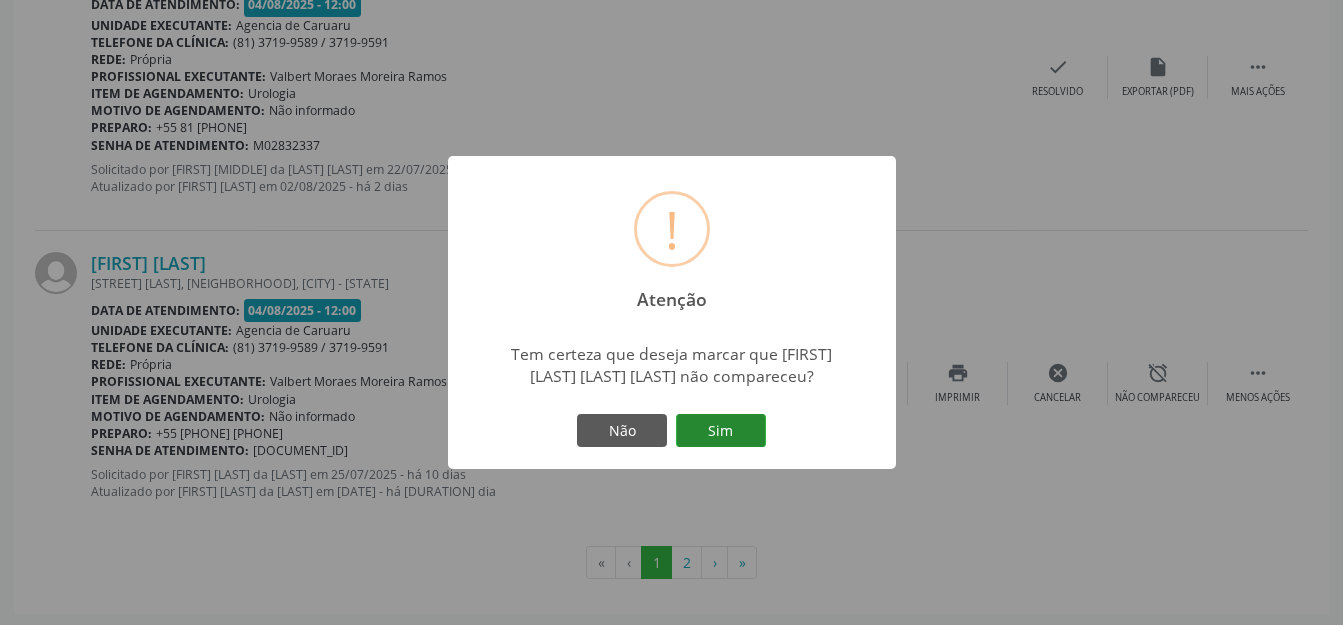 click on "Sim" at bounding box center (721, 431) 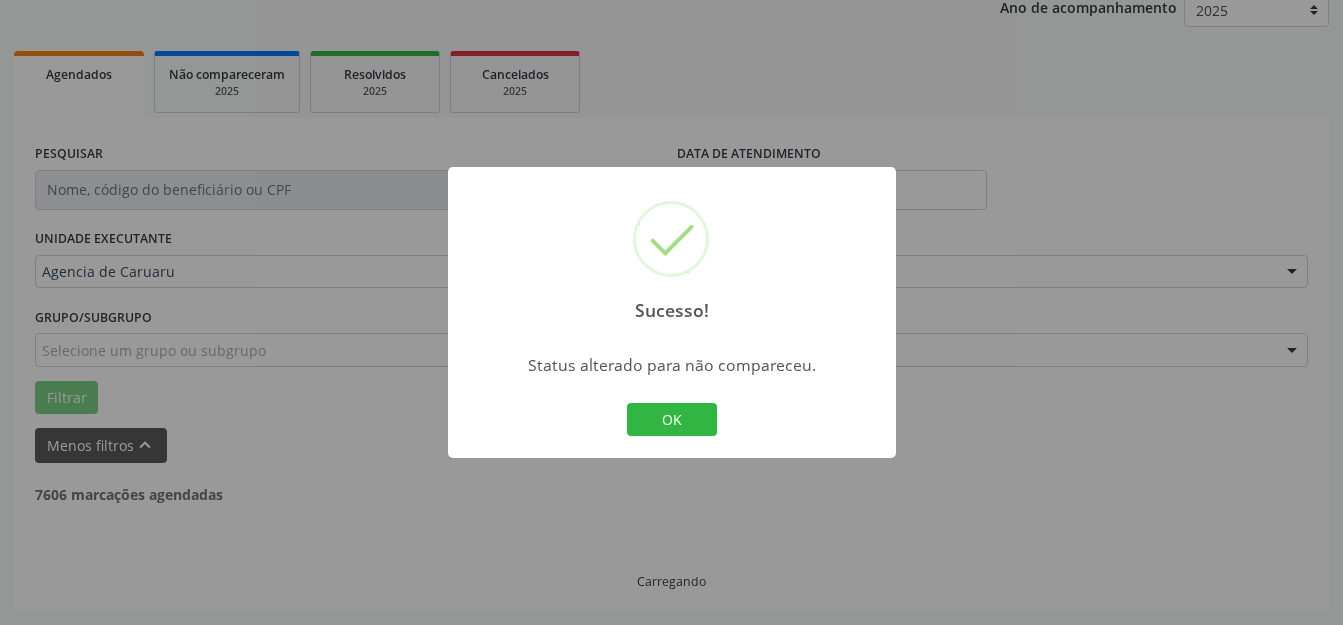 scroll, scrollTop: 248, scrollLeft: 0, axis: vertical 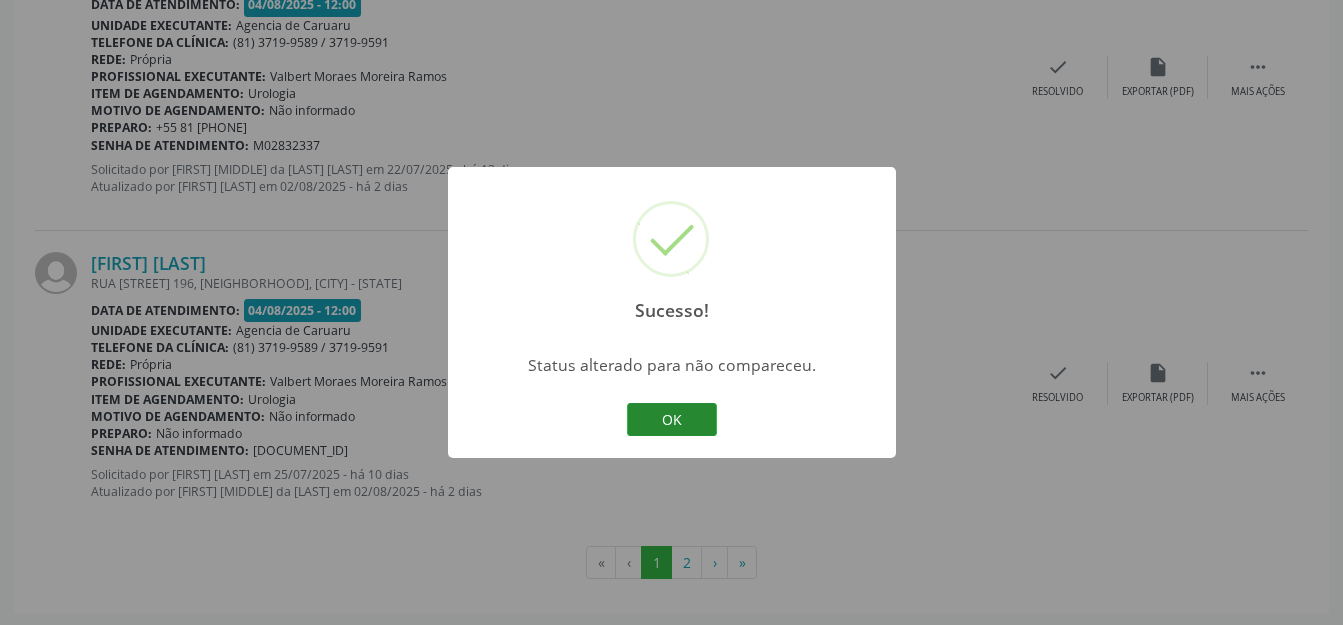 click on "OK" at bounding box center [672, 420] 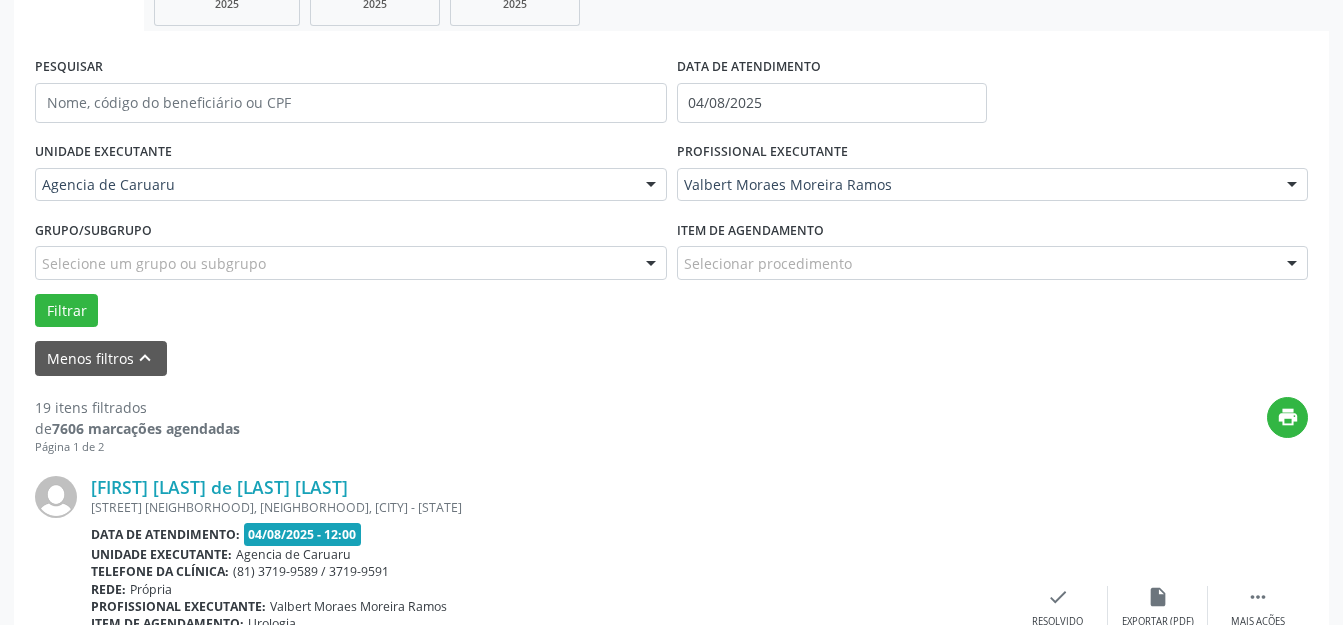scroll, scrollTop: 635, scrollLeft: 0, axis: vertical 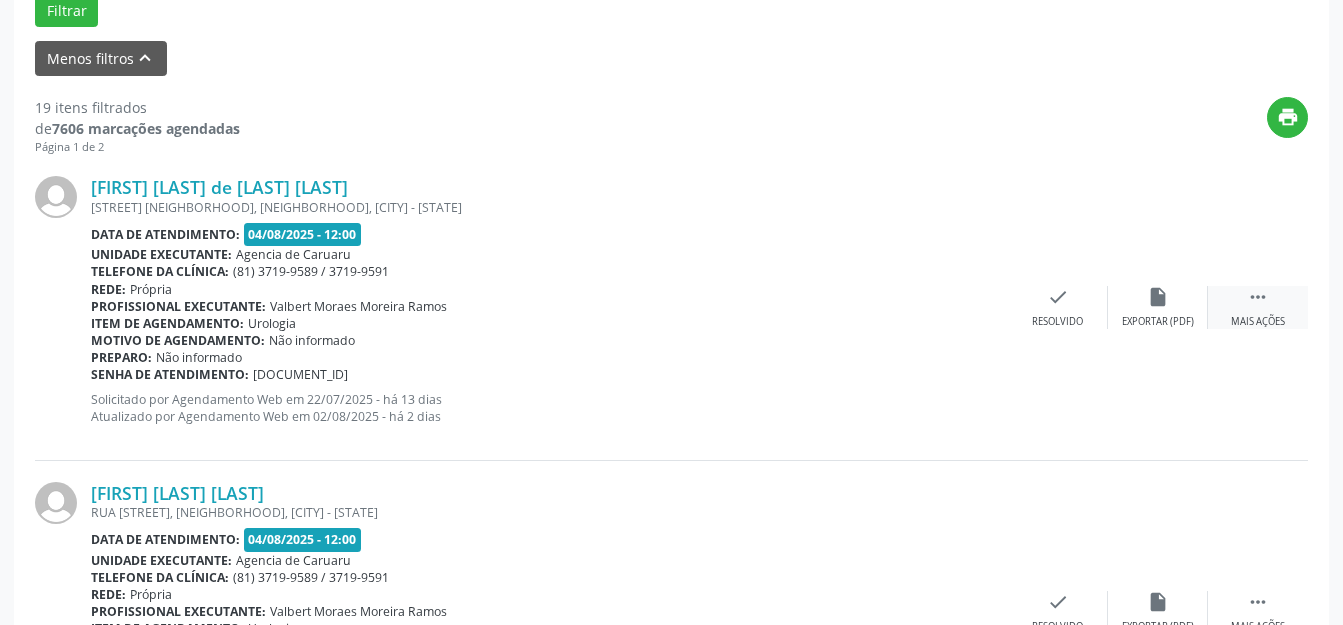 click on "Mais ações" at bounding box center [1258, 322] 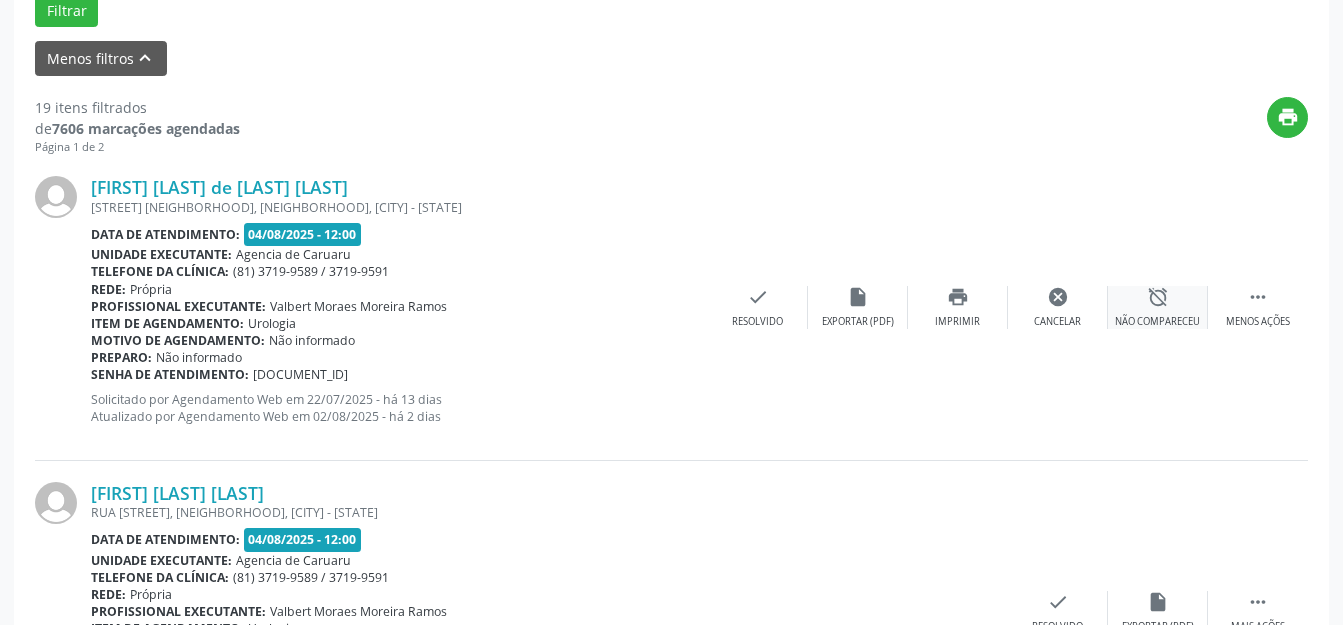click on "Não compareceu" at bounding box center [1157, 322] 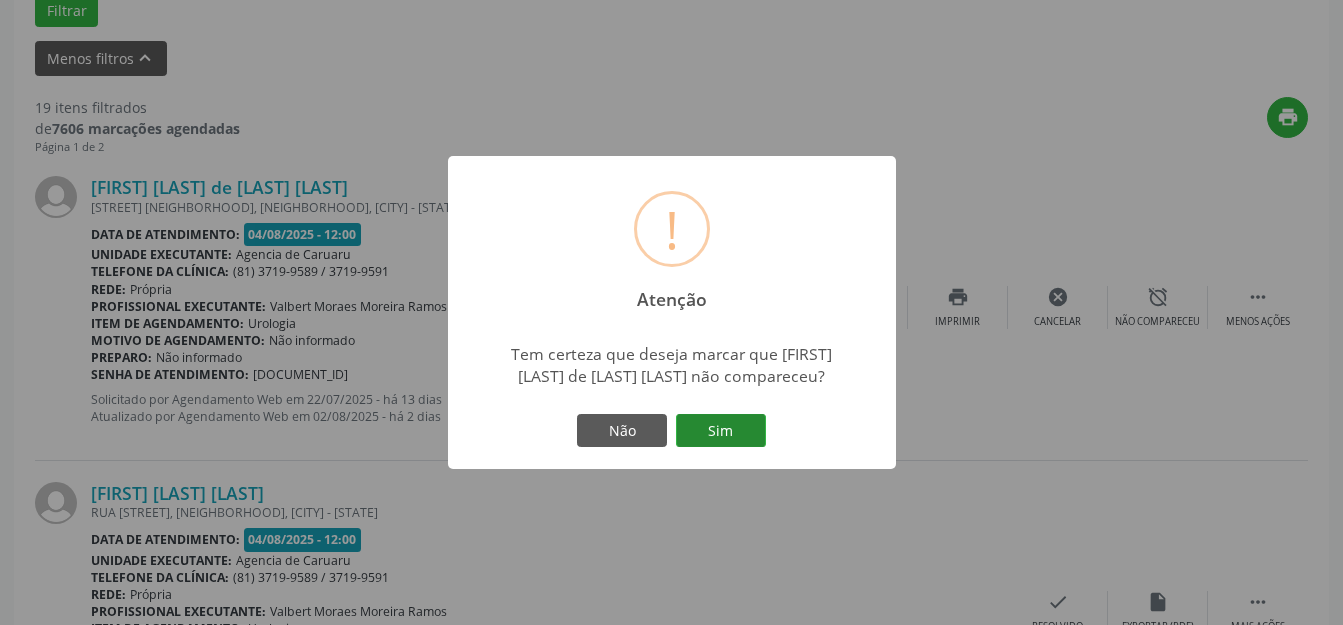 click on "Sim" at bounding box center [721, 431] 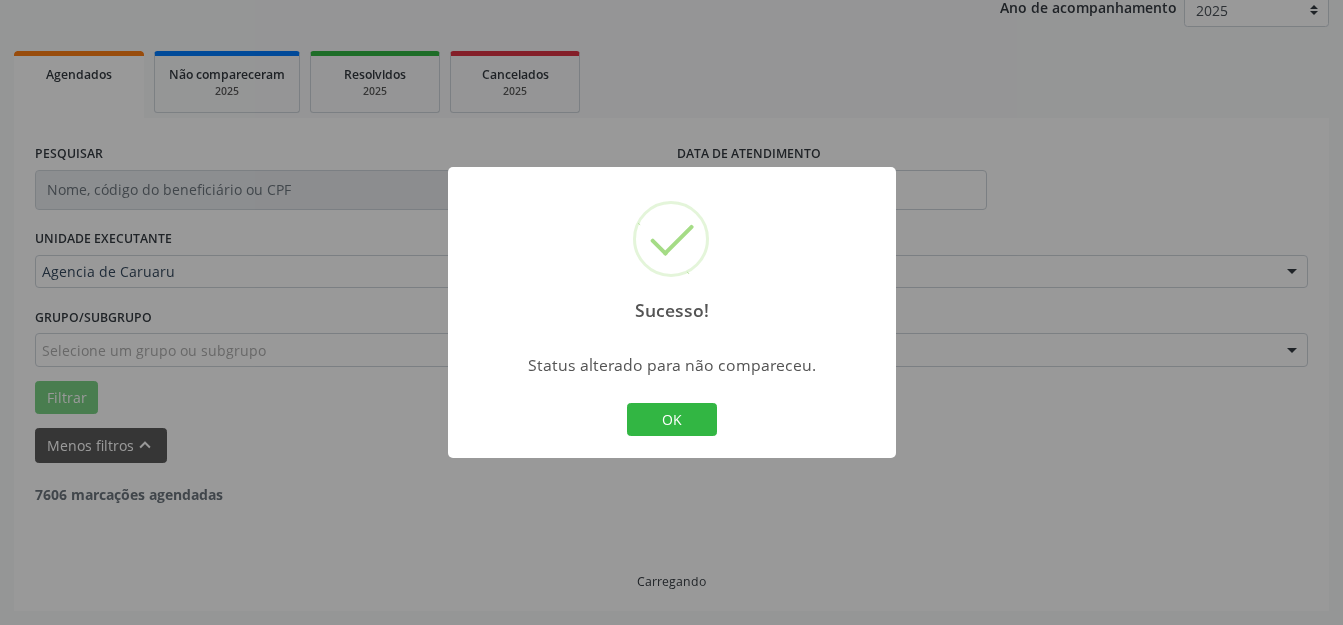 scroll, scrollTop: 248, scrollLeft: 0, axis: vertical 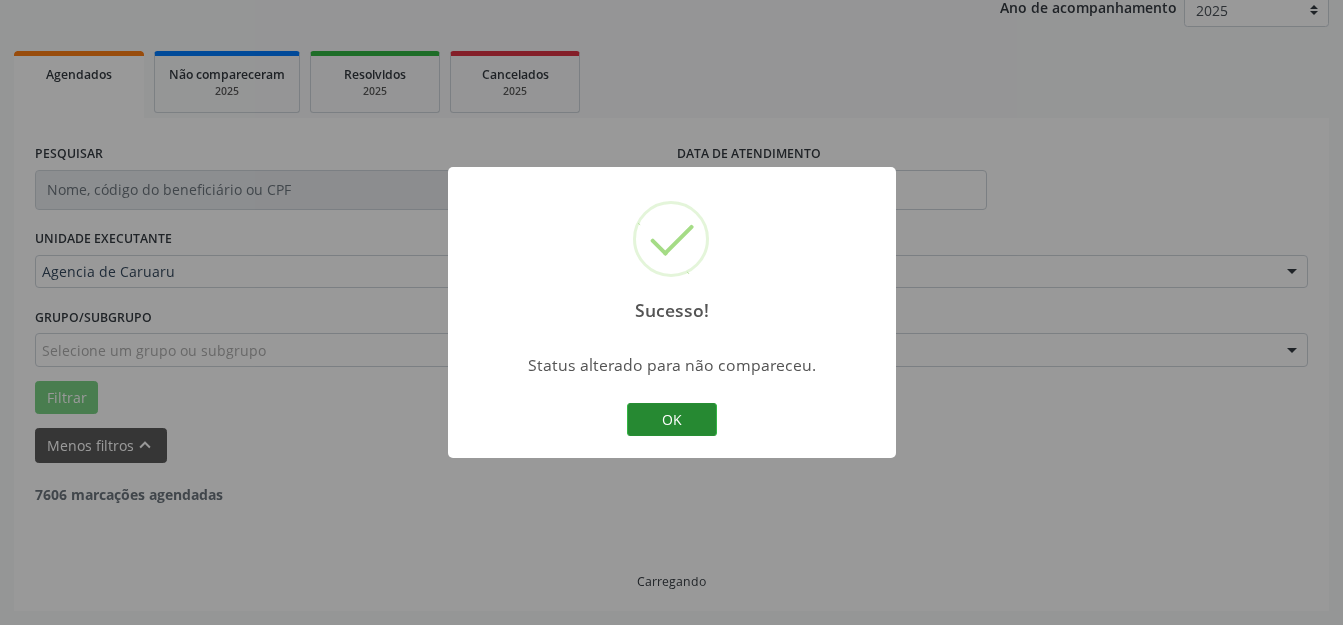 click on "OK" at bounding box center (672, 420) 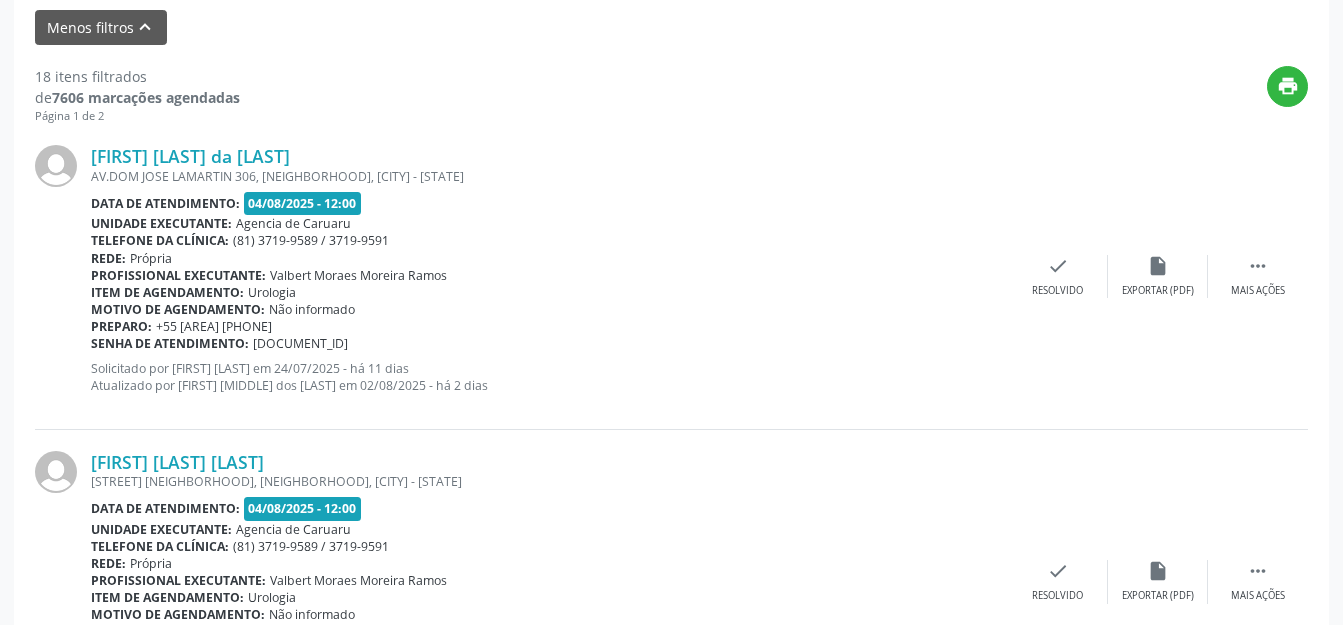 scroll, scrollTop: 648, scrollLeft: 0, axis: vertical 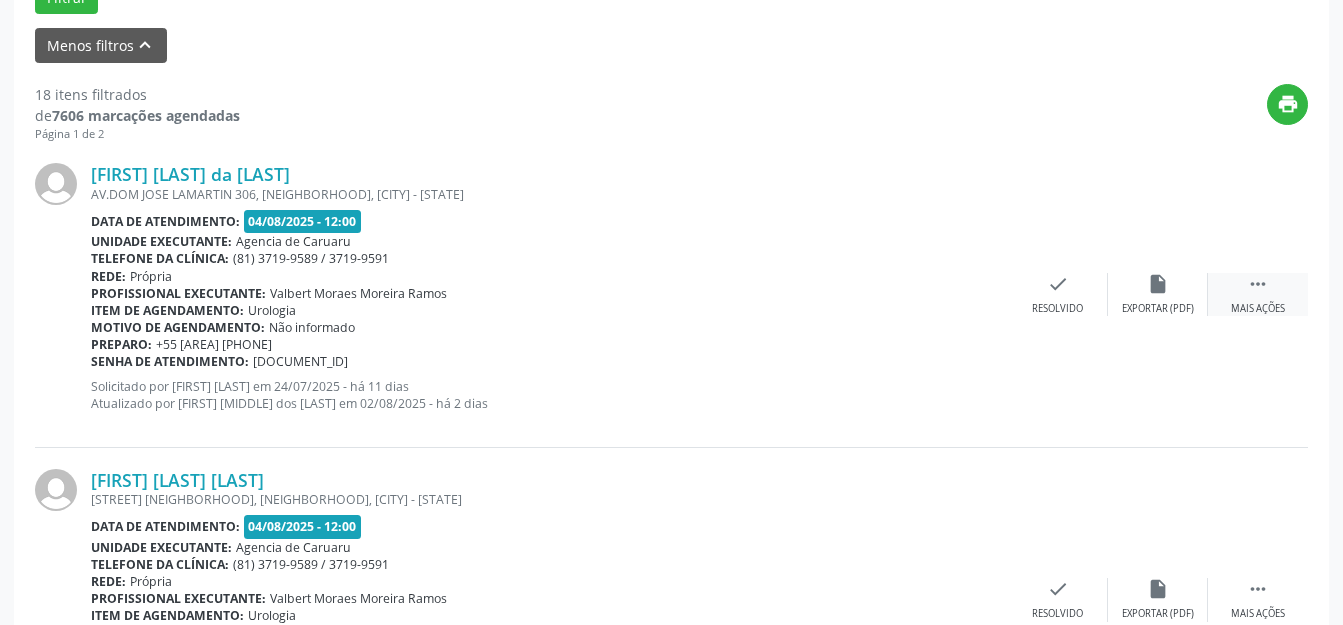 click on "
Mais ações" at bounding box center [1258, 294] 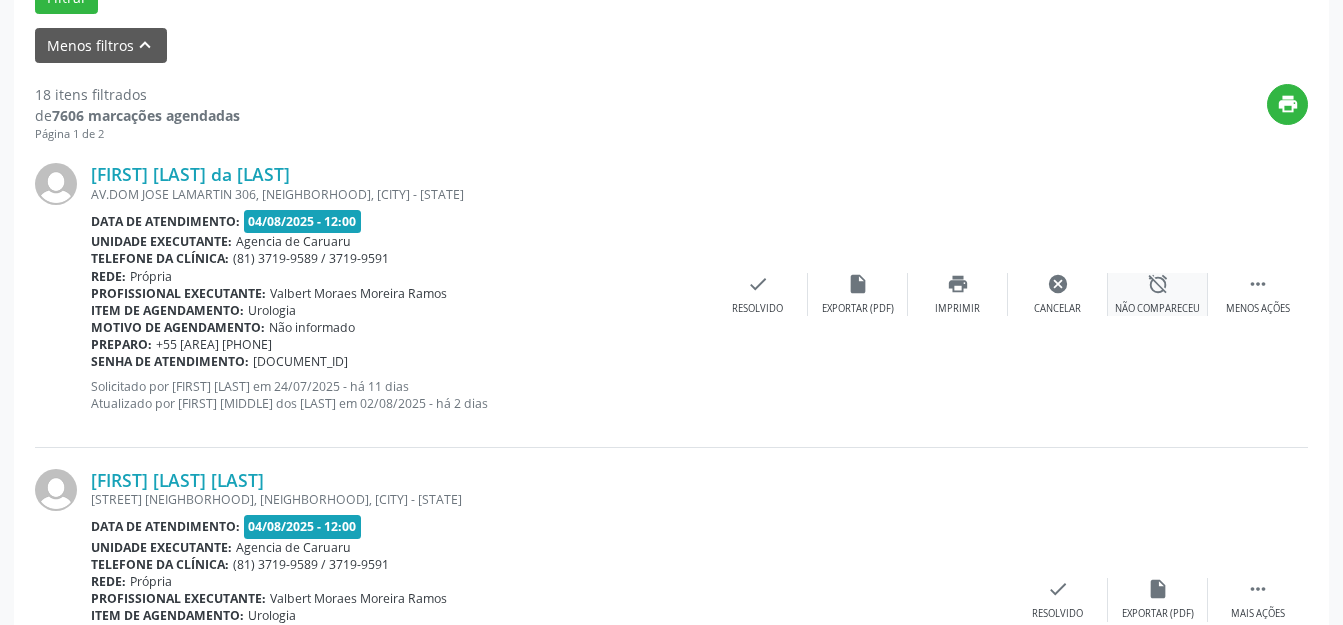 click on "alarm_off
Não compareceu" at bounding box center (1158, 294) 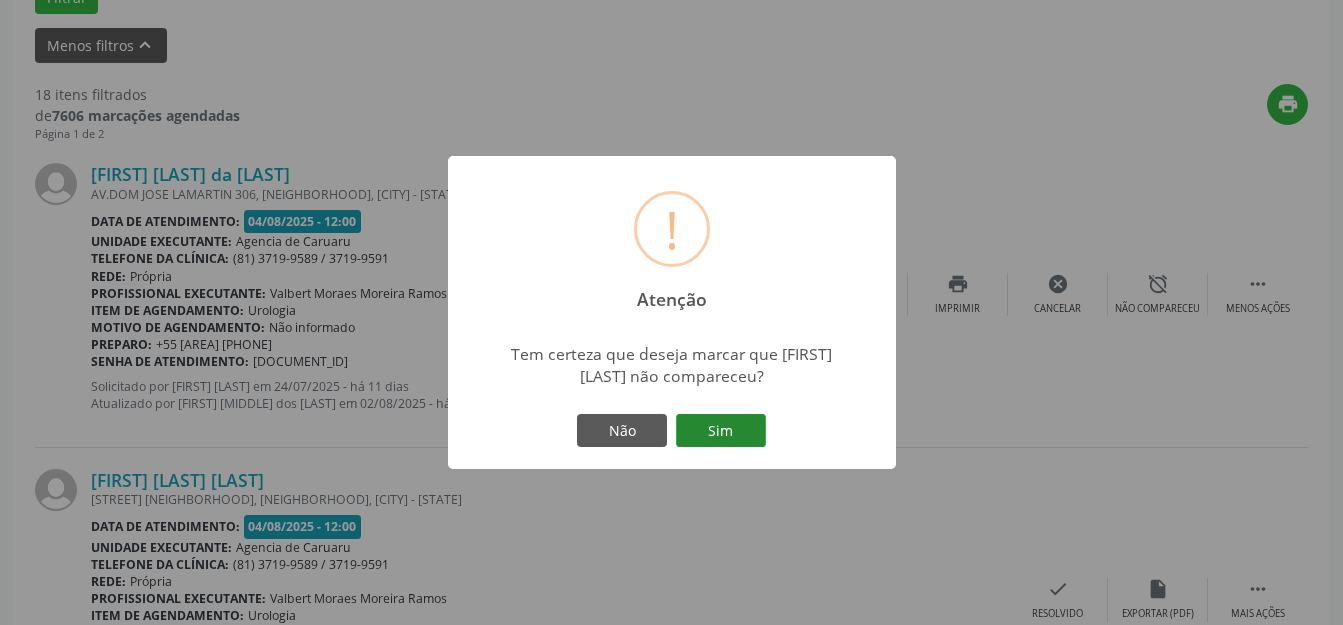 click on "Sim" at bounding box center [721, 431] 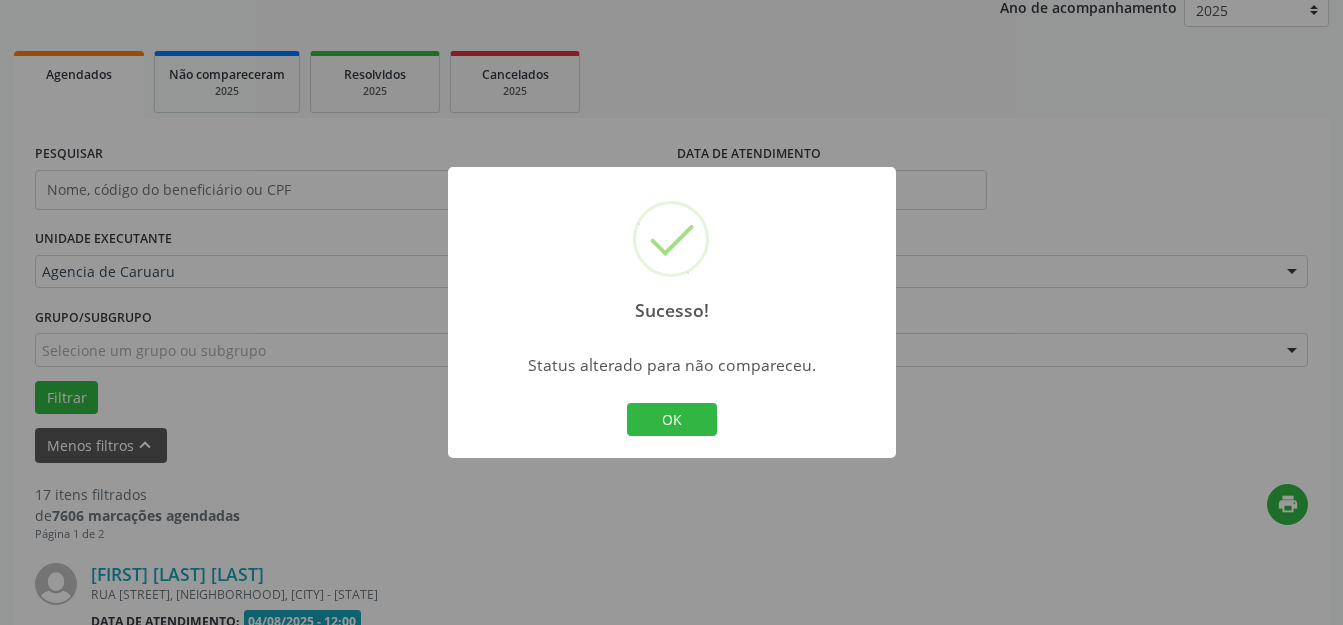 scroll, scrollTop: 648, scrollLeft: 0, axis: vertical 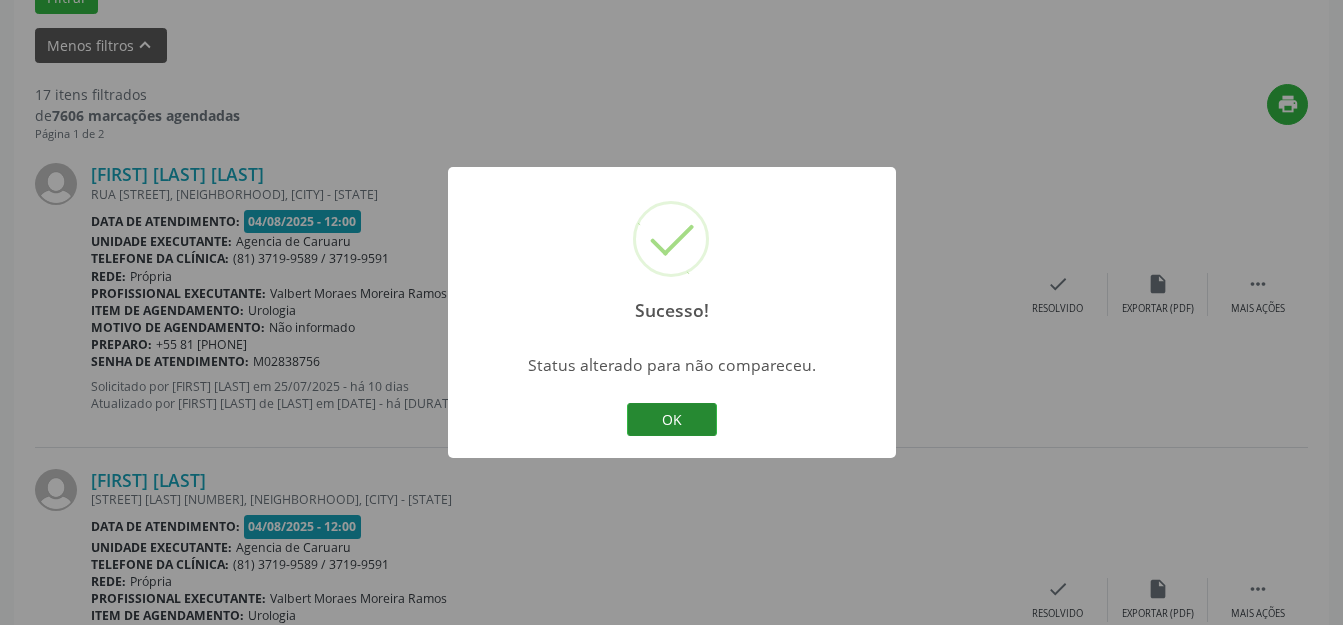 click on "OK" at bounding box center [672, 420] 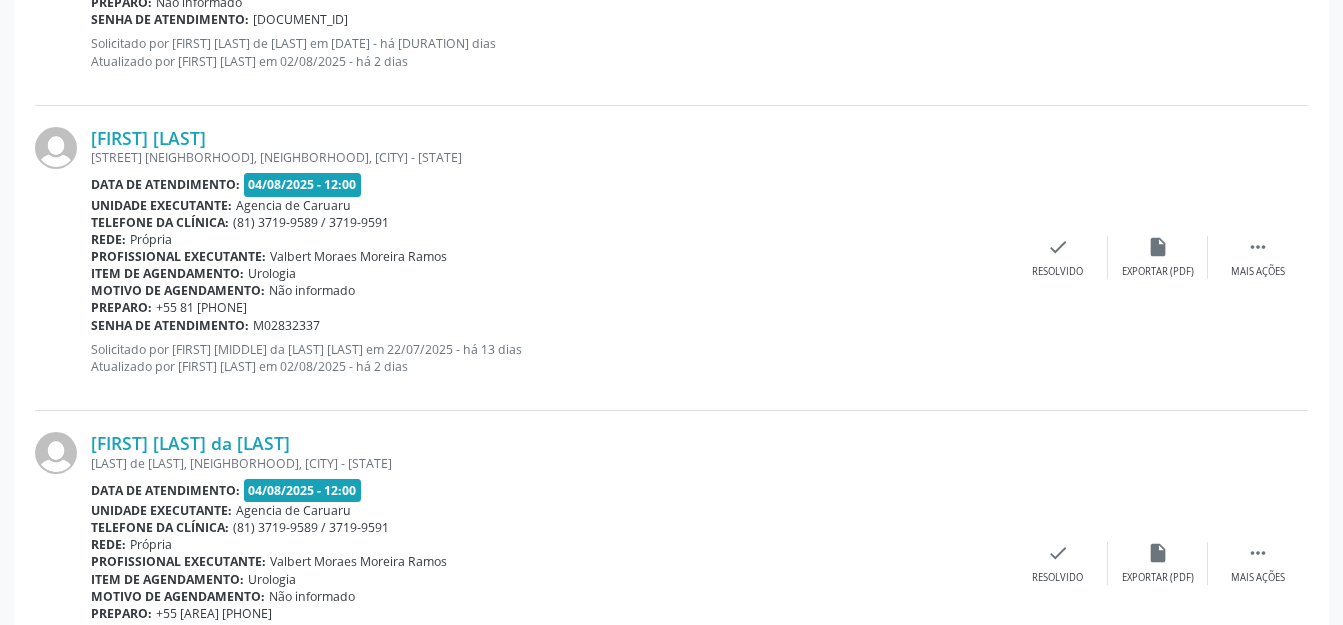 scroll, scrollTop: 4548, scrollLeft: 0, axis: vertical 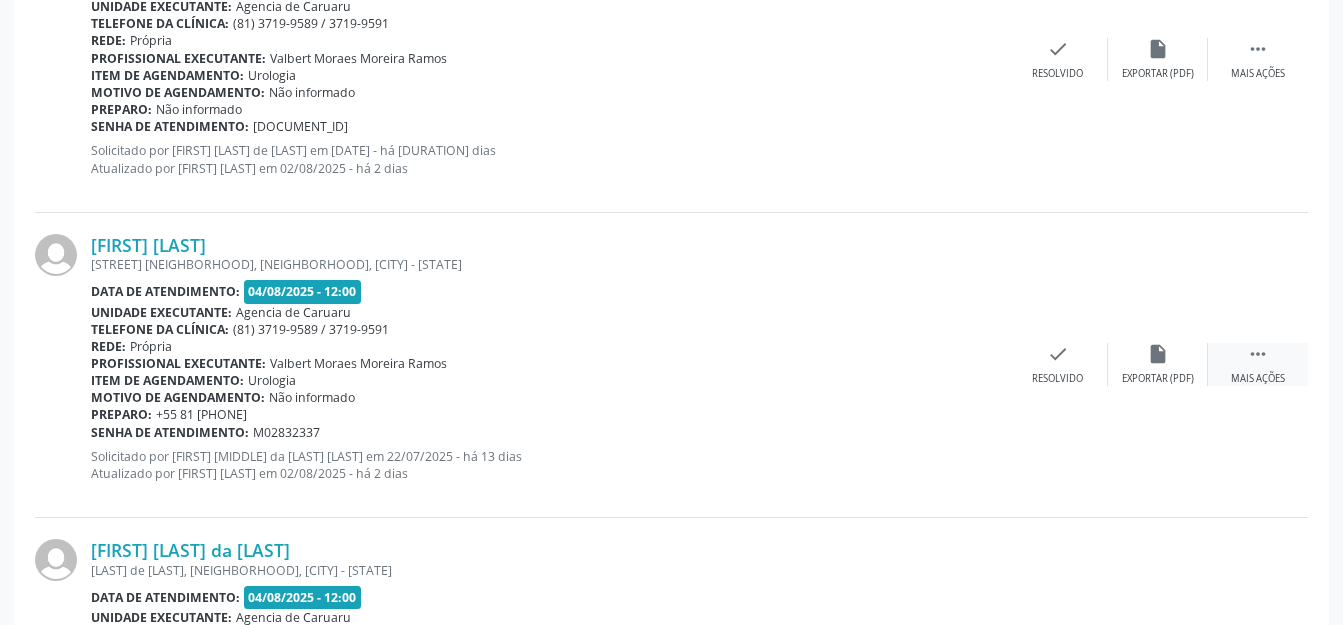 click on "
Mais ações" at bounding box center (1258, 364) 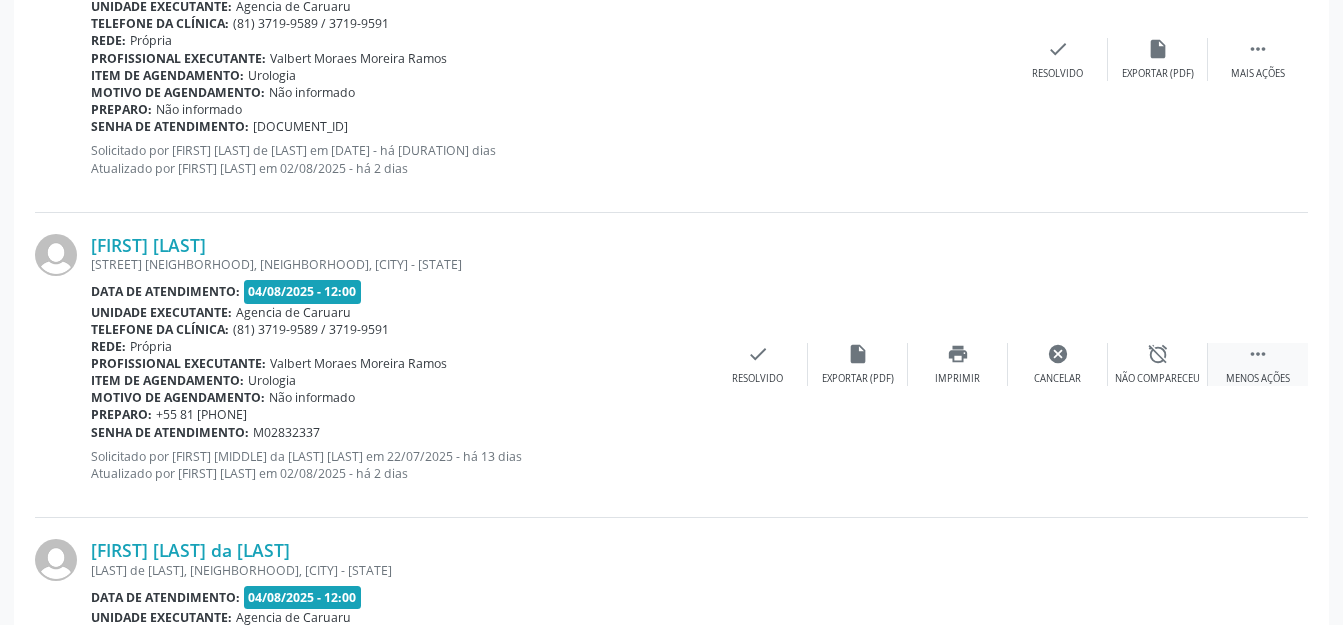 click on "alarm_off
Não compareceu" at bounding box center [1158, 364] 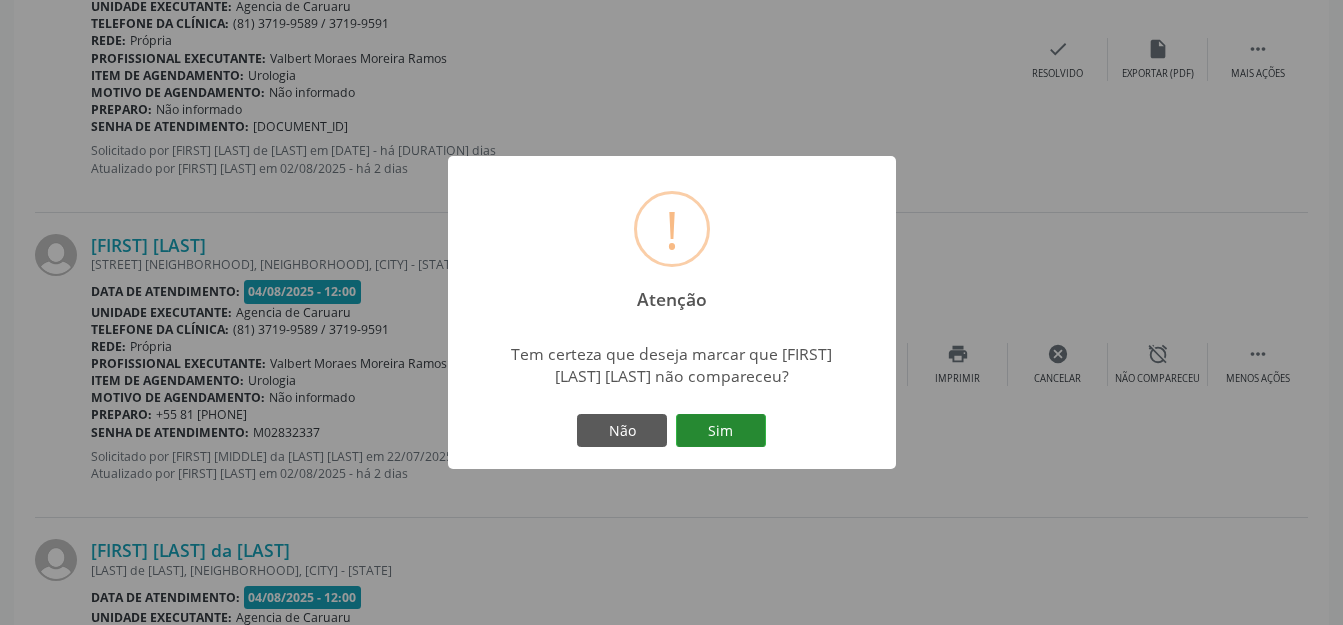 click on "Sim" at bounding box center [721, 431] 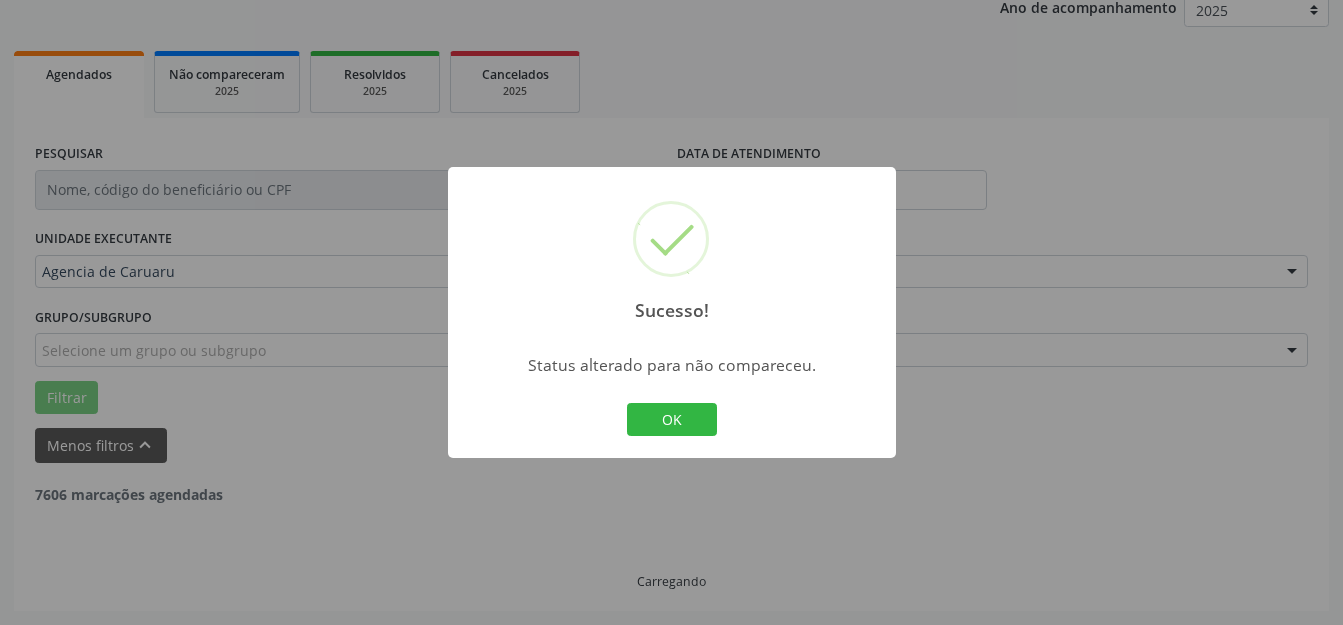 scroll, scrollTop: 248, scrollLeft: 0, axis: vertical 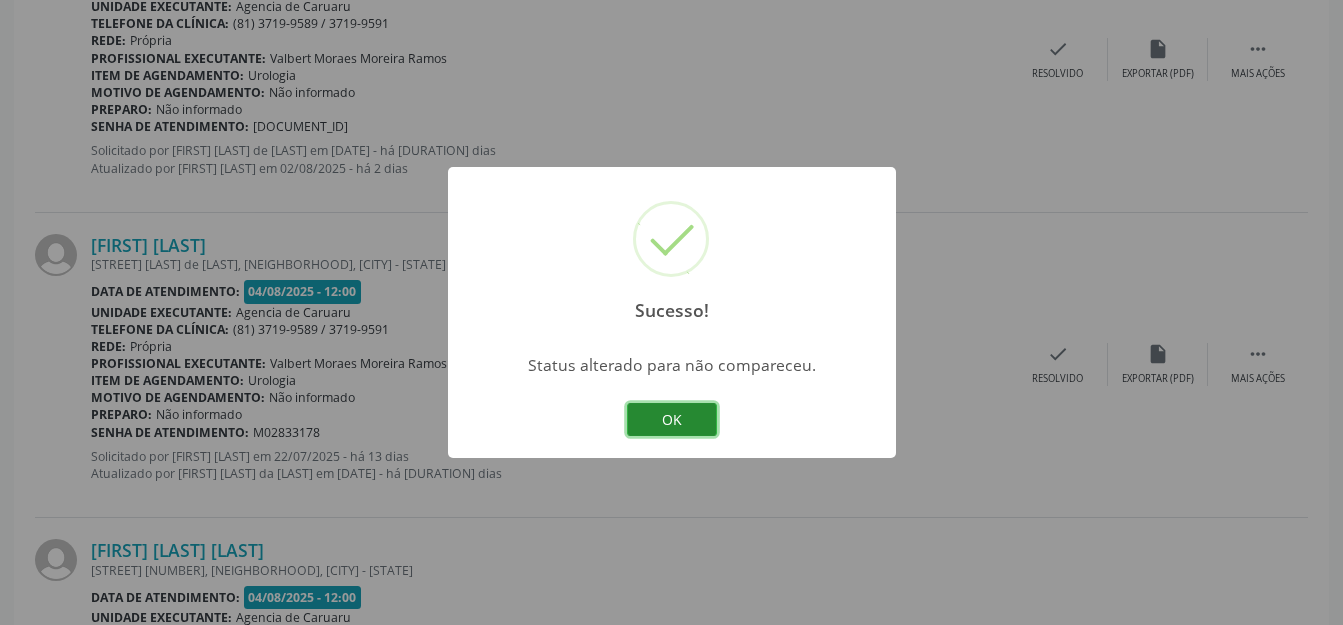click on "OK" at bounding box center (672, 420) 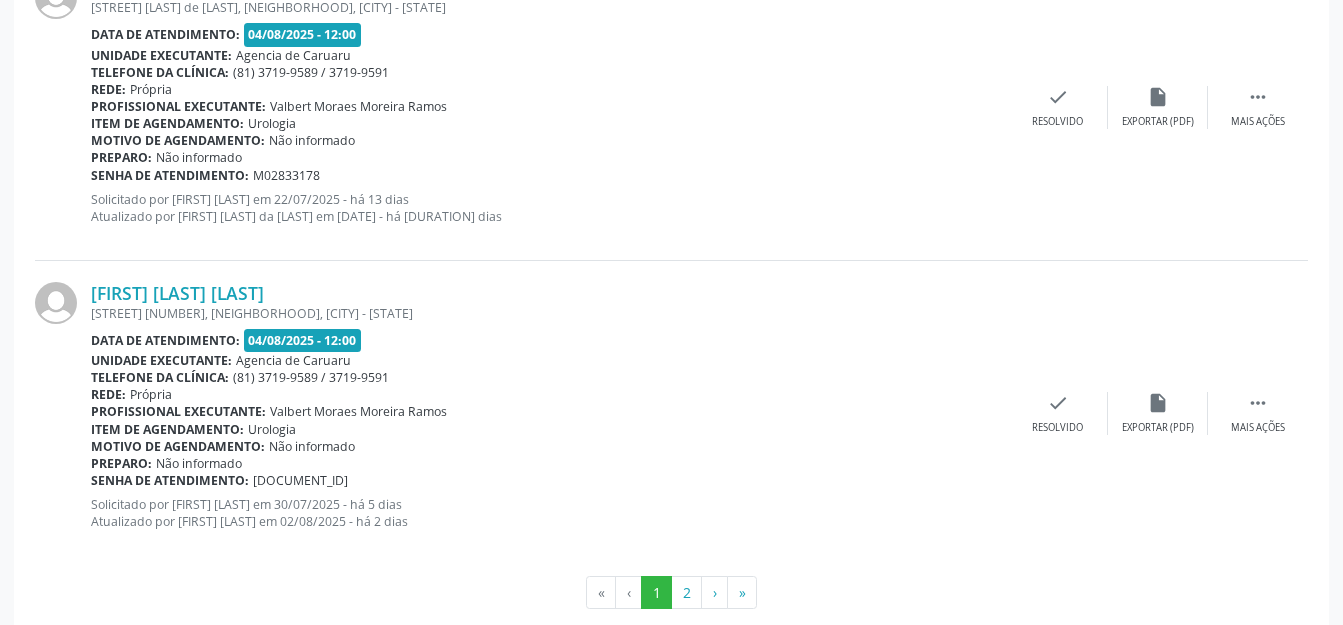scroll, scrollTop: 4835, scrollLeft: 0, axis: vertical 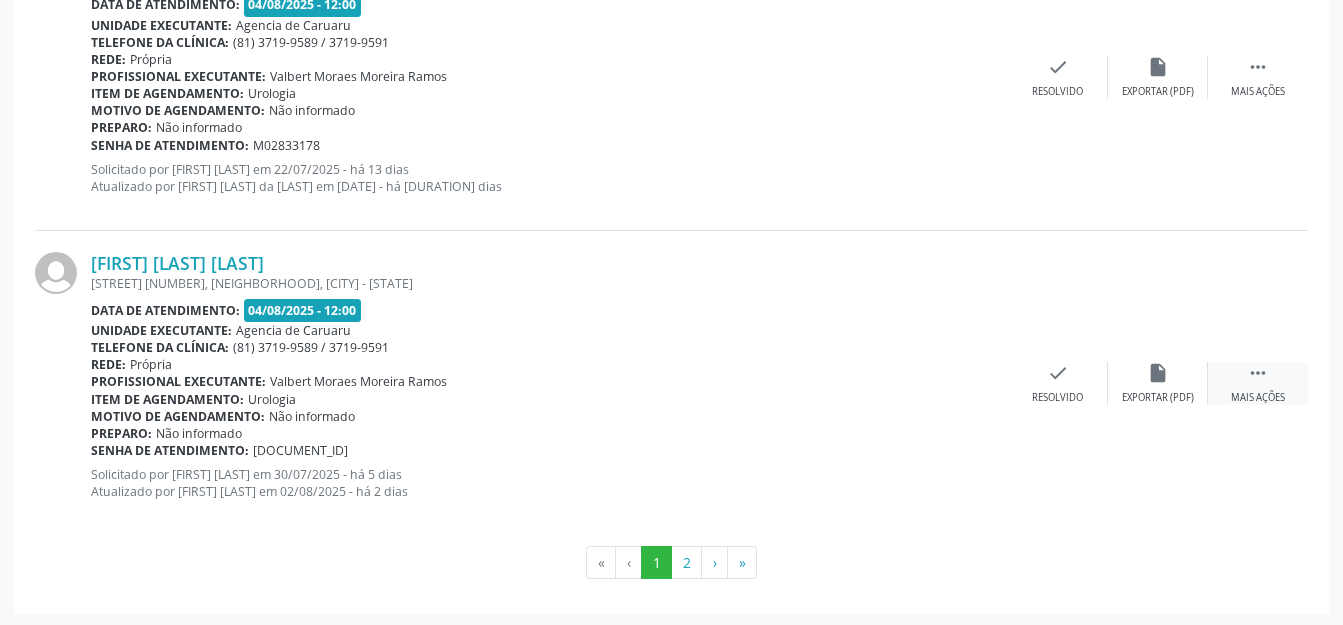 click on "" at bounding box center [1258, 373] 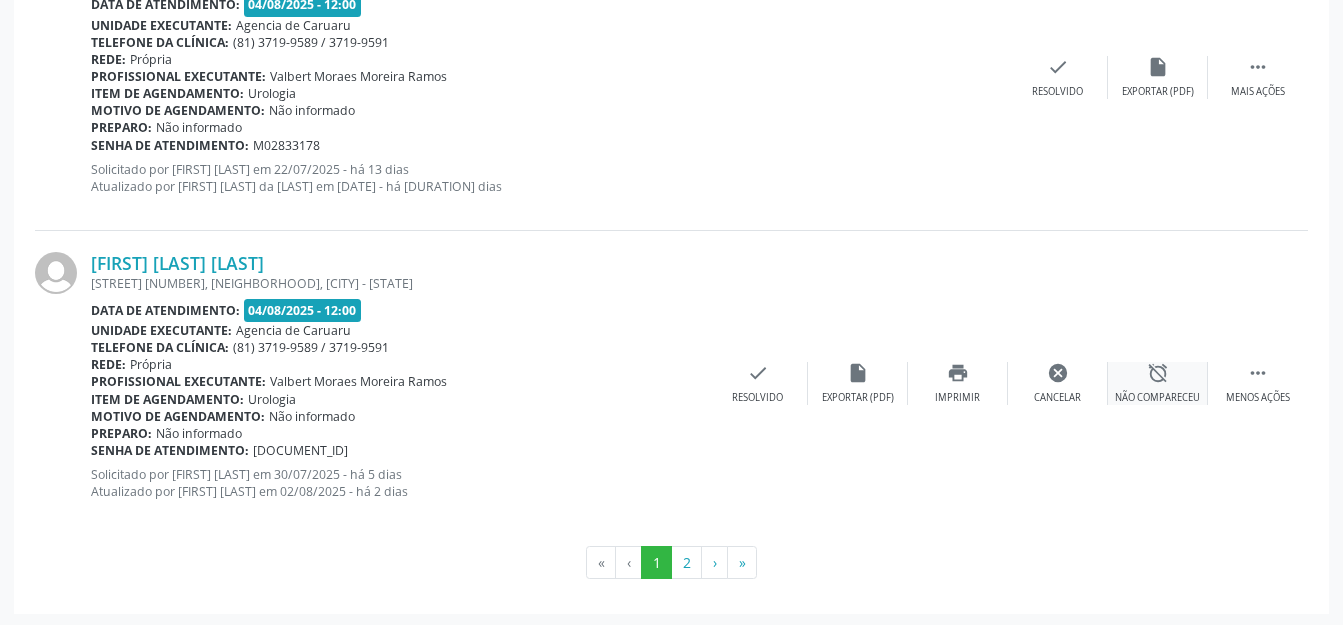 click on "alarm_off
Não compareceu" at bounding box center [1158, 383] 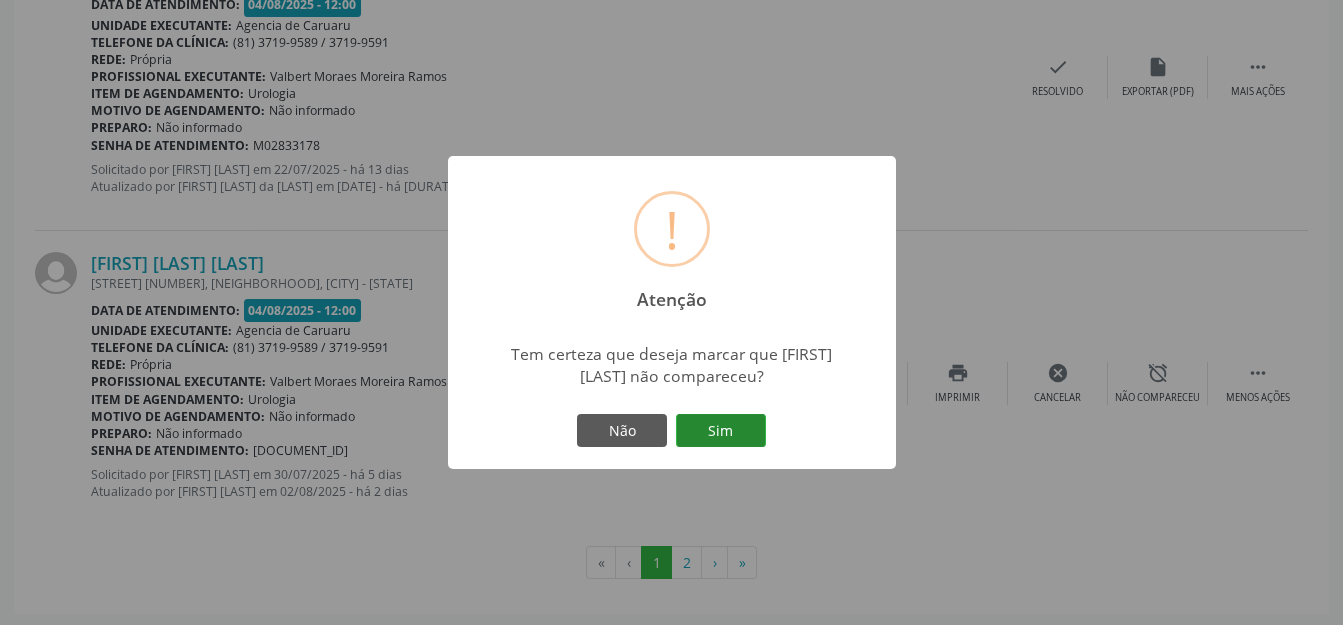 click on "Sim" at bounding box center [721, 431] 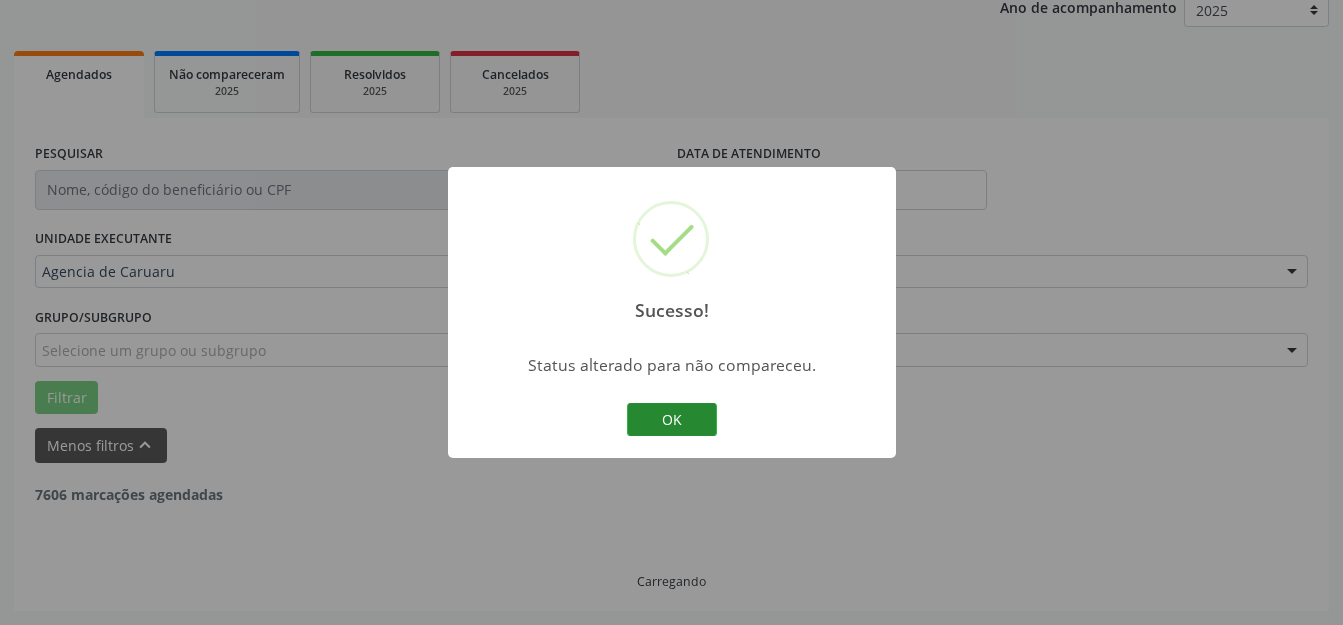 scroll, scrollTop: 248, scrollLeft: 0, axis: vertical 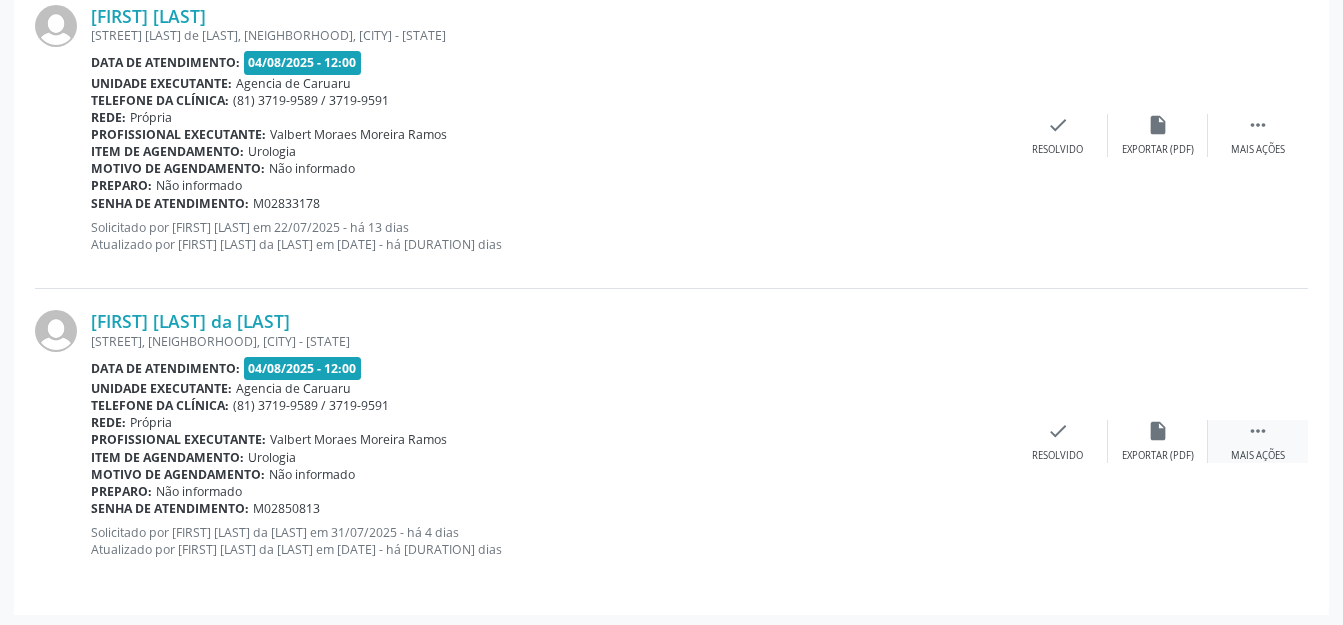 click on "
Mais ações" at bounding box center [1258, 441] 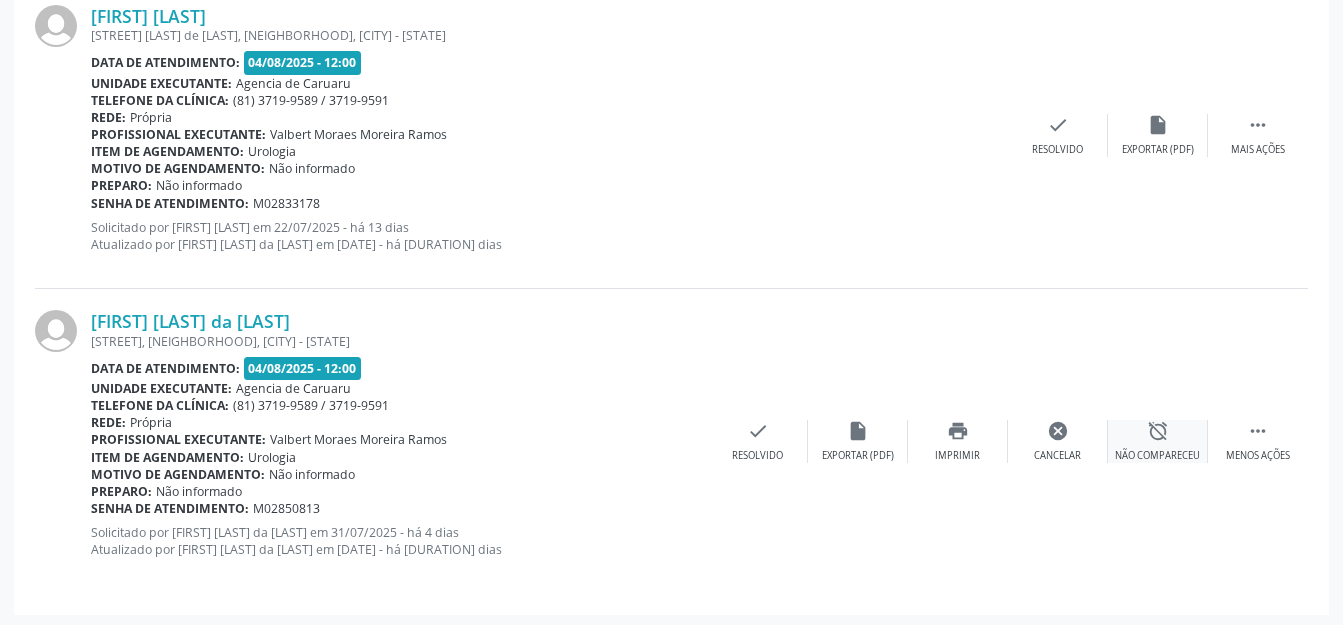 click on "alarm_off" at bounding box center [1158, 431] 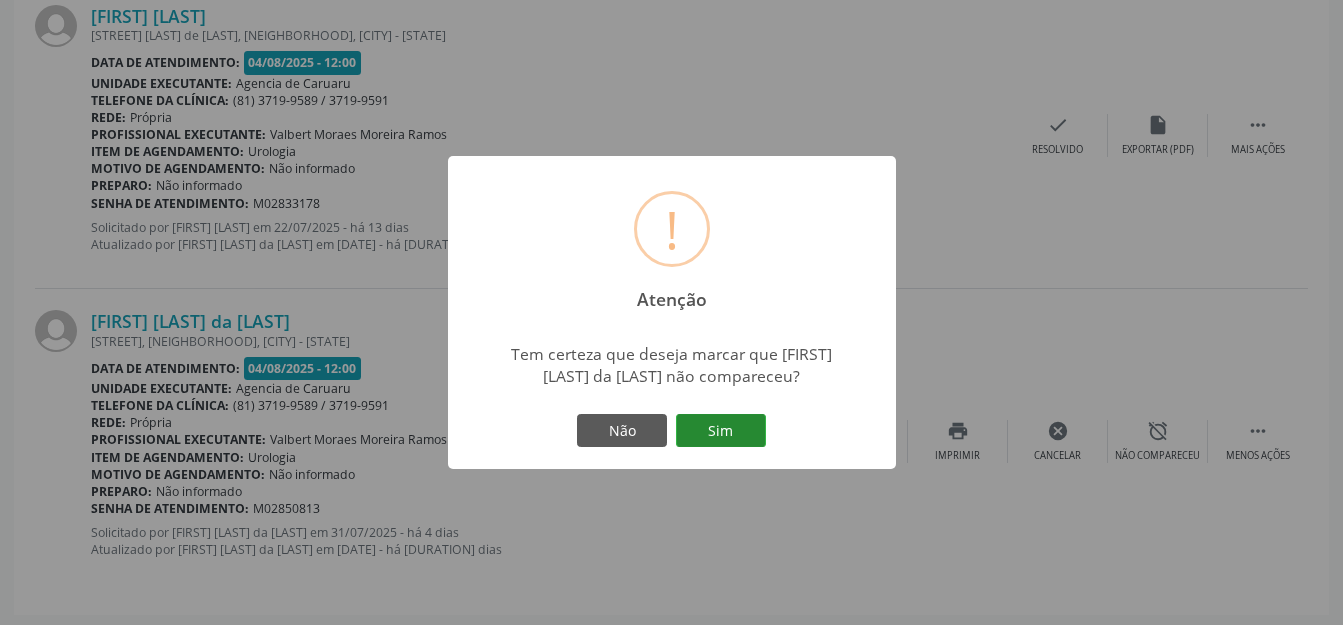click on "Sim" at bounding box center (721, 431) 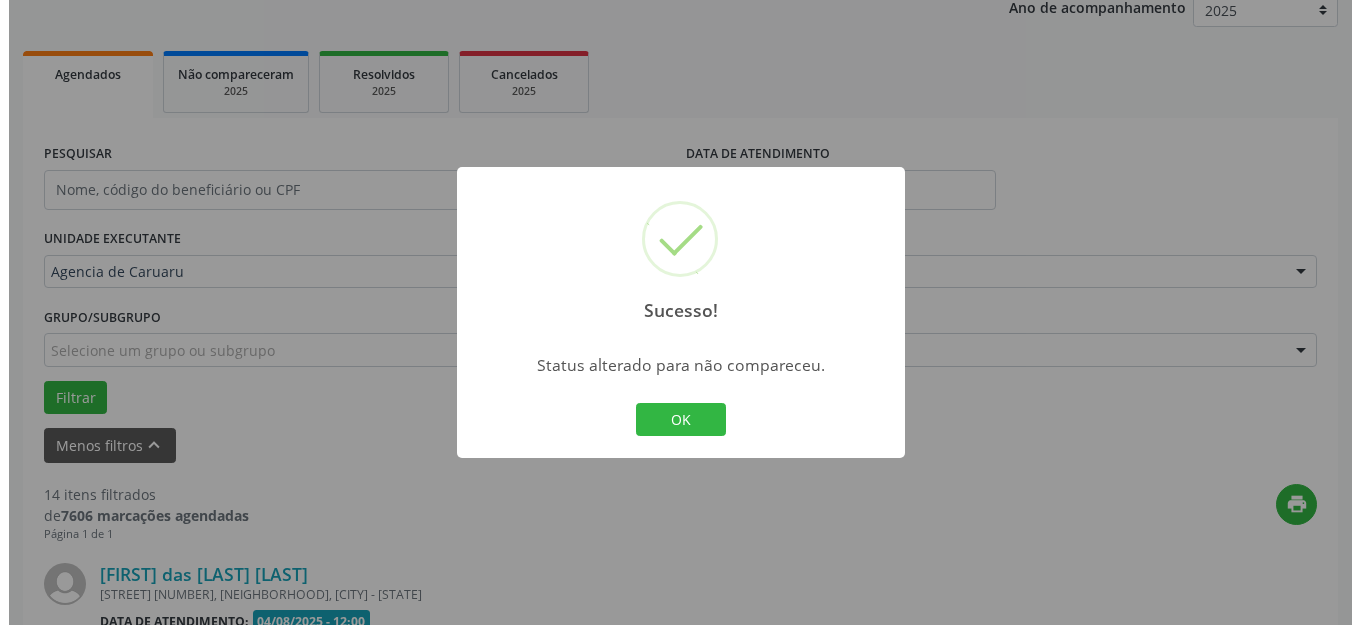 scroll, scrollTop: 4472, scrollLeft: 0, axis: vertical 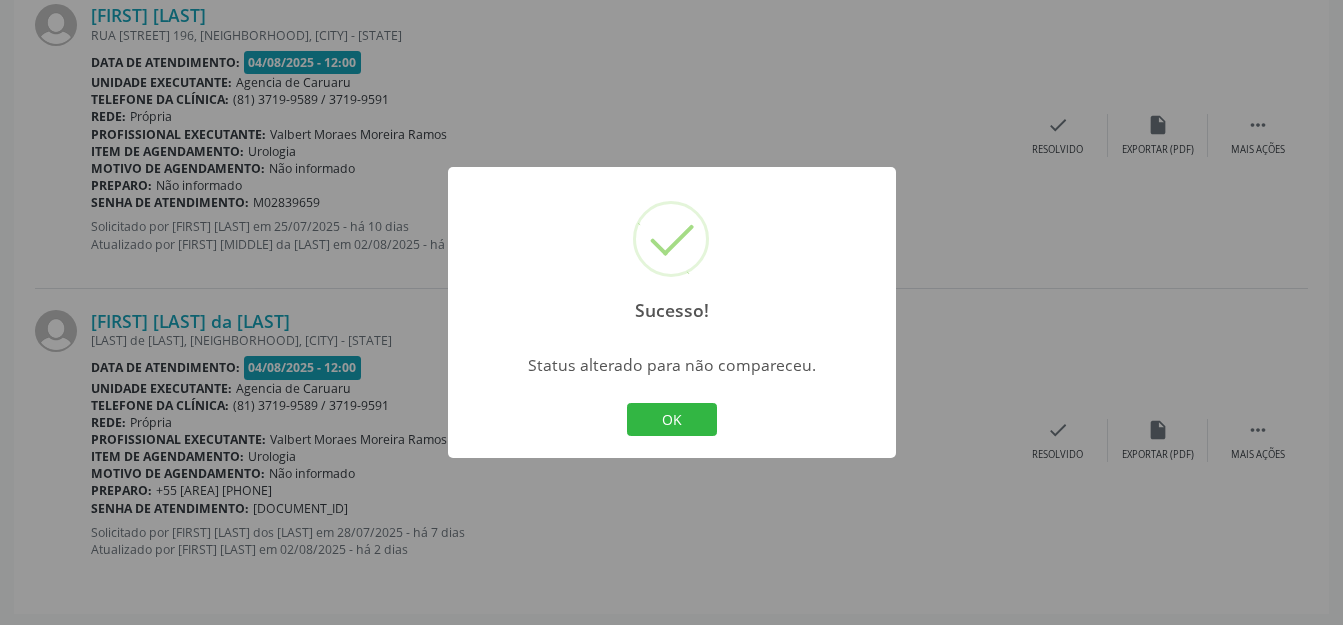 click on "OK Cancel" at bounding box center (671, 420) 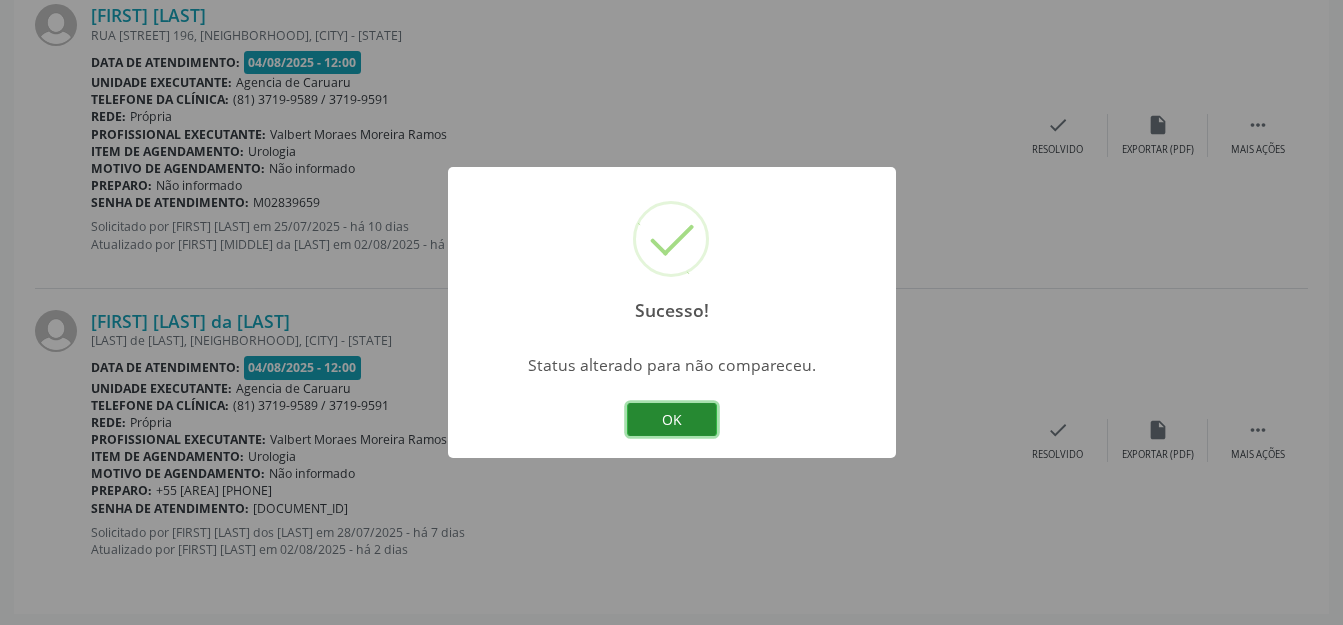 click on "OK" at bounding box center [672, 420] 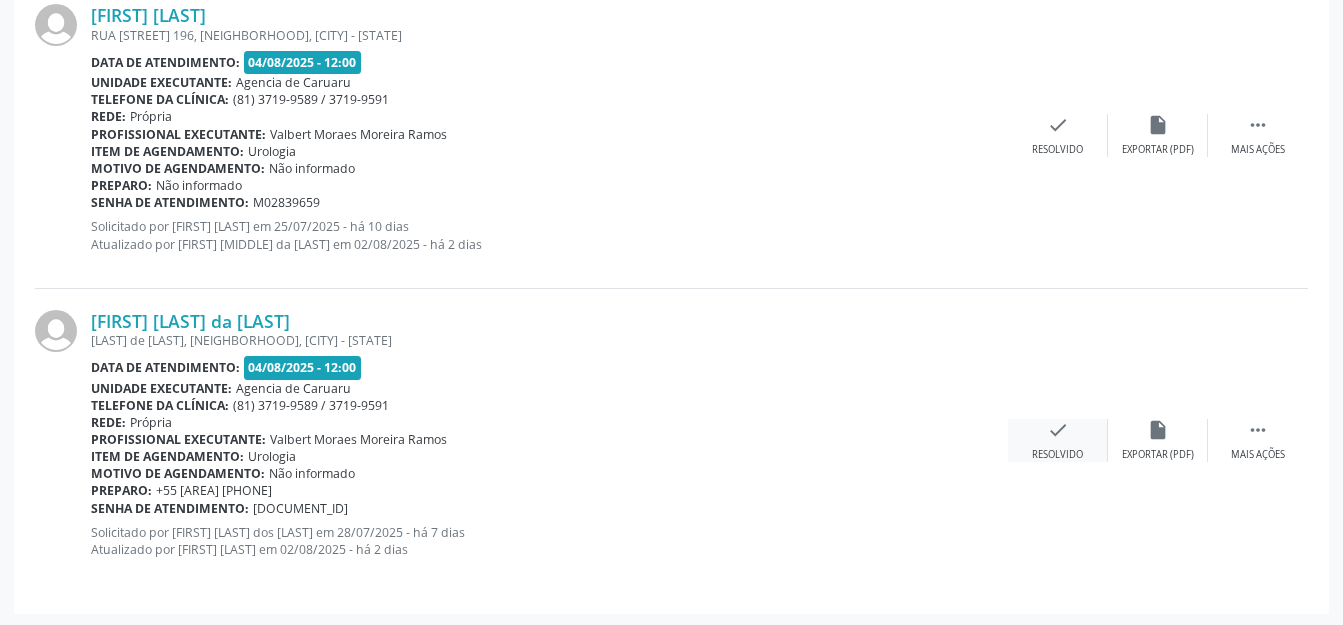 click on "check
Resolvido" at bounding box center (1058, 440) 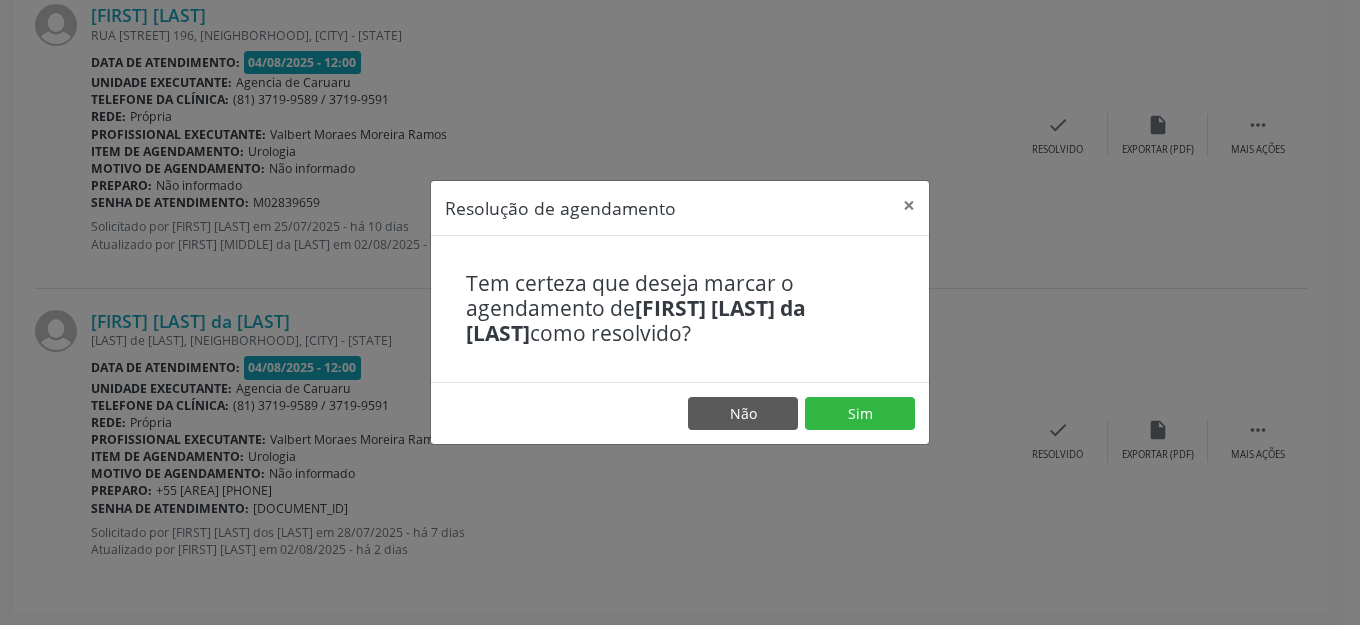 click on "Tem certeza que deseja marcar o agendamento de  [FIRST] [LAST] da [LAST]  como resolvido?" at bounding box center (680, 309) 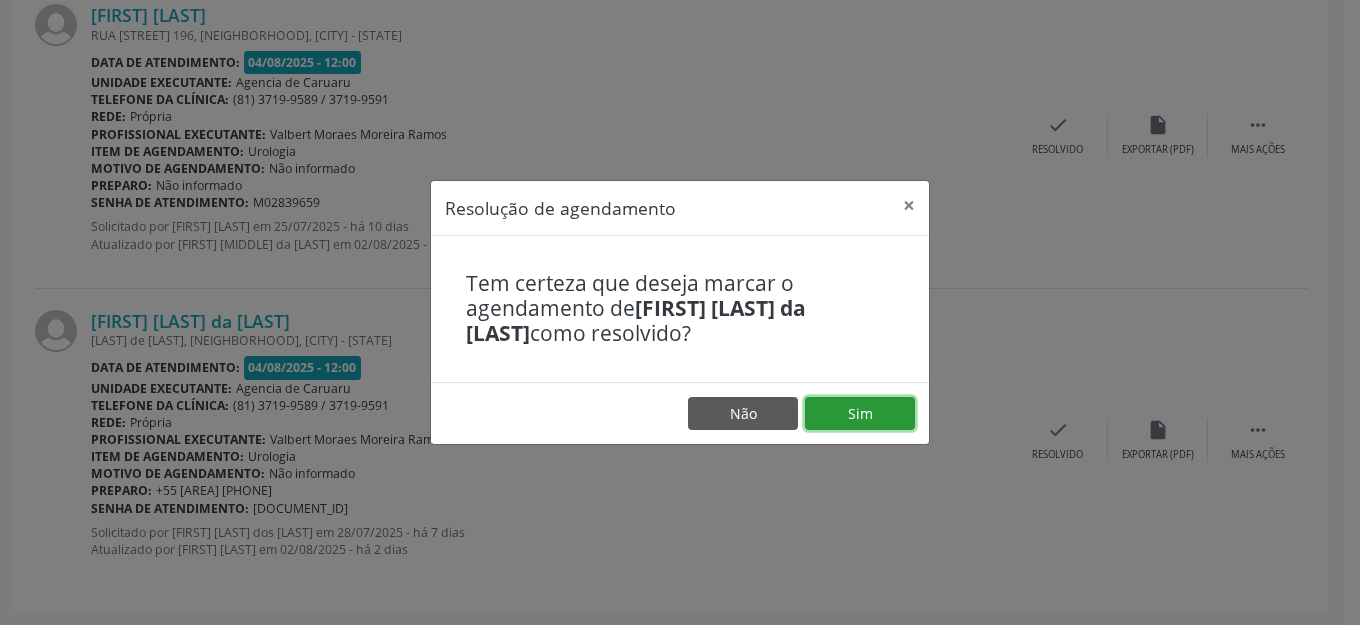click on "Sim" at bounding box center [860, 414] 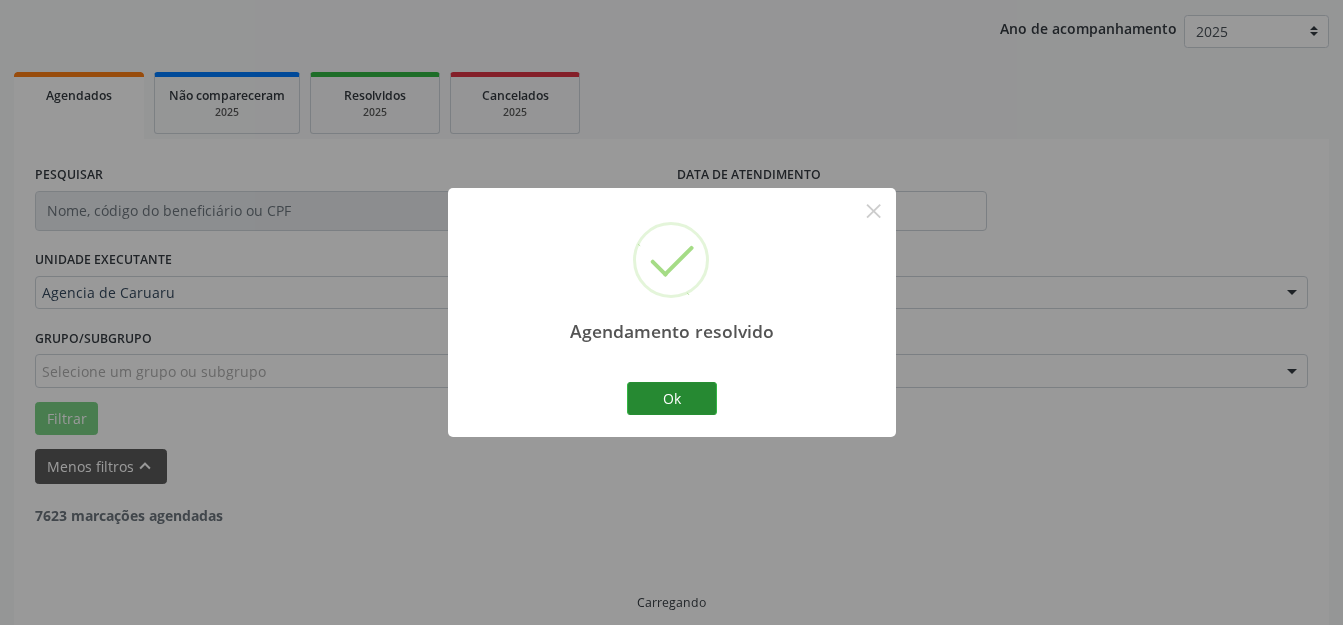 scroll, scrollTop: 248, scrollLeft: 0, axis: vertical 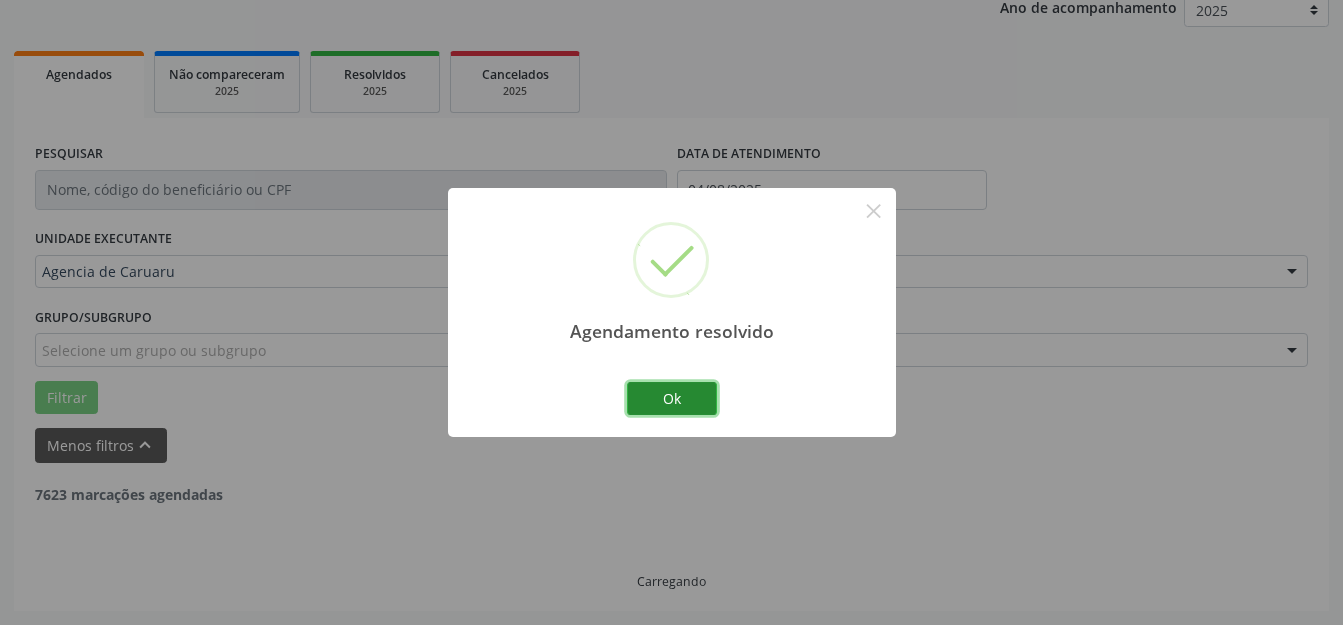 click on "Ok" at bounding box center [672, 399] 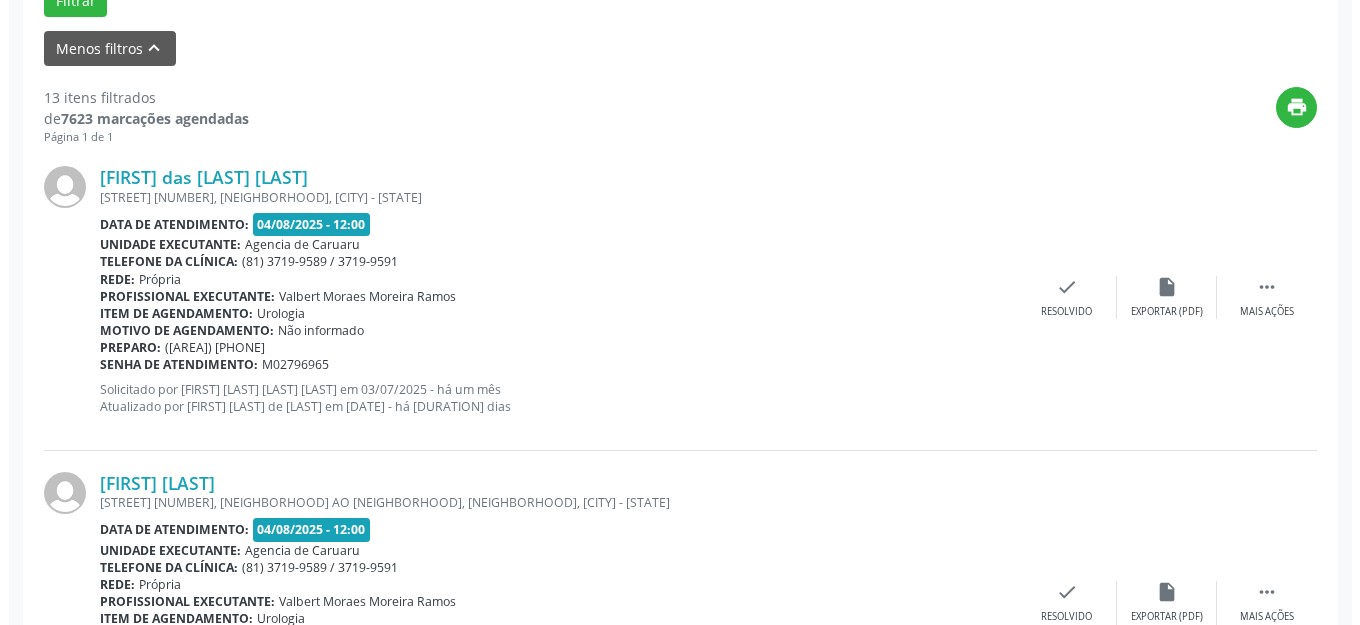 scroll, scrollTop: 748, scrollLeft: 0, axis: vertical 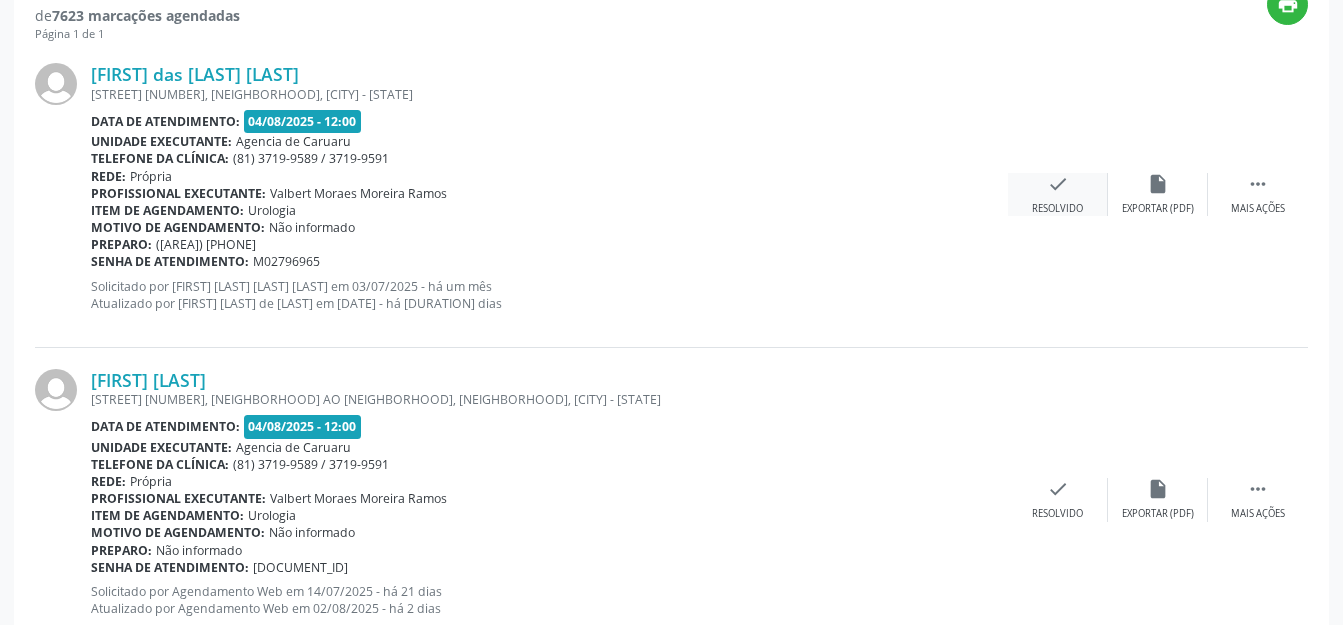 click on "Resolvido" at bounding box center (1057, 209) 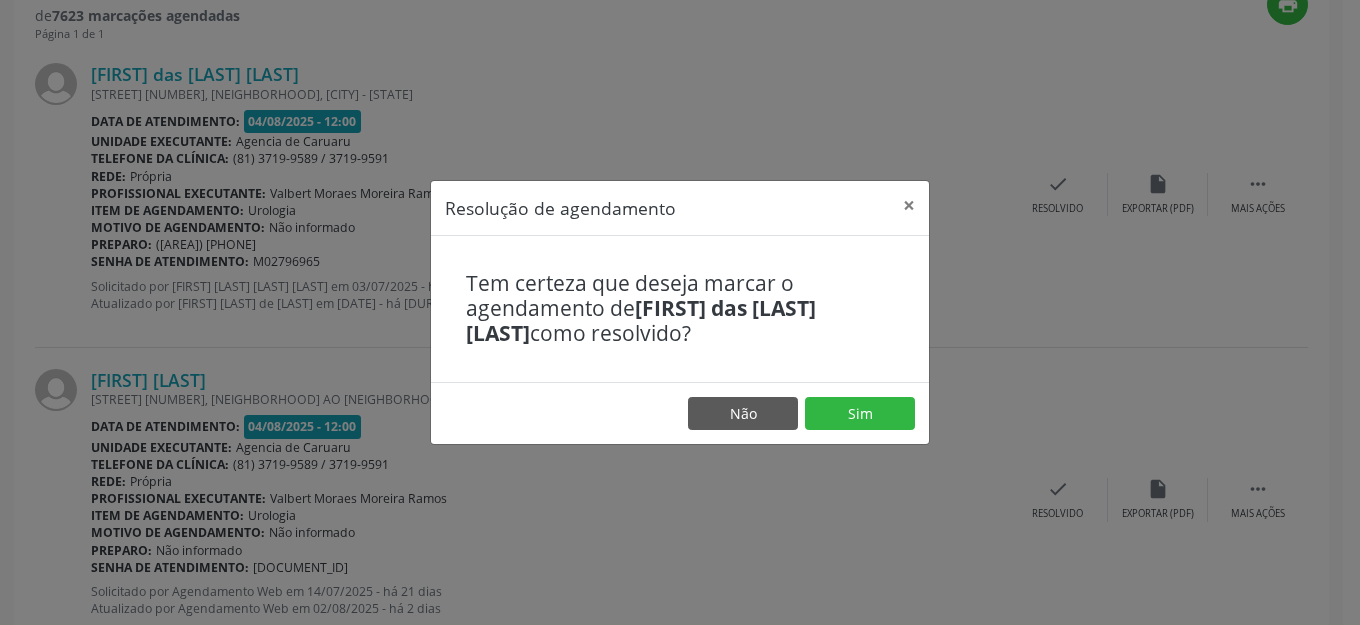 click on "Não Sim" at bounding box center (680, 413) 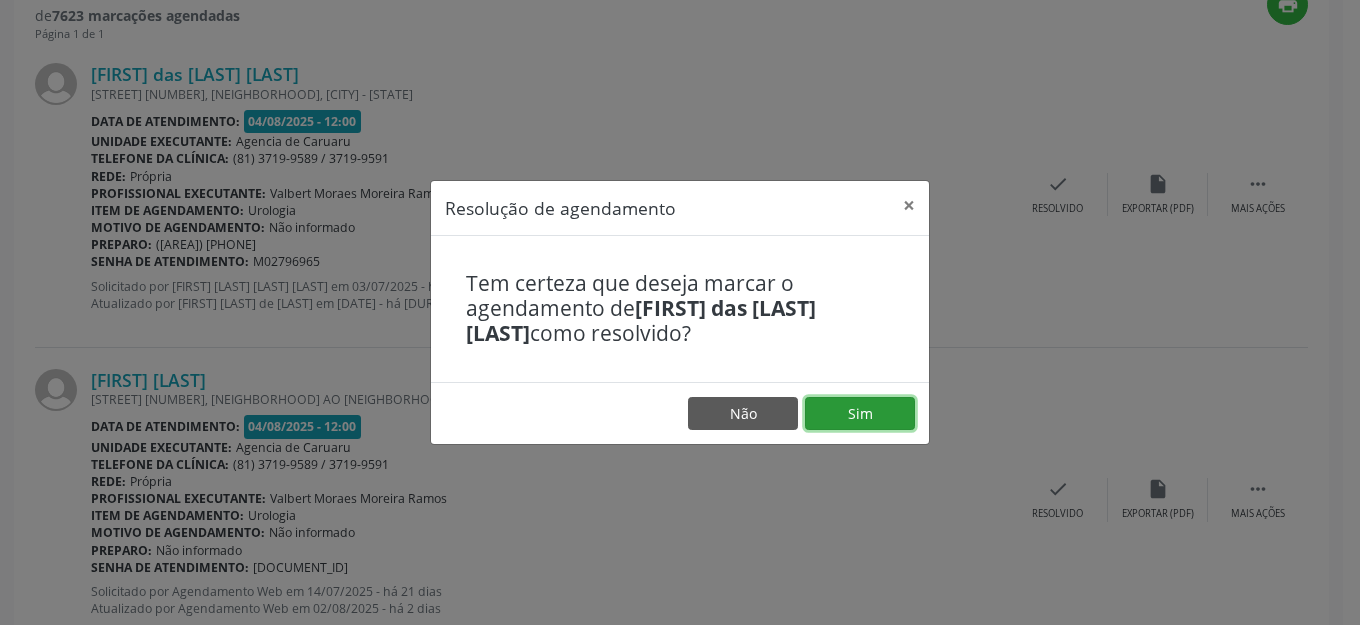 click on "Sim" at bounding box center (860, 414) 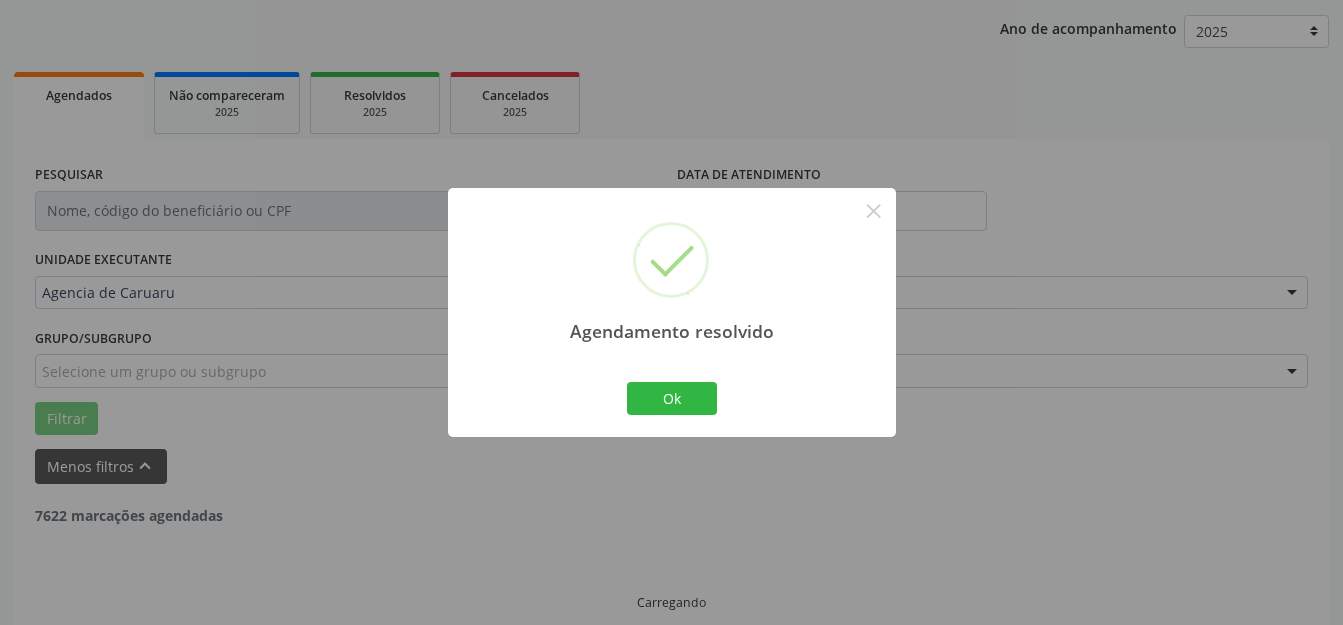 scroll, scrollTop: 248, scrollLeft: 0, axis: vertical 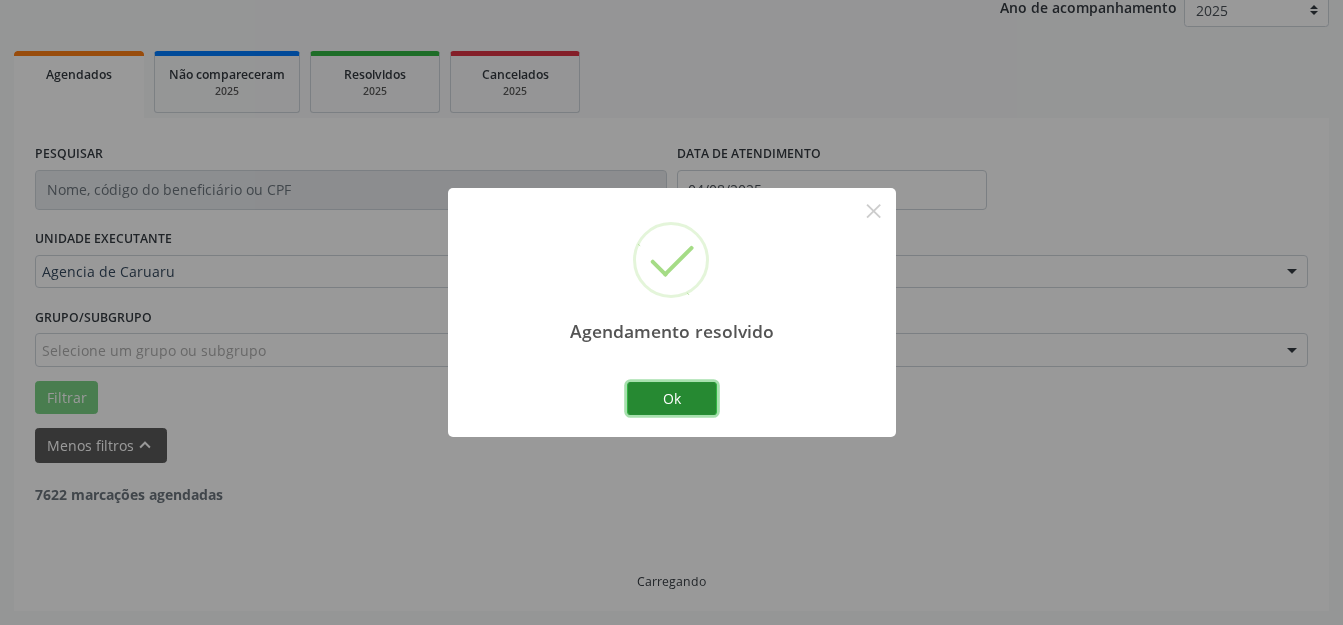 click on "Ok" at bounding box center (672, 399) 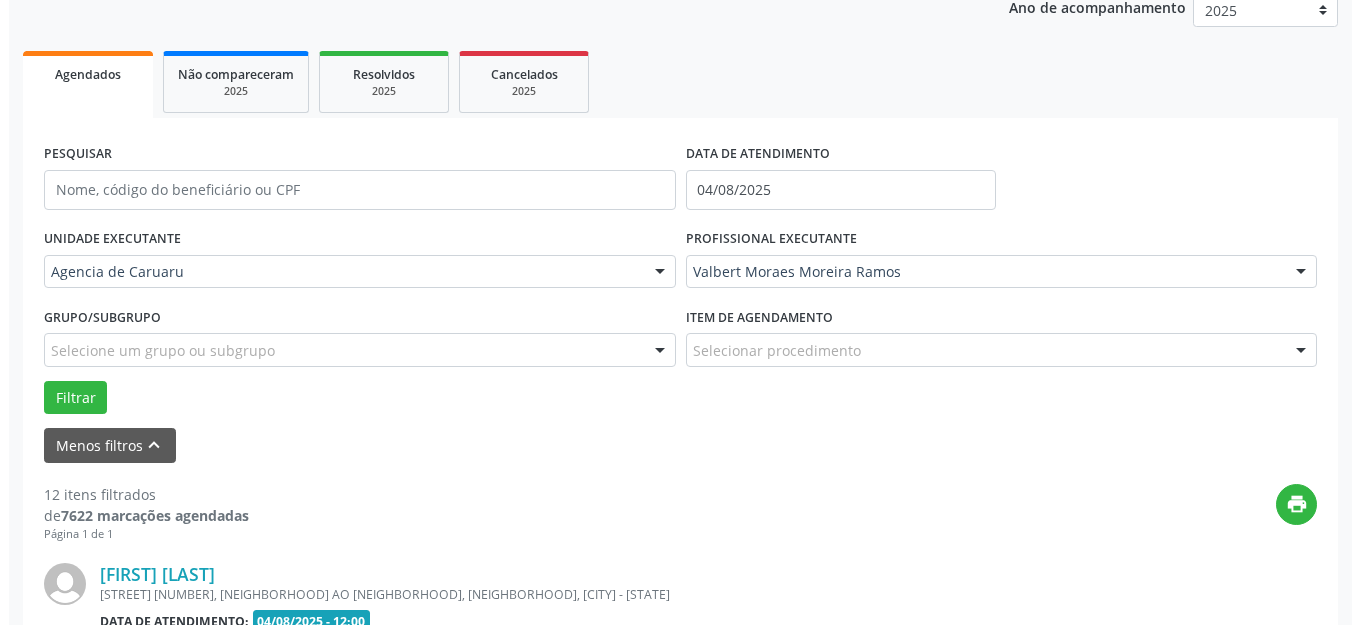 scroll, scrollTop: 648, scrollLeft: 0, axis: vertical 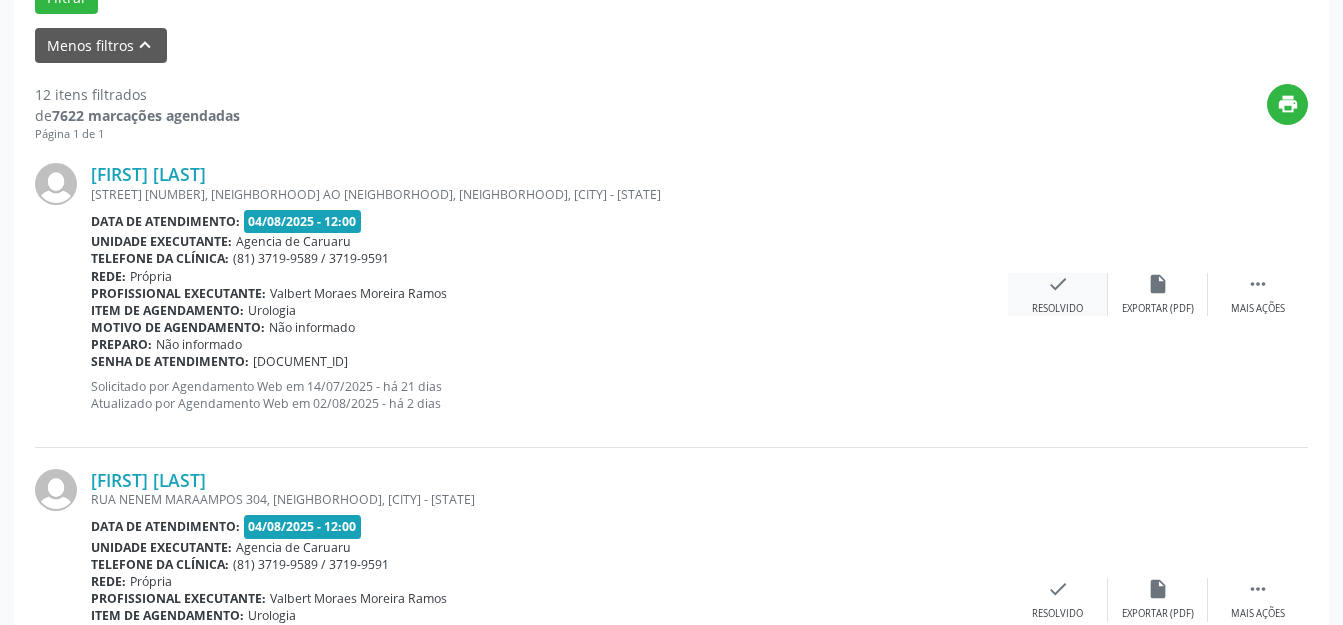 click on "Resolvido" at bounding box center [1057, 309] 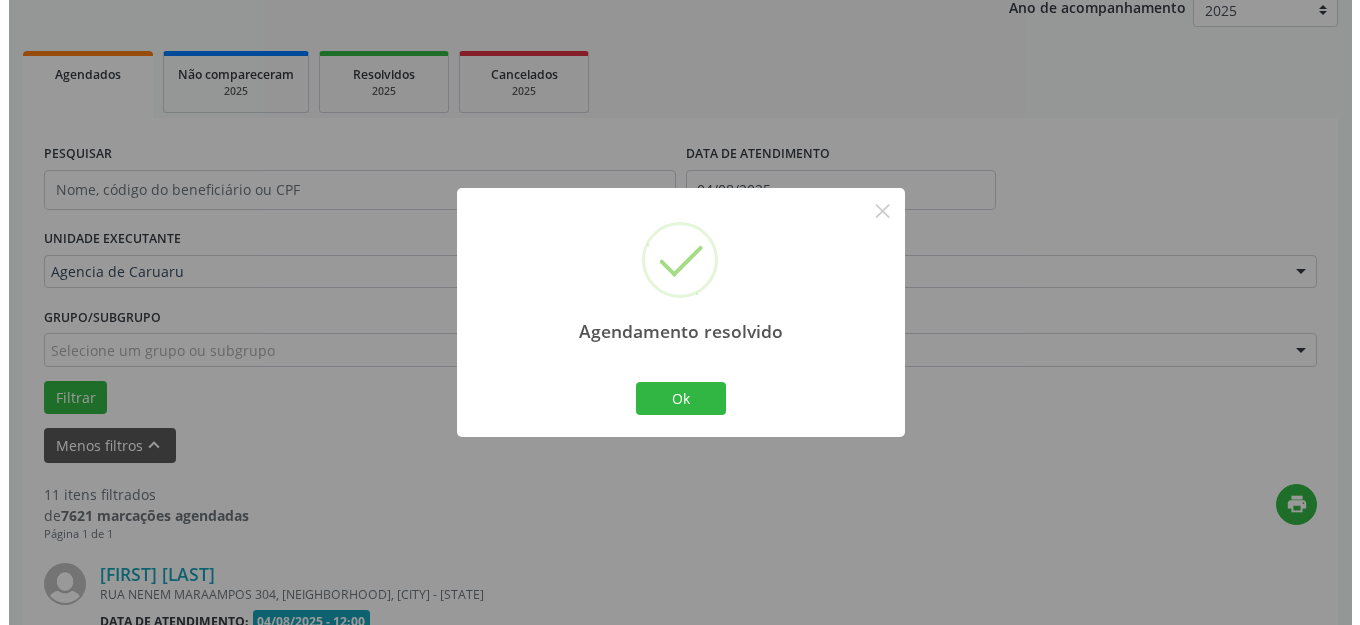 scroll, scrollTop: 648, scrollLeft: 0, axis: vertical 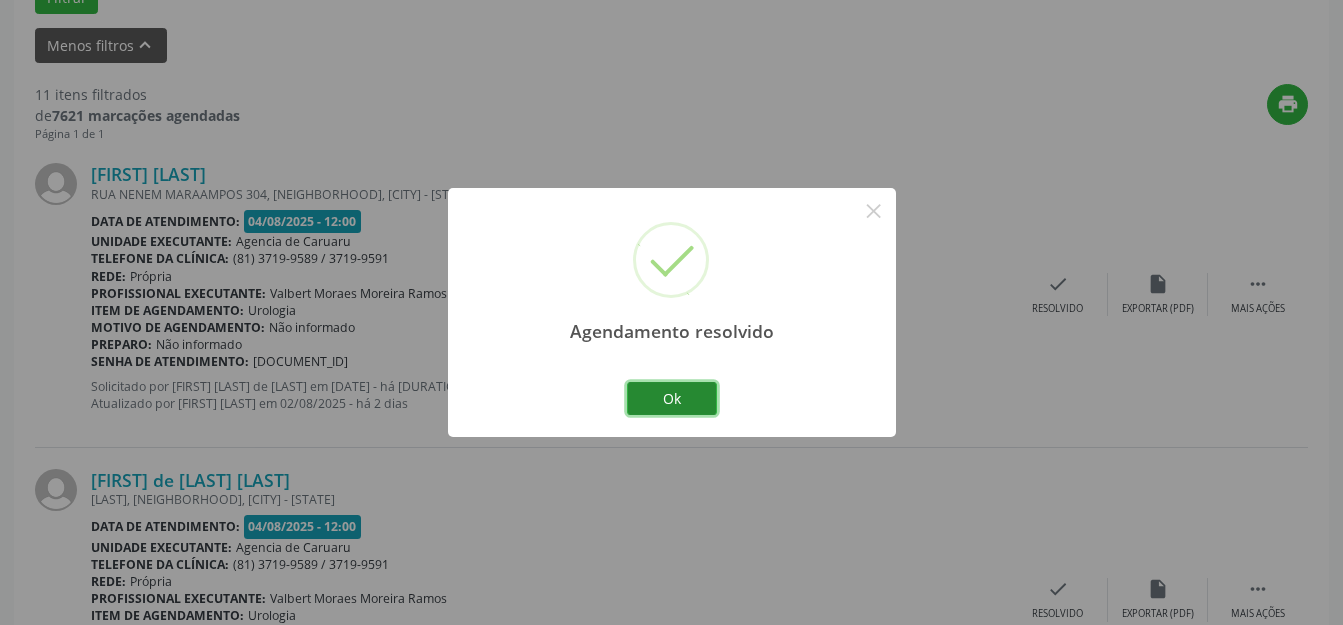 click on "Ok" at bounding box center (672, 399) 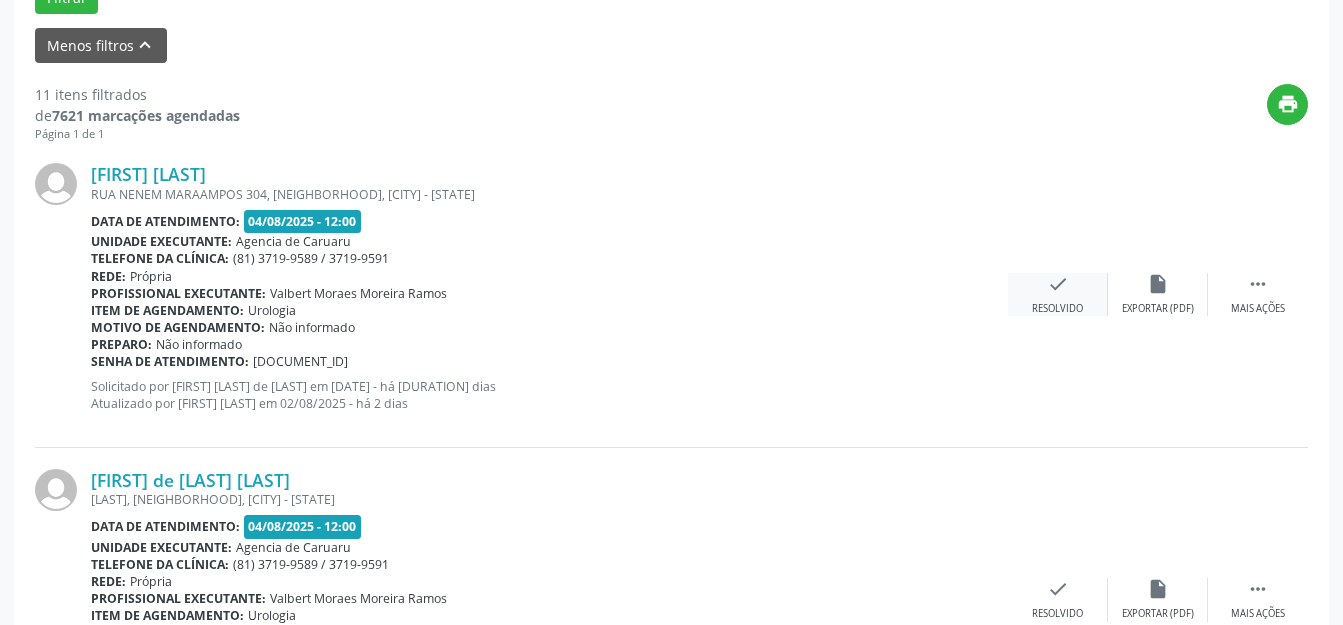 click on "check" at bounding box center (1058, 284) 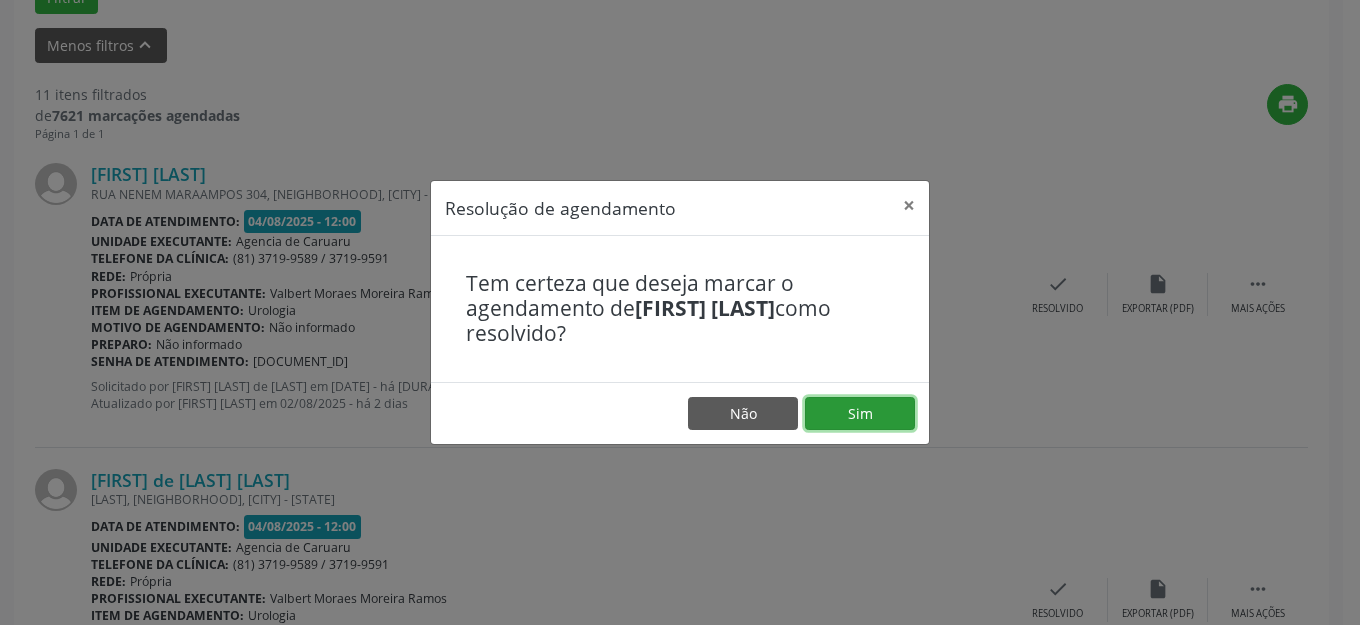 click on "Sim" at bounding box center [860, 414] 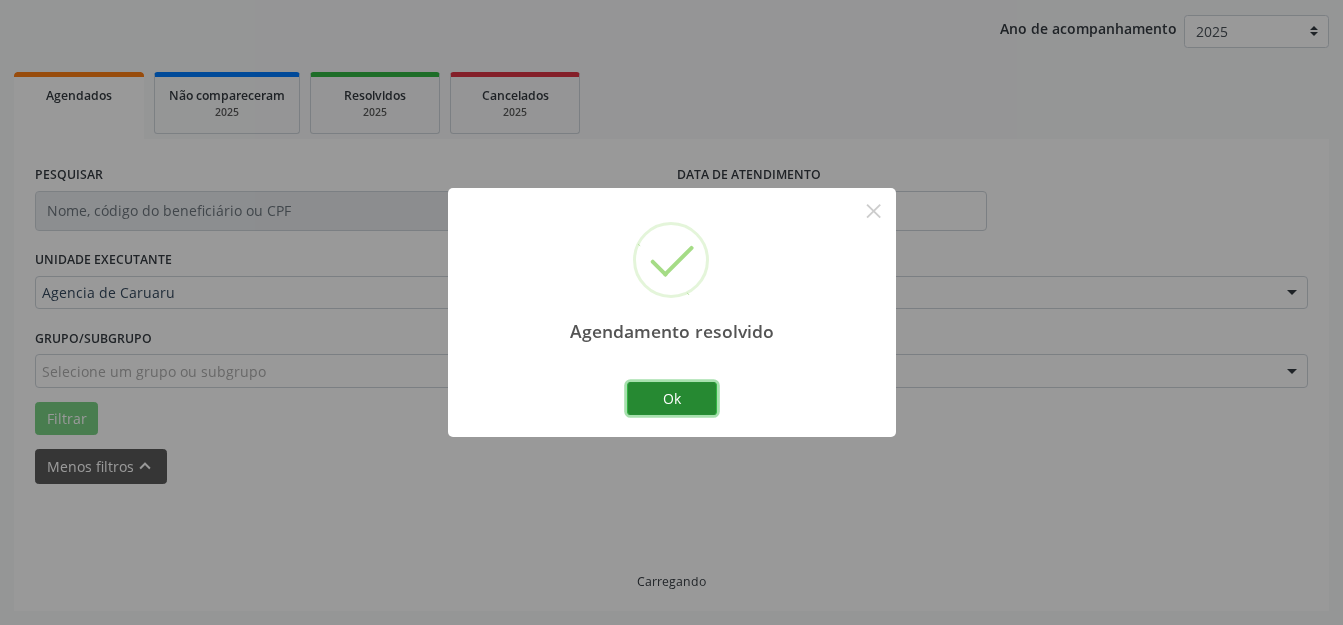scroll, scrollTop: 248, scrollLeft: 0, axis: vertical 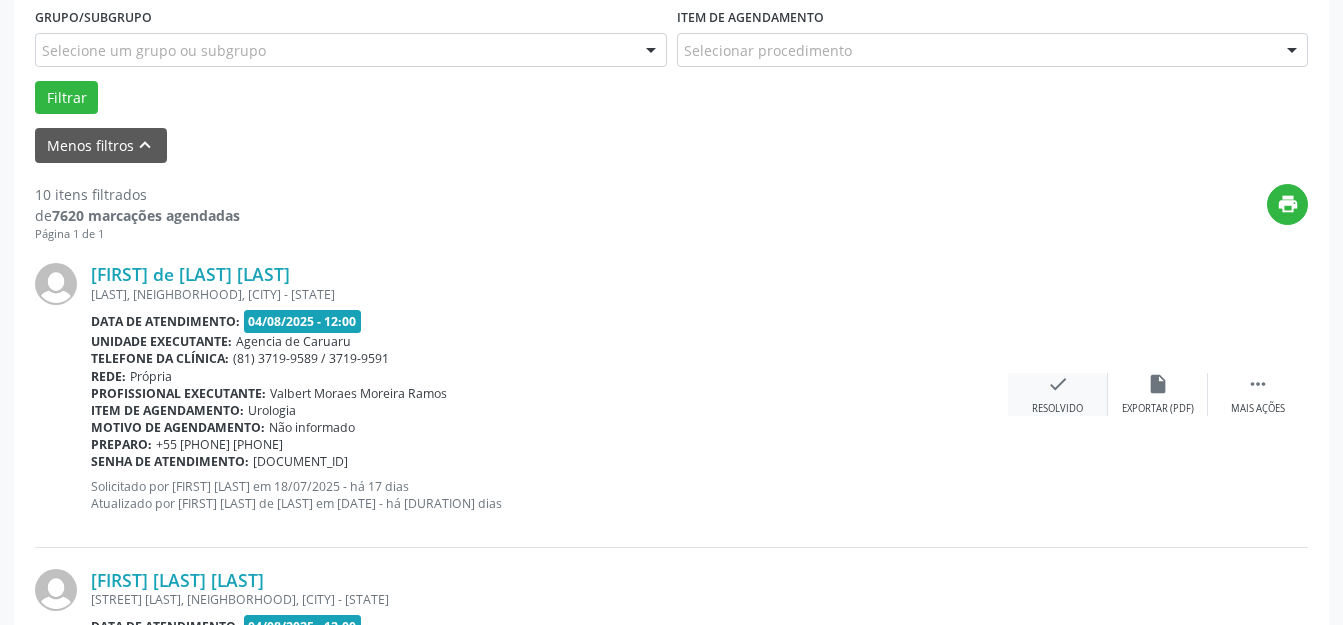 click on "check
Resolvido" at bounding box center (1058, 394) 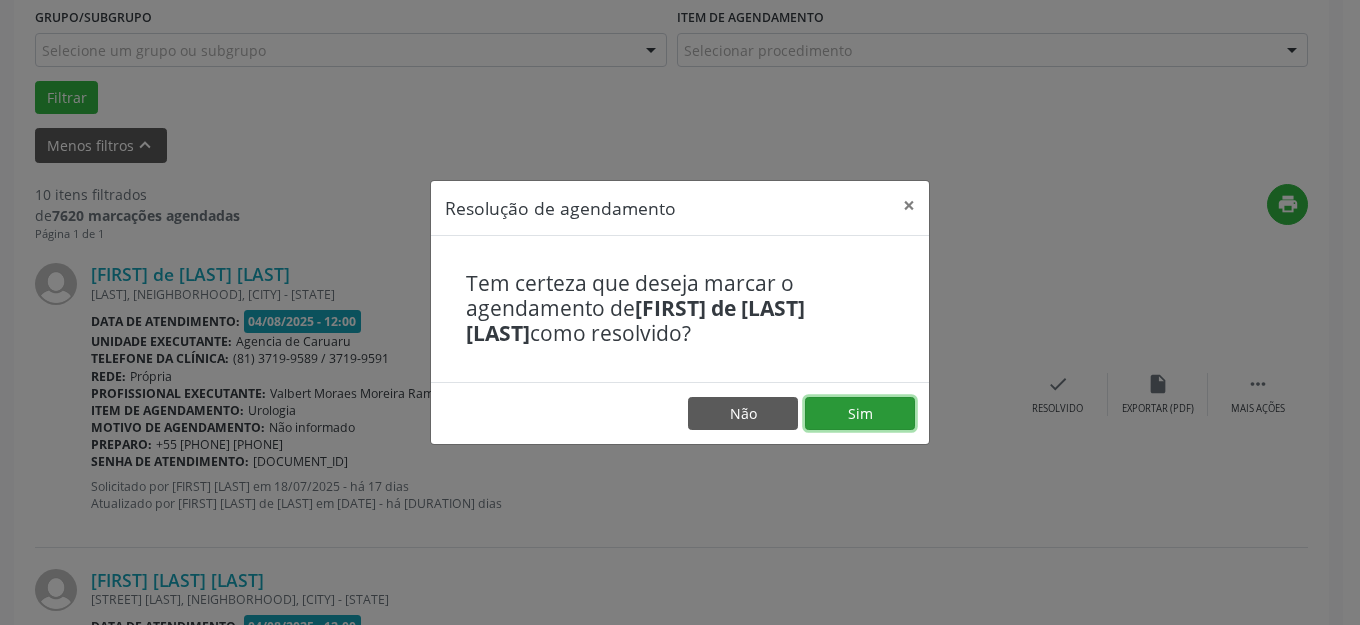 click on "Sim" at bounding box center [860, 414] 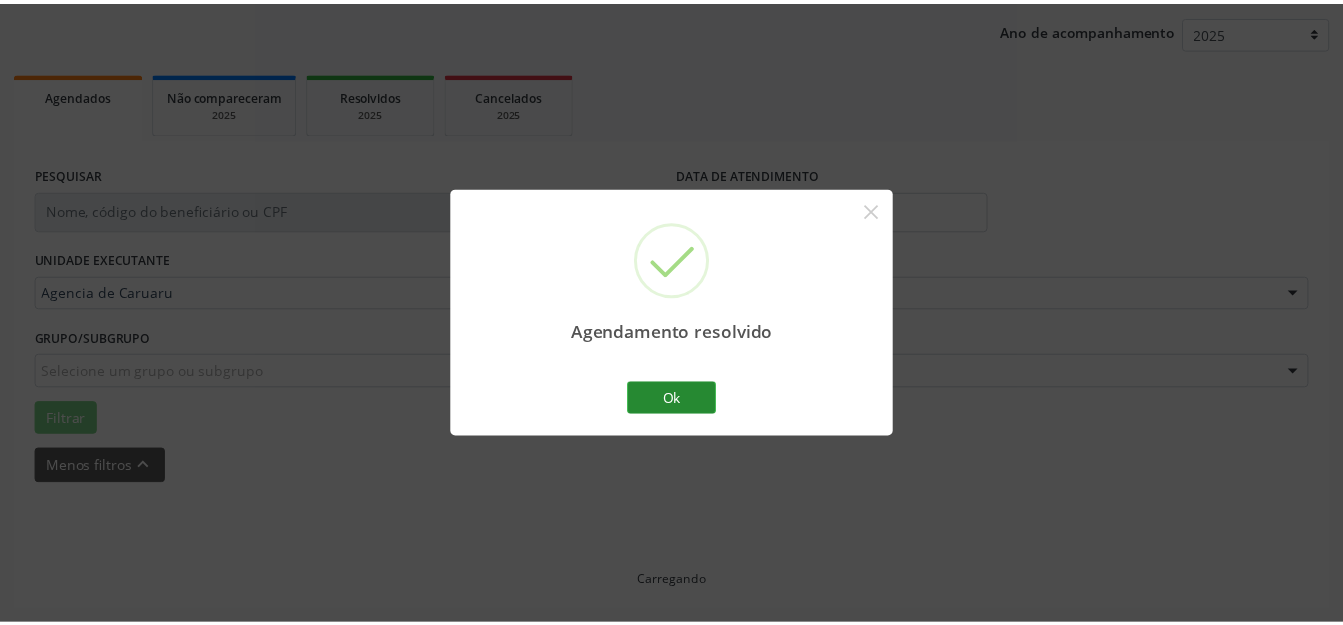 scroll, scrollTop: 227, scrollLeft: 0, axis: vertical 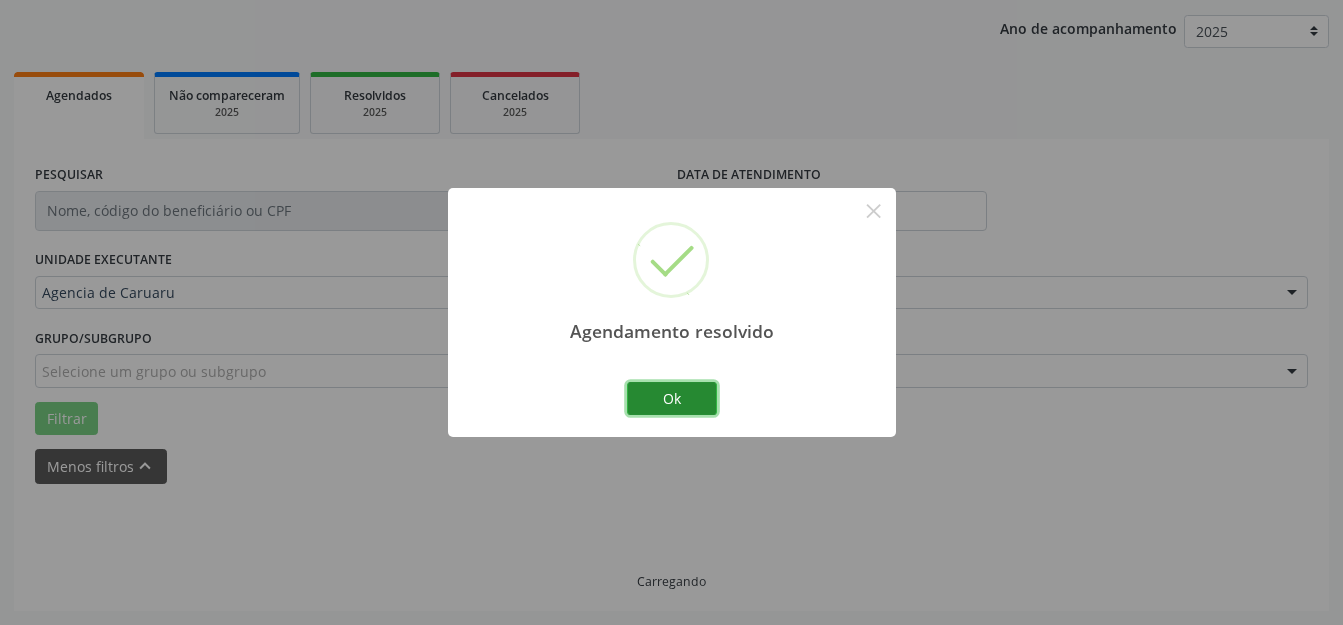 click on "Ok" at bounding box center (672, 399) 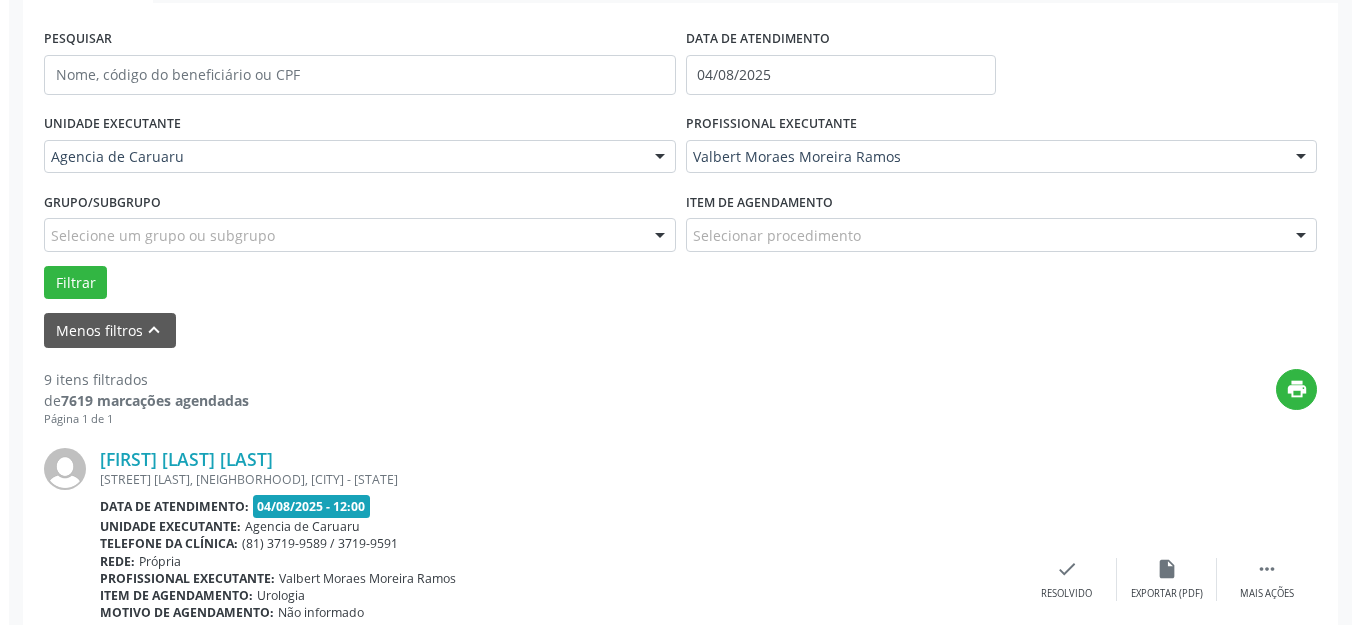 scroll, scrollTop: 548, scrollLeft: 0, axis: vertical 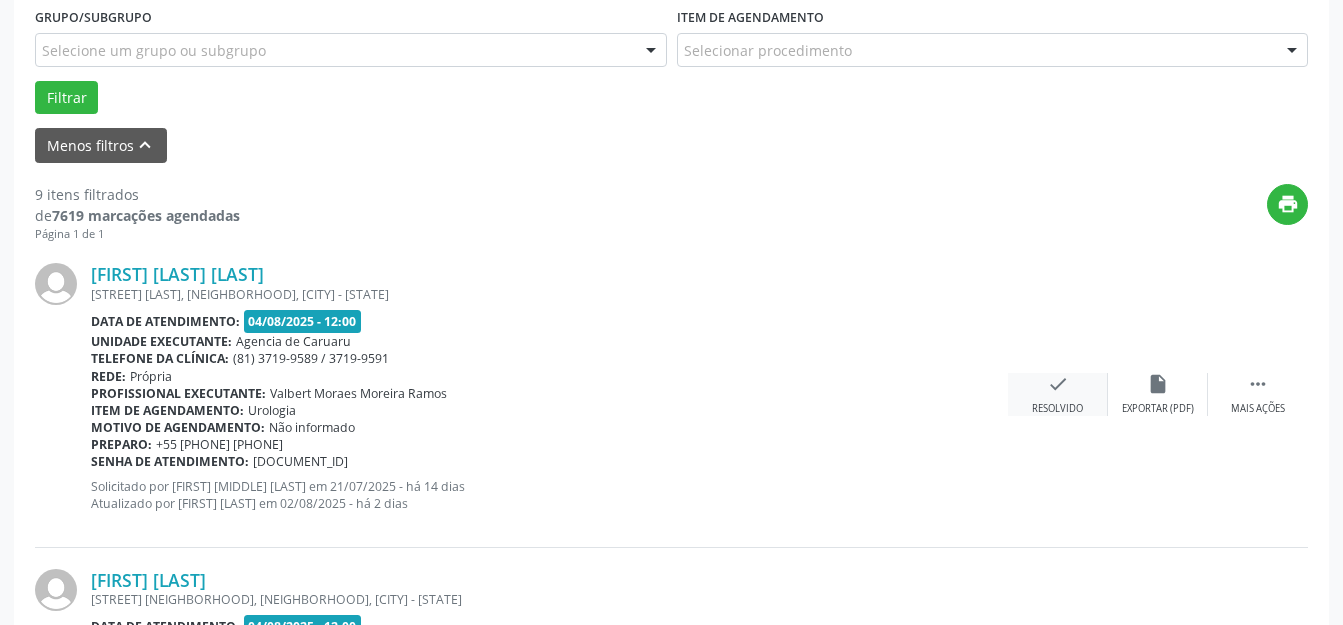 click on "check" at bounding box center (1058, 384) 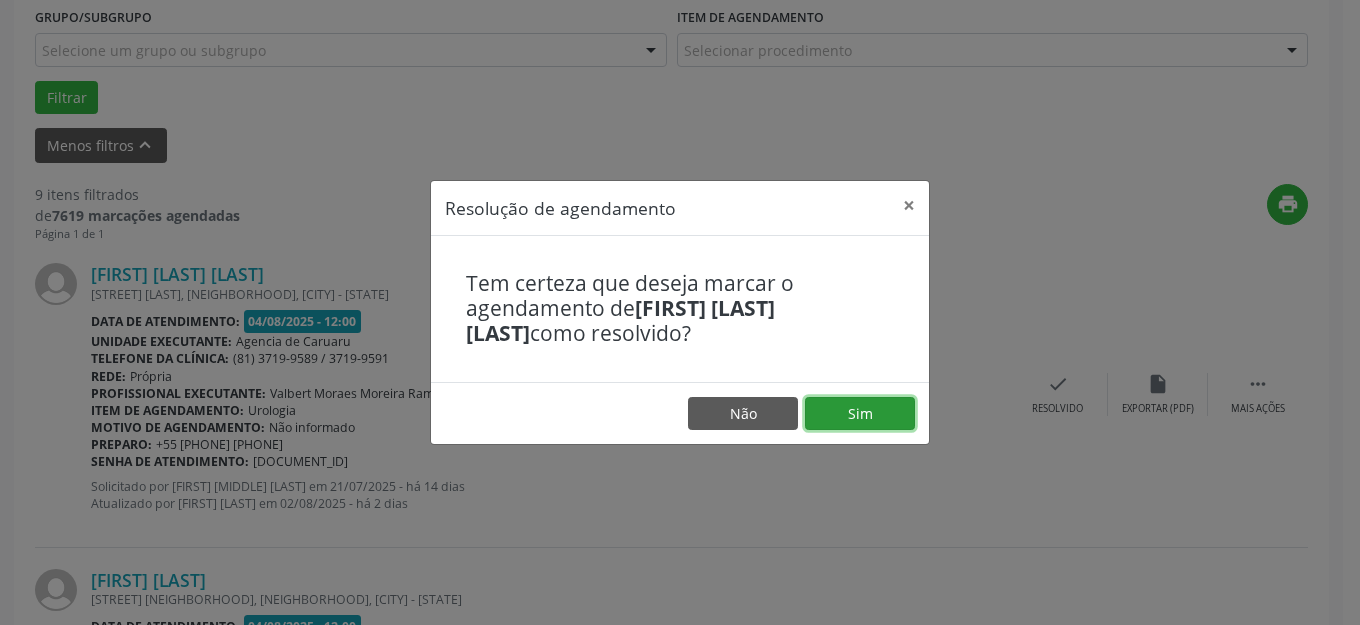 click on "Sim" at bounding box center [860, 414] 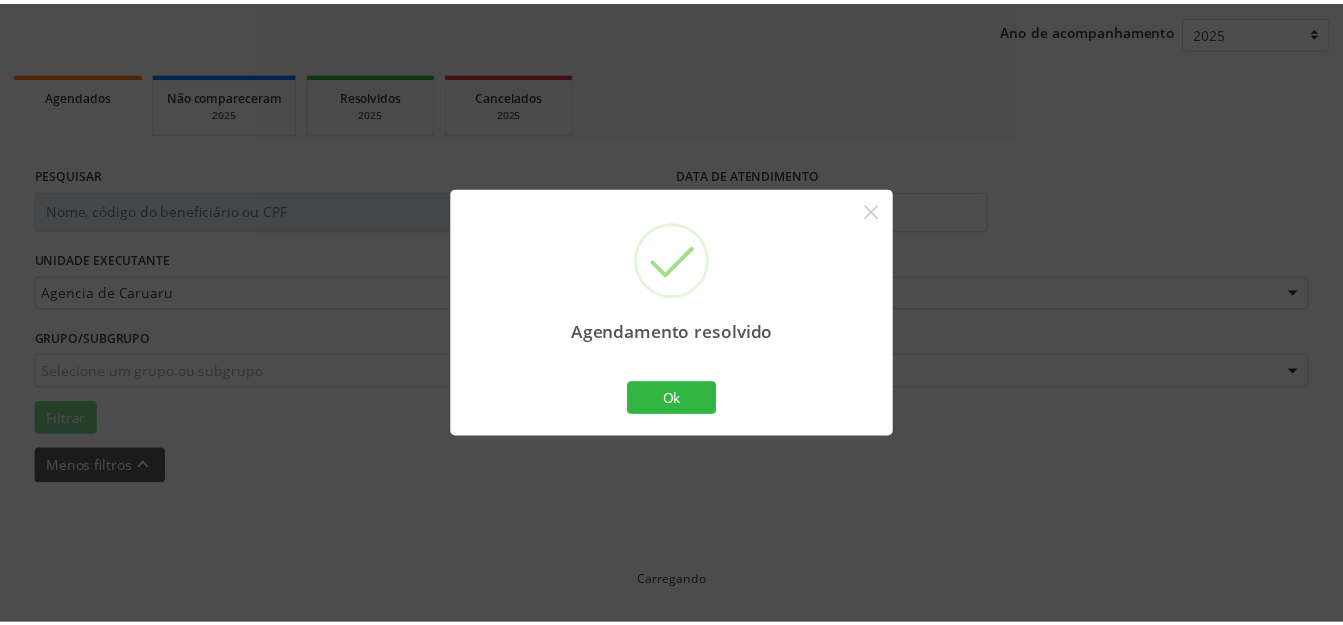 scroll, scrollTop: 227, scrollLeft: 0, axis: vertical 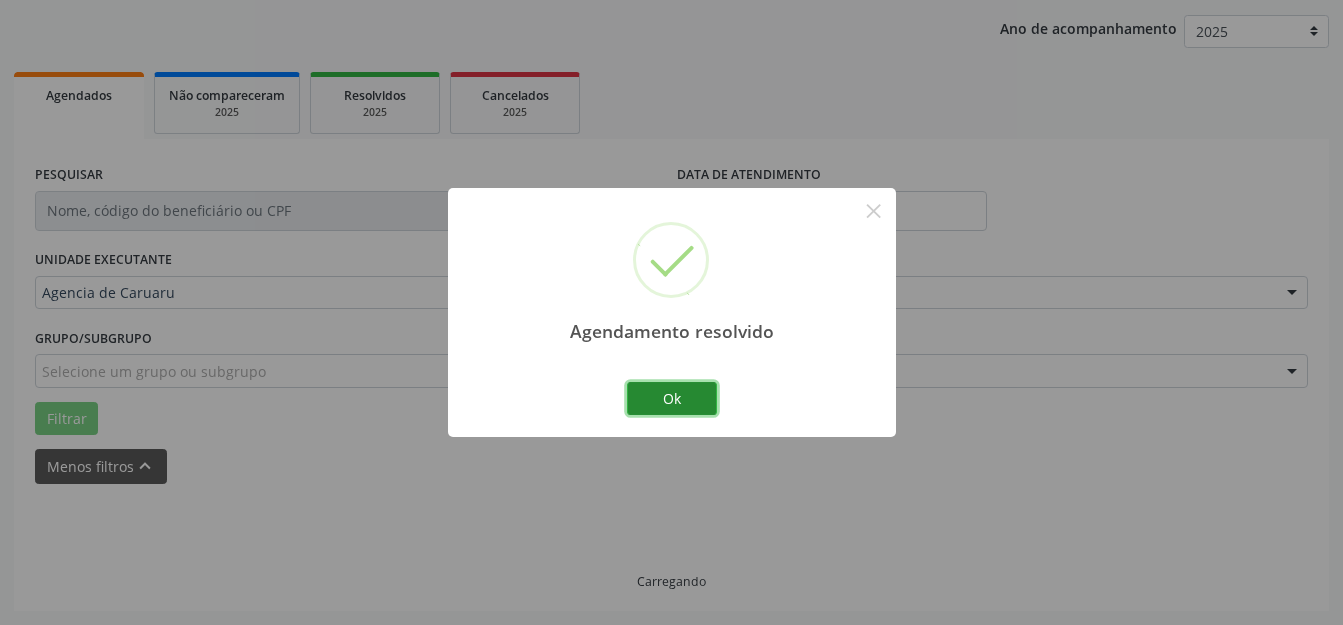 click on "Ok" at bounding box center (672, 399) 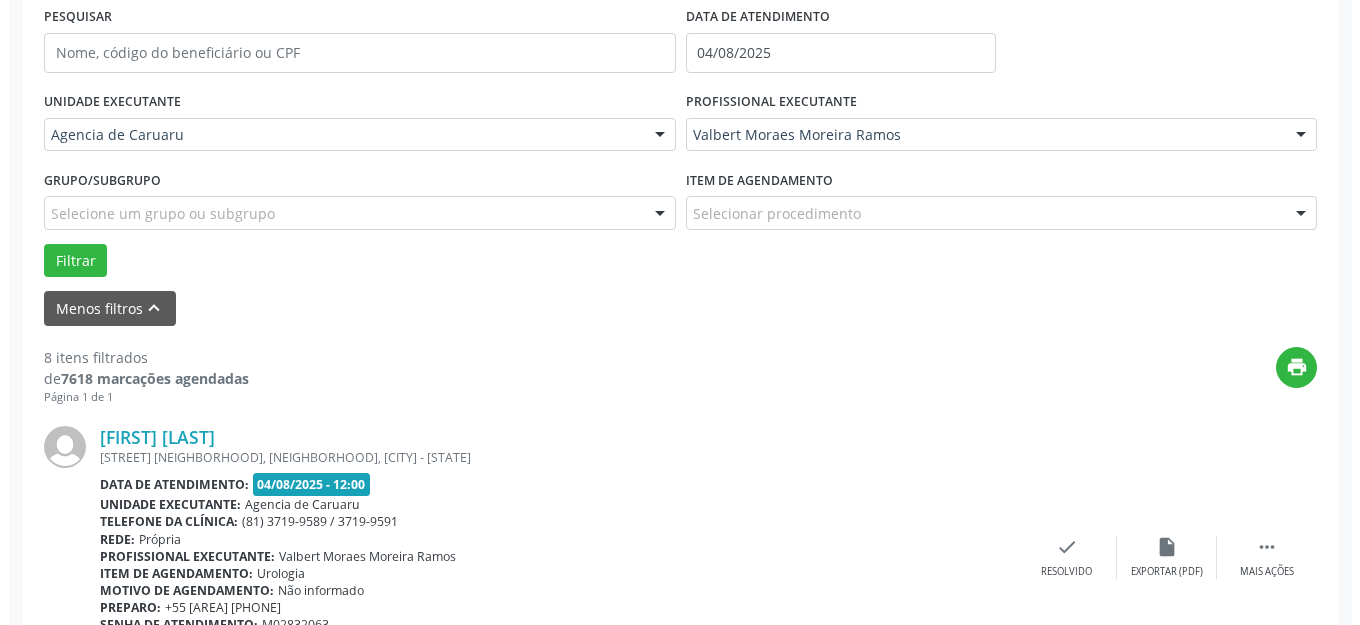 scroll, scrollTop: 448, scrollLeft: 0, axis: vertical 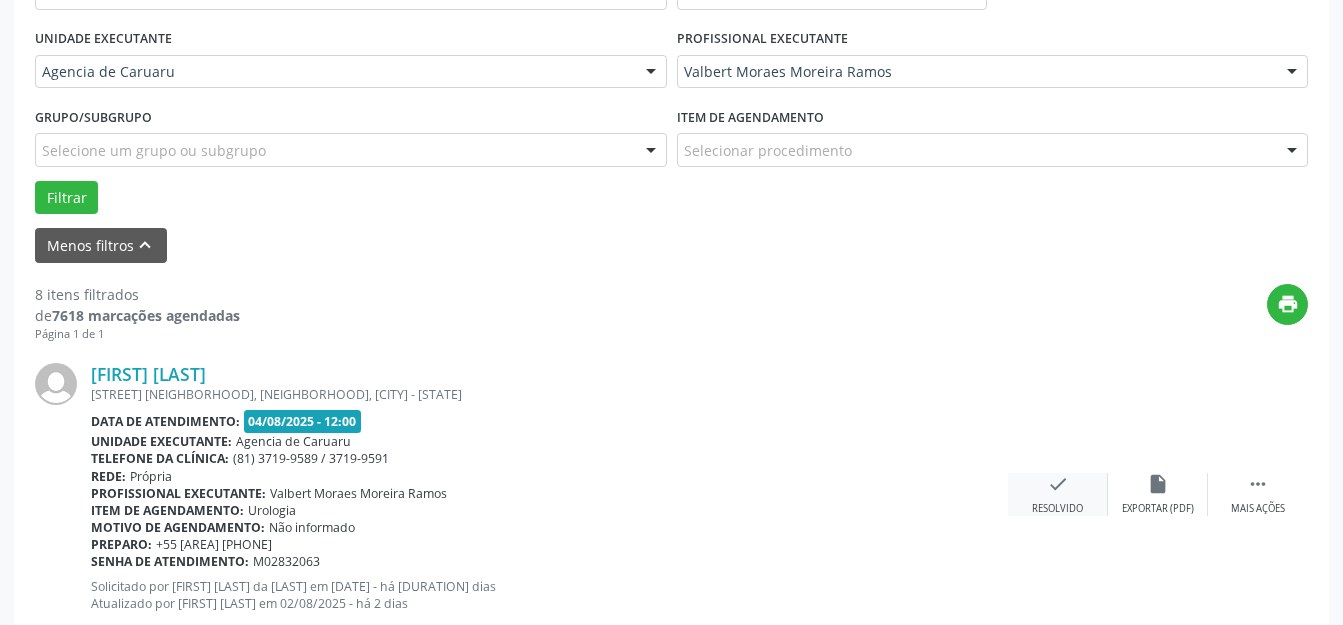 click on "check" at bounding box center [1058, 484] 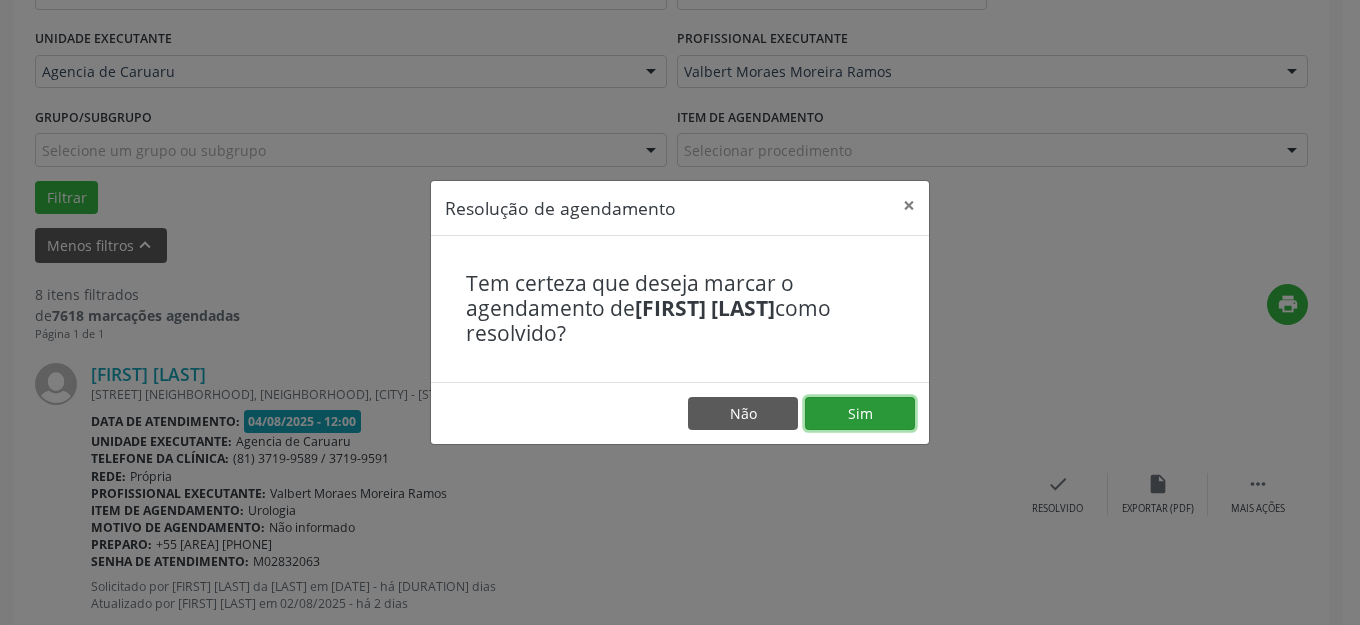 click on "Sim" at bounding box center (860, 414) 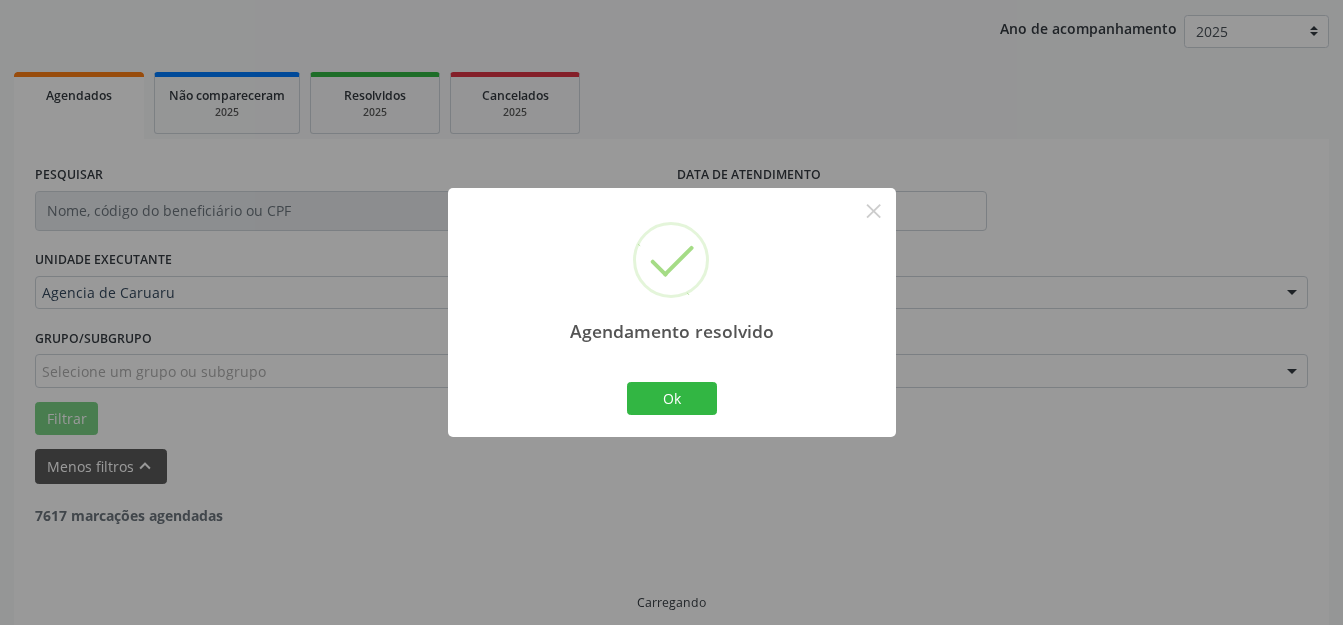 scroll, scrollTop: 248, scrollLeft: 0, axis: vertical 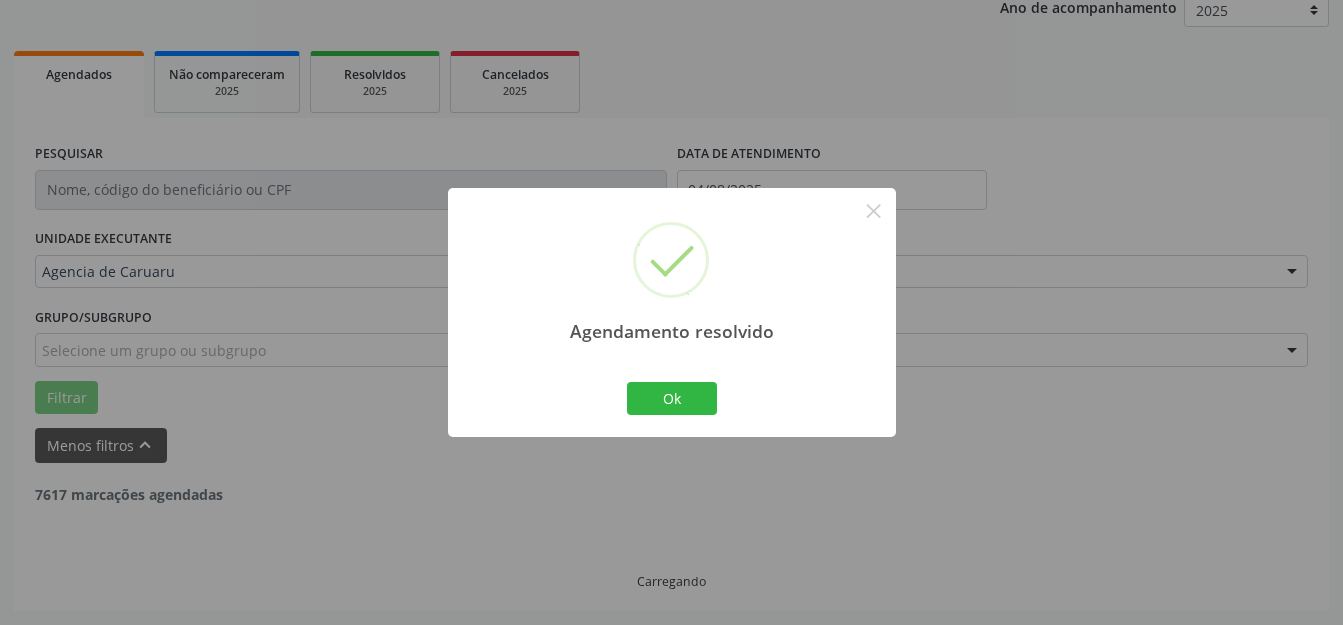 click on "Ok" at bounding box center (672, 399) 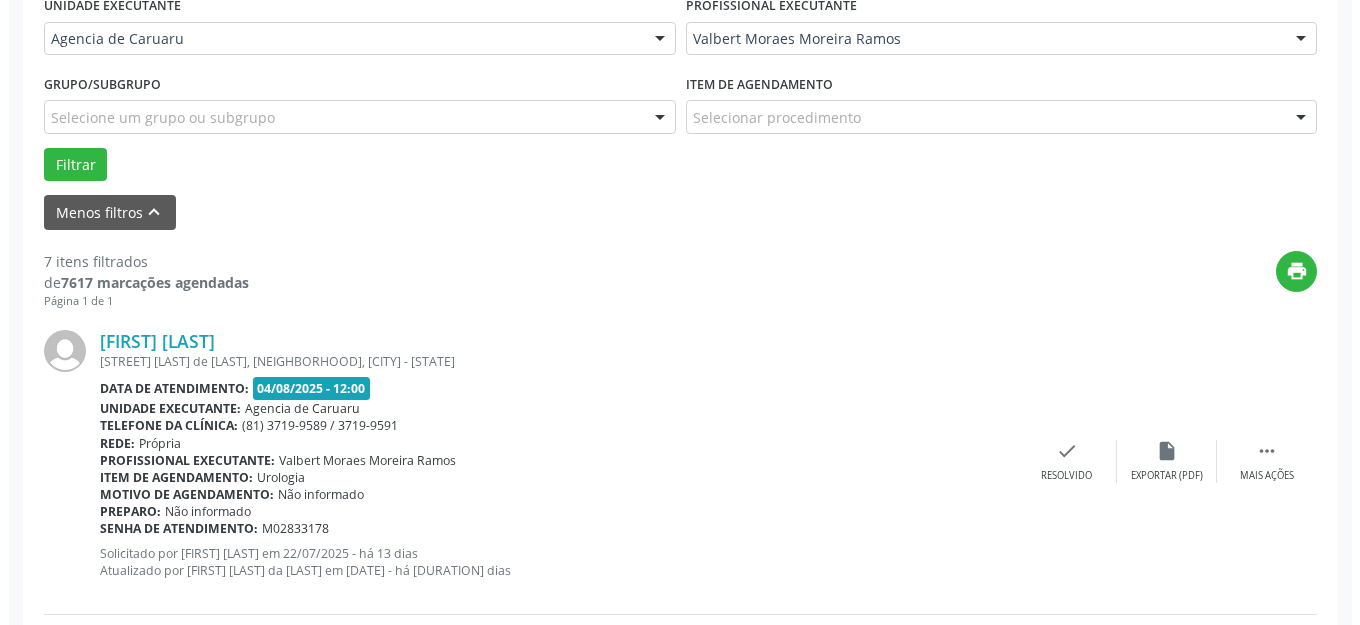 scroll, scrollTop: 648, scrollLeft: 0, axis: vertical 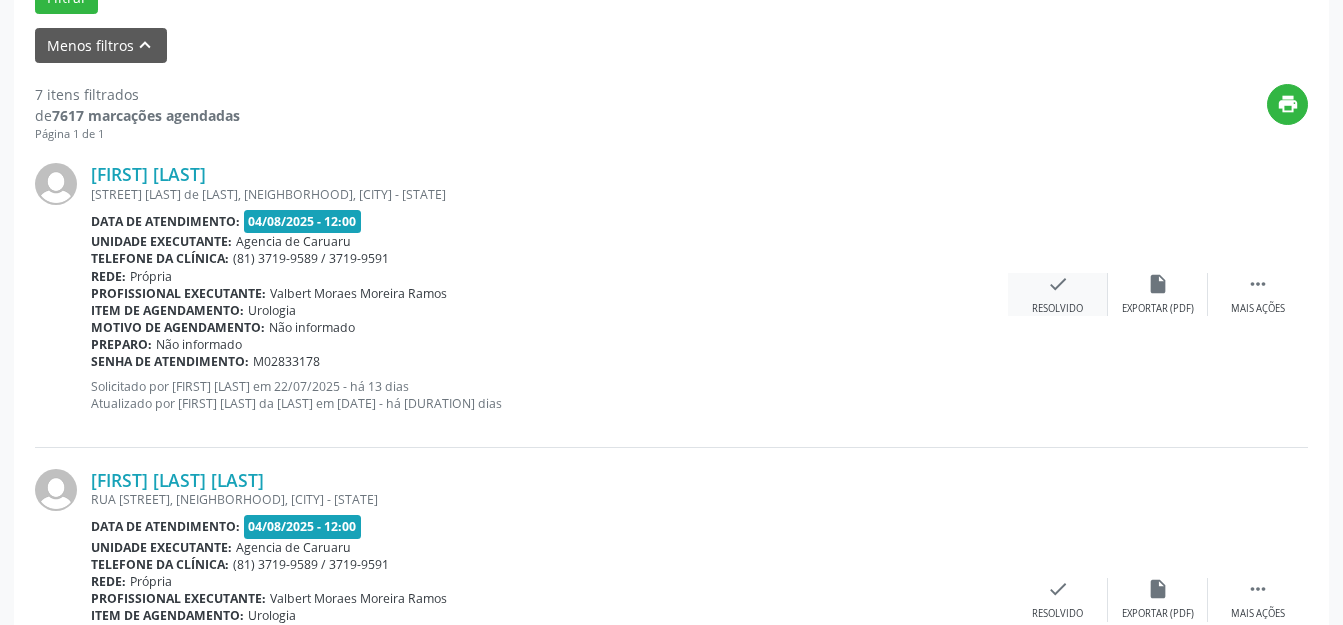 click on "check
Resolvido" at bounding box center (1058, 294) 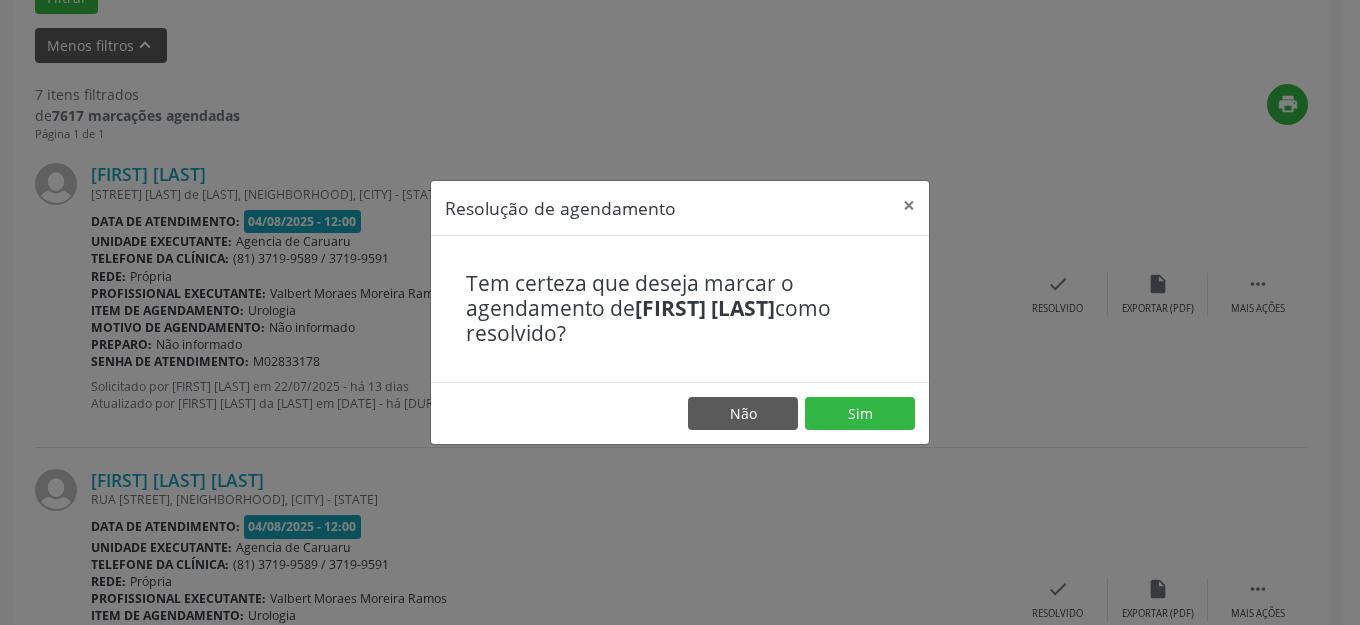 click on "Não Sim" at bounding box center [680, 413] 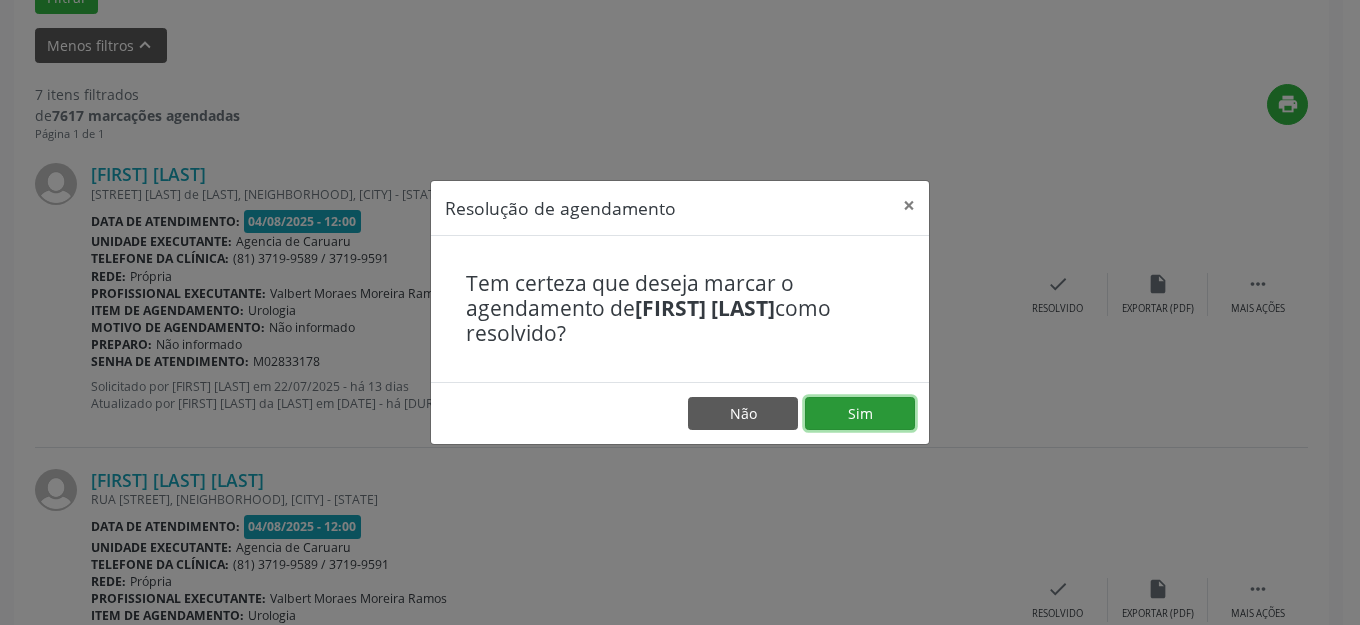 click on "Sim" at bounding box center [860, 414] 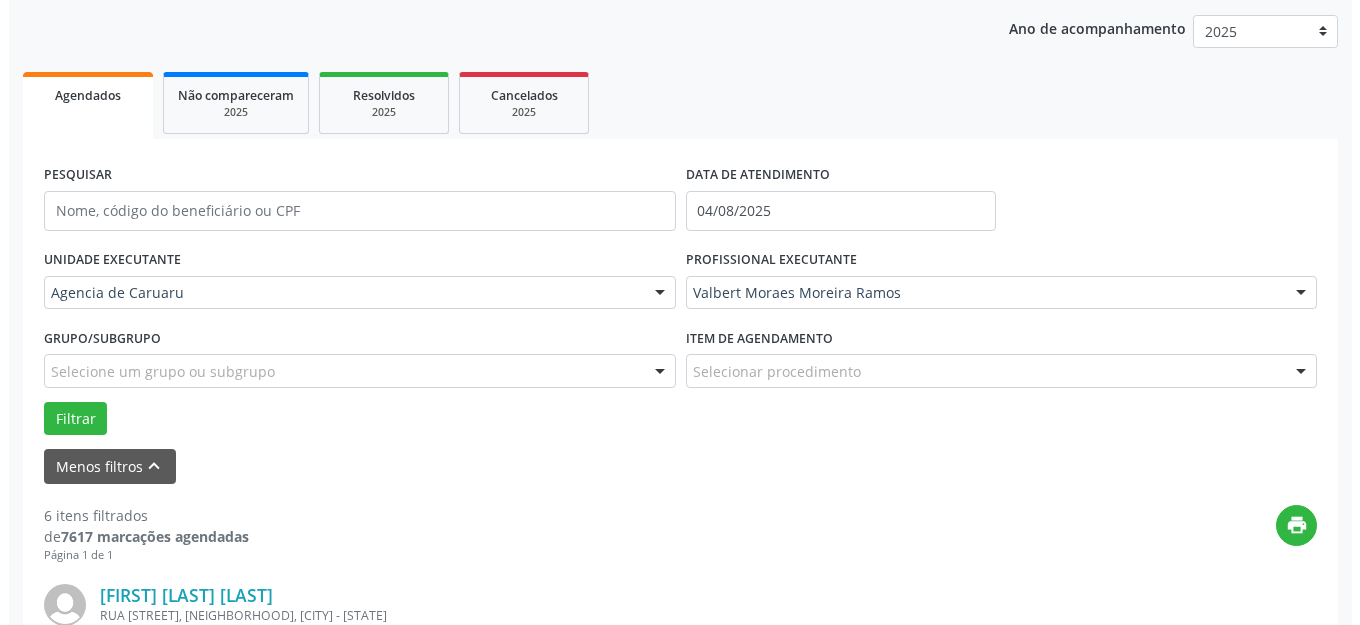 scroll, scrollTop: 648, scrollLeft: 0, axis: vertical 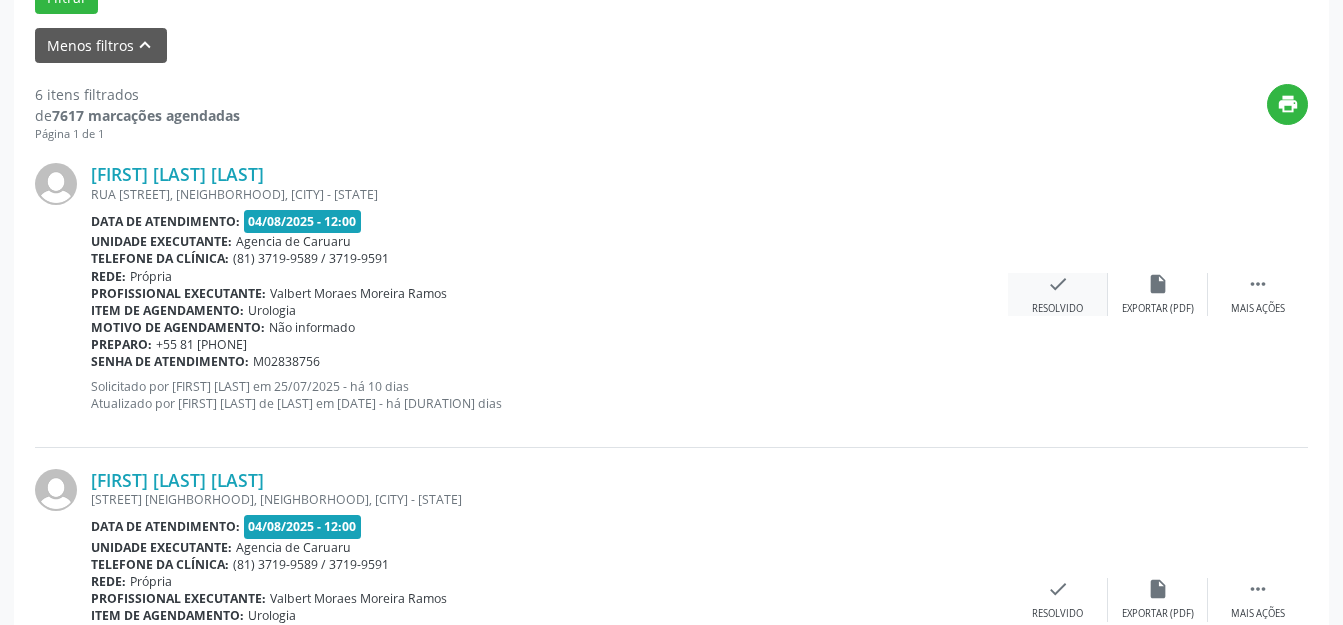 click on "check" at bounding box center [1058, 284] 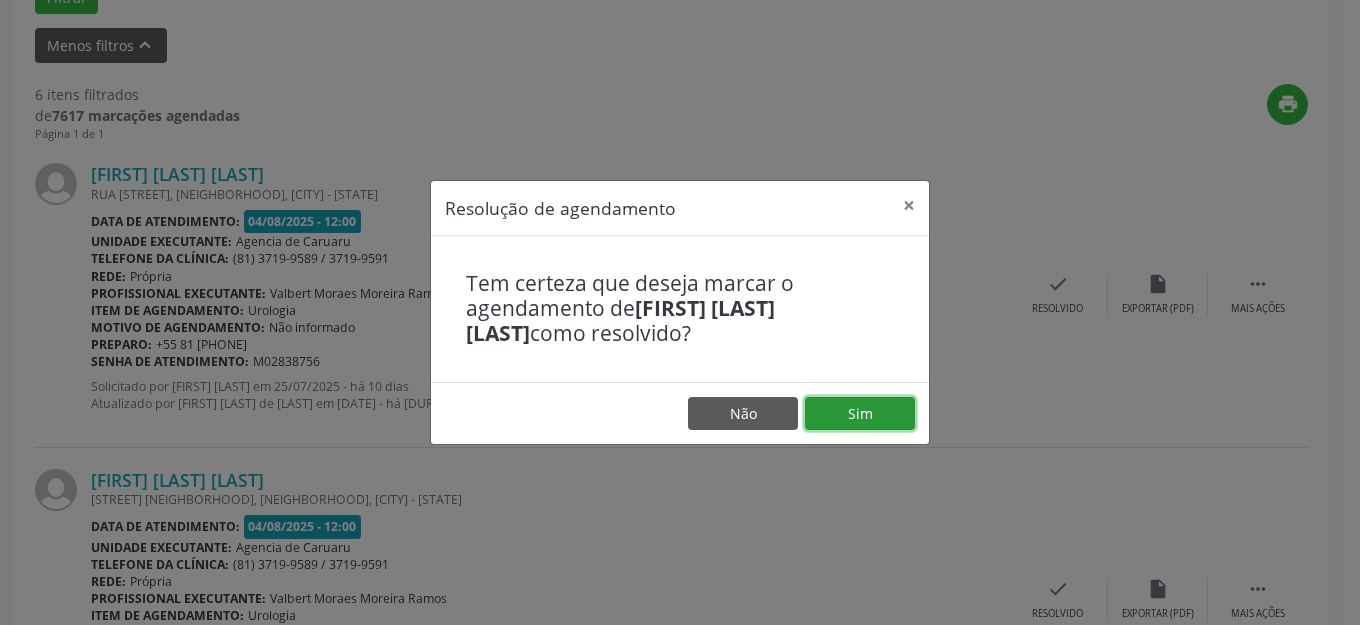 click on "Sim" at bounding box center [860, 414] 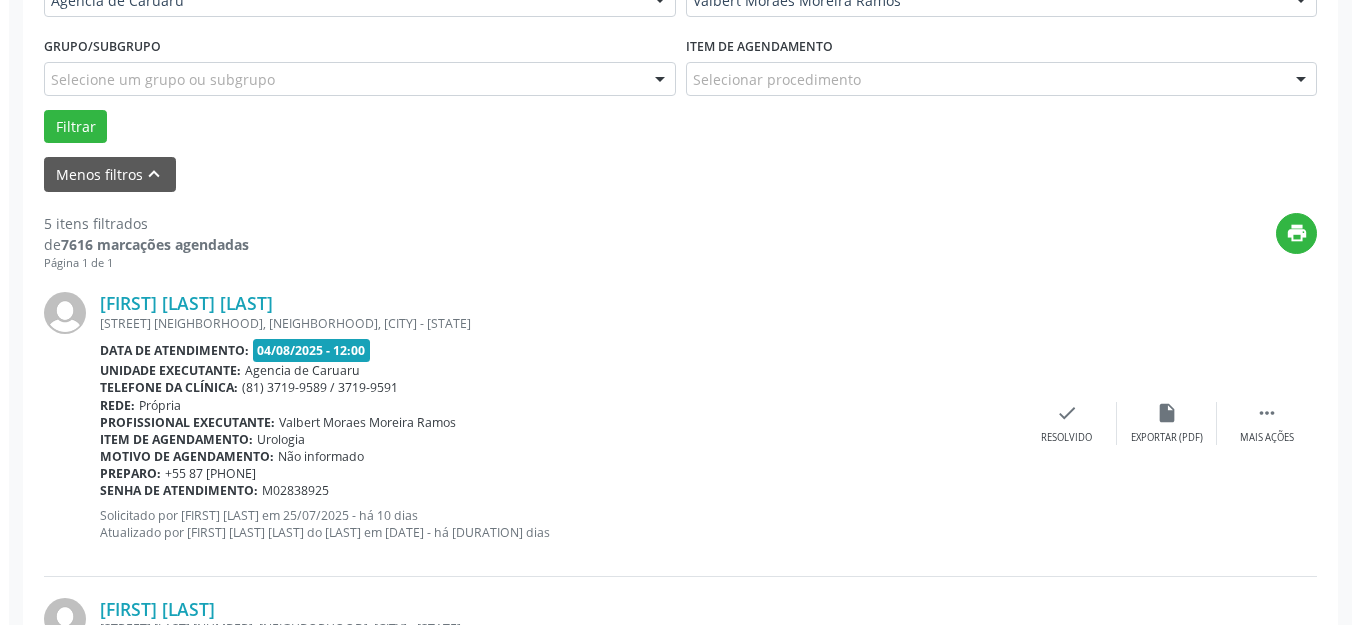scroll, scrollTop: 648, scrollLeft: 0, axis: vertical 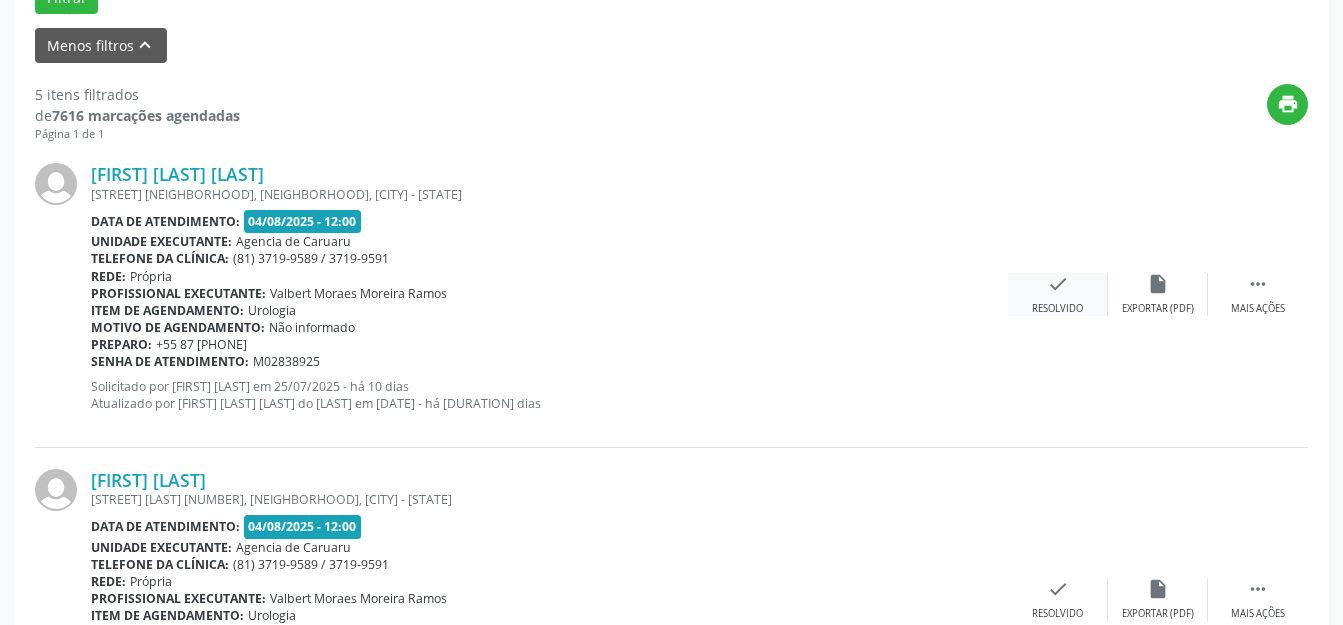 click on "Resolvido" at bounding box center [1057, 309] 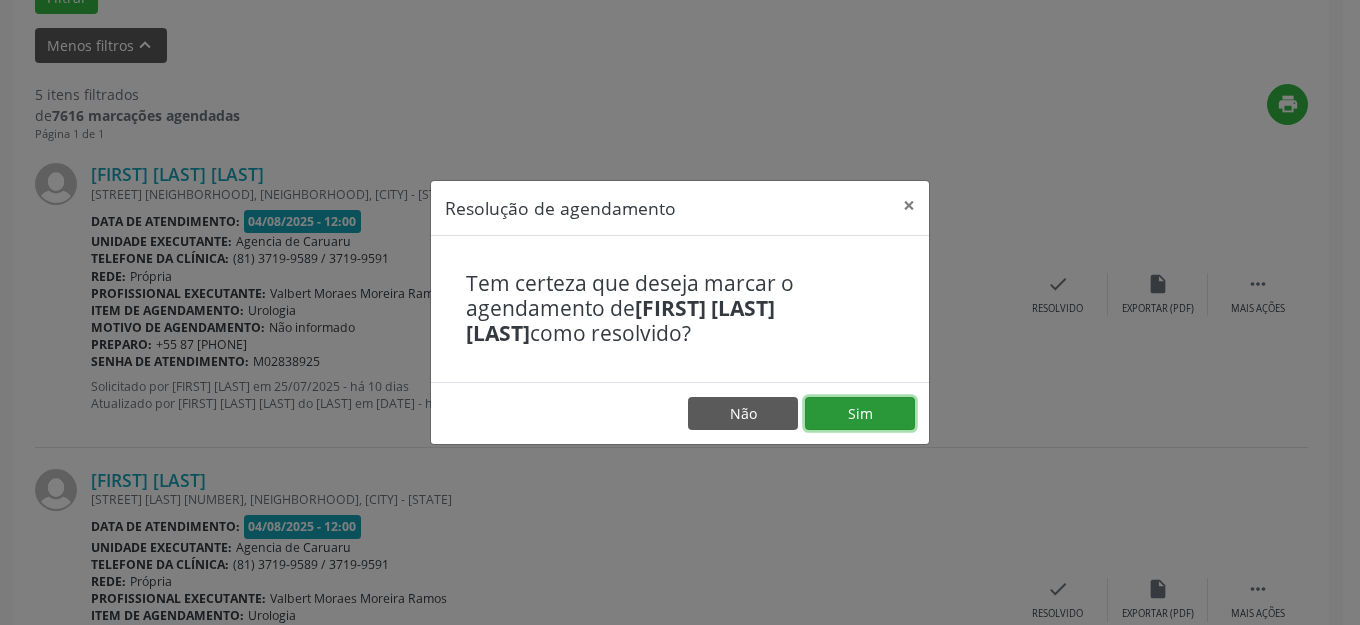 click on "Sim" at bounding box center (860, 414) 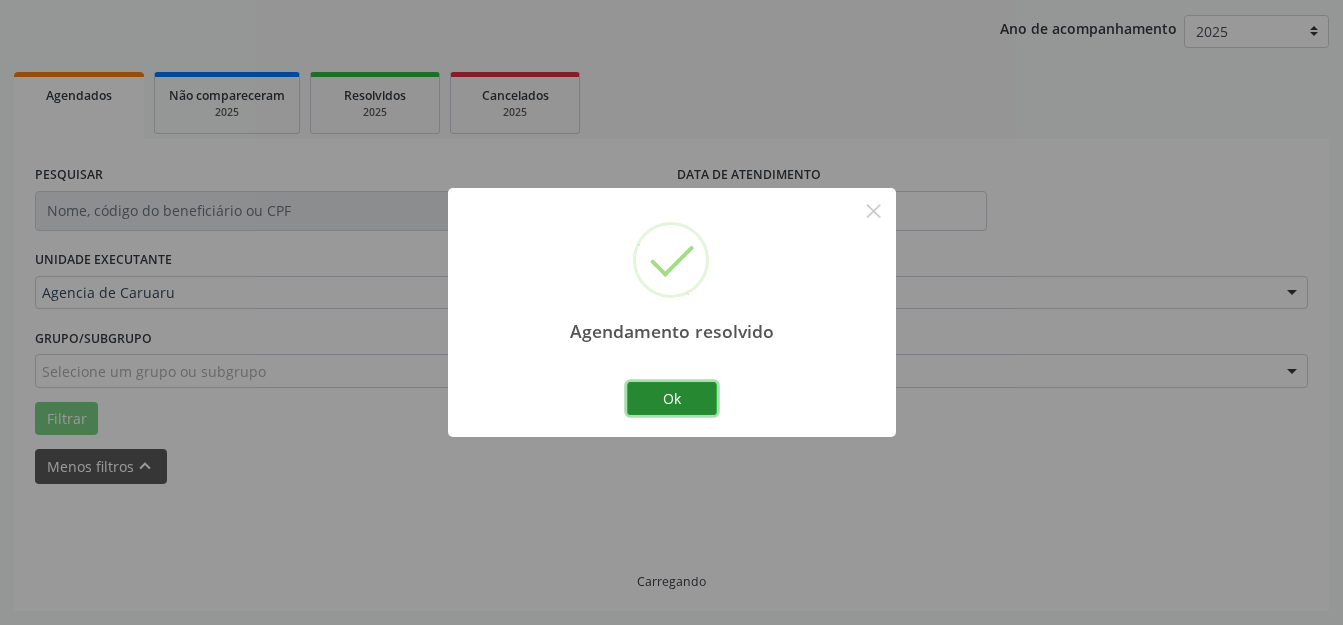 click on "Ok" at bounding box center [672, 399] 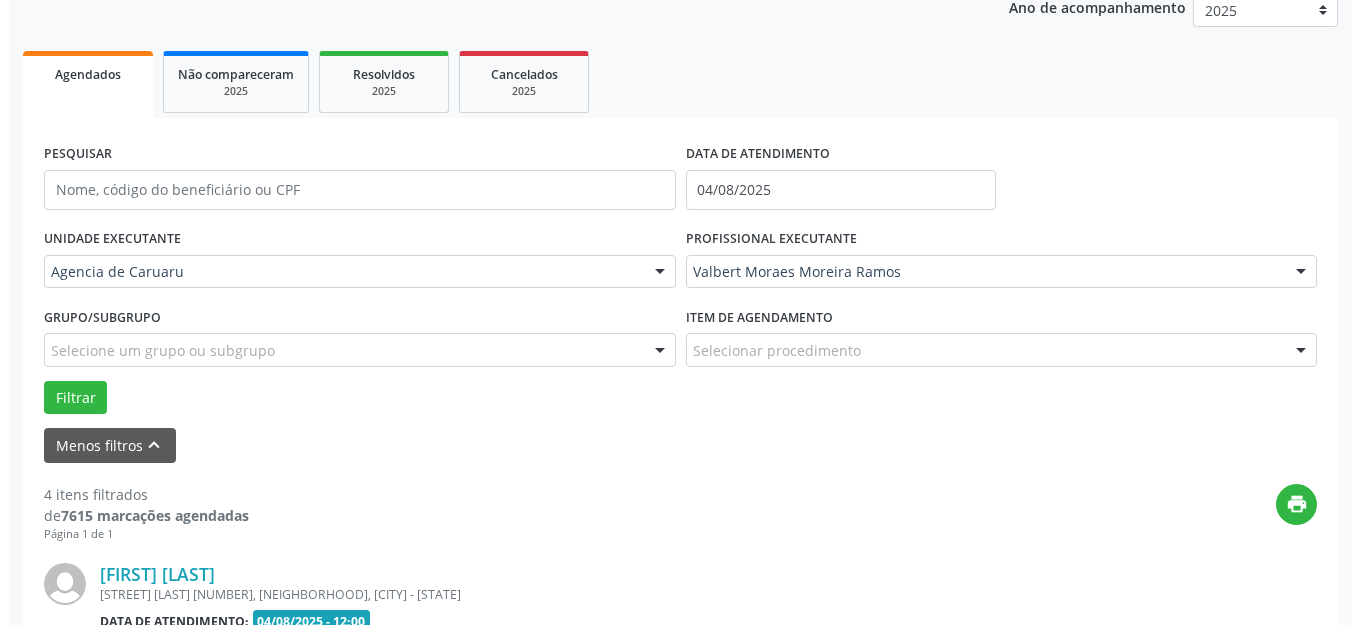 scroll, scrollTop: 548, scrollLeft: 0, axis: vertical 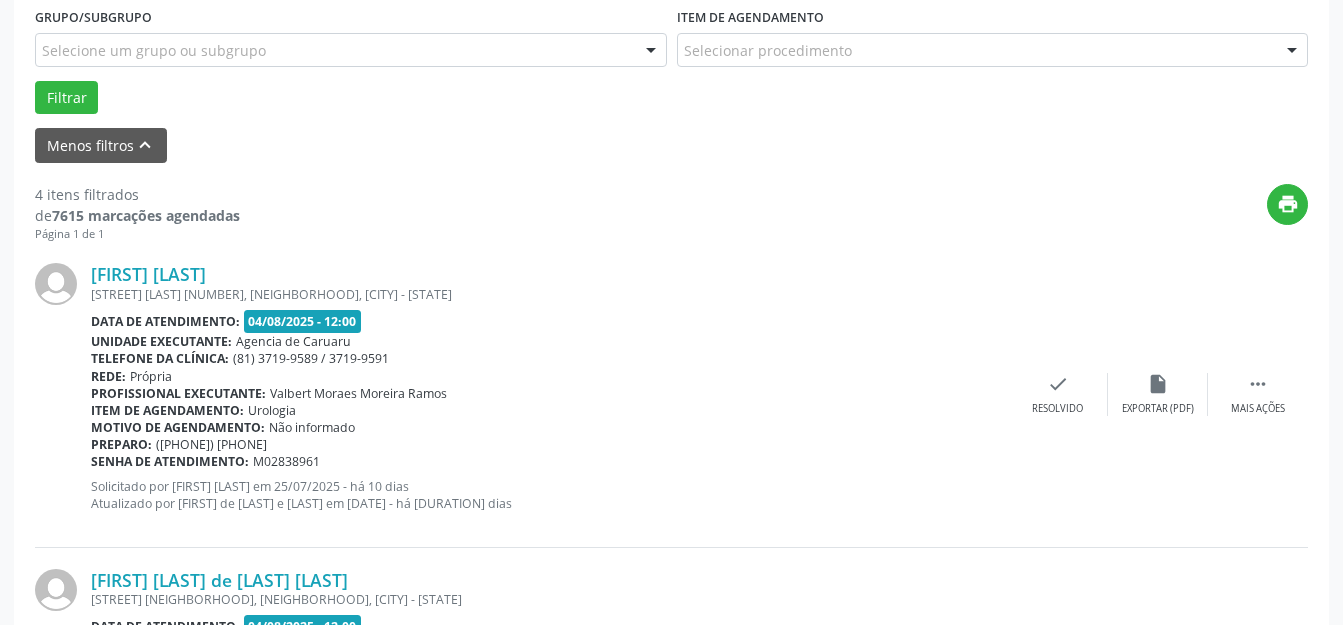 click on "[FIRST] [LAST] [LAST]
[STREET] [LAST] [NUMBER], [NEIGHBORHOOD], [CITY] - [STATE]
Data de atendimento:
[DATE] - [TIME]
Unidade executante:
Agencia de Caruaru
Telefone da clínica:
([AREA]) [PHONE] / [PHONE]
Rede:
Própria
Profissional executante:
[FIRST] [LAST] [LAST]
Item de agendamento:
Urologia
Motivo de agendamento:
Não informado
Preparo:
([AREA]) [PHONE]
Senha de atendimento:
[DOCUMENT_ID]
Solicitado por [FIRST] de [LAST] e [LAST] em [DATE] - há [DURATION] dias
Atualizado por [FIRST] de [LAST] e [LAST] em [DATE] - há [DURATION] dias

Mais ações
insert_drive_file
Exportar (PDF)
check
Resolvido" at bounding box center [671, 394] 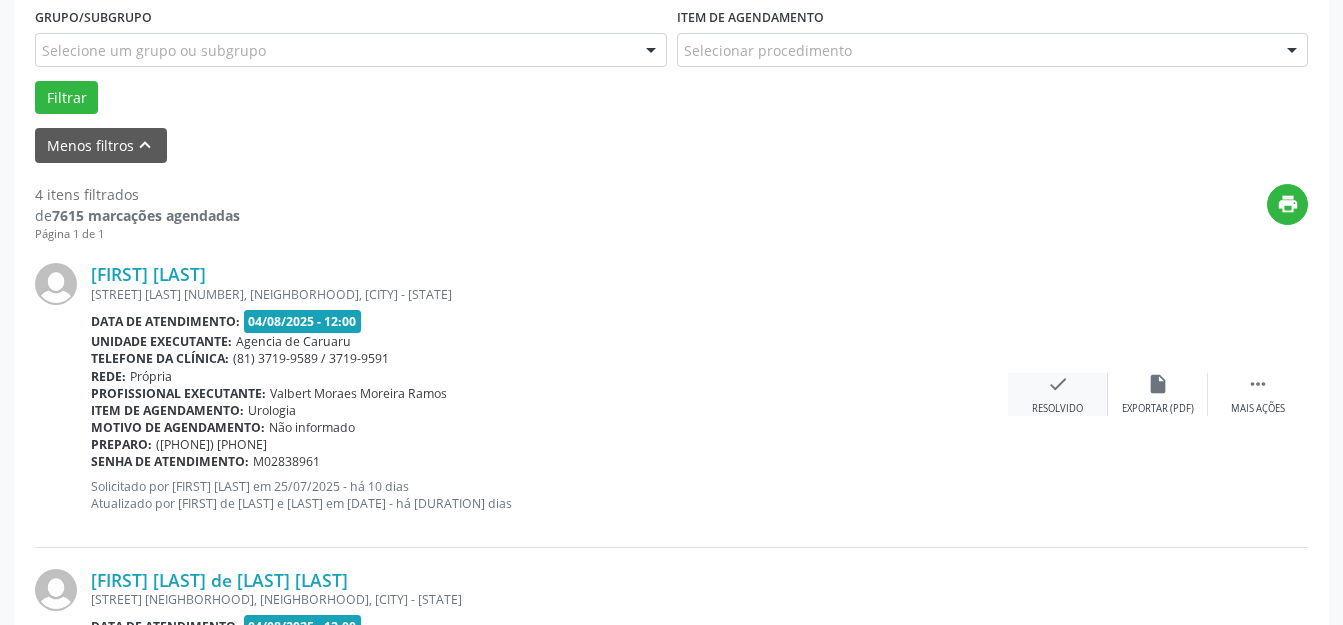 click on "check
Resolvido" at bounding box center [1058, 394] 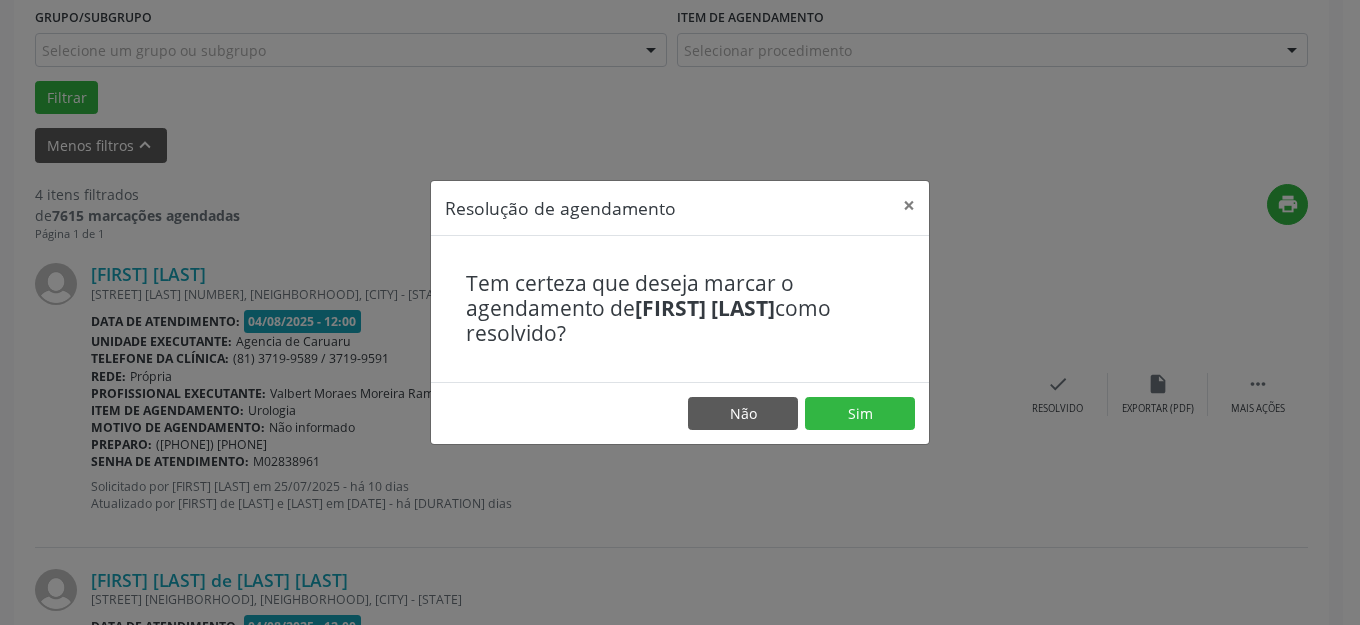 click on "Não Sim" at bounding box center (680, 413) 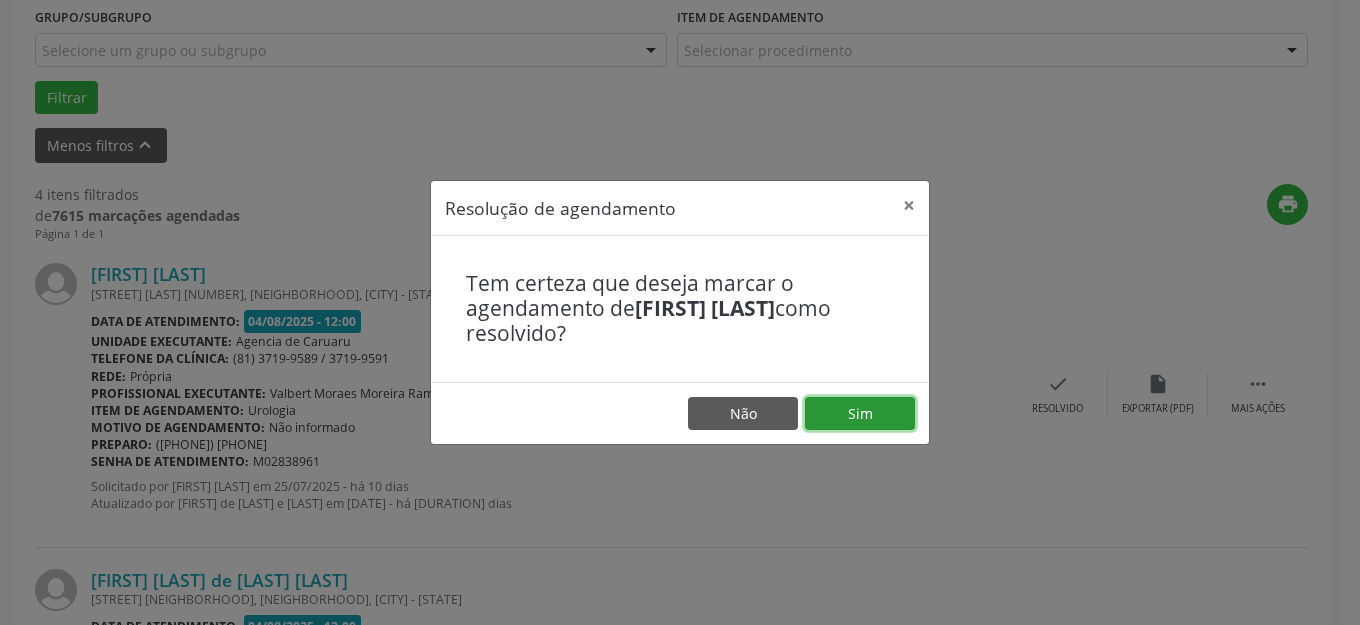 click on "Sim" at bounding box center (860, 414) 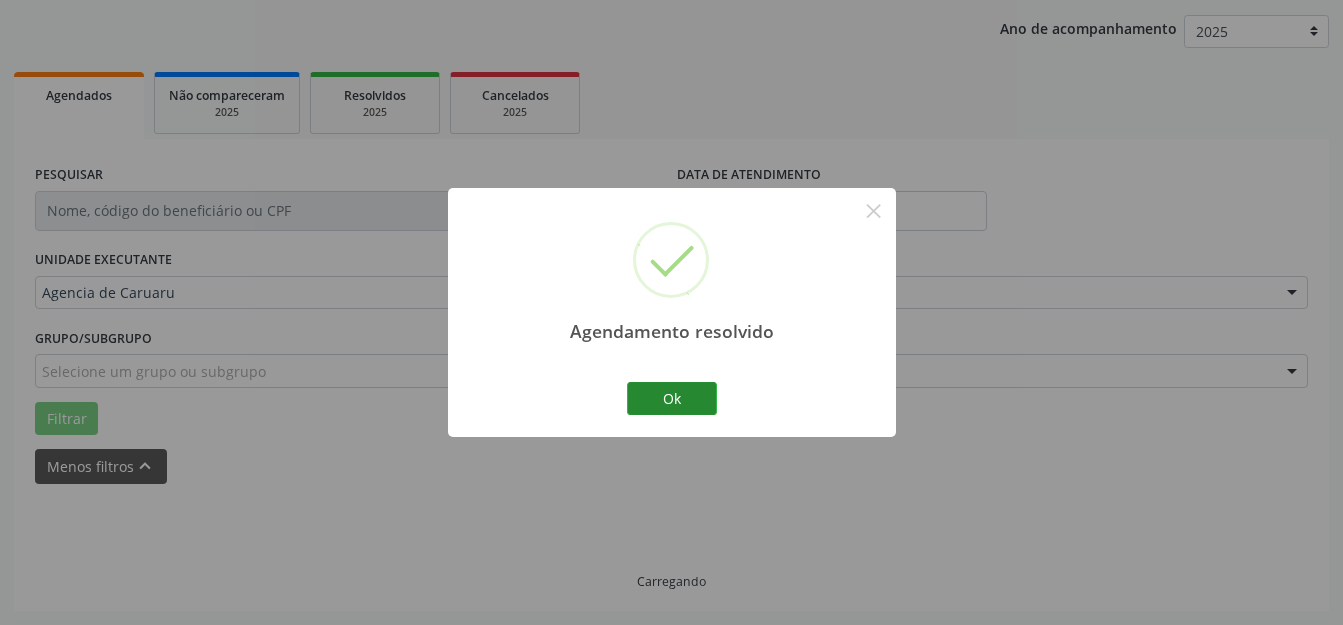 click on "Agendamento resolvido × Ok Cancel" at bounding box center (672, 312) 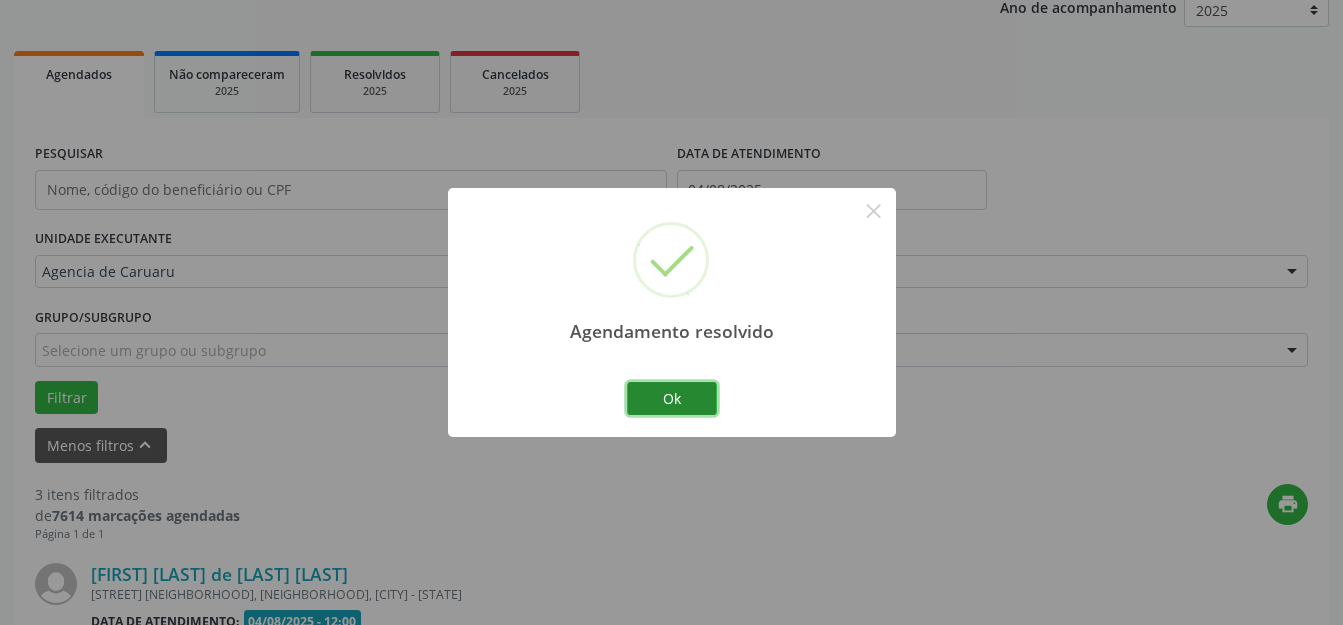 click on "Ok" at bounding box center (672, 399) 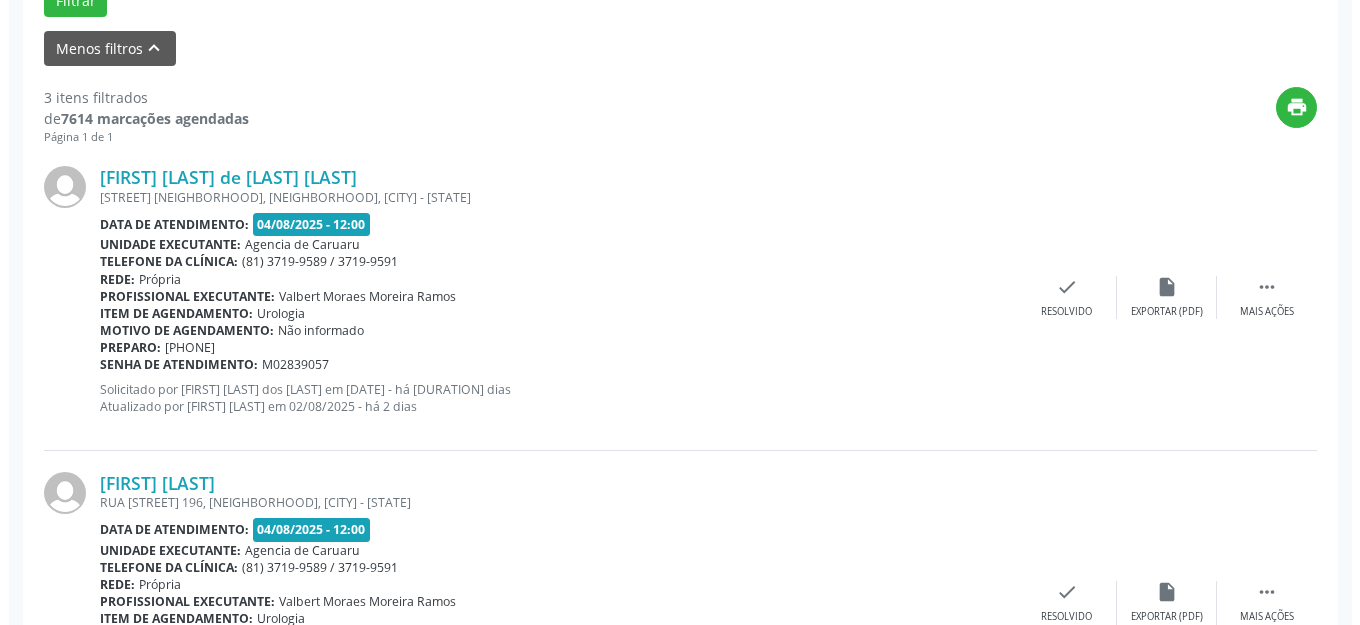 scroll, scrollTop: 648, scrollLeft: 0, axis: vertical 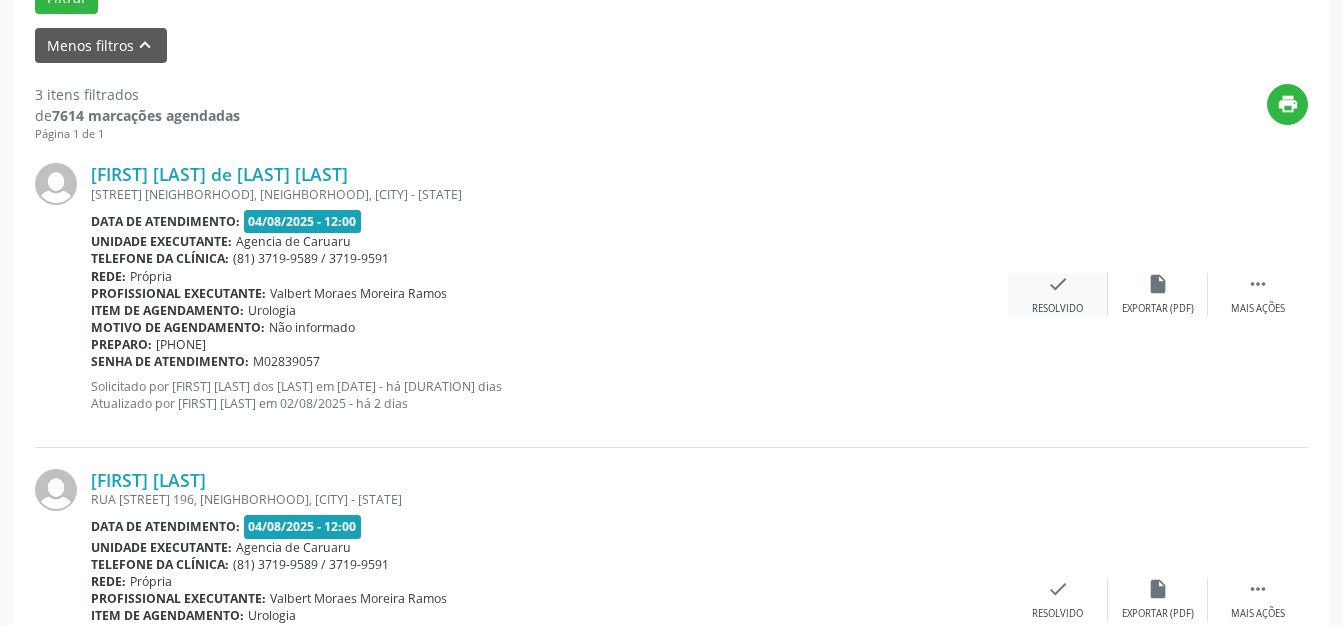 click on "check
Resolvido" at bounding box center [1058, 294] 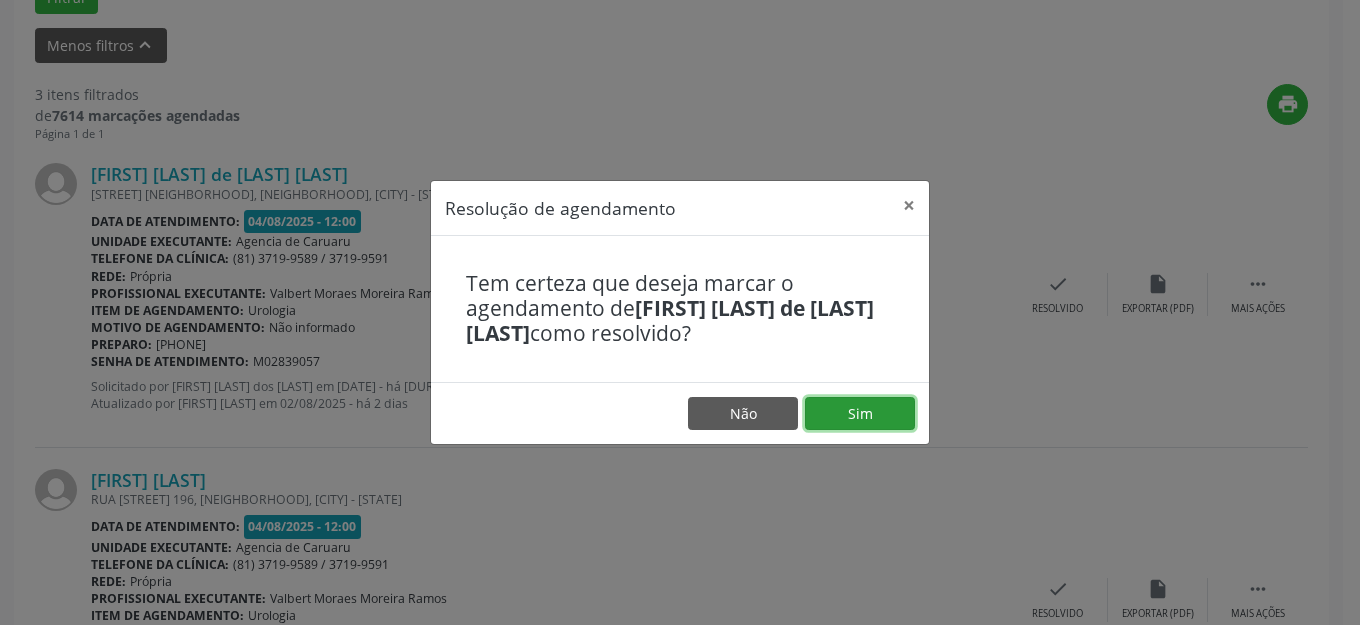 click on "Sim" at bounding box center (860, 414) 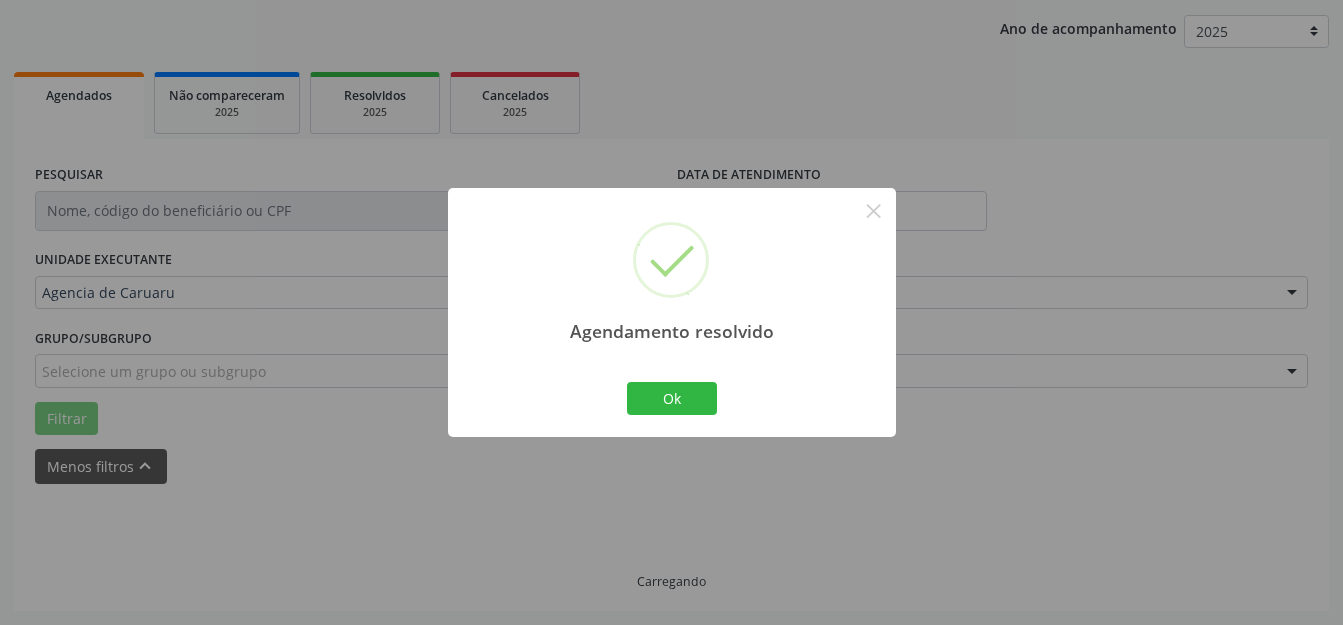 click on "Agendamento resolvido × Ok Cancel" at bounding box center (672, 312) 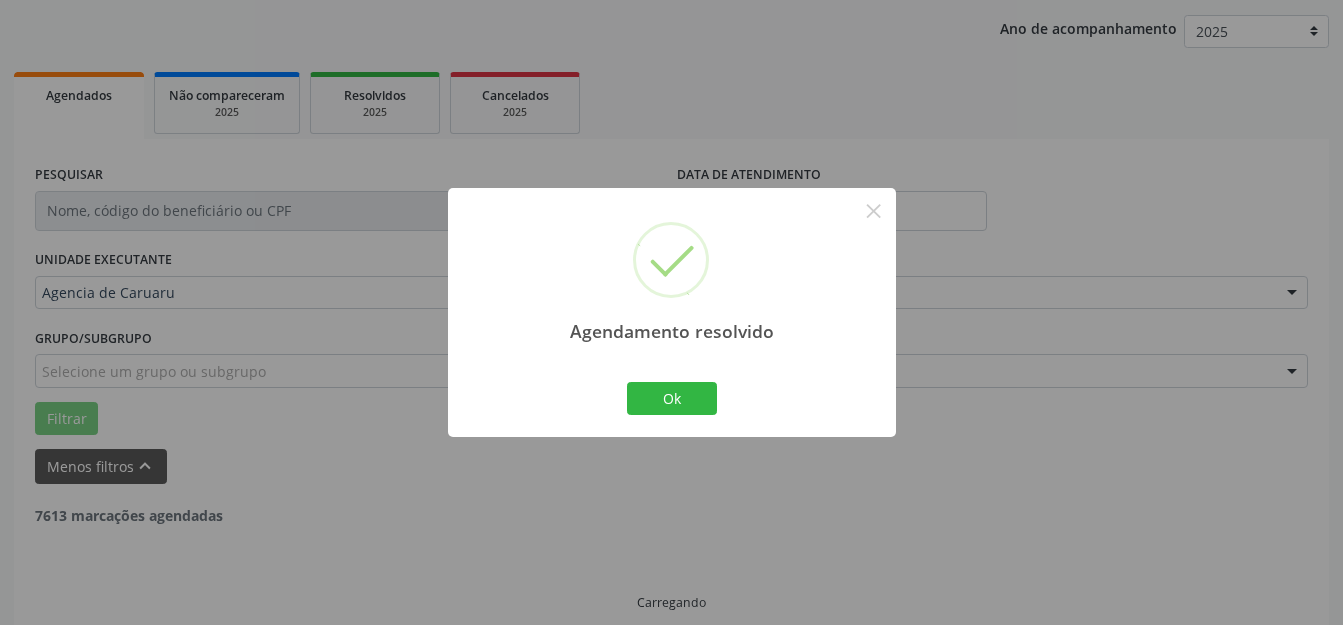 scroll, scrollTop: 248, scrollLeft: 0, axis: vertical 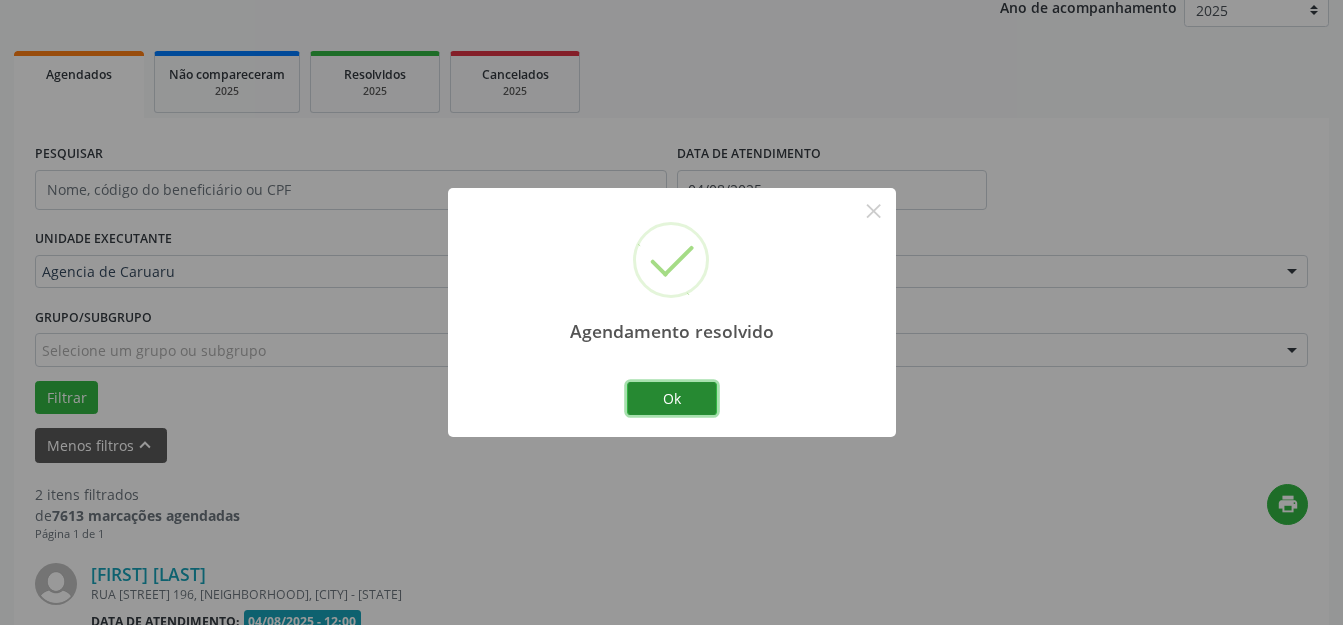 click on "Ok" at bounding box center (672, 399) 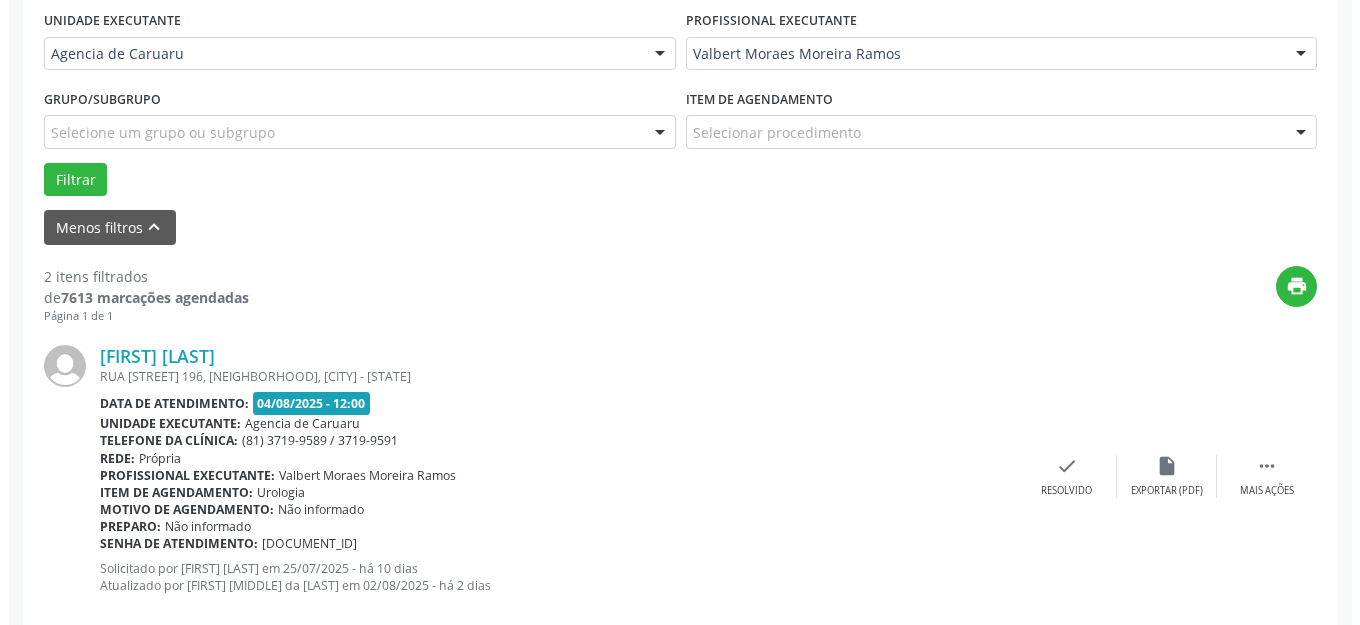 scroll, scrollTop: 548, scrollLeft: 0, axis: vertical 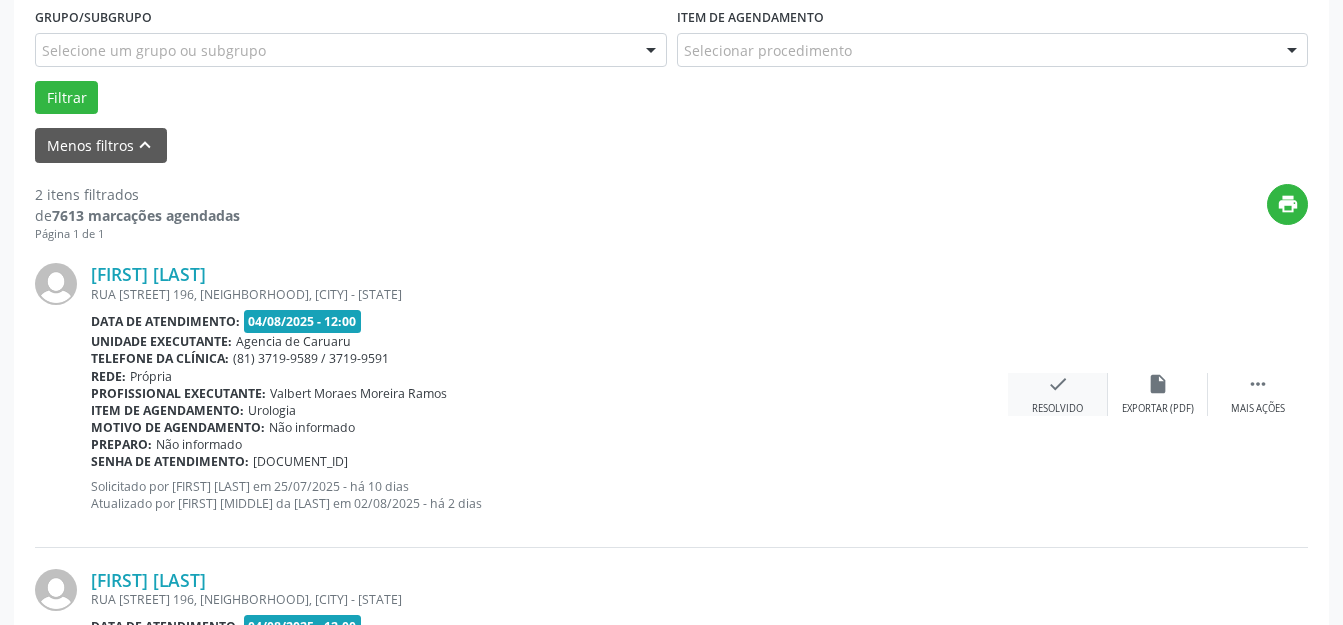 click on "check
Resolvido" at bounding box center [1058, 394] 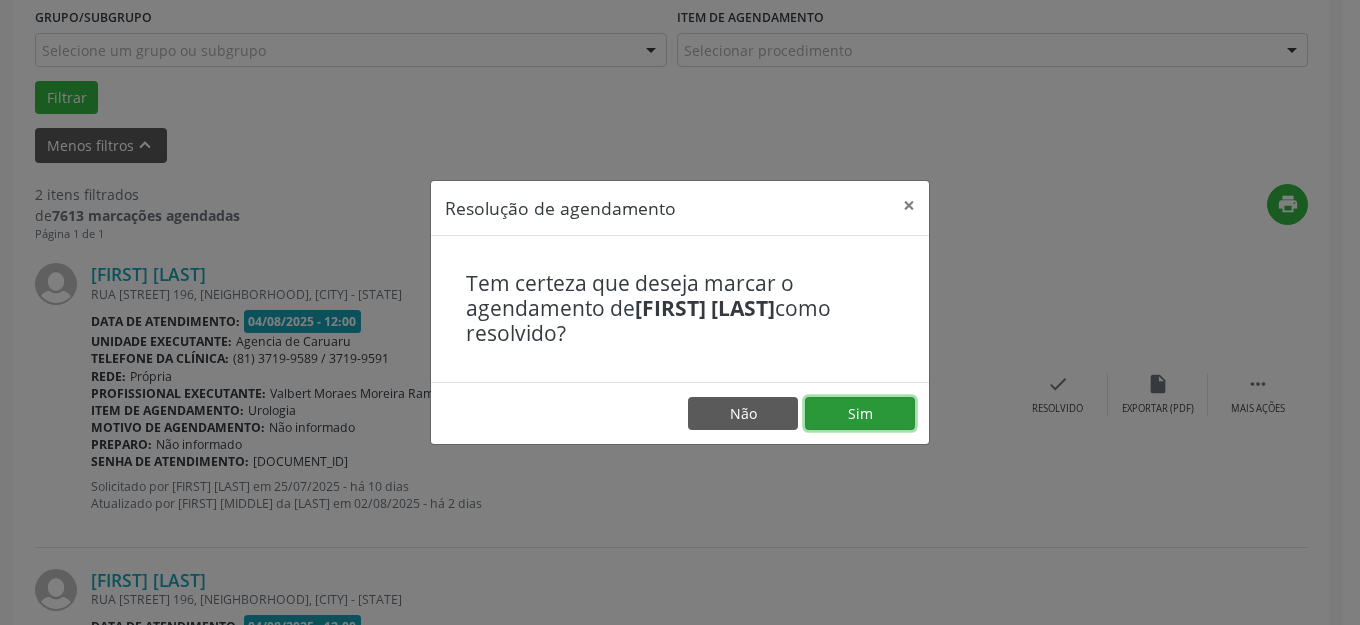 click on "Sim" at bounding box center [860, 414] 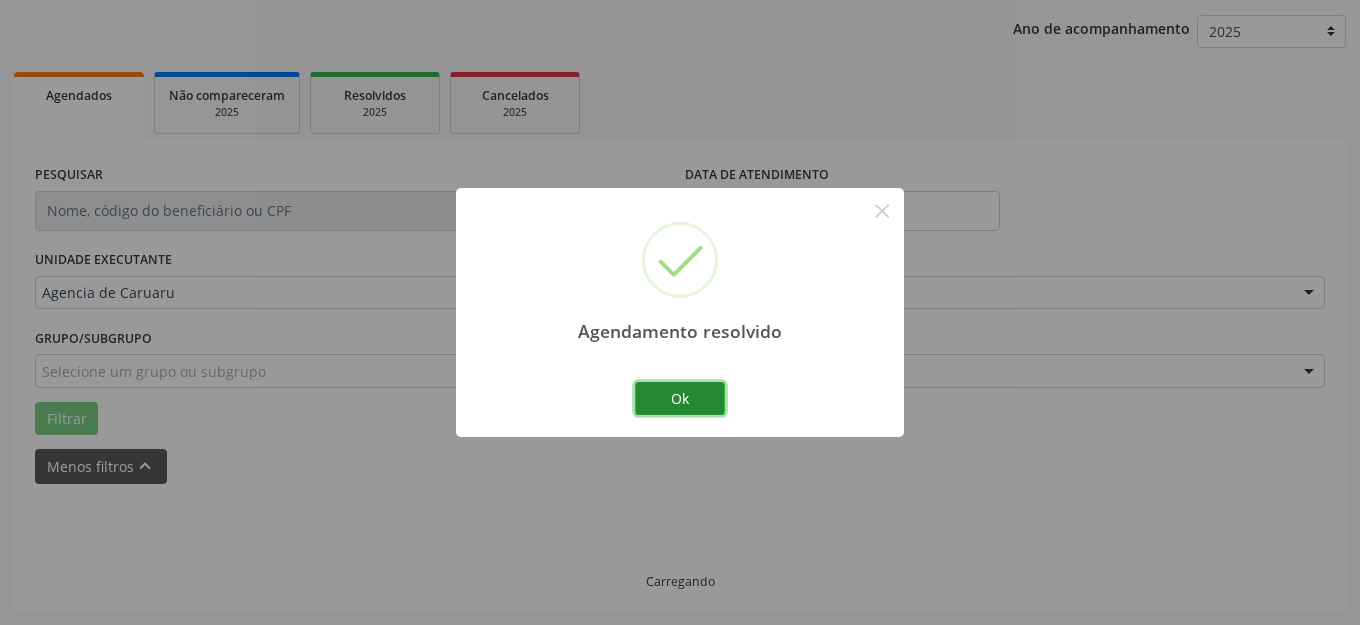 click on "Ok" at bounding box center [680, 399] 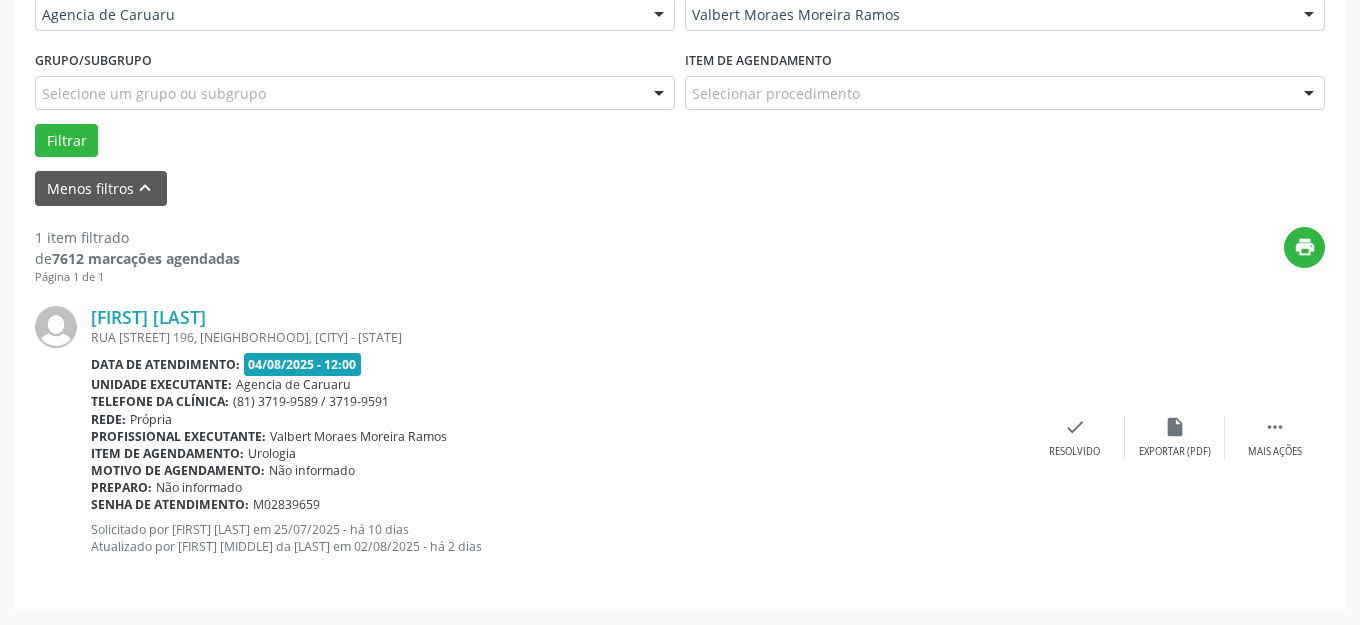 scroll, scrollTop: 505, scrollLeft: 0, axis: vertical 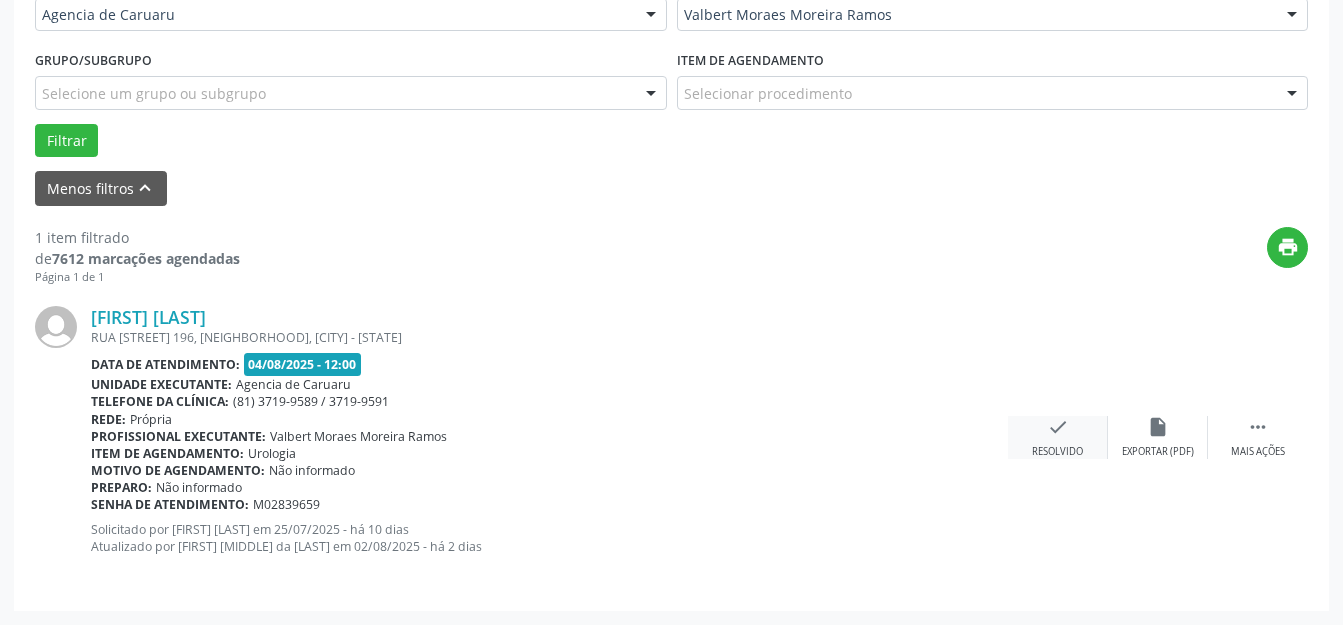 click on "check
Resolvido" at bounding box center (1058, 437) 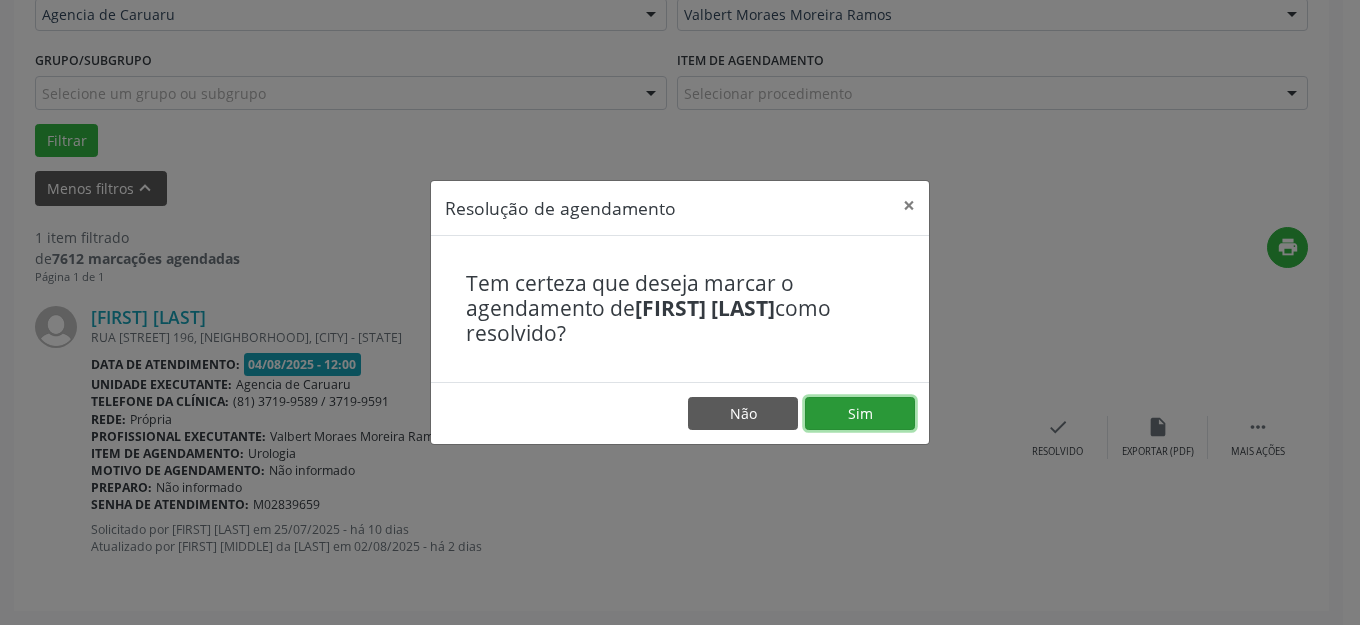 click on "Sim" at bounding box center [860, 414] 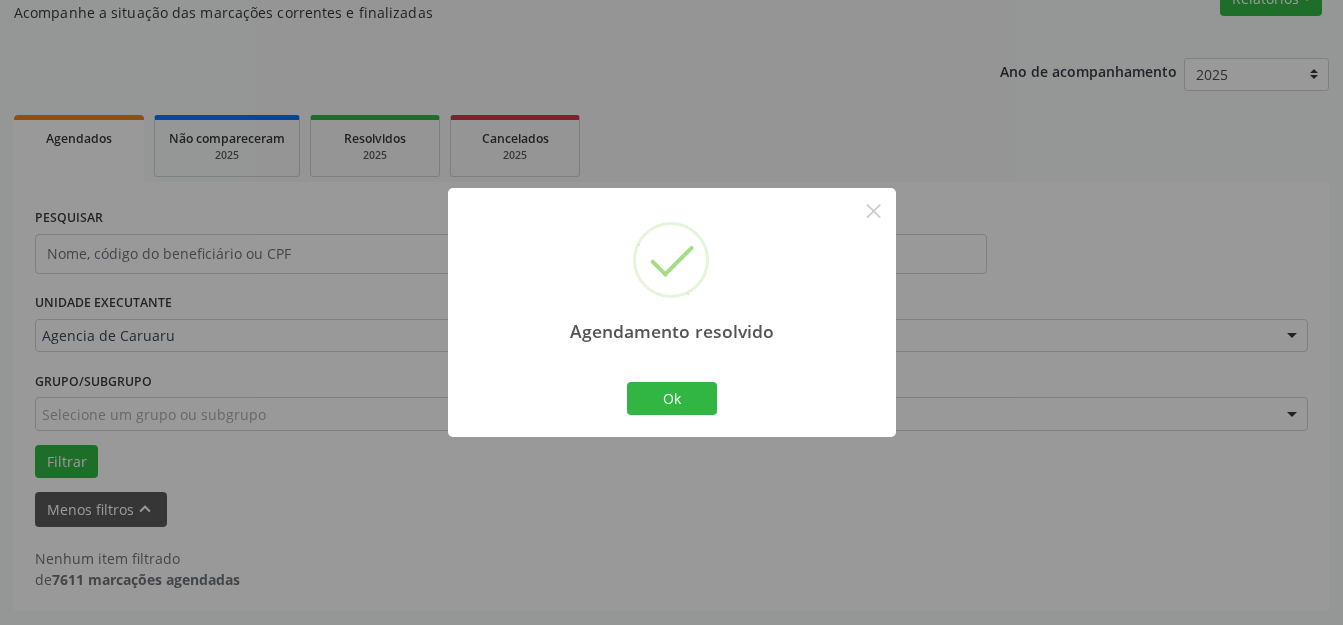 scroll, scrollTop: 184, scrollLeft: 0, axis: vertical 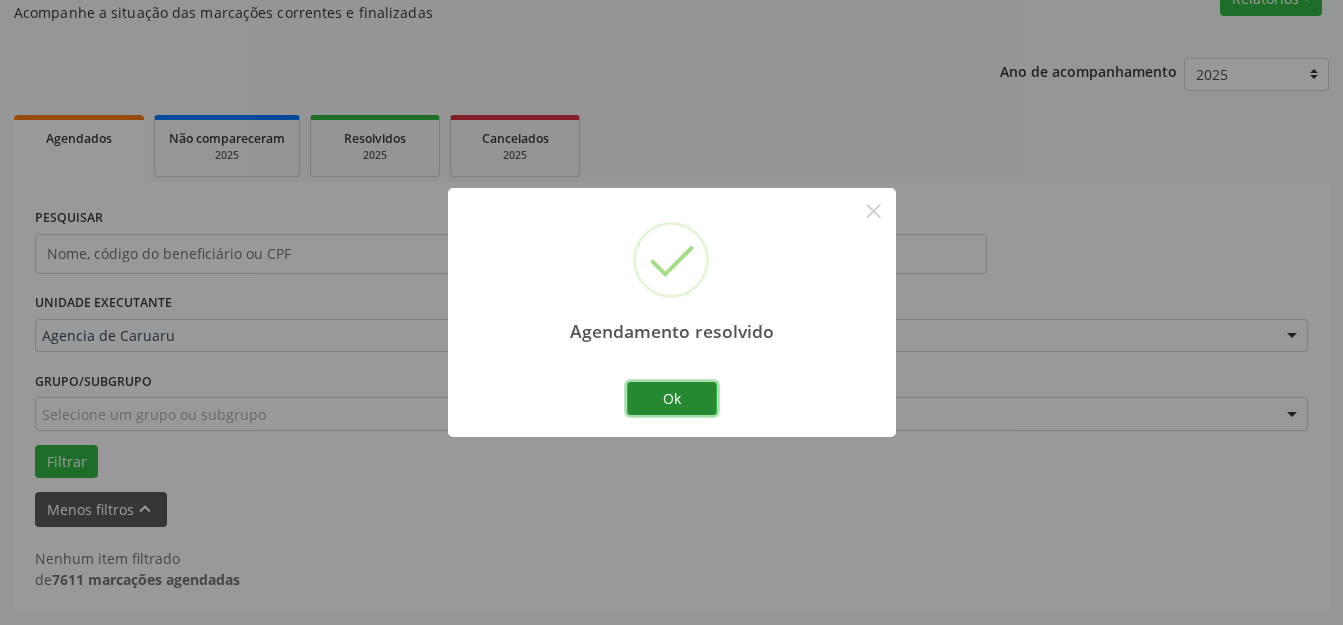 click on "Ok" at bounding box center (672, 399) 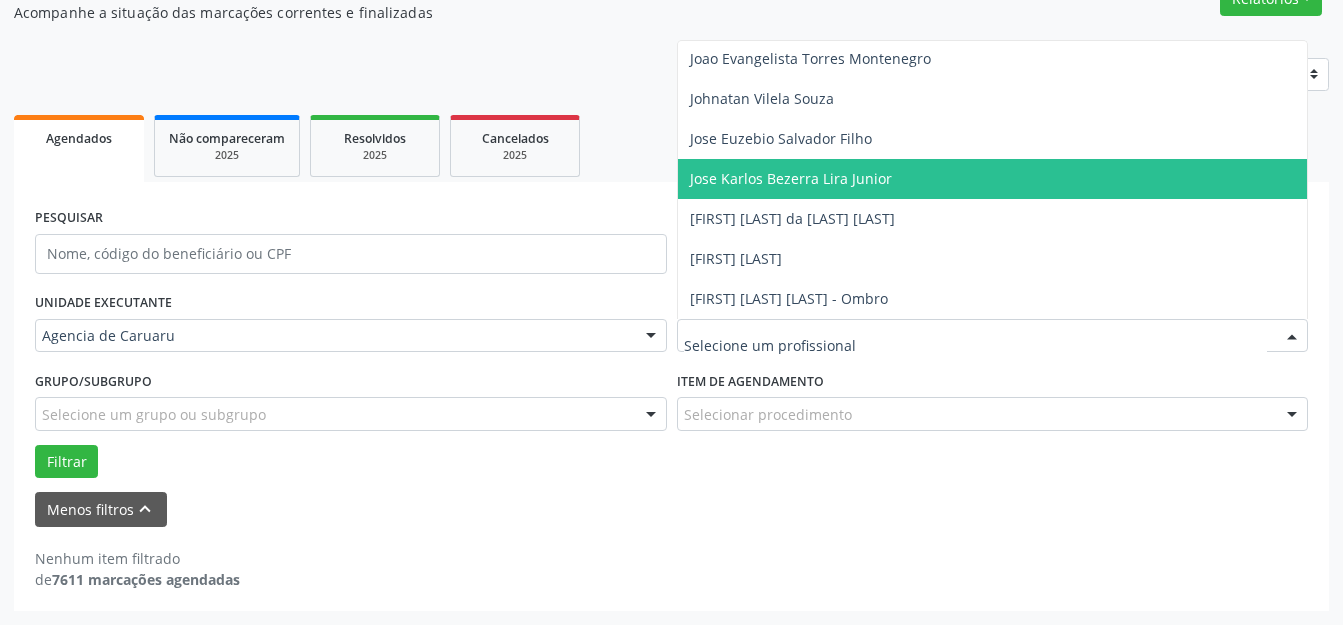 scroll, scrollTop: 502, scrollLeft: 0, axis: vertical 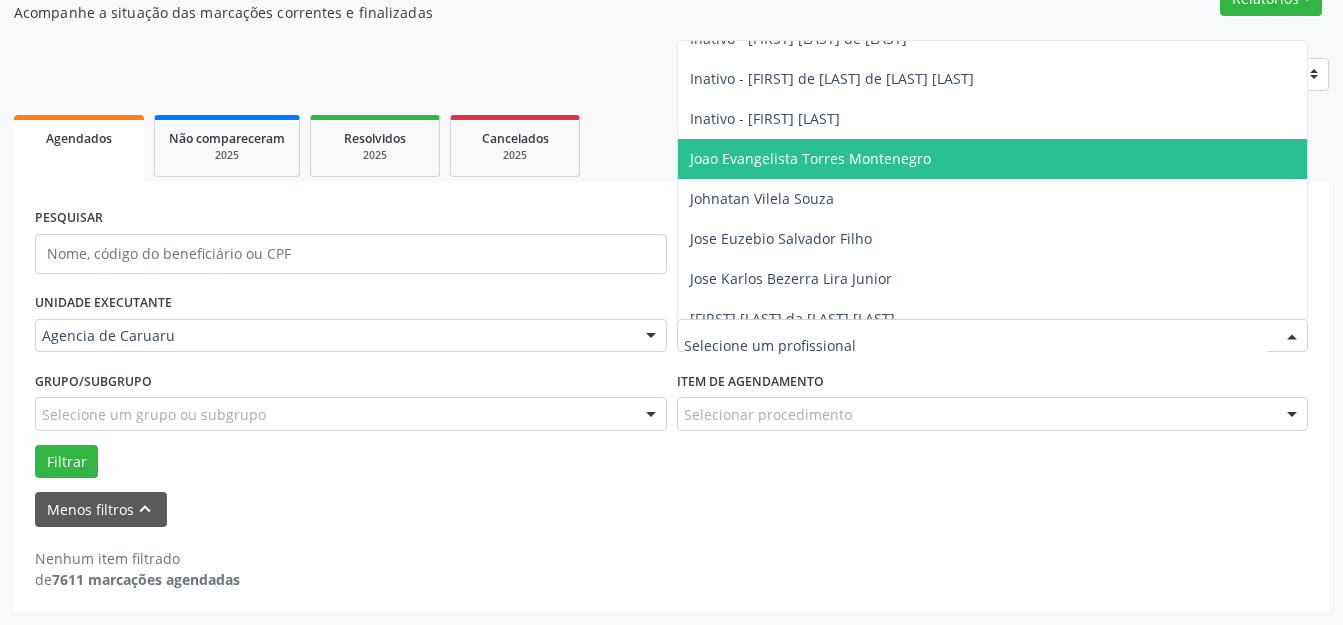 click on "Joao Evangelista Torres Montenegro" at bounding box center (810, 158) 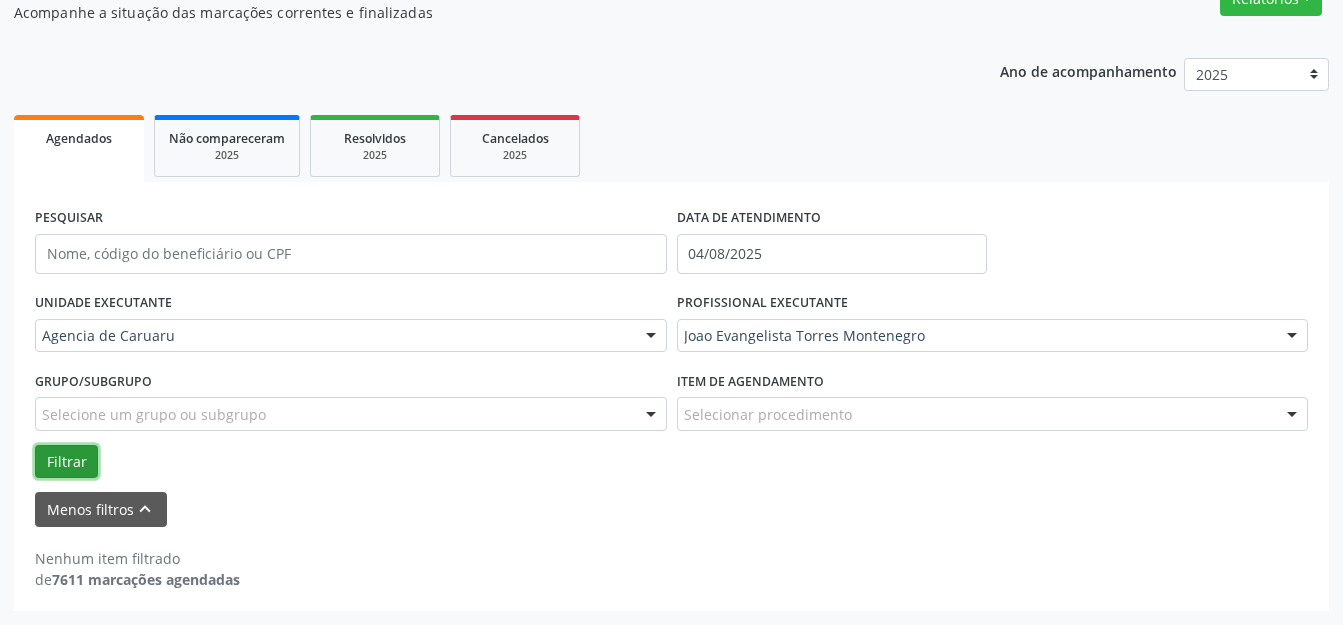 click on "Filtrar" at bounding box center (66, 462) 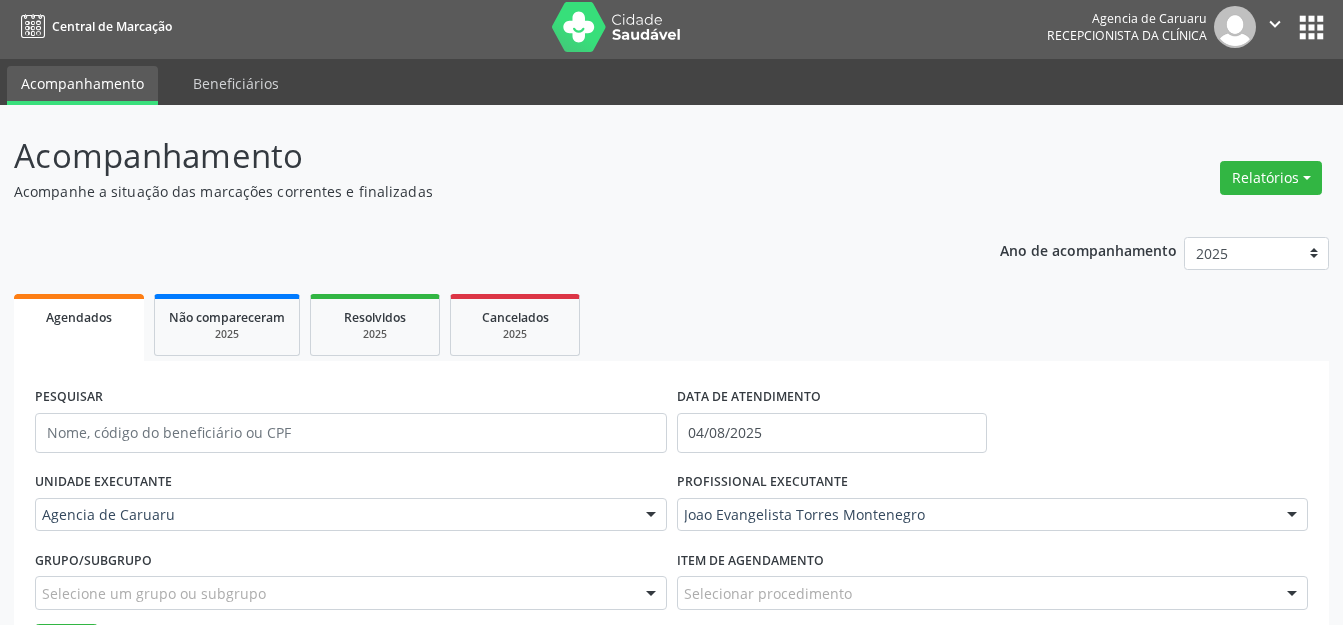 scroll, scrollTop: 0, scrollLeft: 0, axis: both 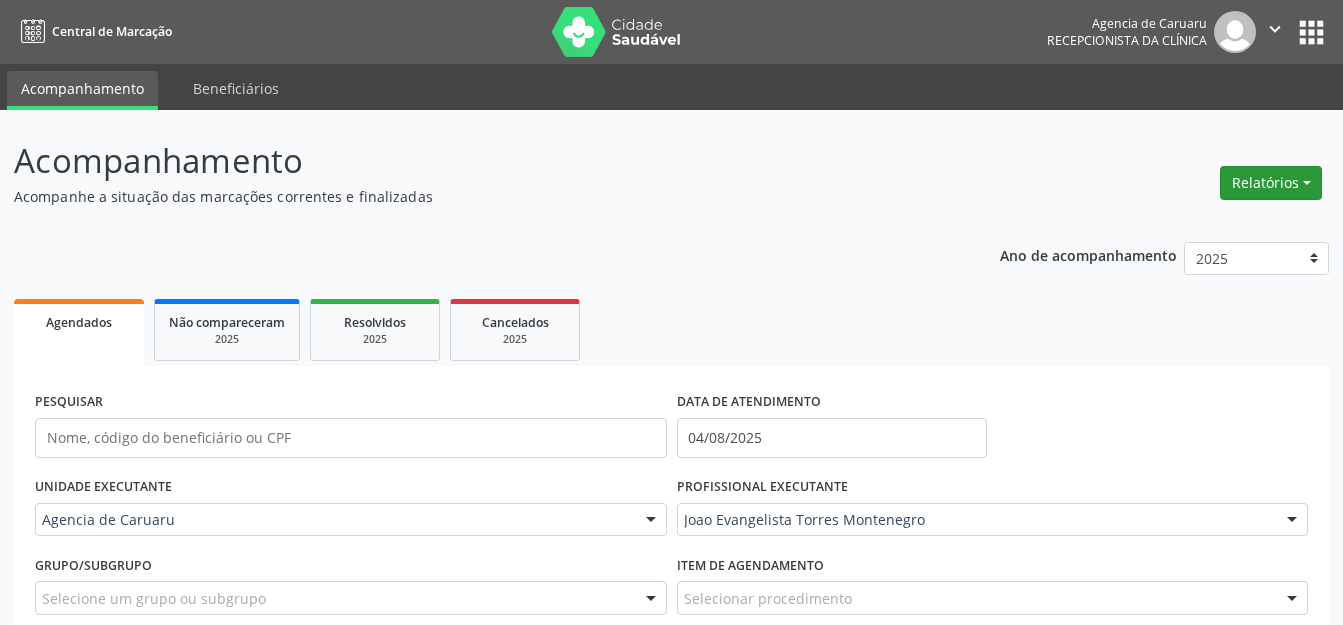 click on "Relatórios" at bounding box center [1271, 183] 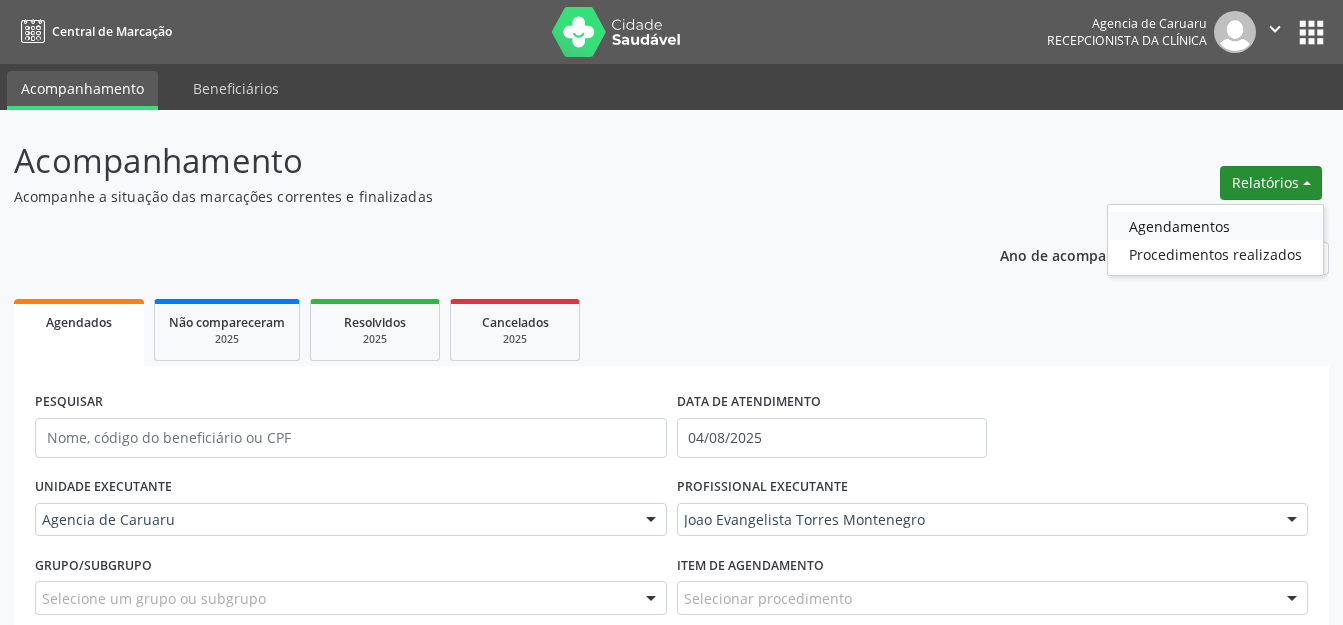 click on "Agendamentos" at bounding box center (1215, 226) 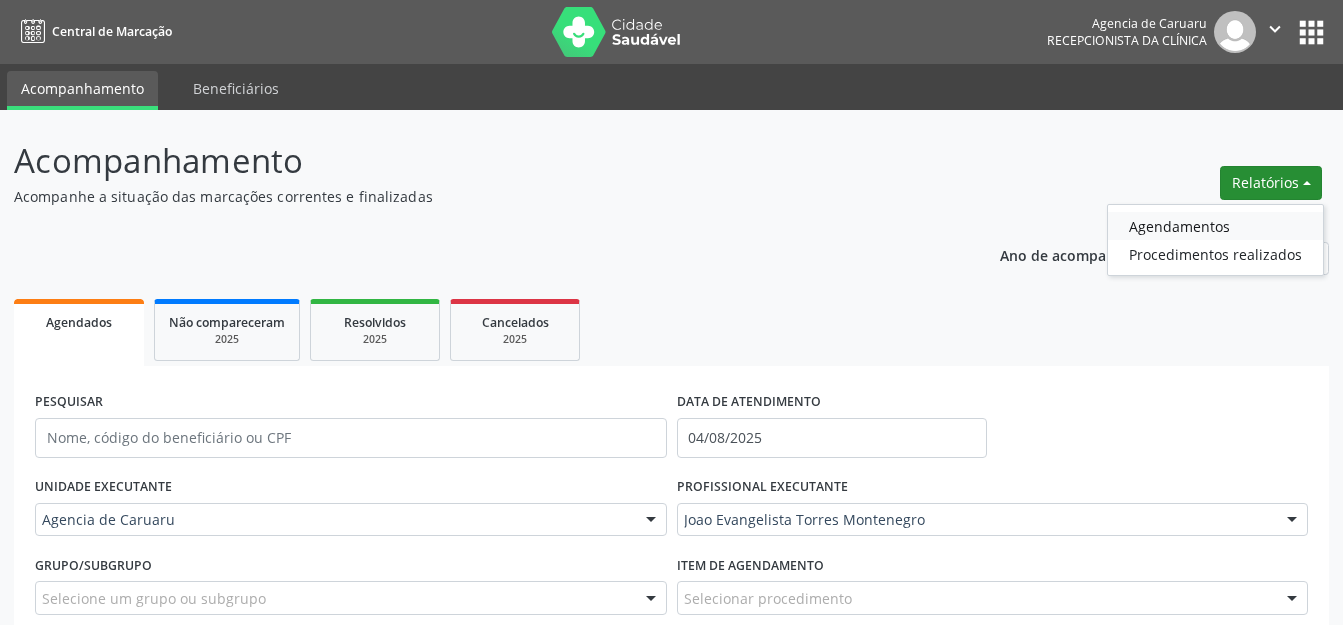 select on "7" 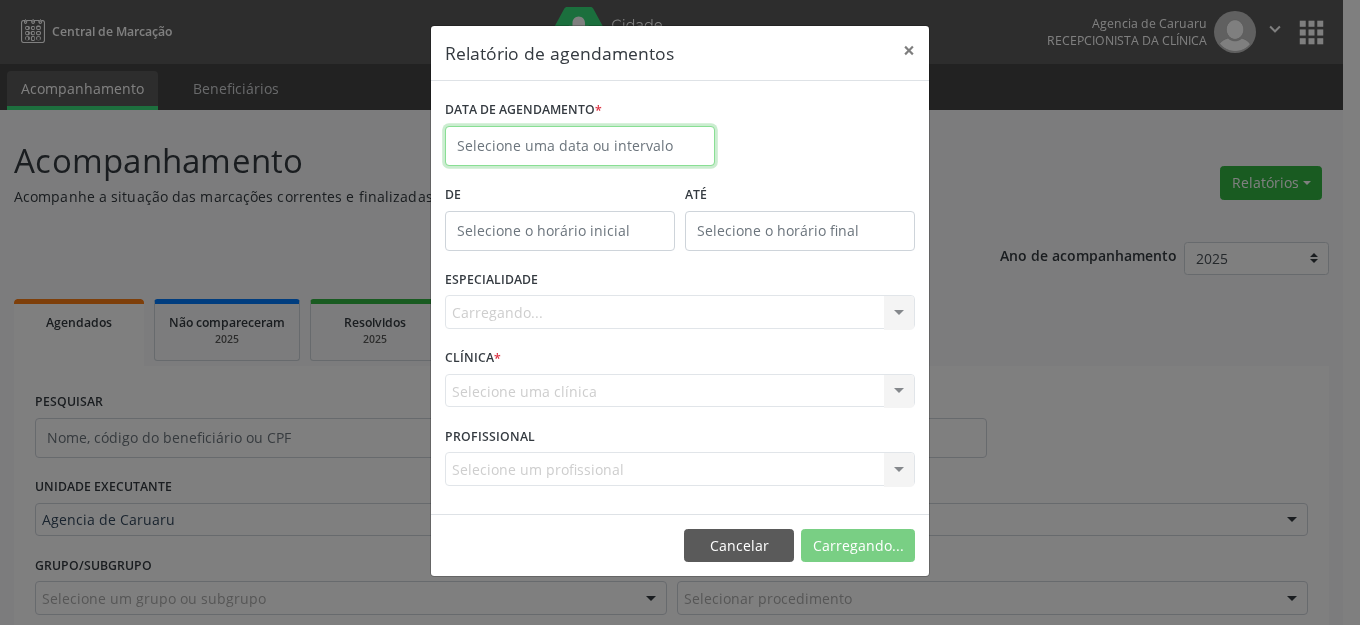 click on "[FIRST] [LAST] [LAST]
[STREET] [NUMBER], [NEIGHBORHOOD], [CITY] - [STATE]
Data de atendimento:
[DATE] - [TIME]
Unidade executante:
Agencia de Caruaru
Telefone da clínica:
([AREA]) [PHONE] / [PHONE]
Rede:
Própria
Profissional executante:
[FIRST] [LAST] [LAST]
Item de agendamento:
Dermatologia
Motivo de agendamento:
Não informado
Preparo:
+55 [AREA] [PHONE]
Senha de atendimento:
[DOCUMENT_ID]
Solicitado por [FIRST] [LAST] [LAST] em [DATE] - há [DURATION] meses
Atualizado por [FIRST] [LAST] de [LAST] em [DATE] - há [DURATION] horas

Mais ações
insert_drive_file
Exportar (PDF)
check
Resolvido" at bounding box center [680, 312] 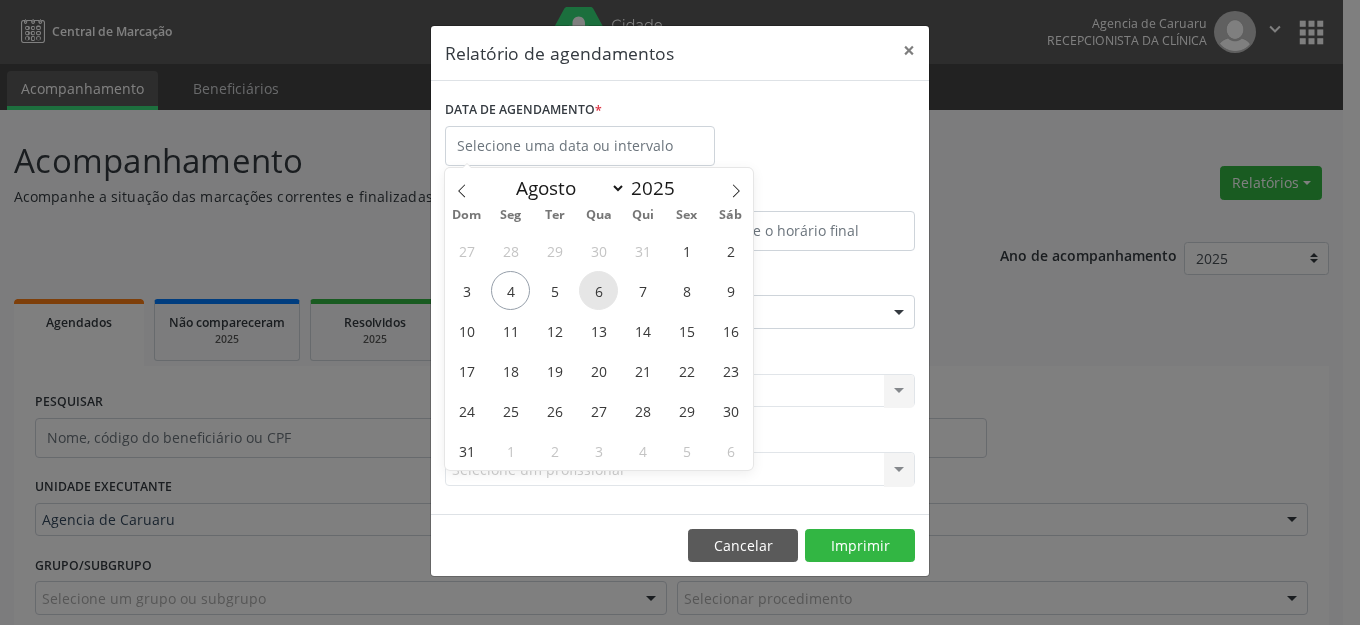 click on "6" at bounding box center [598, 290] 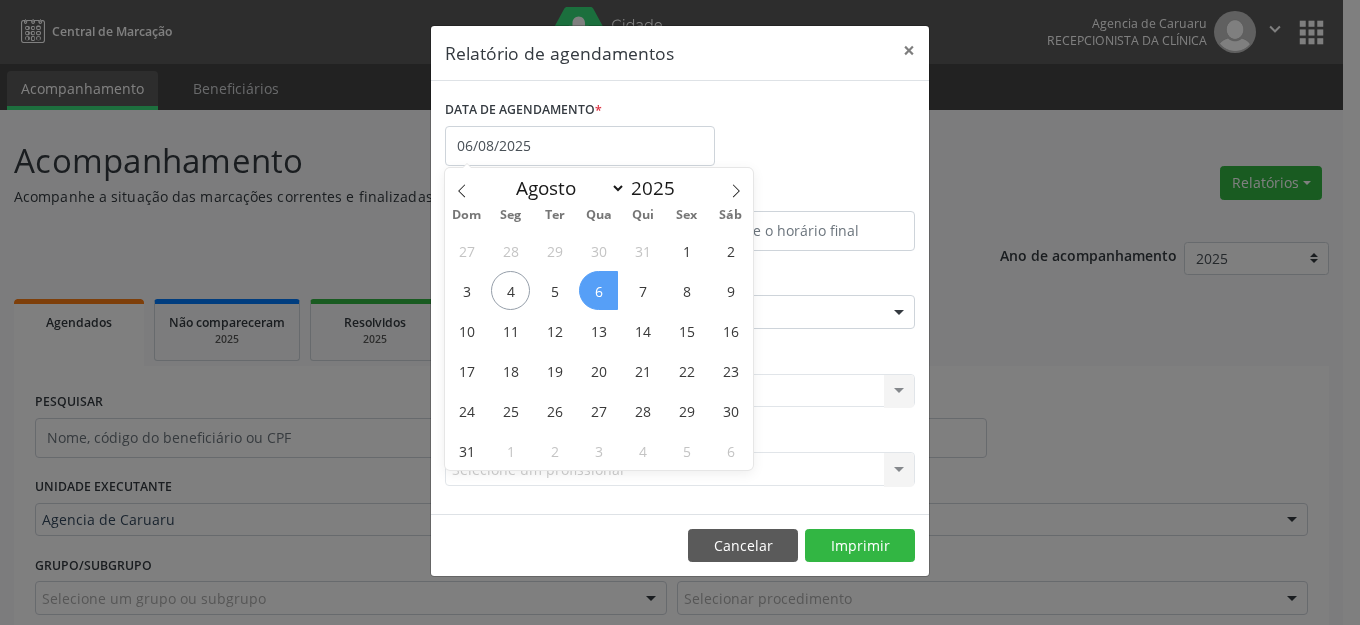 click on "6" at bounding box center [598, 290] 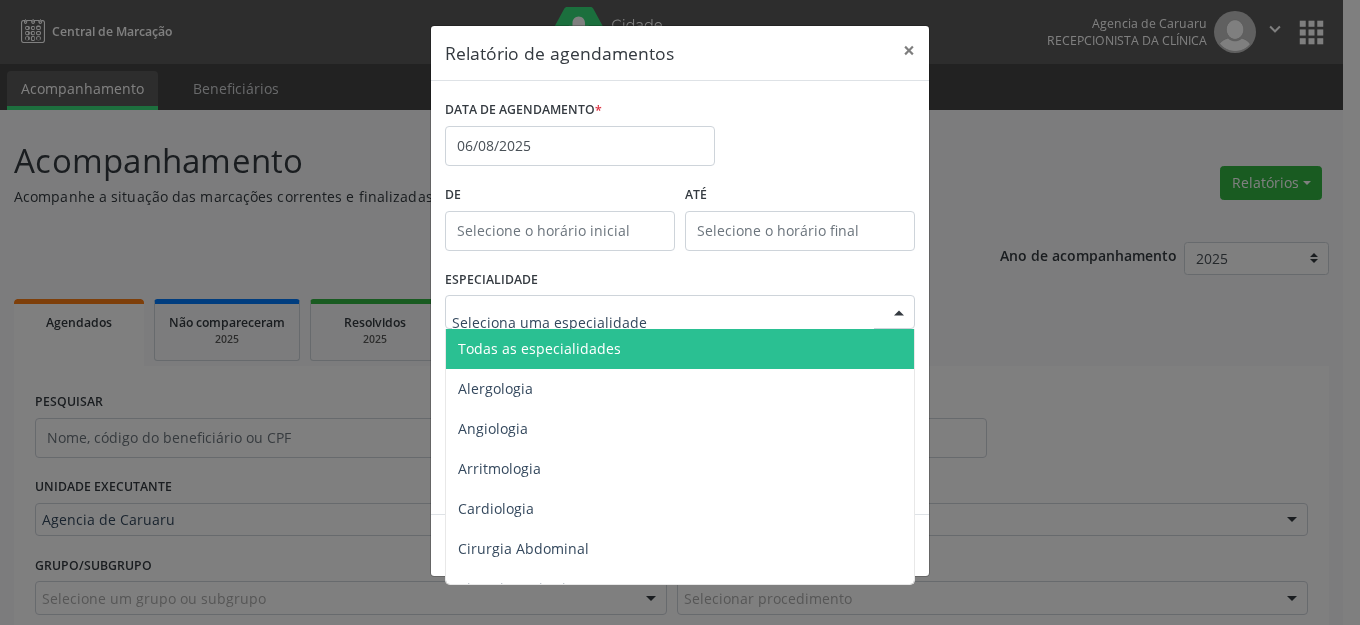 click on "Todas as especialidades" at bounding box center [681, 349] 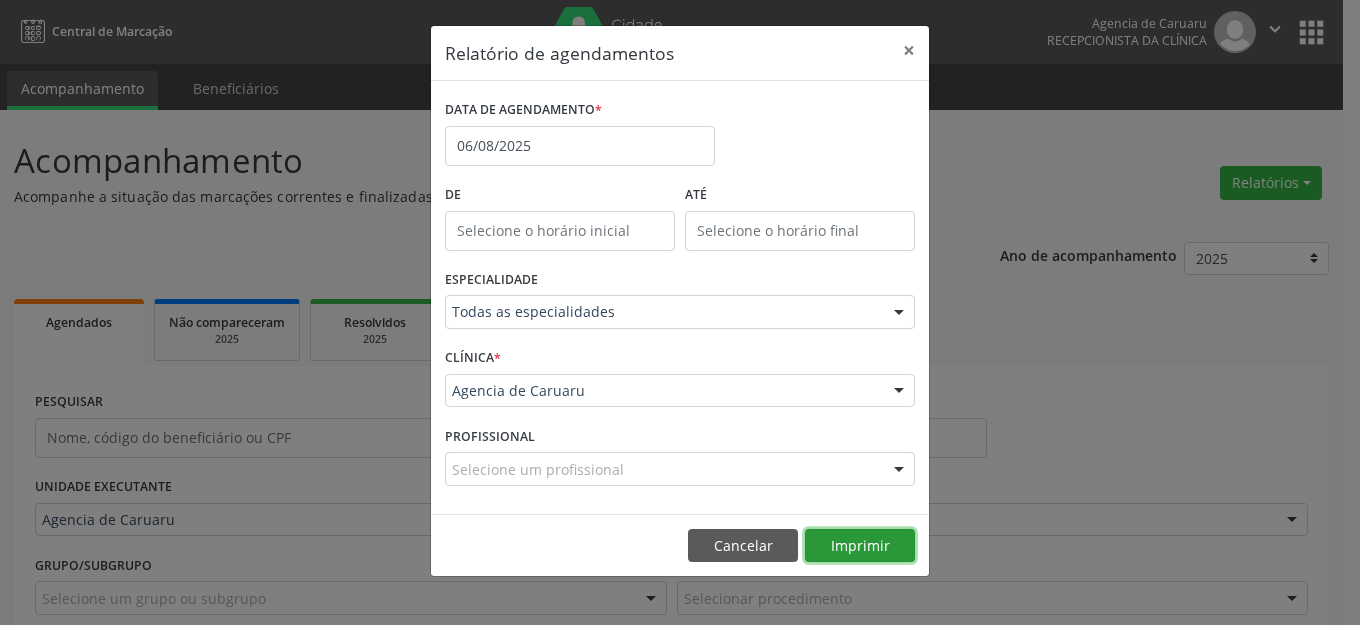 click on "Imprimir" at bounding box center [860, 546] 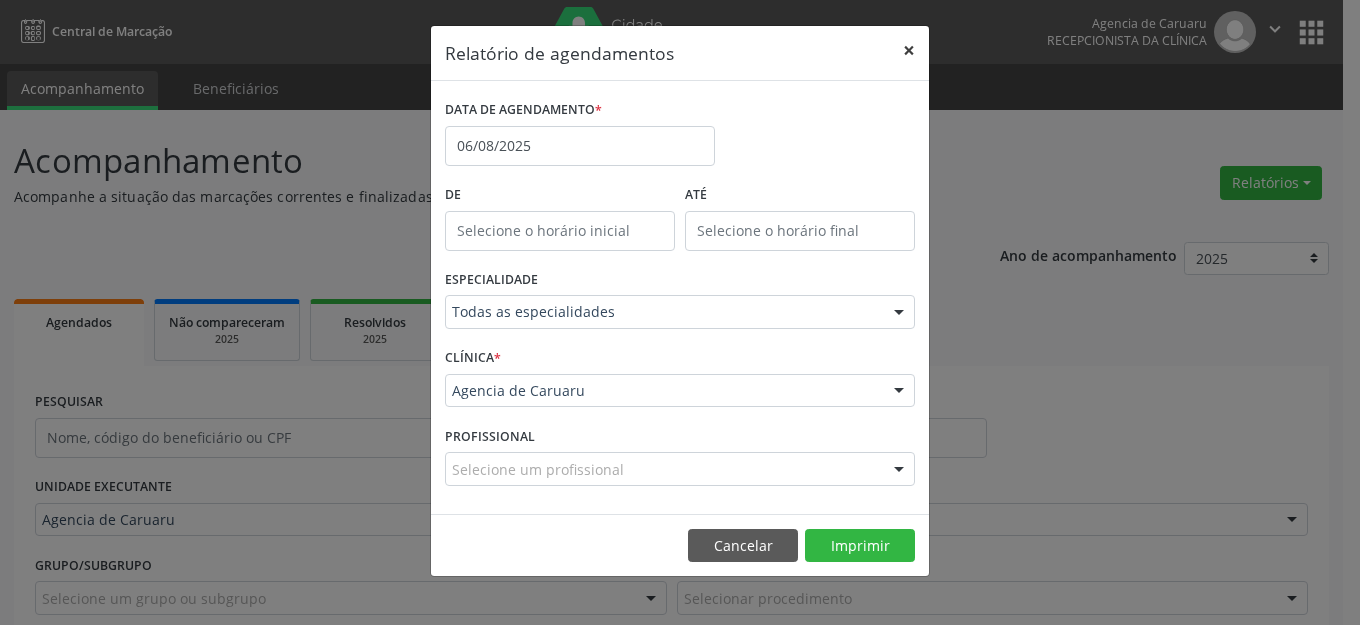 click on "×" at bounding box center [909, 50] 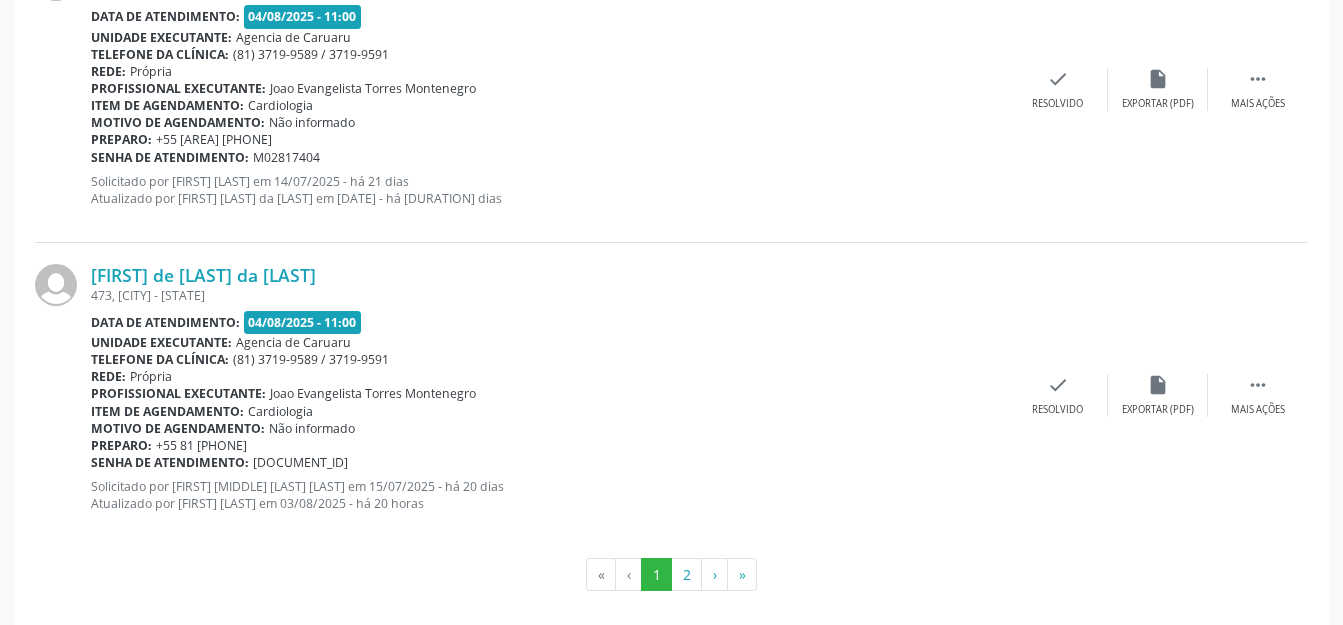 scroll, scrollTop: 4835, scrollLeft: 0, axis: vertical 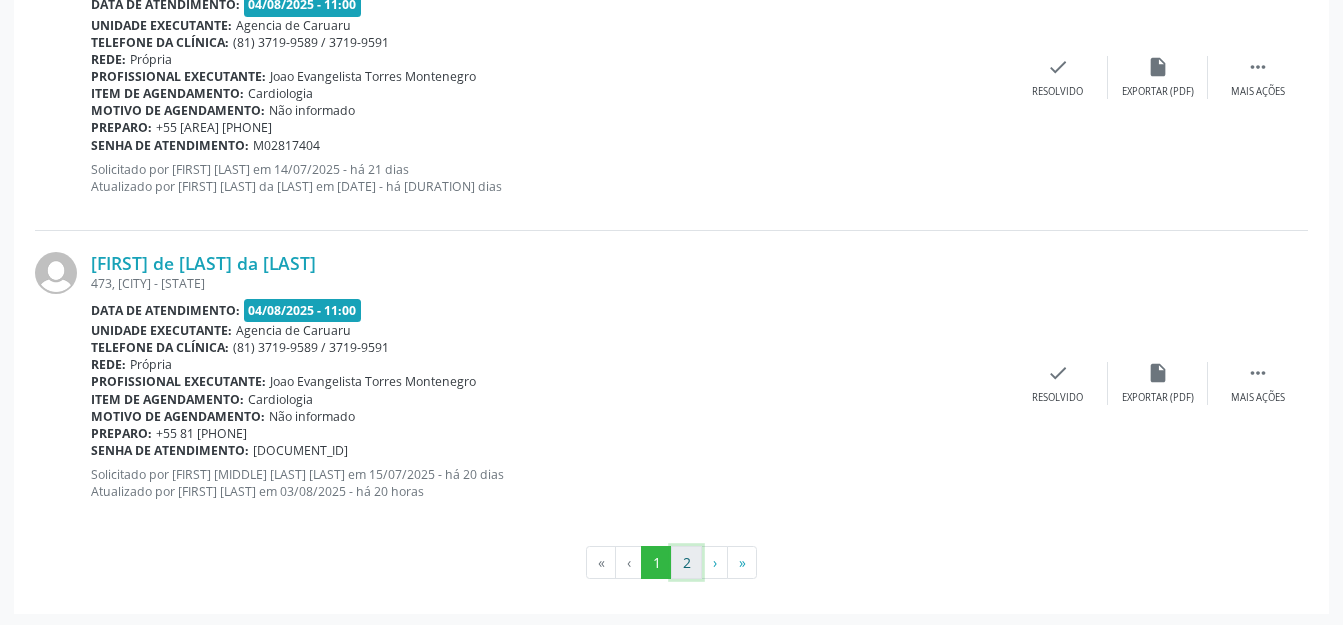 click on "2" at bounding box center [686, 563] 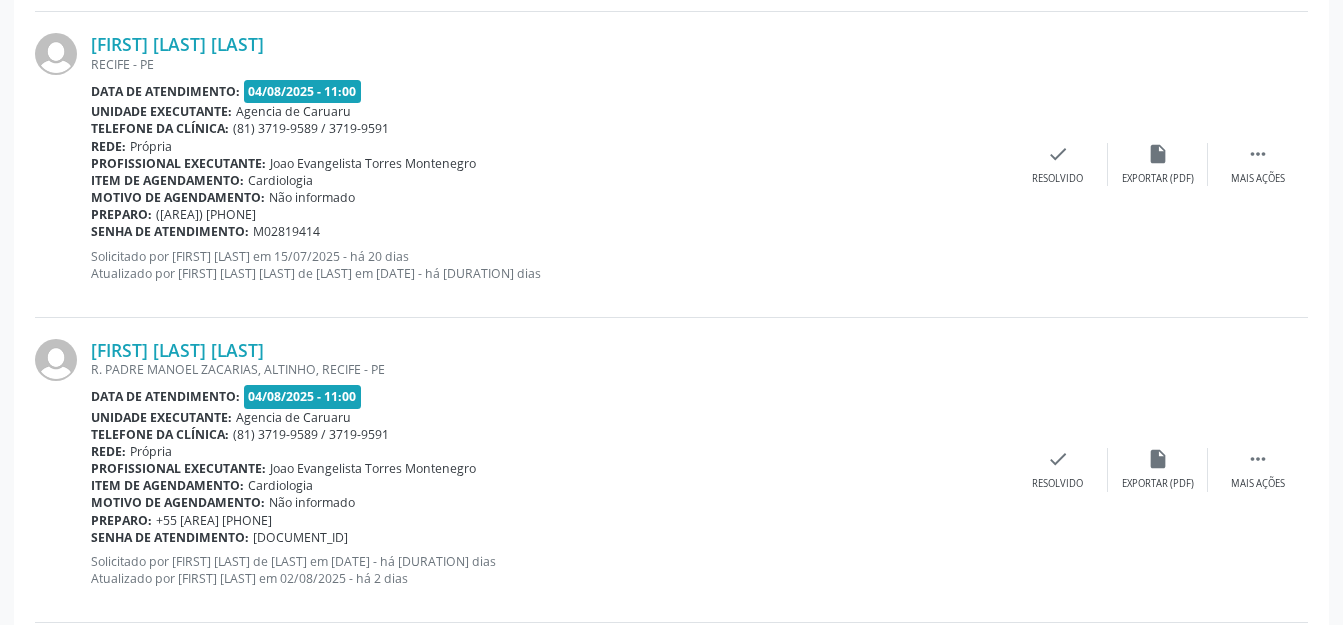 scroll, scrollTop: 2409, scrollLeft: 0, axis: vertical 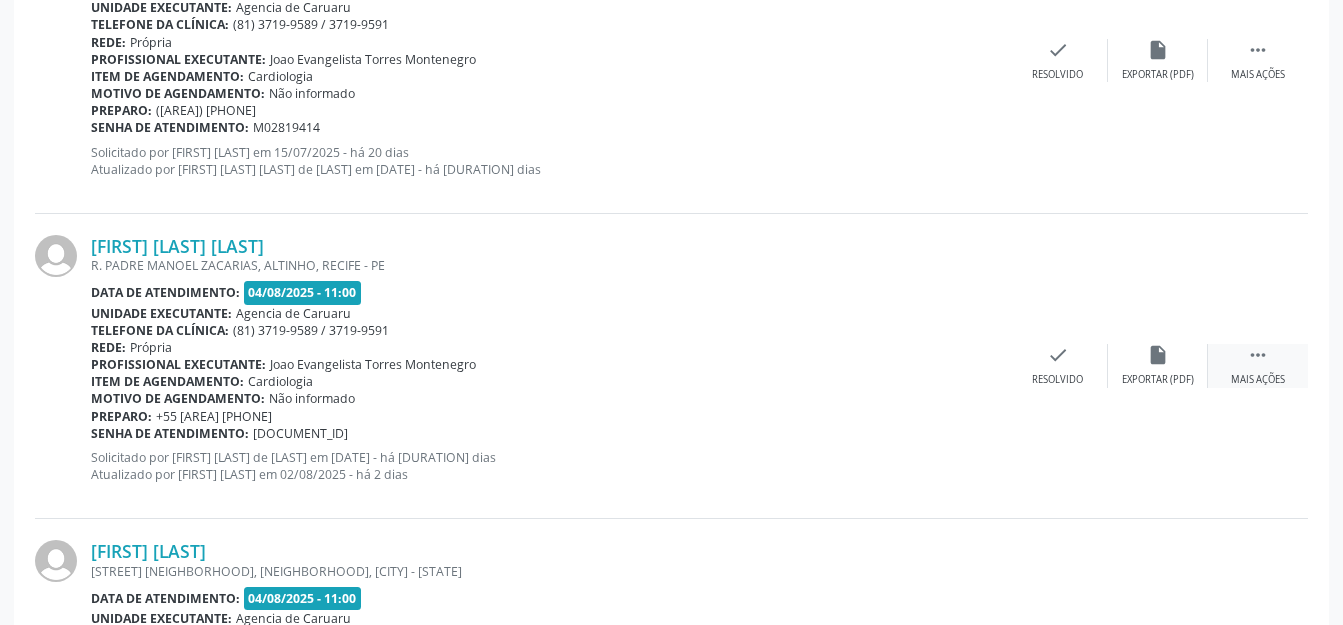 click on "
Mais ações" at bounding box center [1258, 365] 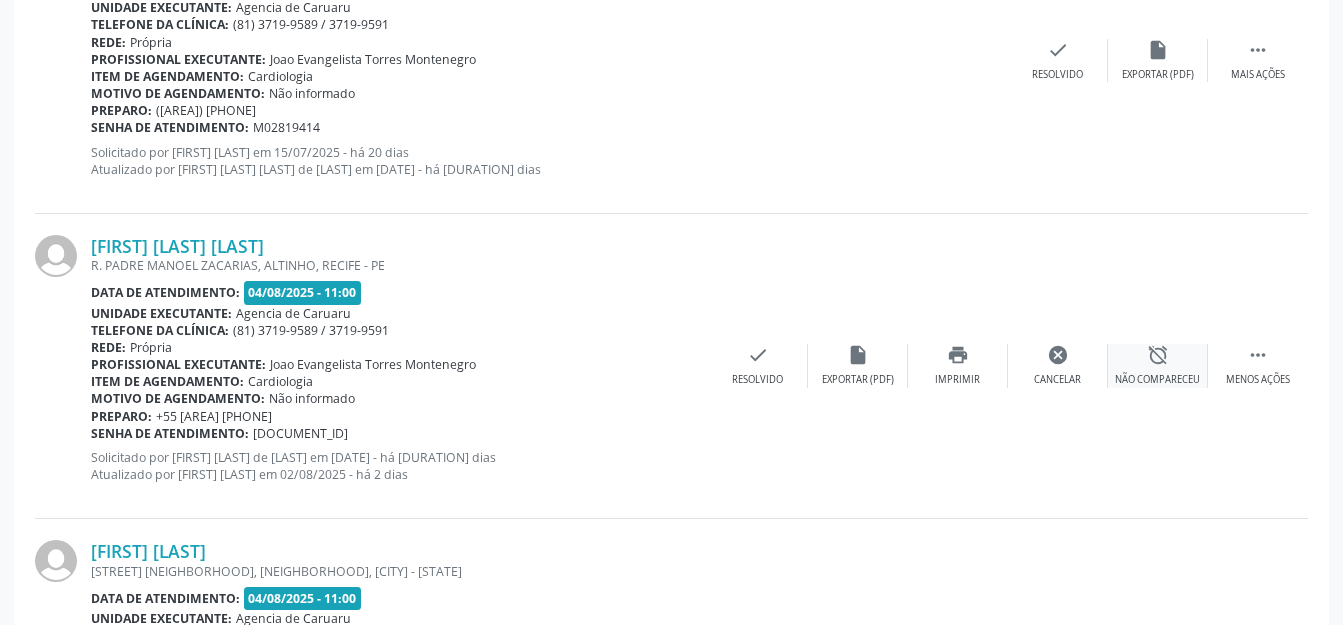 click on "alarm_off
Não compareceu" at bounding box center [1158, 365] 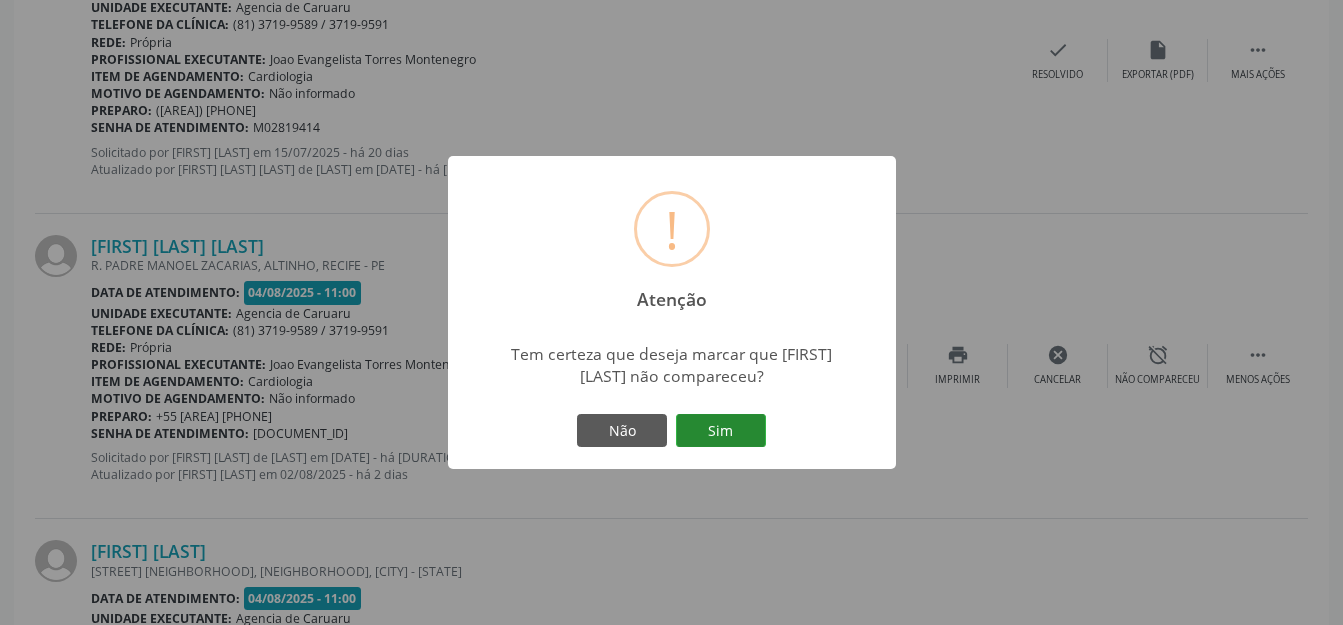 click on "Sim" at bounding box center (721, 431) 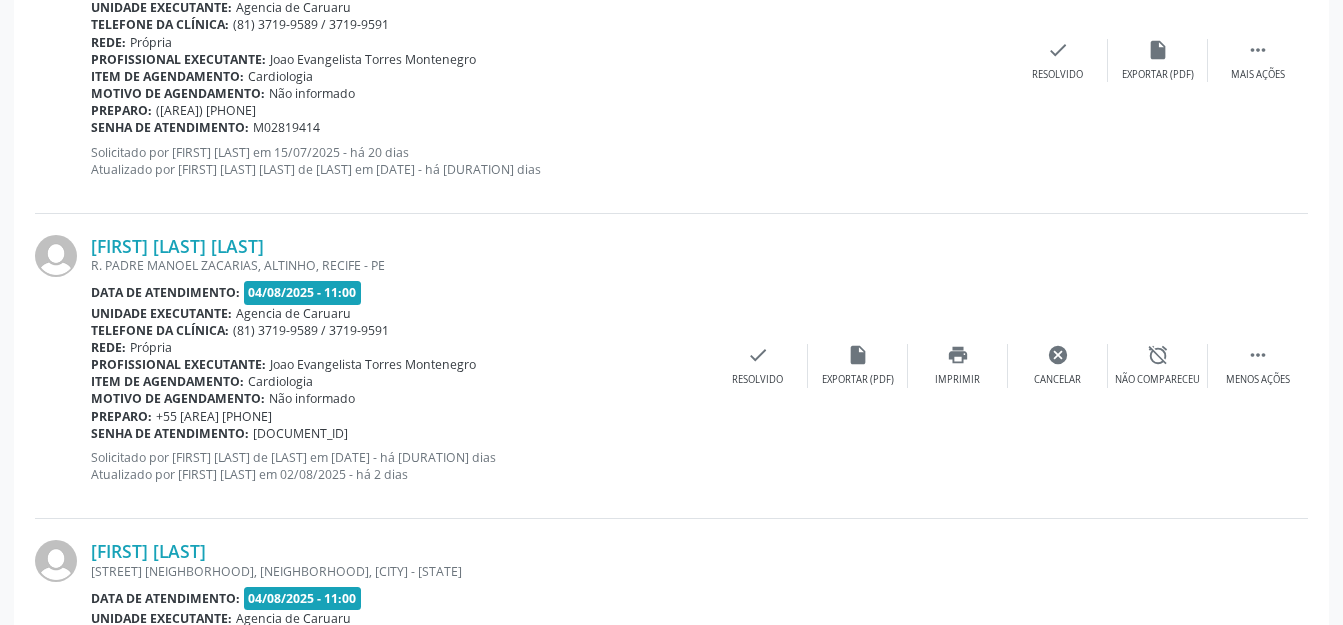 scroll, scrollTop: 248, scrollLeft: 0, axis: vertical 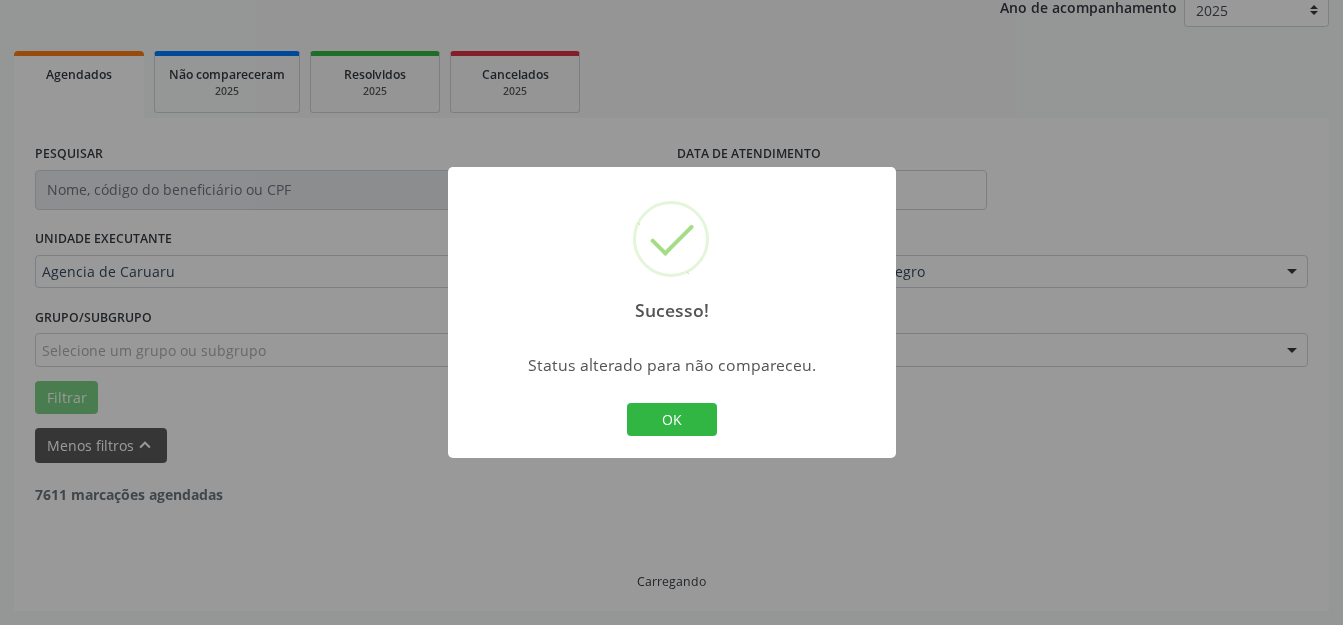 click on "Sucesso! × Status alterado para não compareceu. OK Cancel" at bounding box center (672, 313) 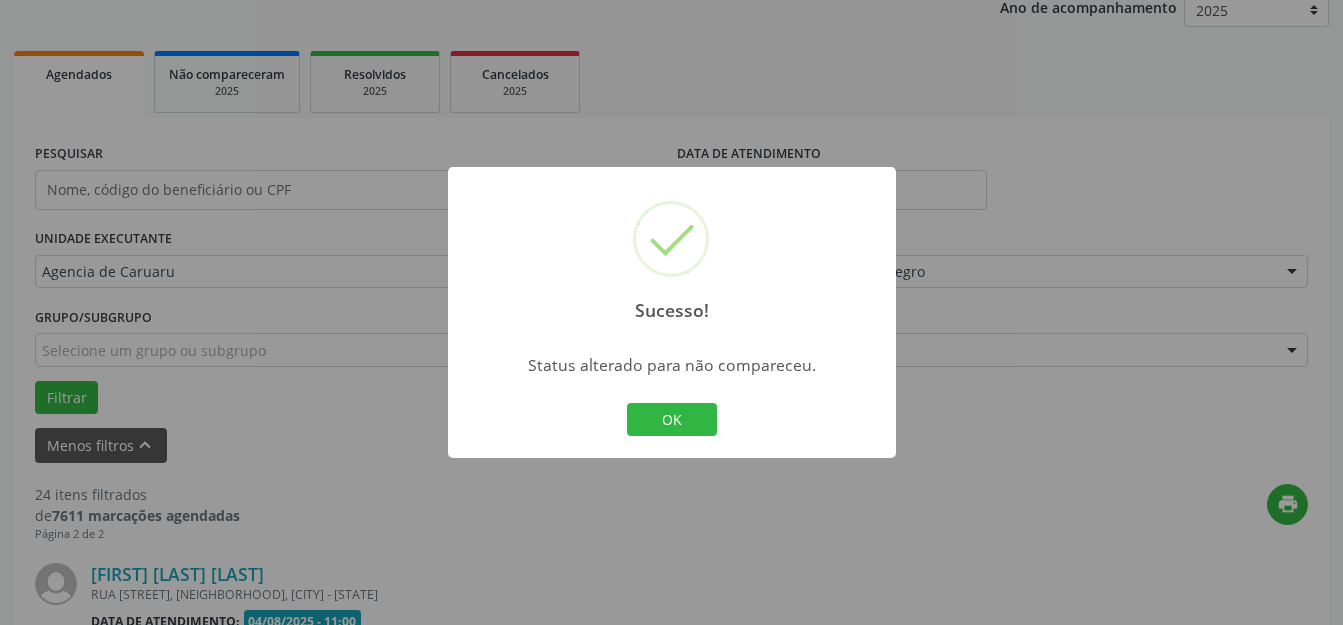 click on "OK Cancel" at bounding box center (671, 420) 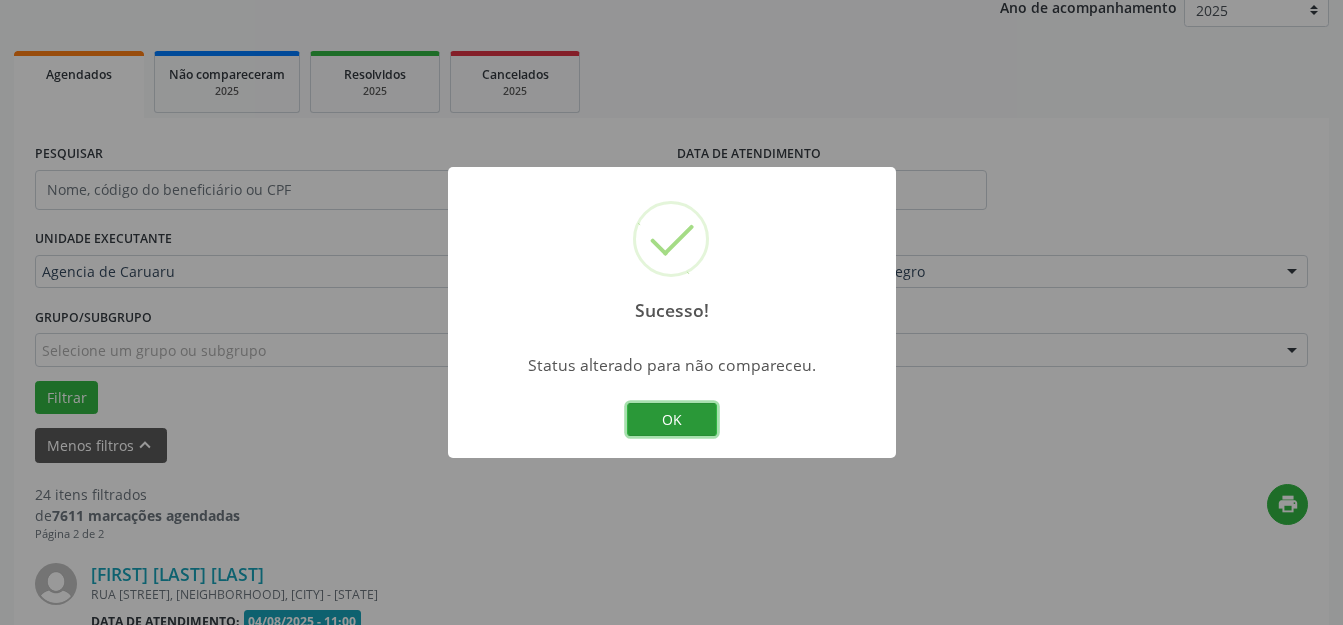 drag, startPoint x: 670, startPoint y: 432, endPoint x: 651, endPoint y: 433, distance: 19.026299 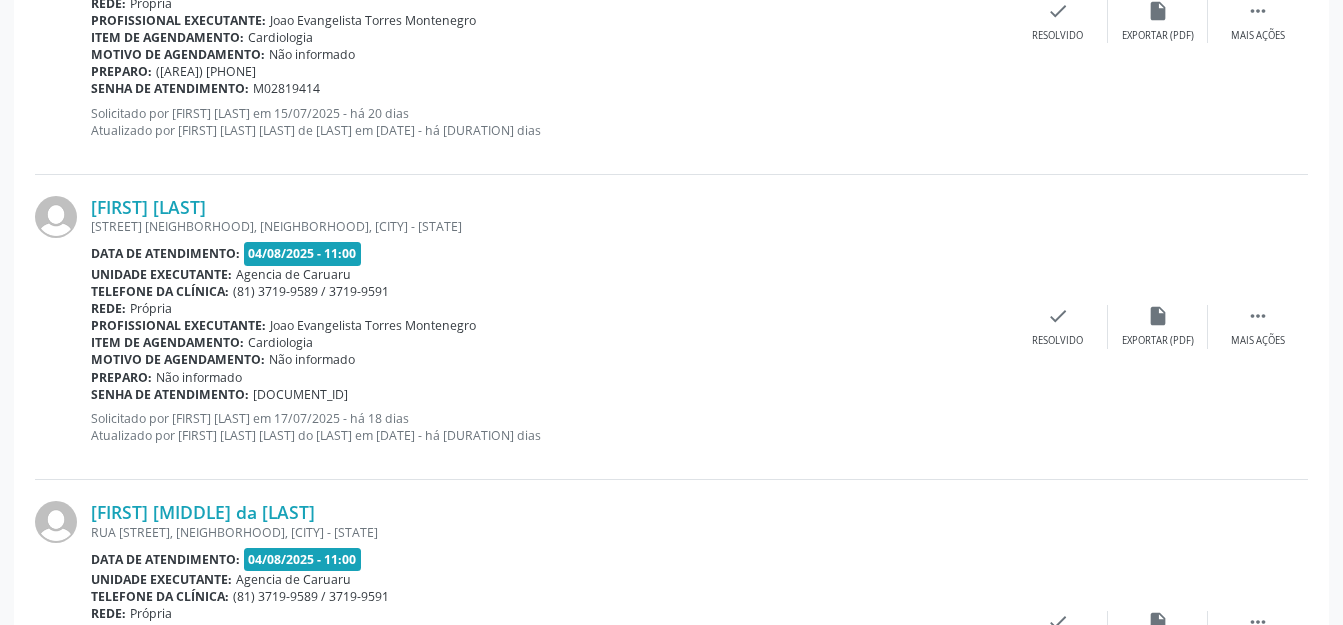 scroll, scrollTop: 2148, scrollLeft: 0, axis: vertical 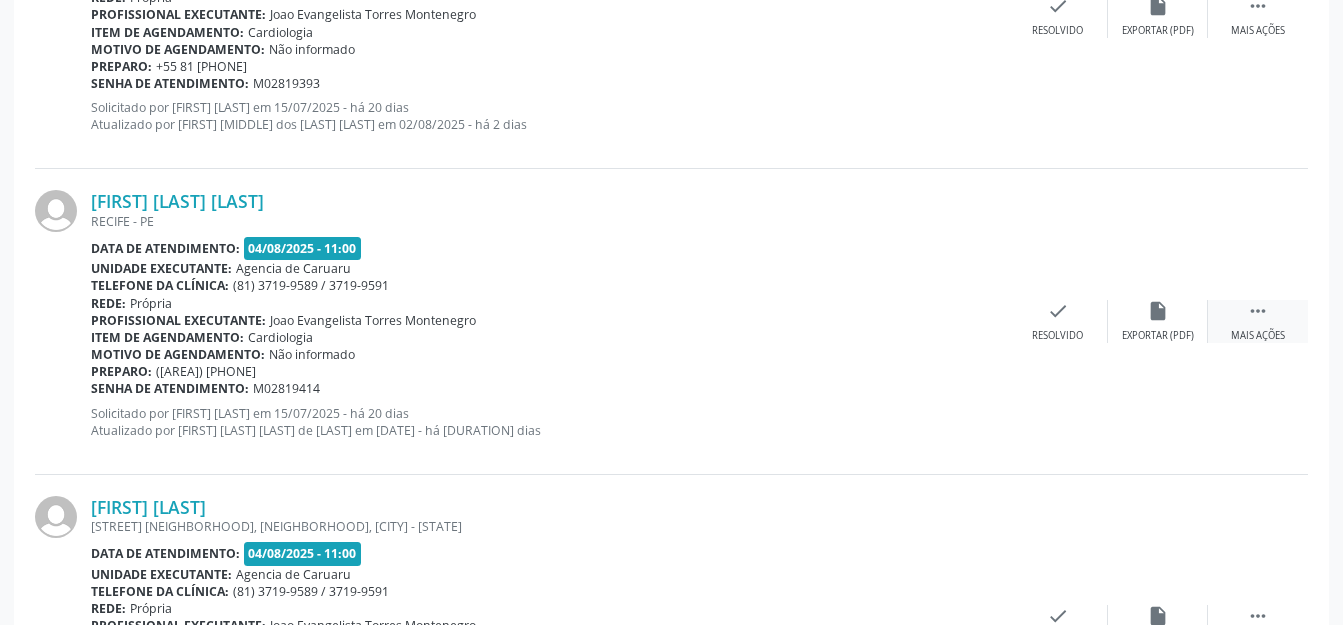 click on "" at bounding box center (1258, 311) 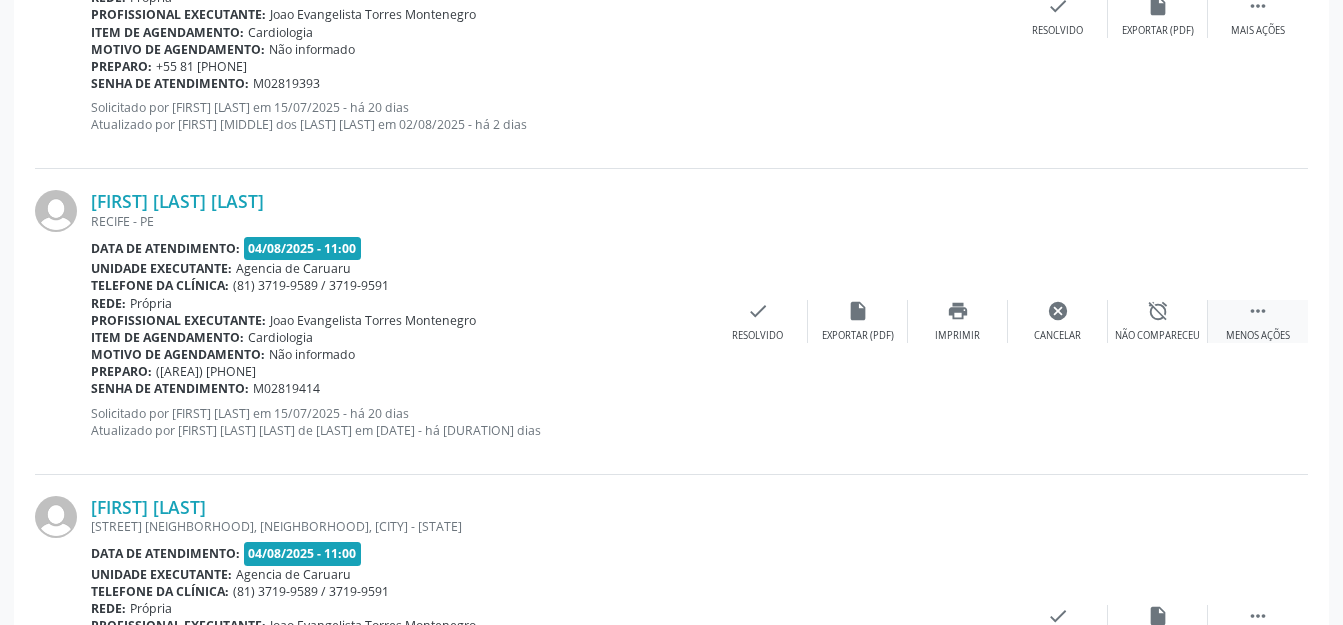 click on "alarm_off
Não compareceu" at bounding box center [1158, 321] 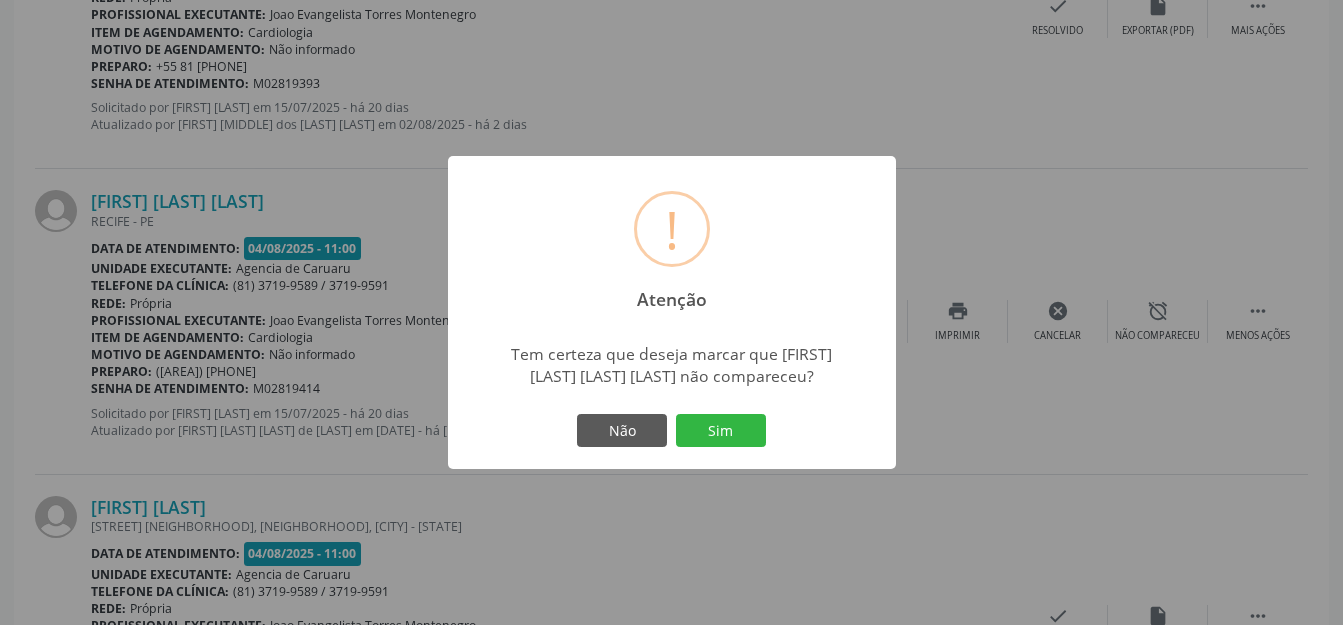 click on "Sim" at bounding box center (721, 431) 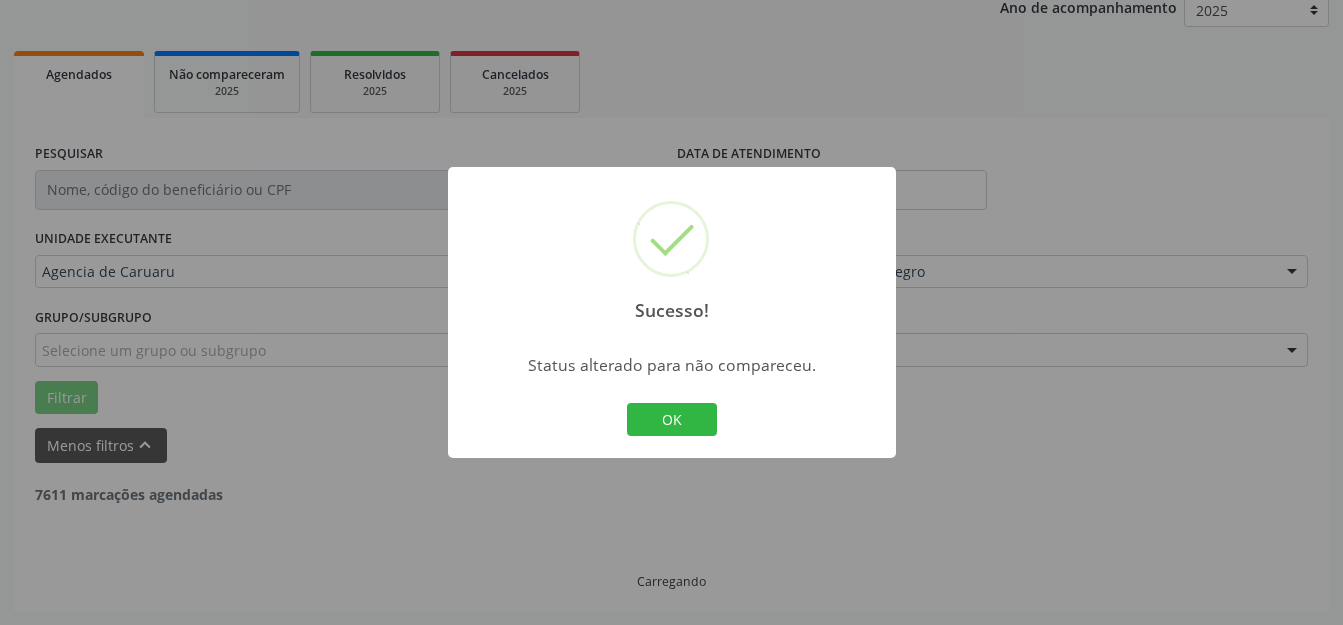 scroll, scrollTop: 248, scrollLeft: 0, axis: vertical 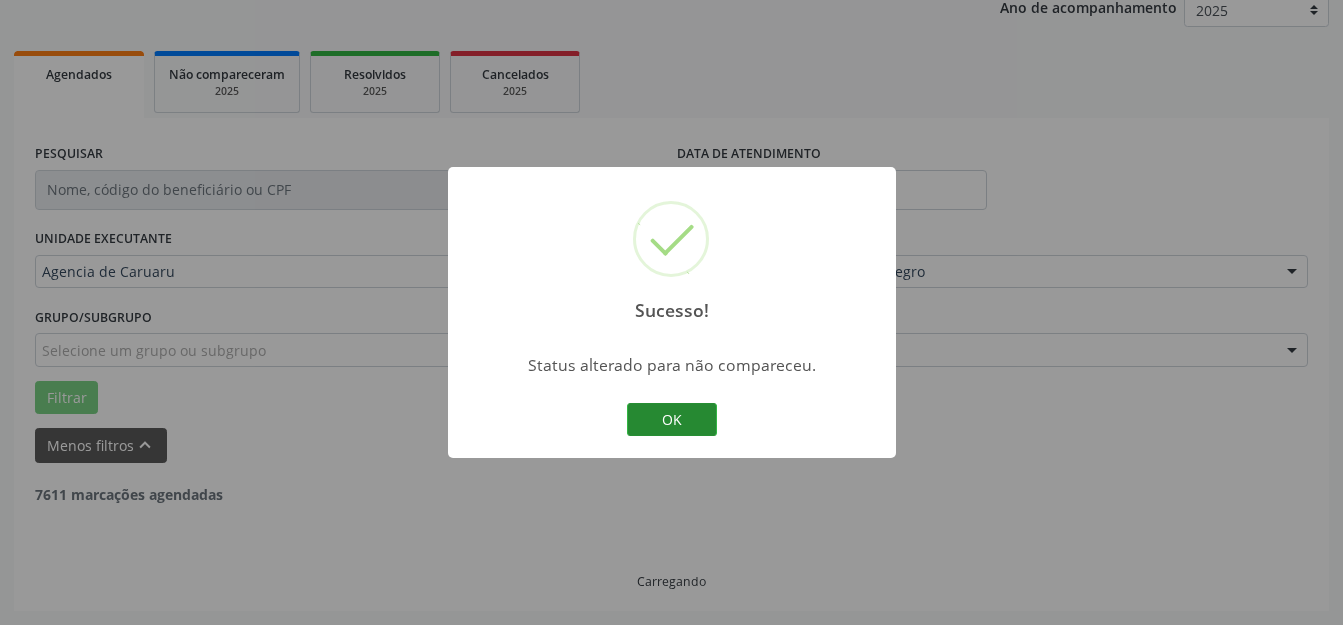 click on "OK" at bounding box center [672, 420] 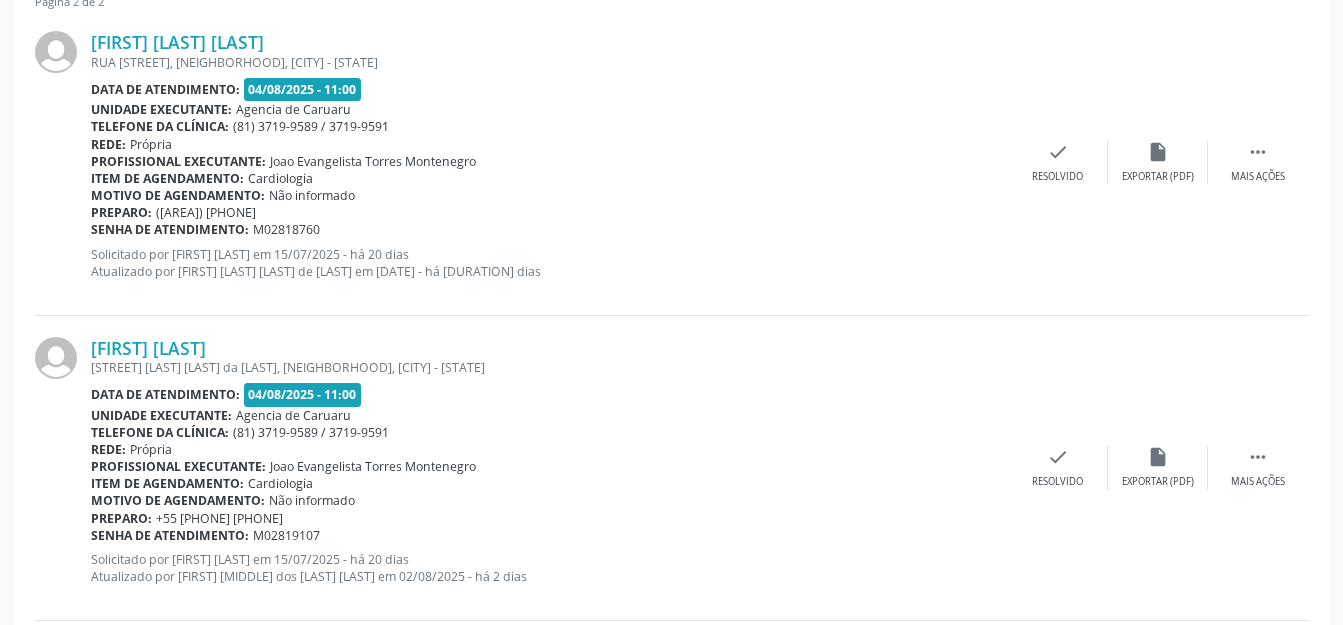 scroll, scrollTop: 899, scrollLeft: 0, axis: vertical 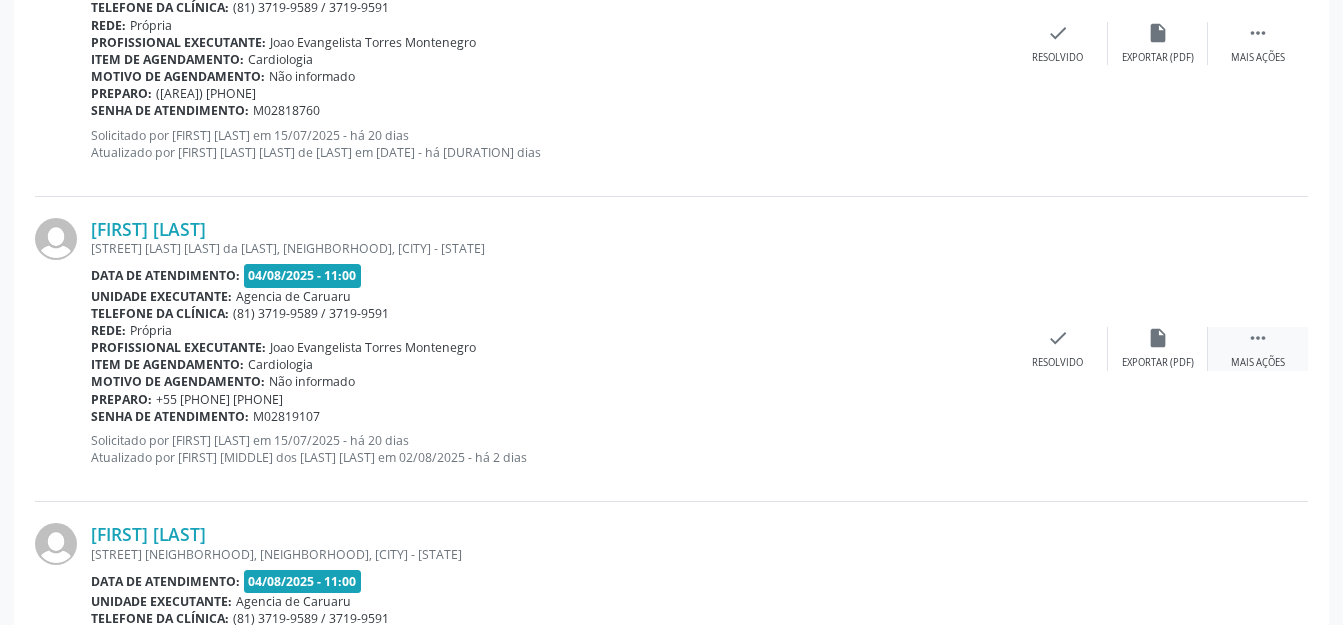 click on "
Mais ações" at bounding box center [1258, 348] 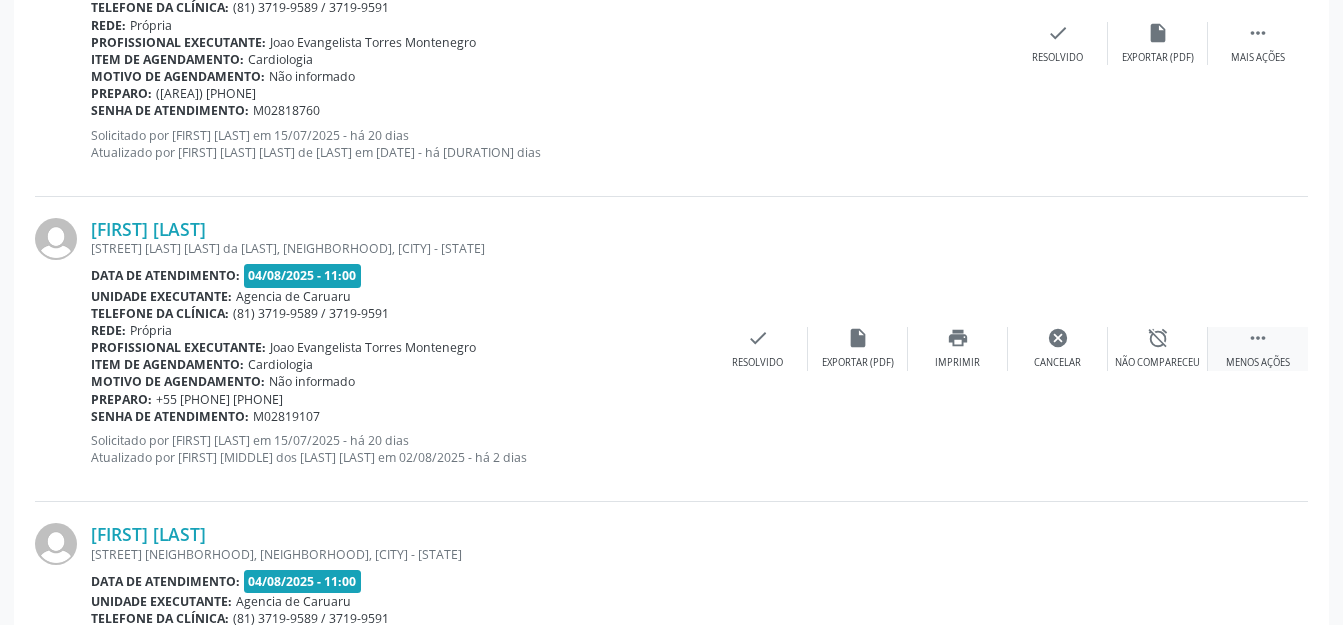 click on "alarm_off
Não compareceu" at bounding box center [1158, 348] 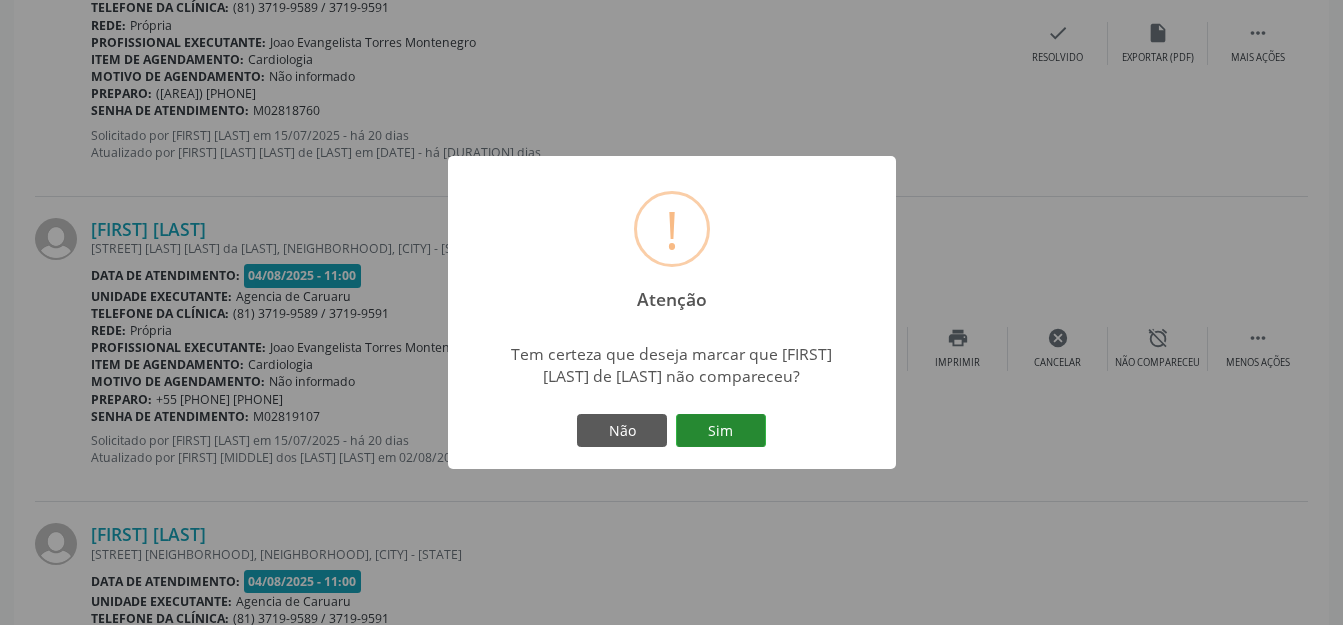 click on "Sim" at bounding box center (721, 431) 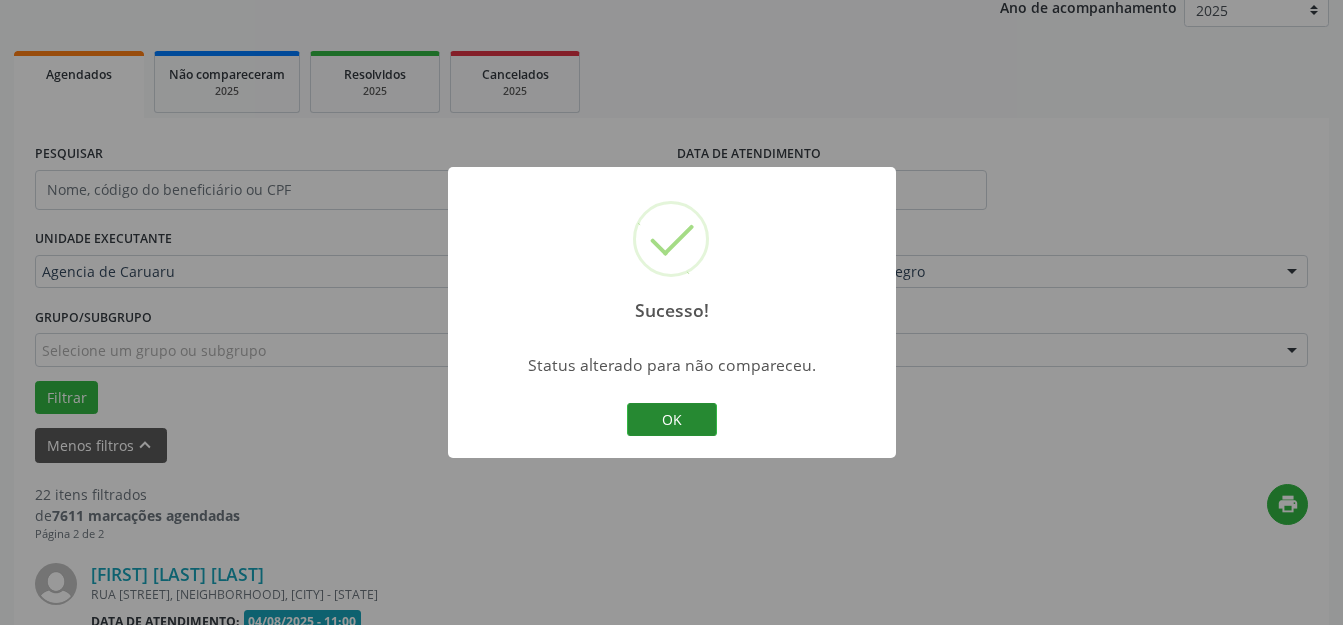 scroll, scrollTop: 899, scrollLeft: 0, axis: vertical 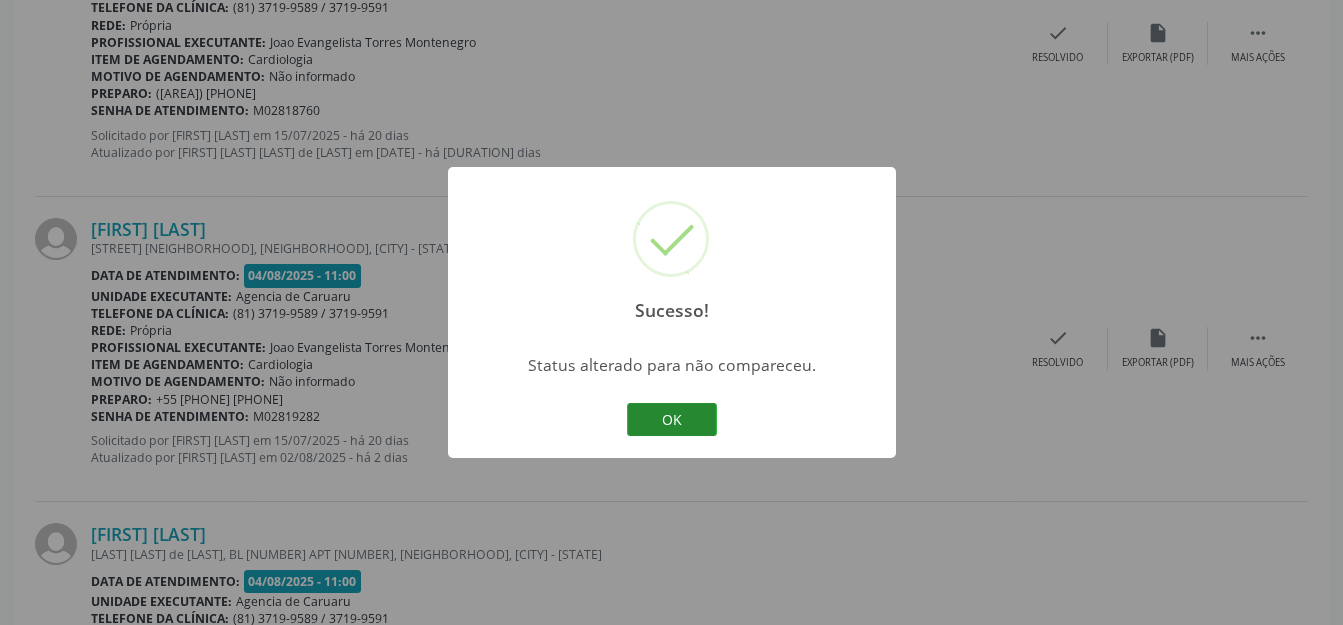 click on "OK" at bounding box center [672, 420] 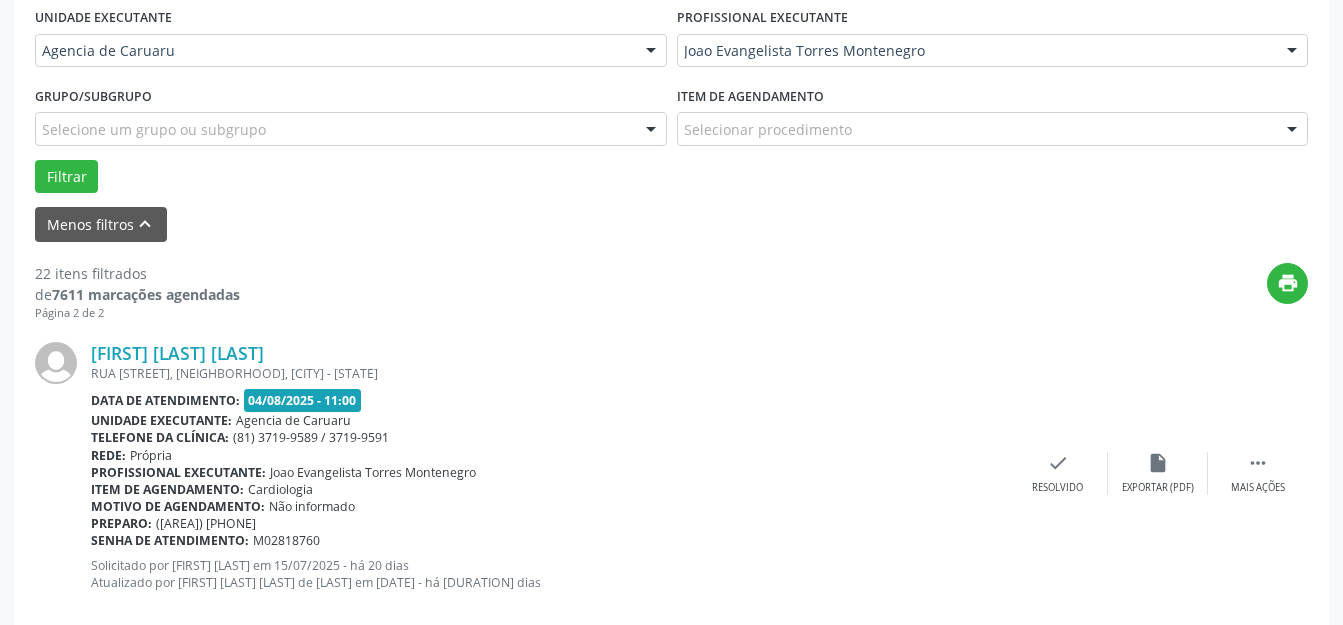 scroll, scrollTop: 499, scrollLeft: 0, axis: vertical 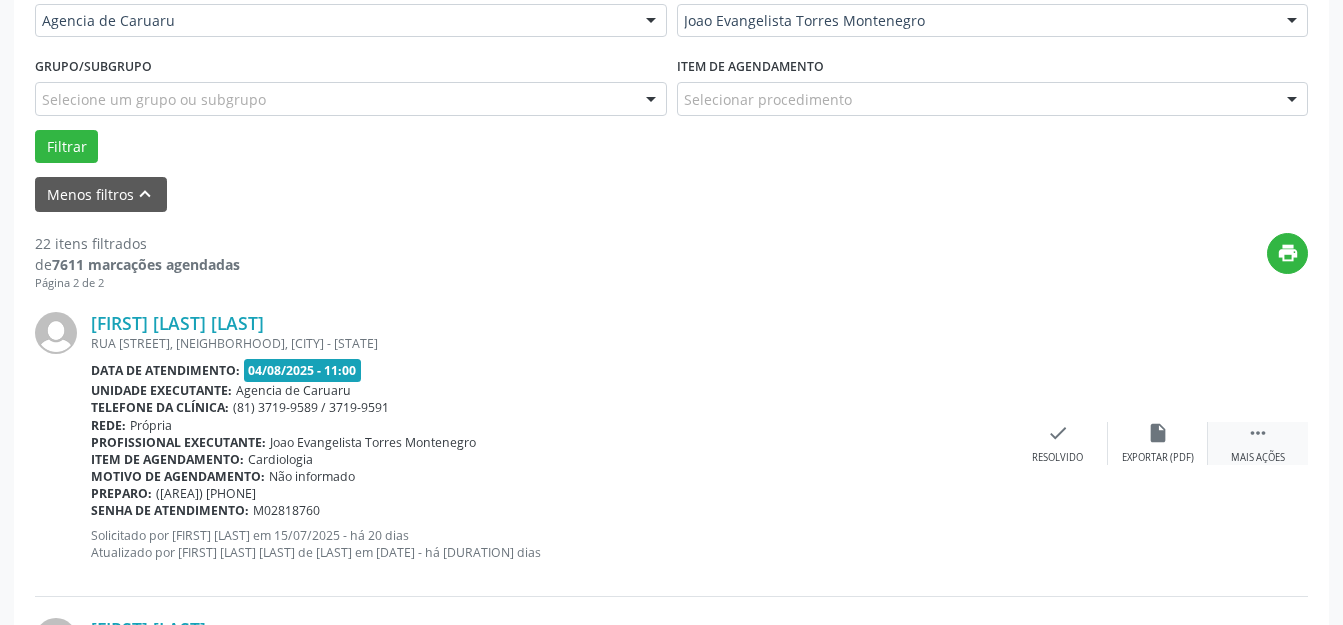 click on "
Mais ações" at bounding box center [1258, 443] 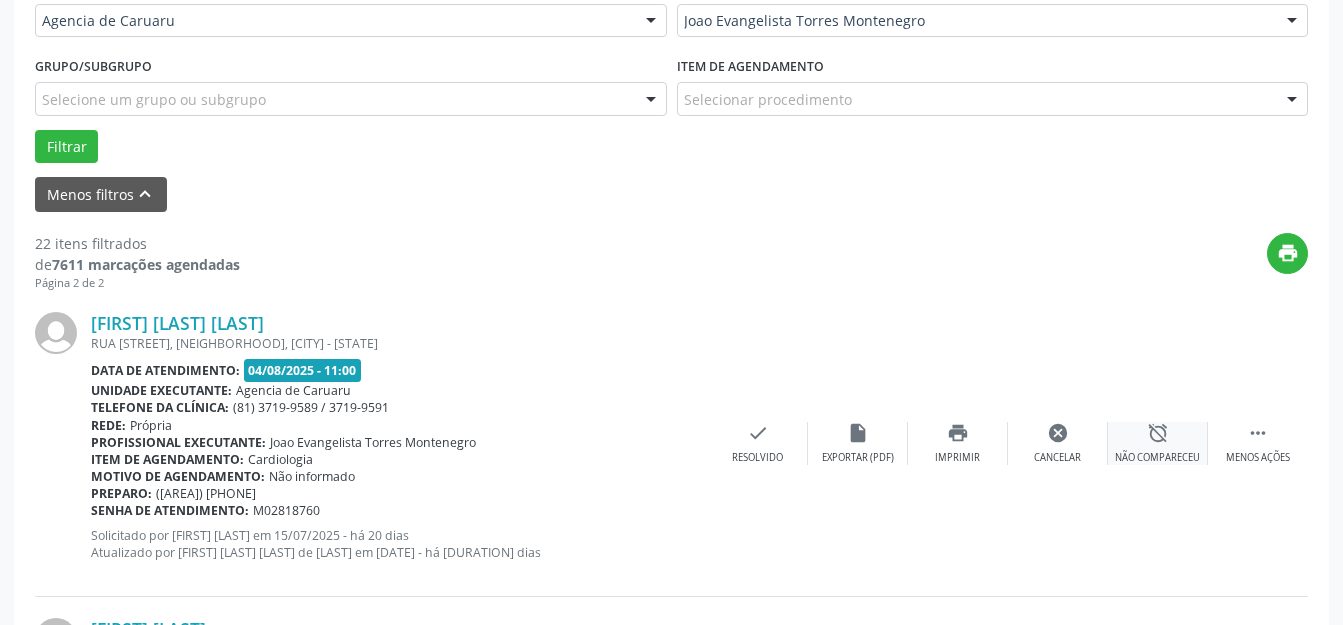 click on "alarm_off
Não compareceu" at bounding box center (1158, 443) 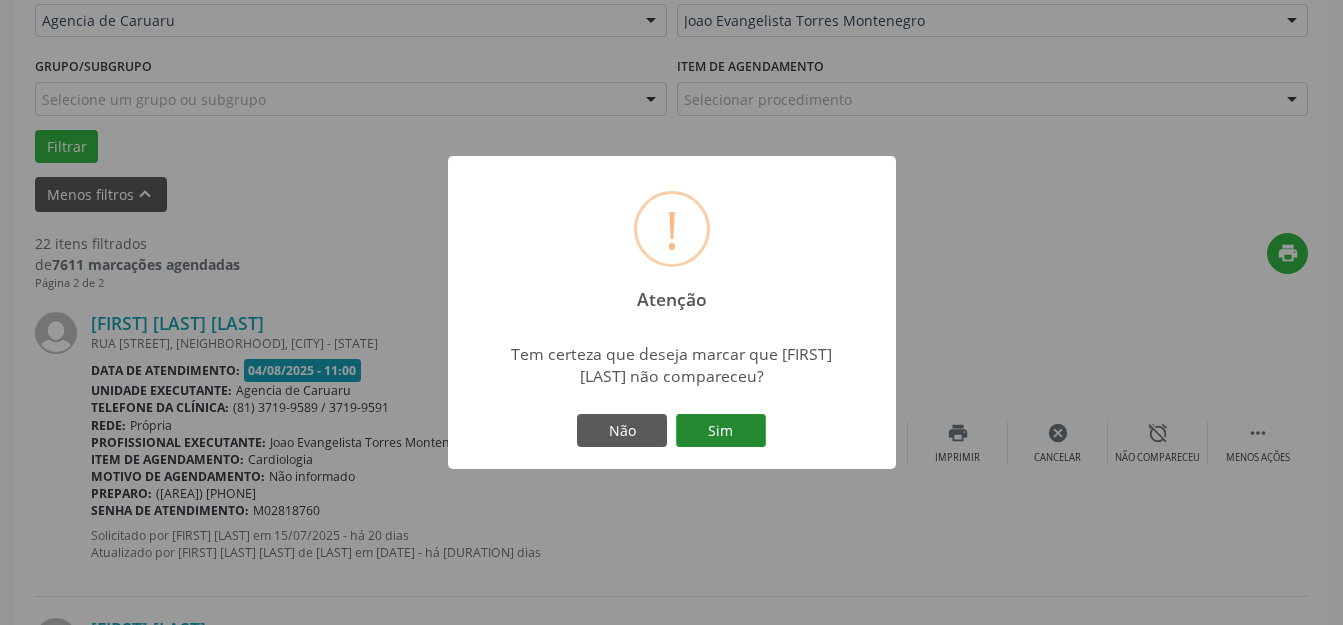 click on "Sim" at bounding box center [721, 431] 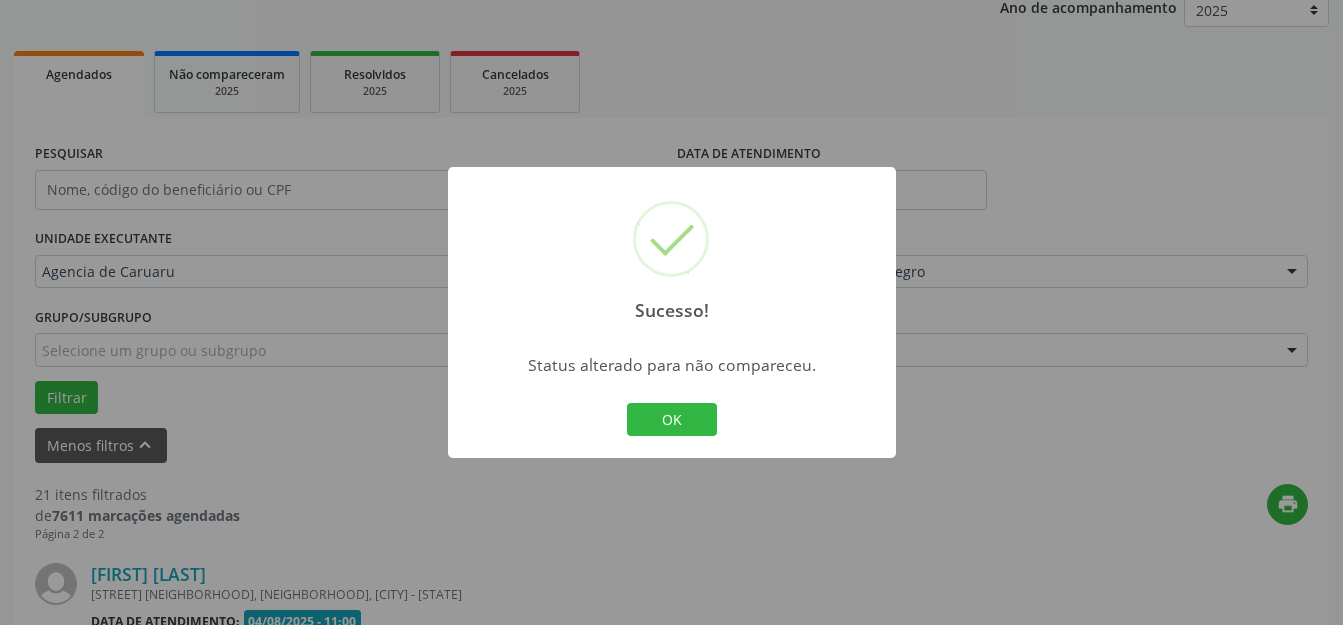 scroll, scrollTop: 499, scrollLeft: 0, axis: vertical 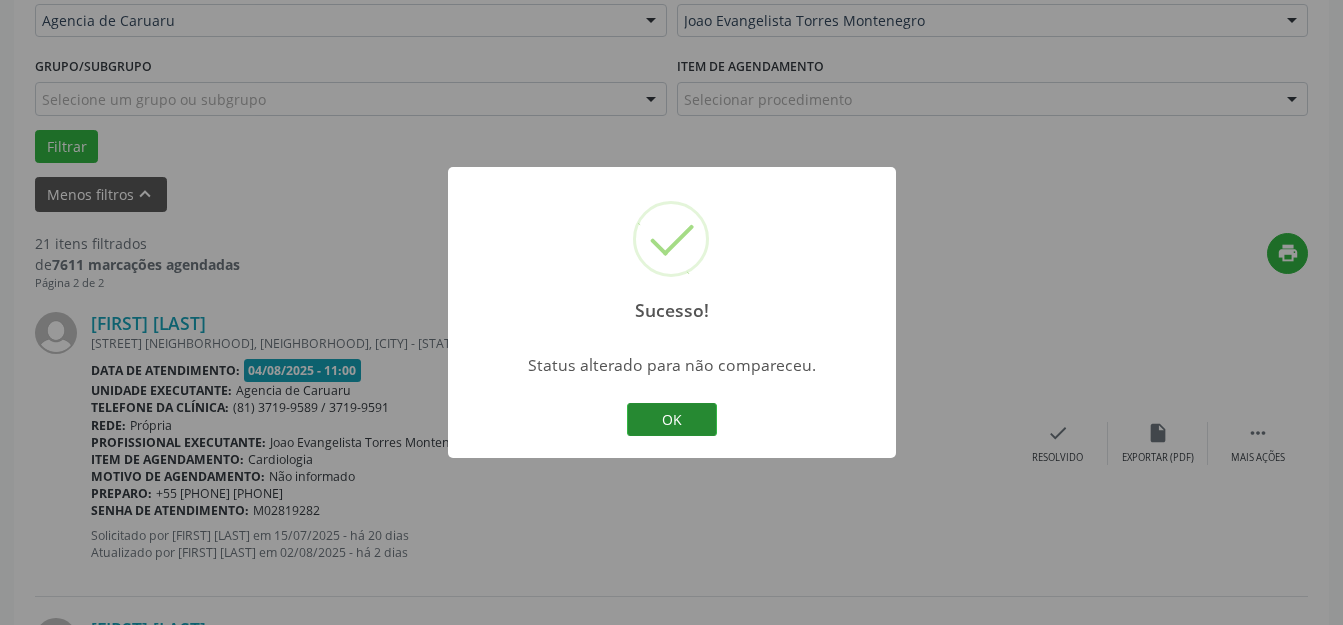 click on "OK" at bounding box center (672, 420) 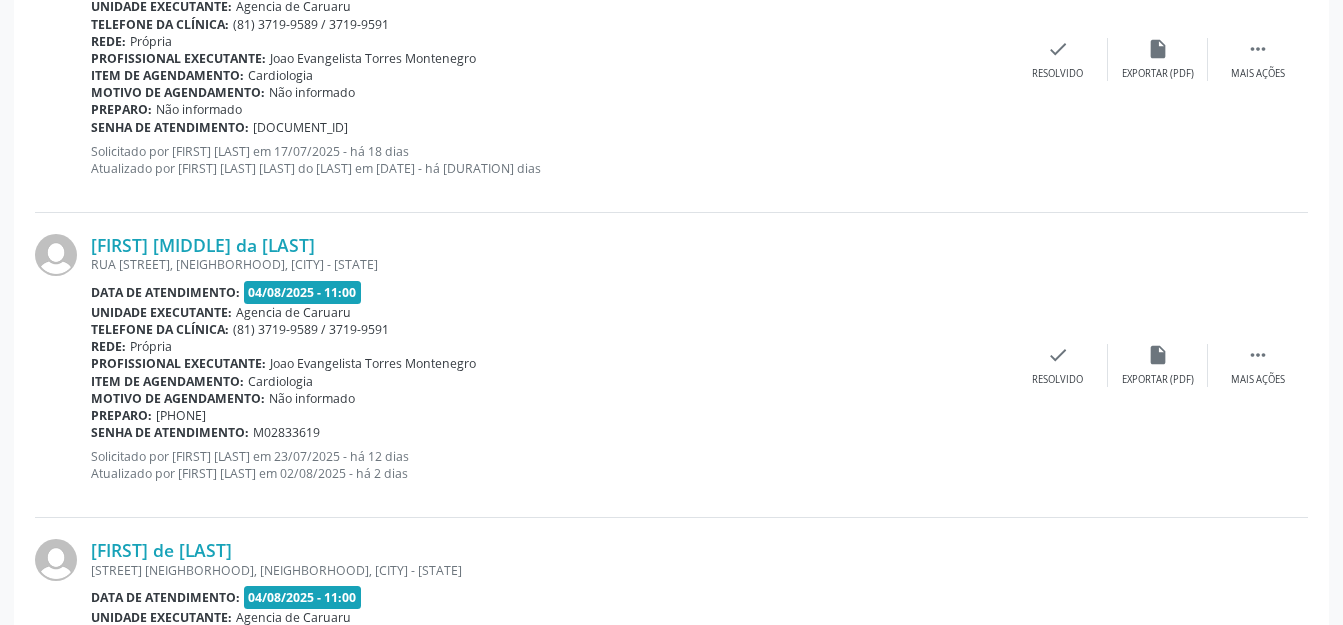 scroll, scrollTop: 2088, scrollLeft: 0, axis: vertical 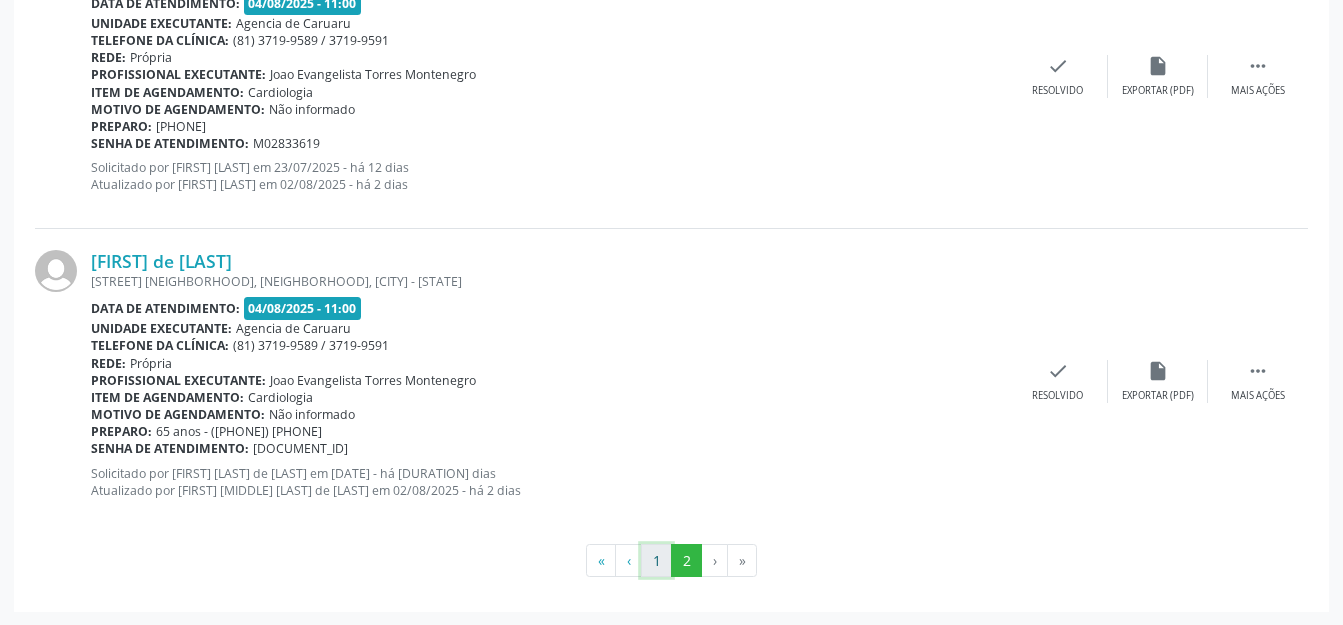 click on "1" at bounding box center (656, 561) 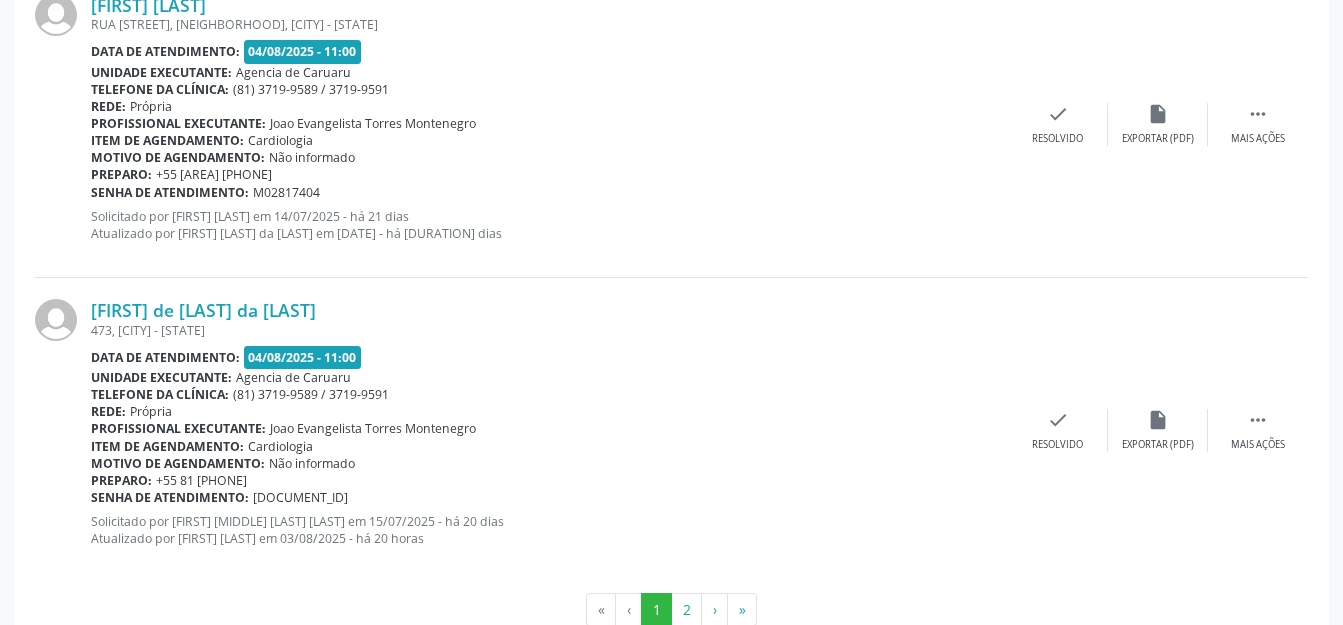 scroll, scrollTop: 4835, scrollLeft: 0, axis: vertical 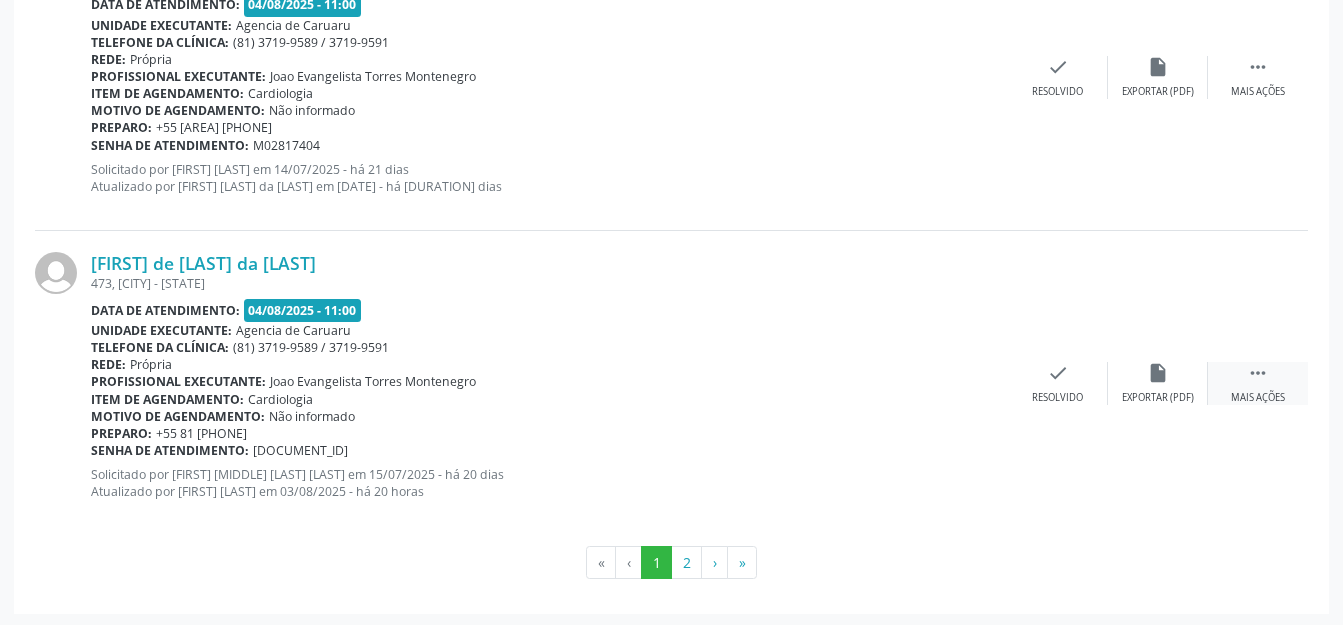 click on "
Mais ações" at bounding box center [1258, 383] 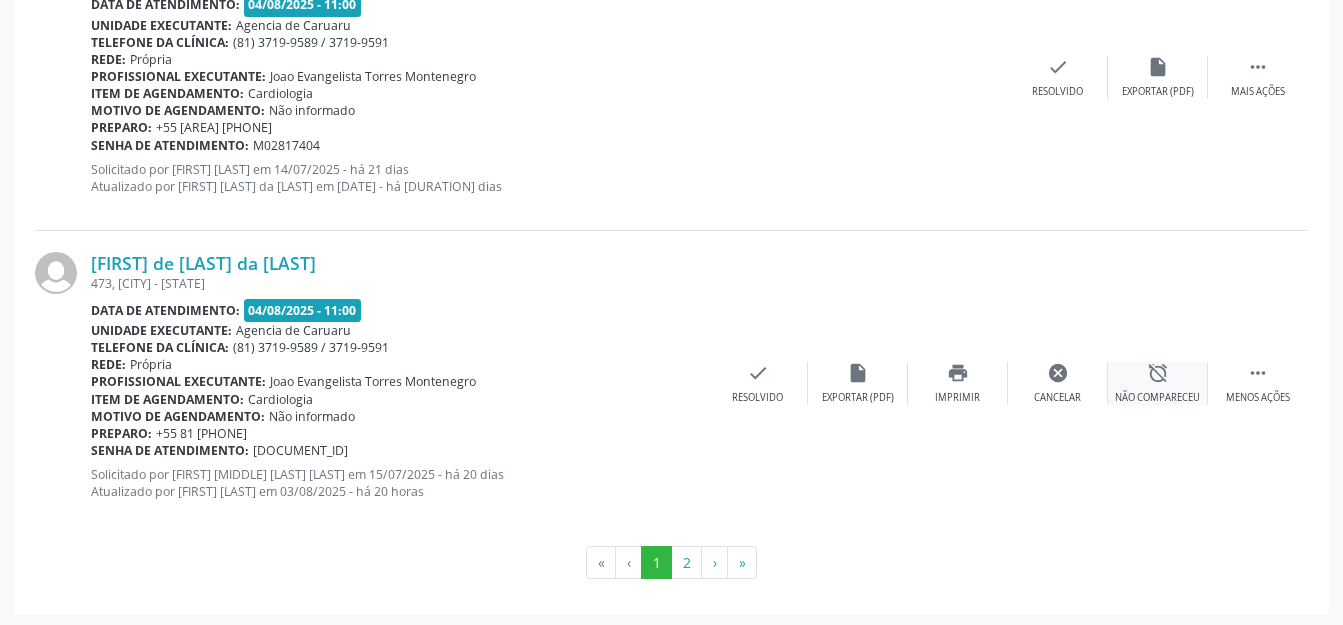 click on "alarm_off" at bounding box center (1158, 373) 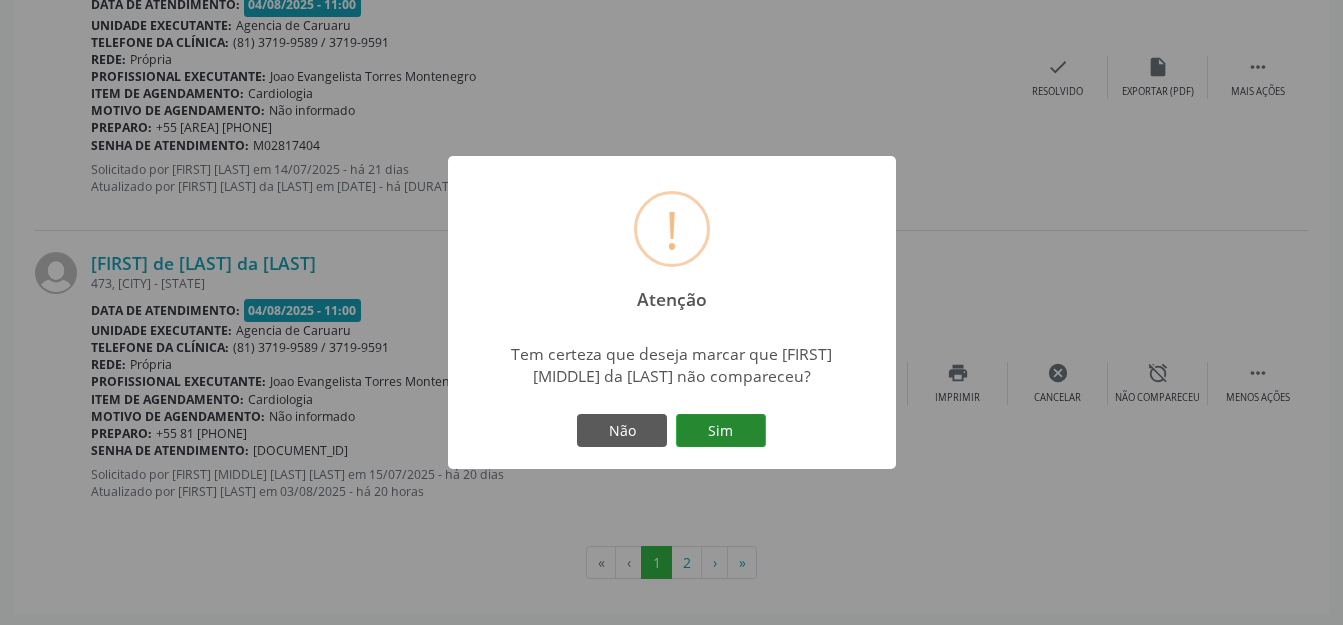 click on "Sim" at bounding box center (721, 431) 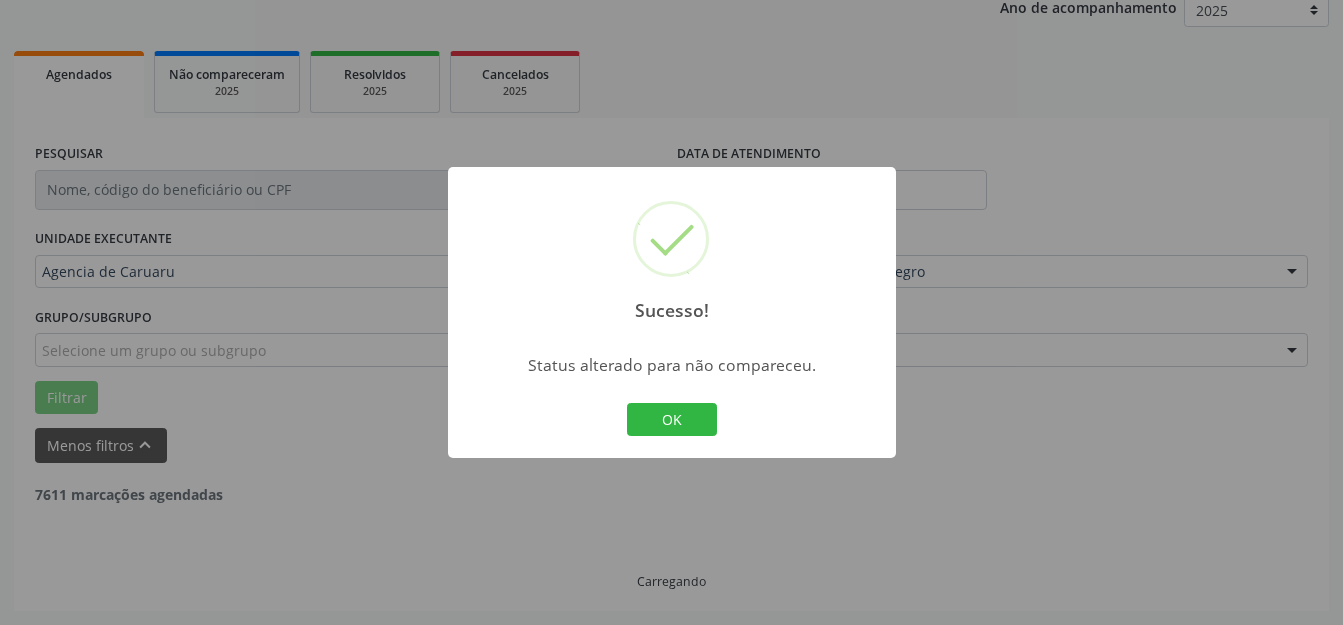 scroll, scrollTop: 248, scrollLeft: 0, axis: vertical 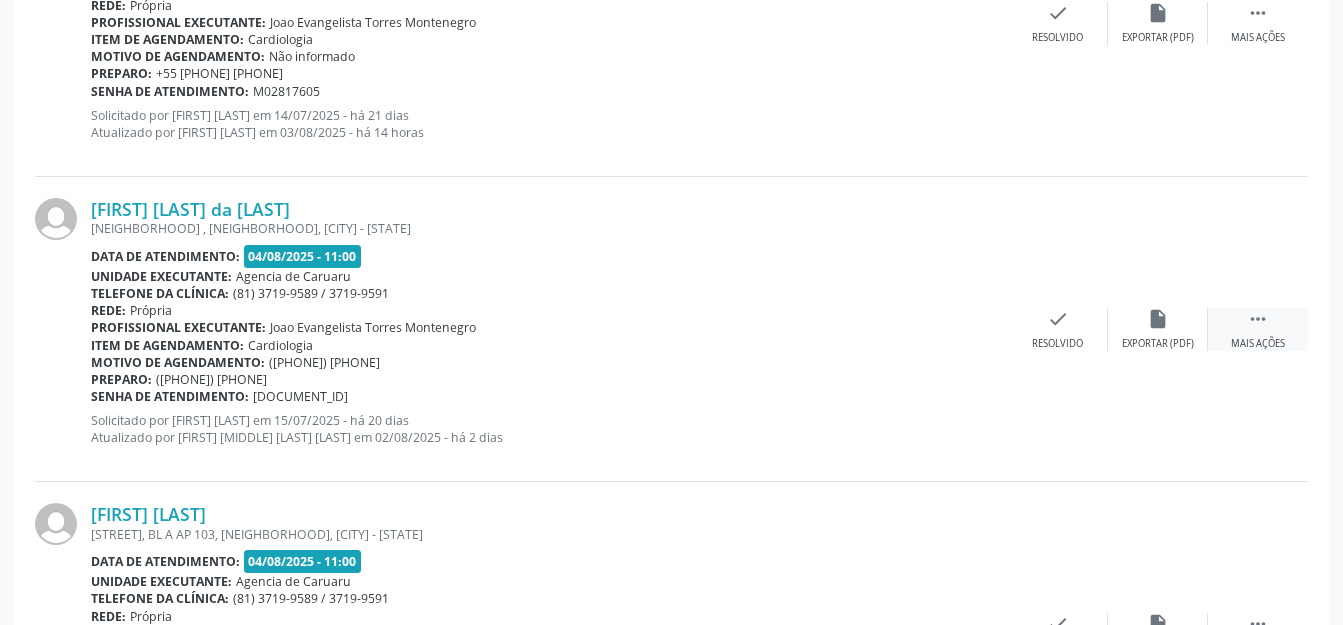 click on "" at bounding box center [1258, 319] 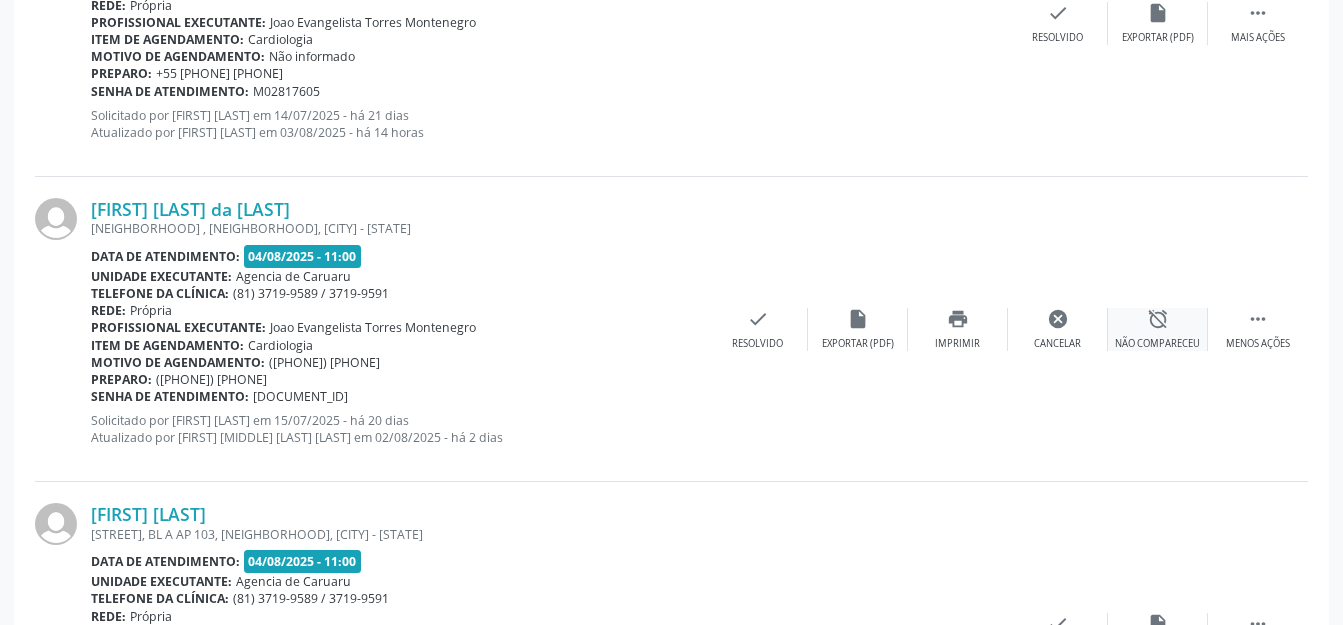 click on "alarm_off
Não compareceu" at bounding box center (1158, 329) 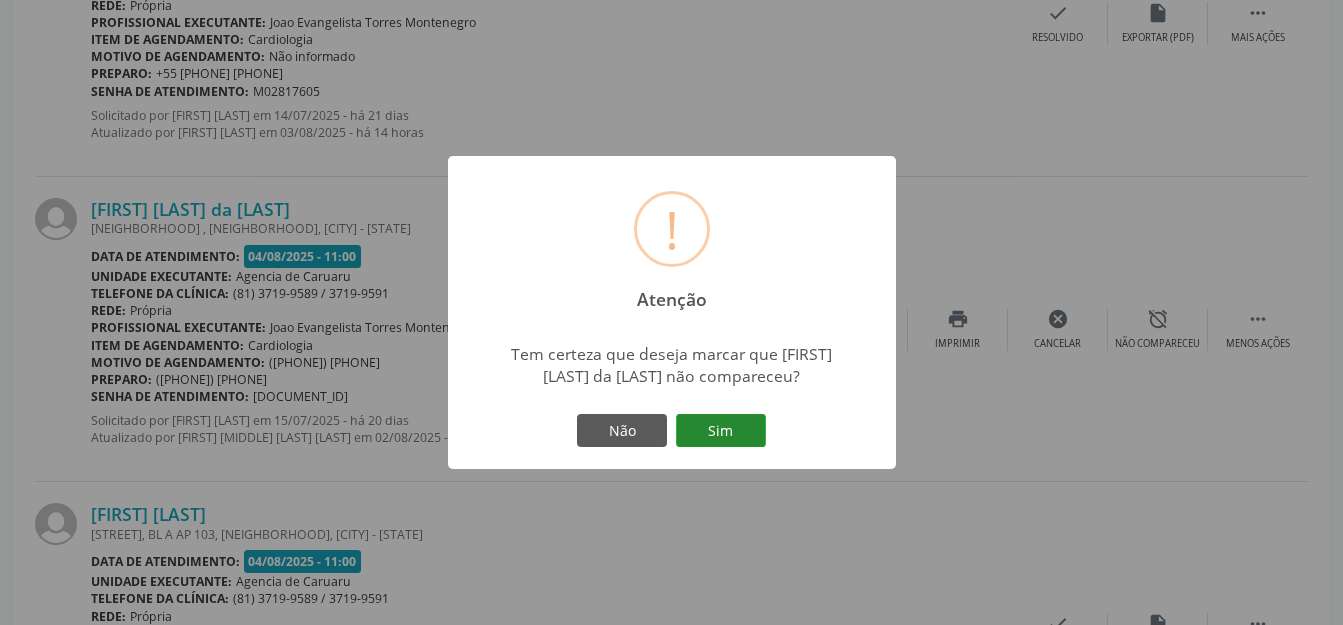 click on "Sim" at bounding box center (721, 431) 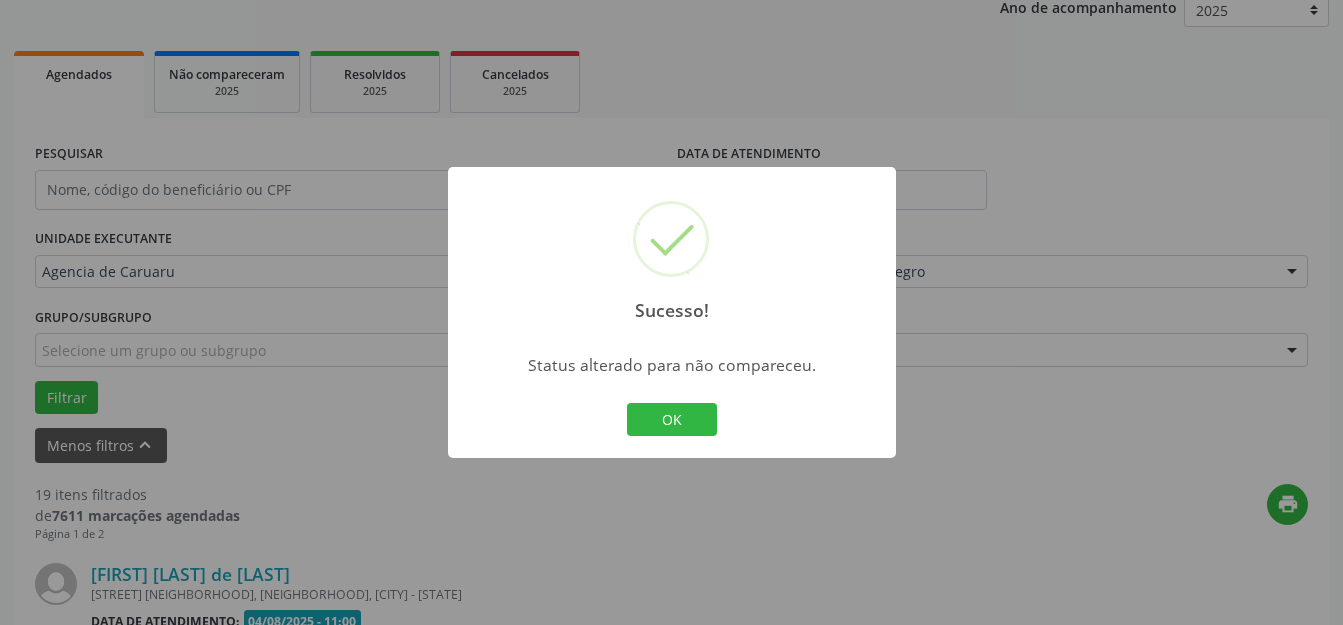 scroll, scrollTop: 1835, scrollLeft: 0, axis: vertical 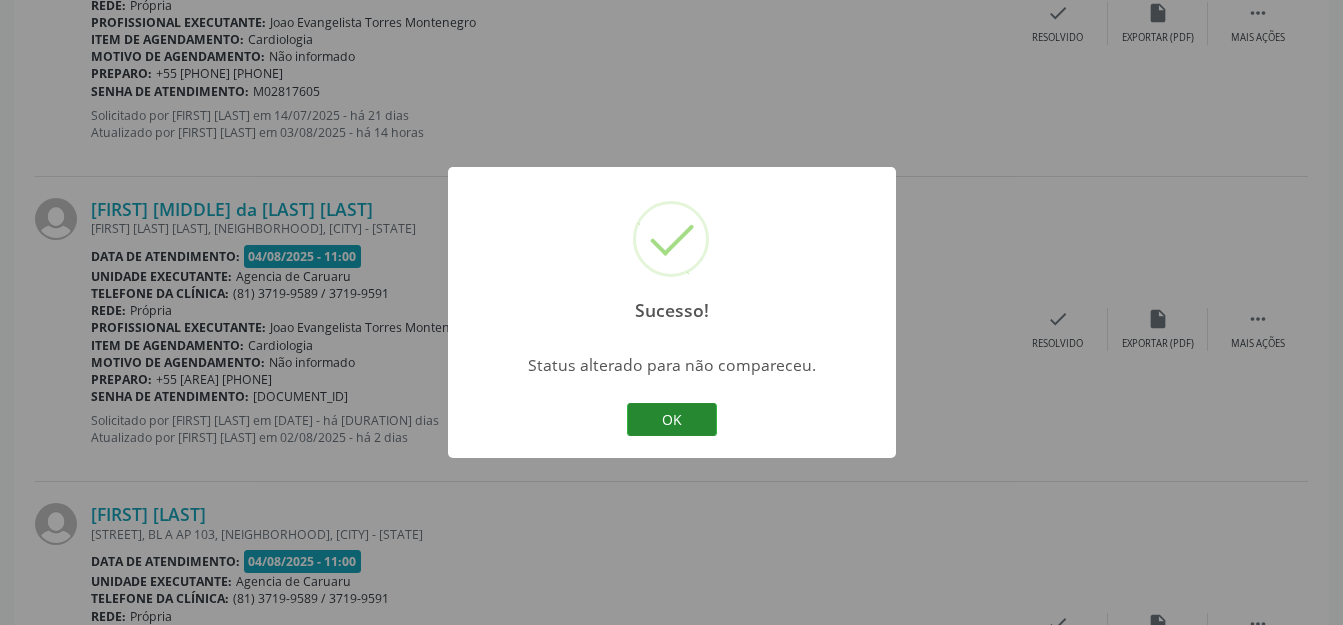 click on "OK" at bounding box center [672, 420] 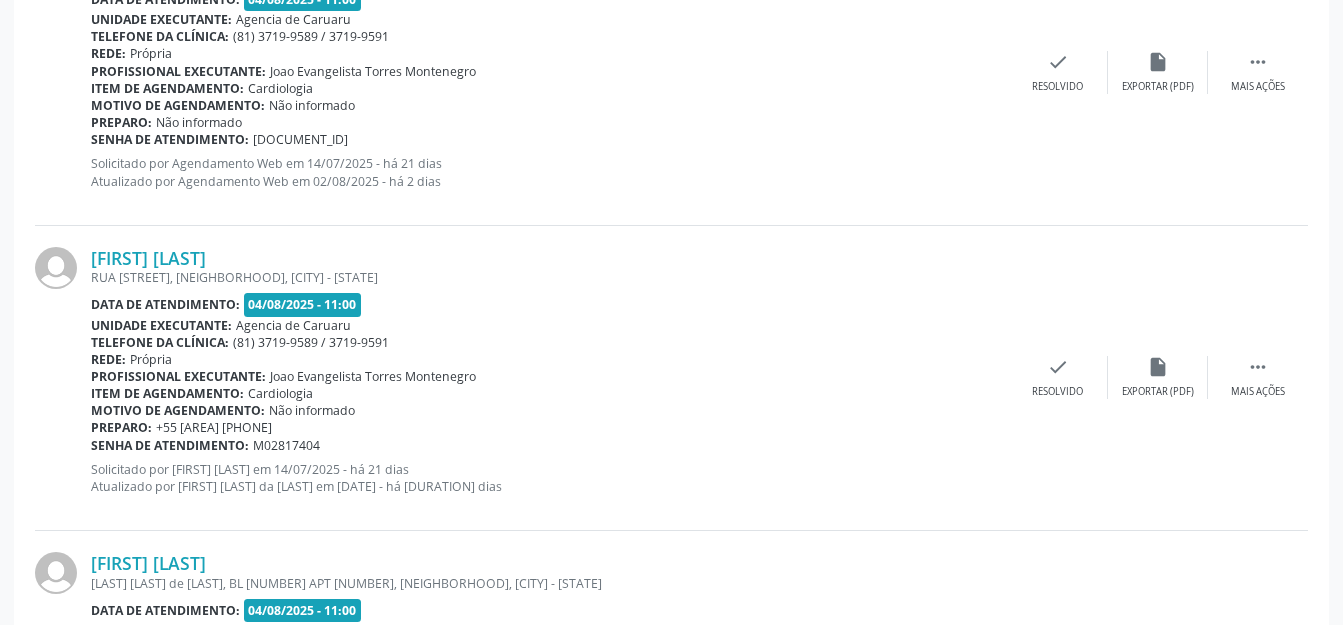 scroll, scrollTop: 4835, scrollLeft: 0, axis: vertical 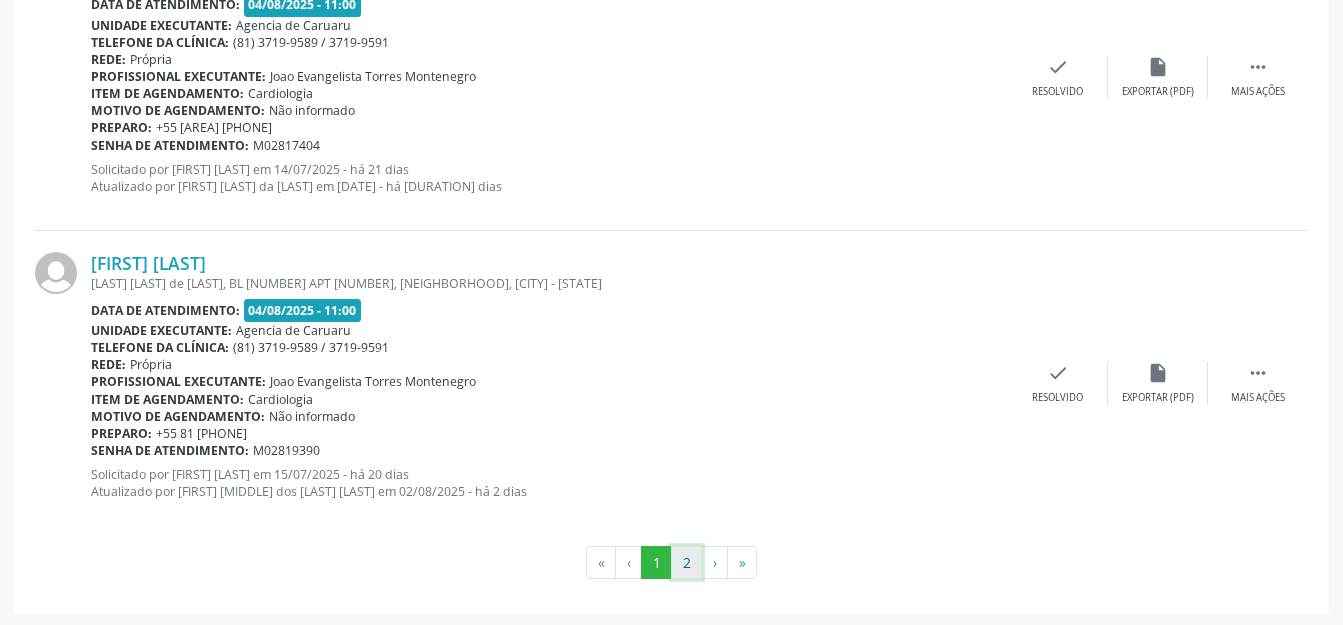 click on "2" at bounding box center (686, 563) 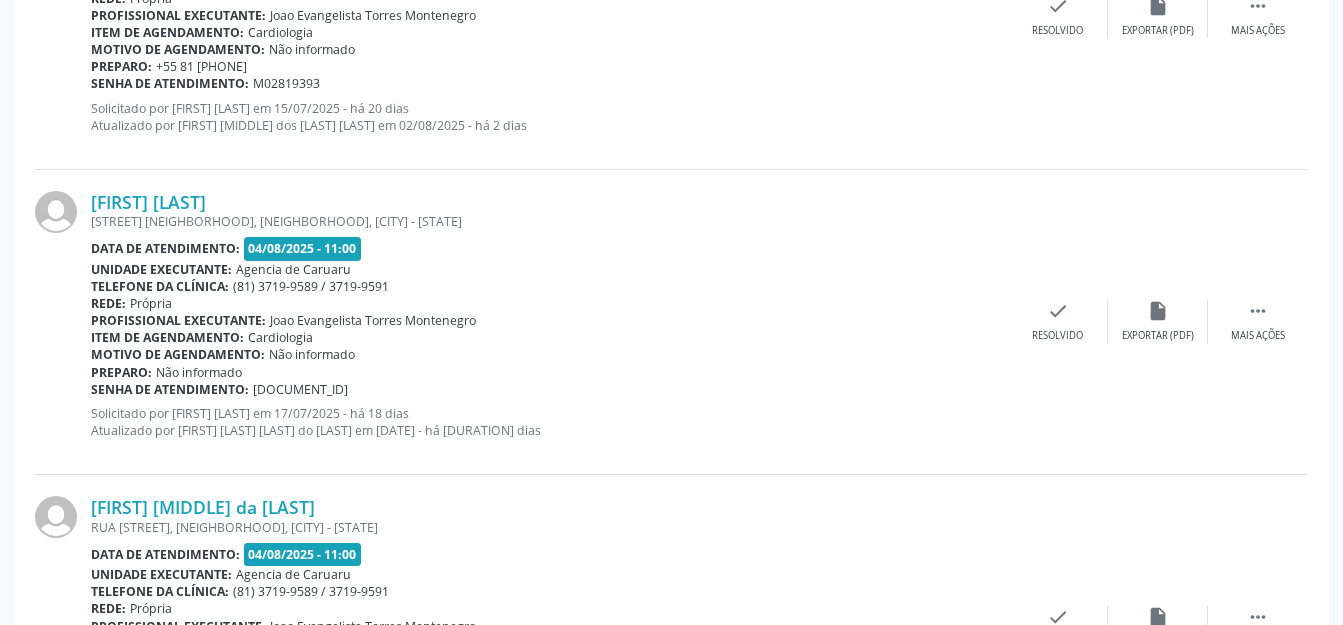 scroll, scrollTop: 1078, scrollLeft: 0, axis: vertical 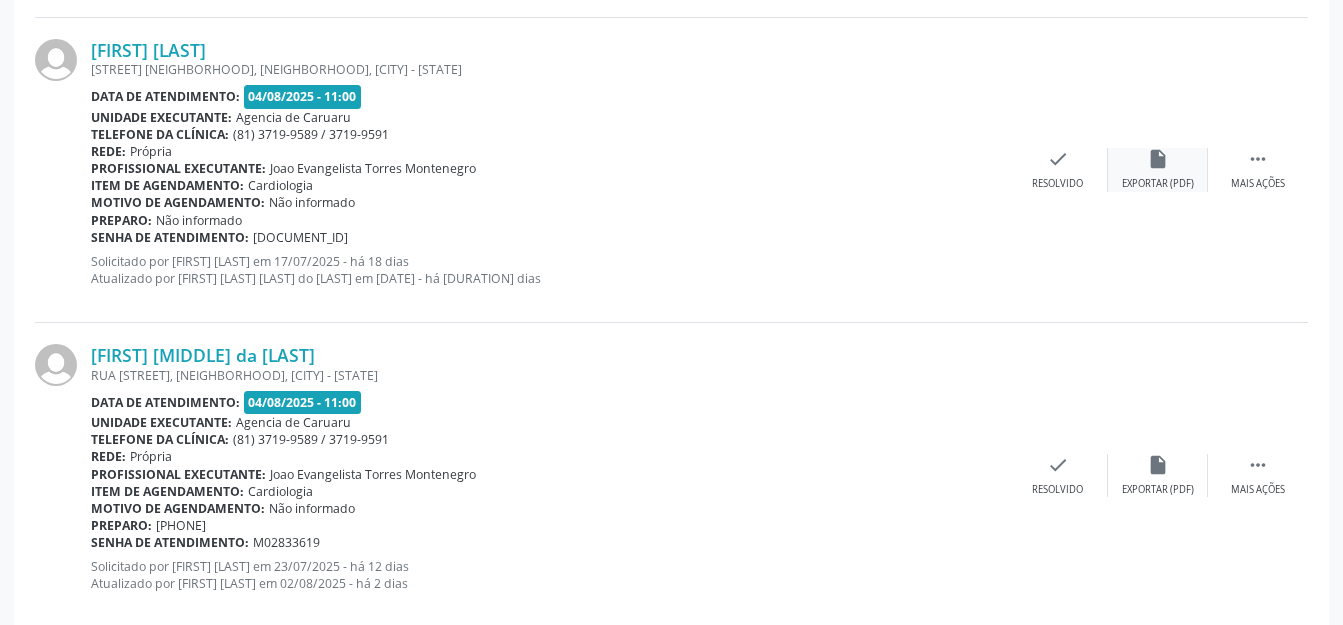 click on "insert_drive_file
Exportar (PDF)" at bounding box center (1158, 169) 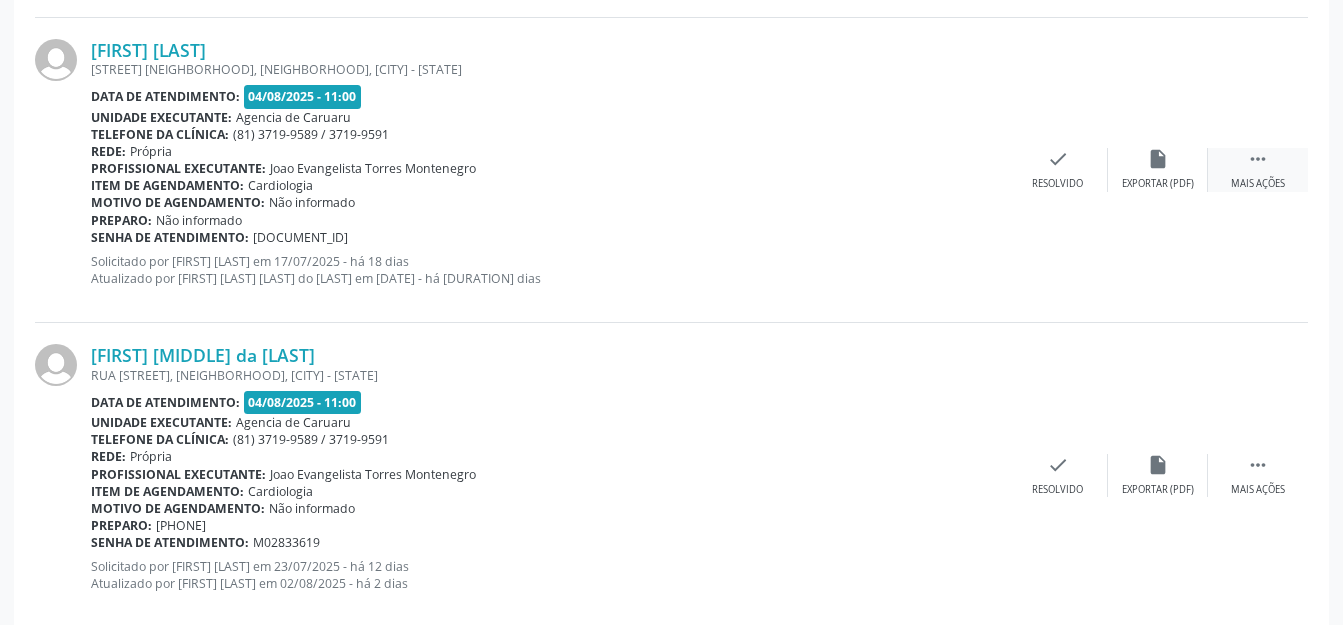 click on "
Mais ações" at bounding box center [1258, 169] 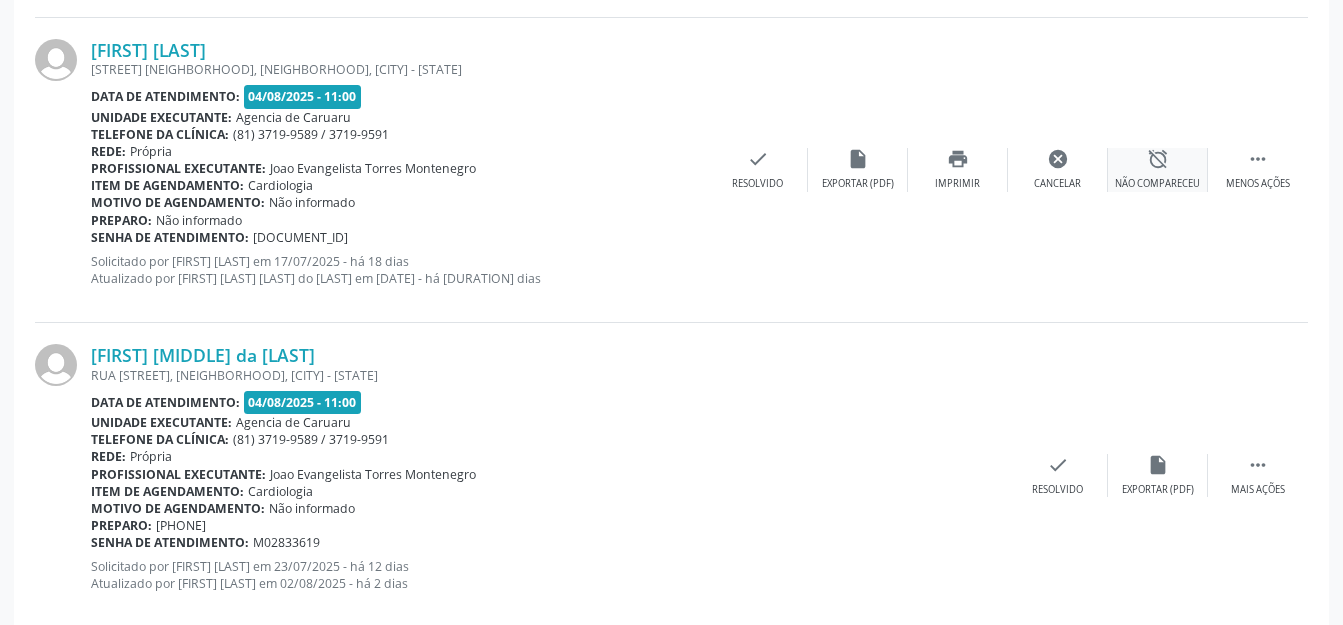 click on "alarm_off
Não compareceu" at bounding box center (1158, 169) 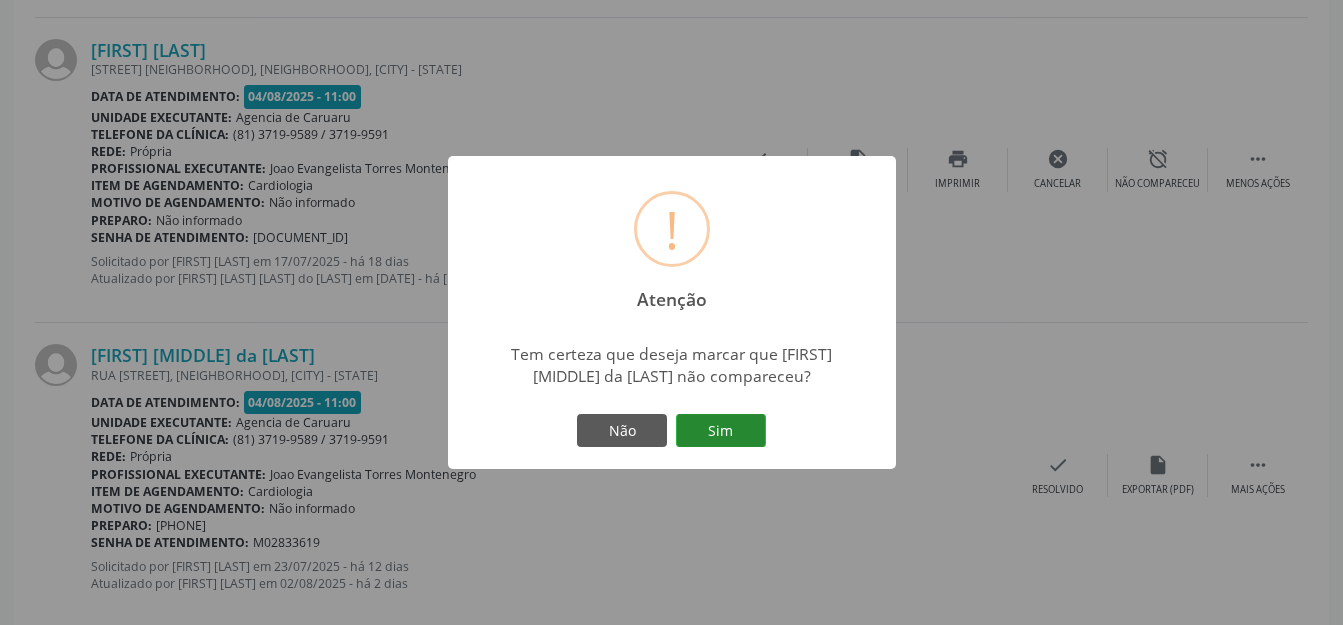 click on "Sim" at bounding box center [721, 431] 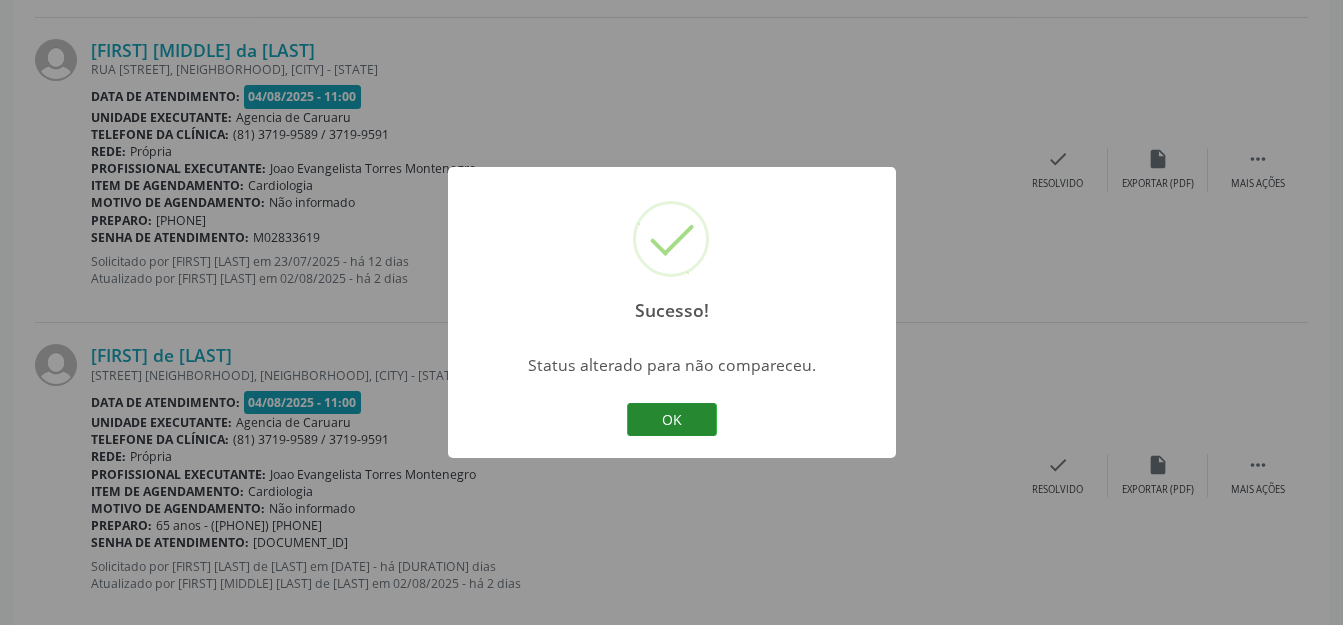 click on "OK" at bounding box center [672, 420] 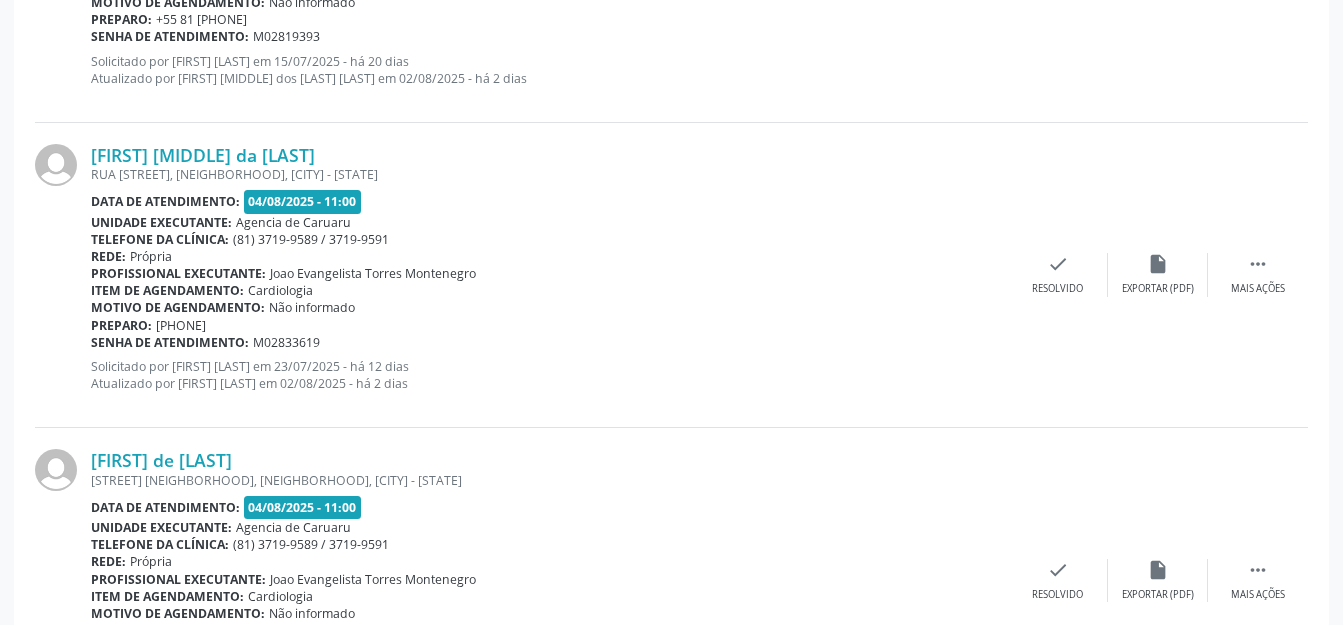 scroll, scrollTop: 1173, scrollLeft: 0, axis: vertical 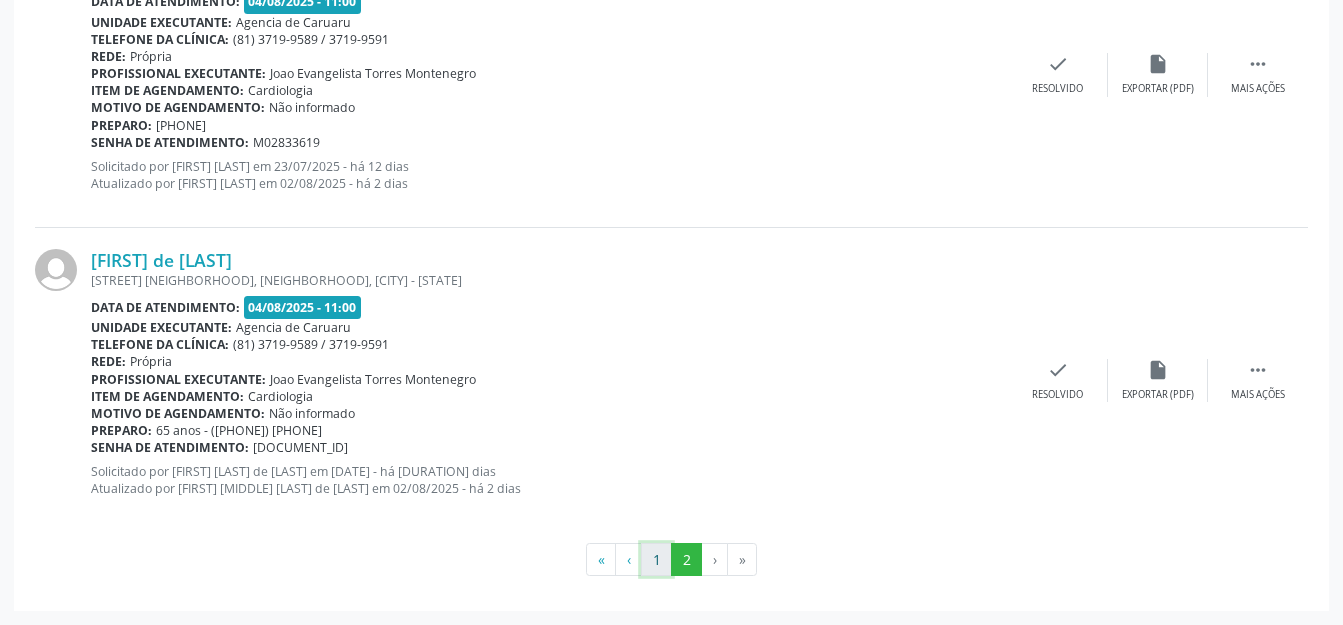 click on "1" at bounding box center [656, 560] 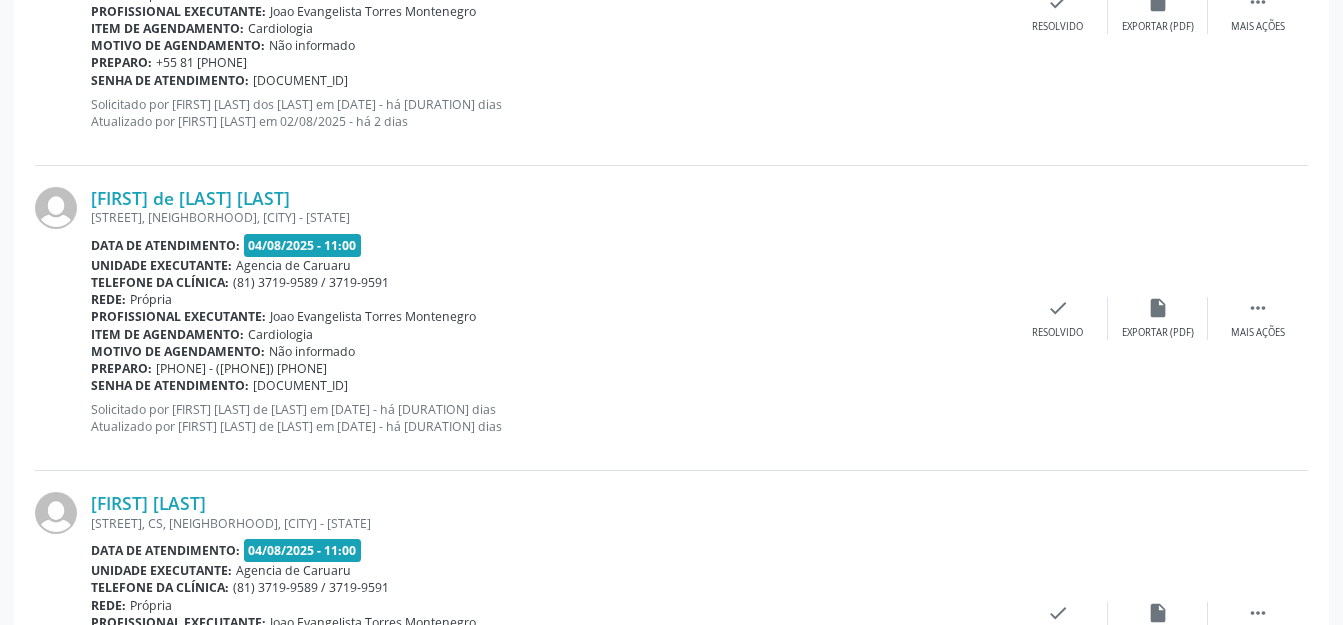 scroll, scrollTop: 3073, scrollLeft: 0, axis: vertical 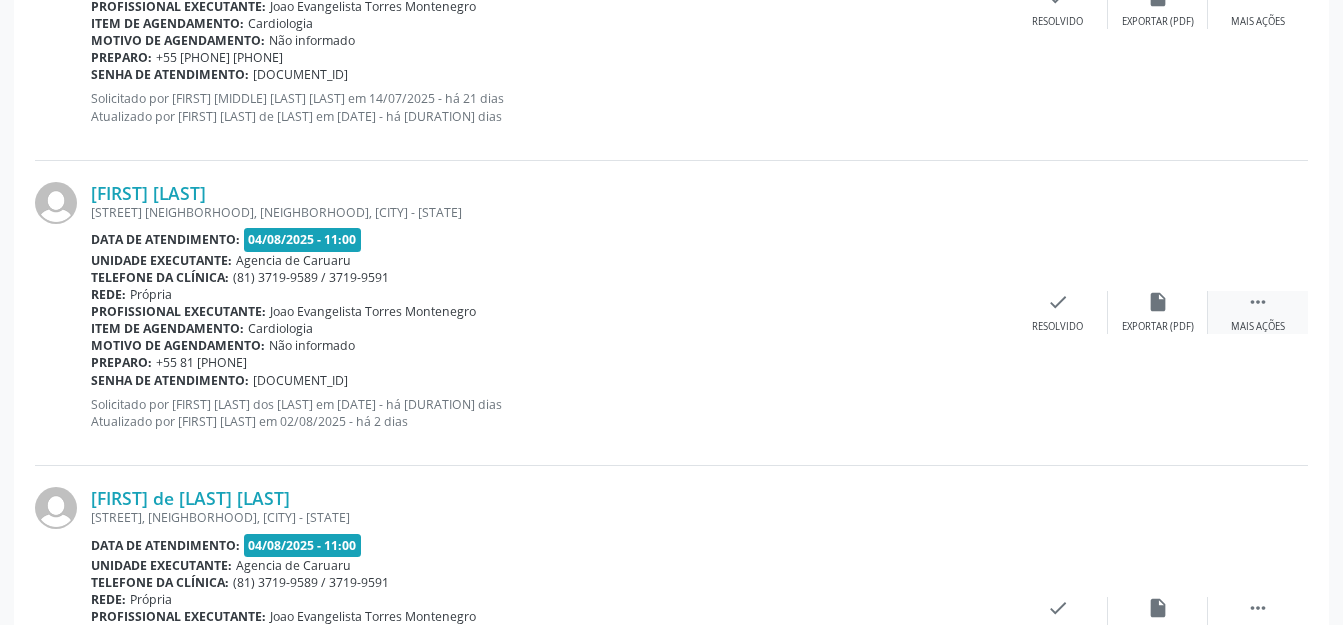click on "
Mais ações" at bounding box center [1258, 312] 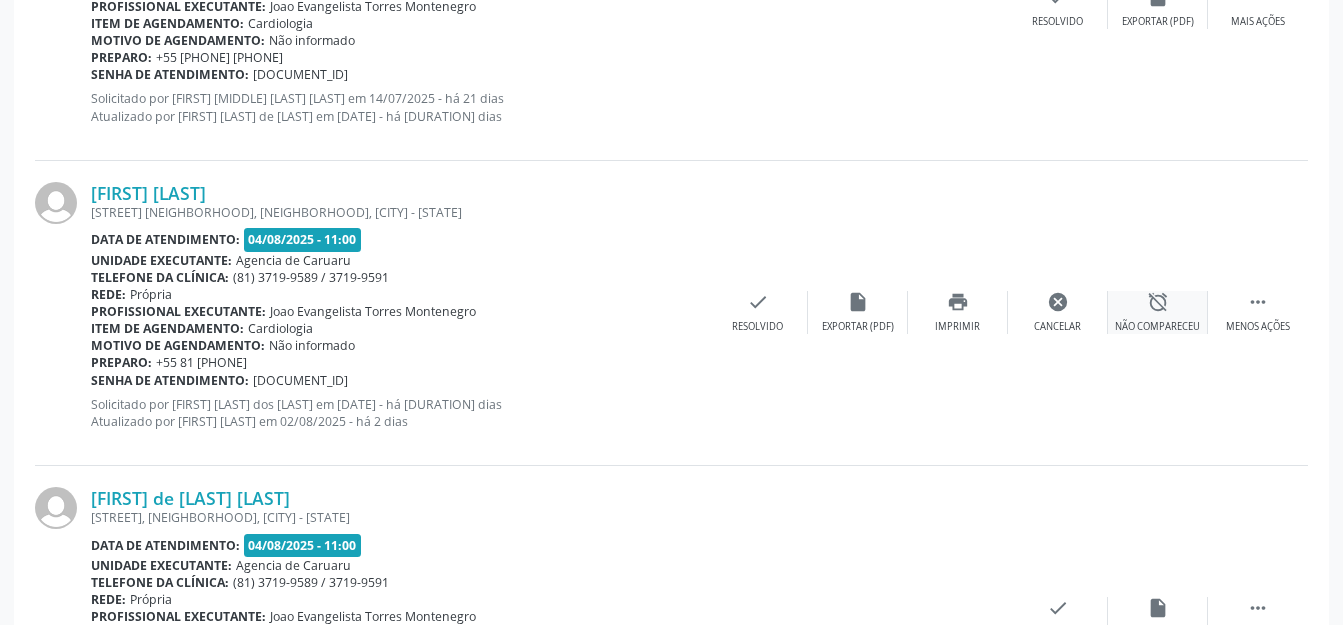 click on "Não compareceu" at bounding box center [1157, 327] 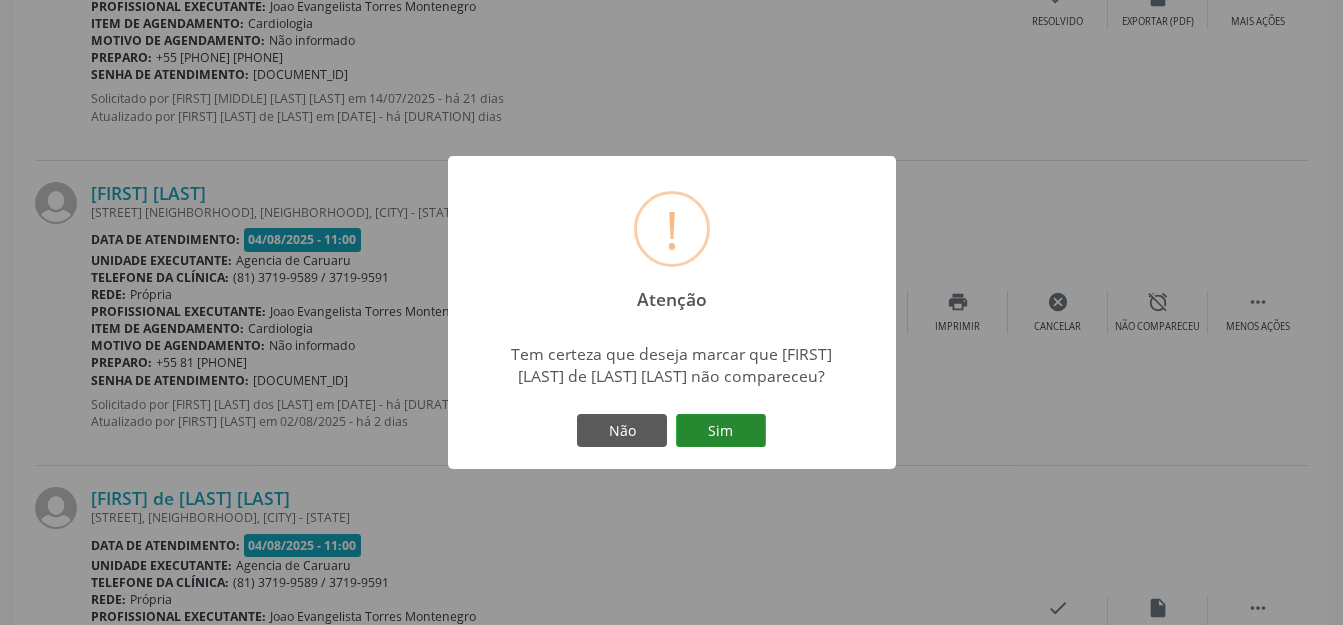 click on "Sim" at bounding box center [721, 431] 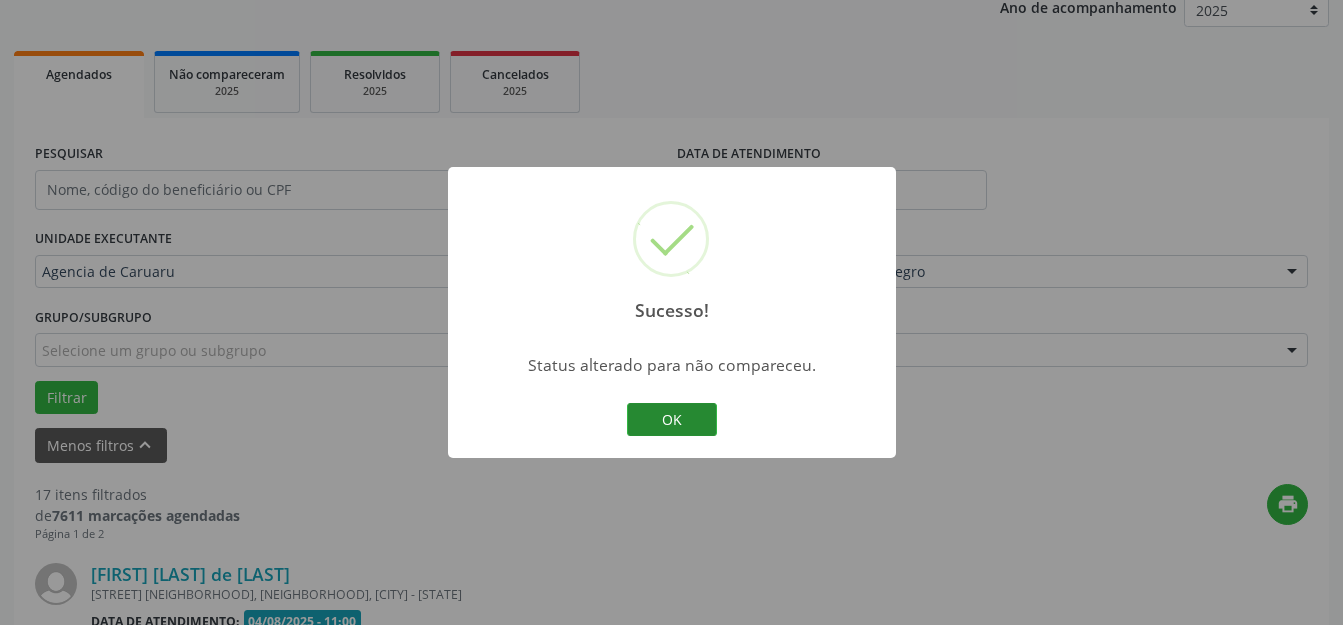 scroll, scrollTop: 3073, scrollLeft: 0, axis: vertical 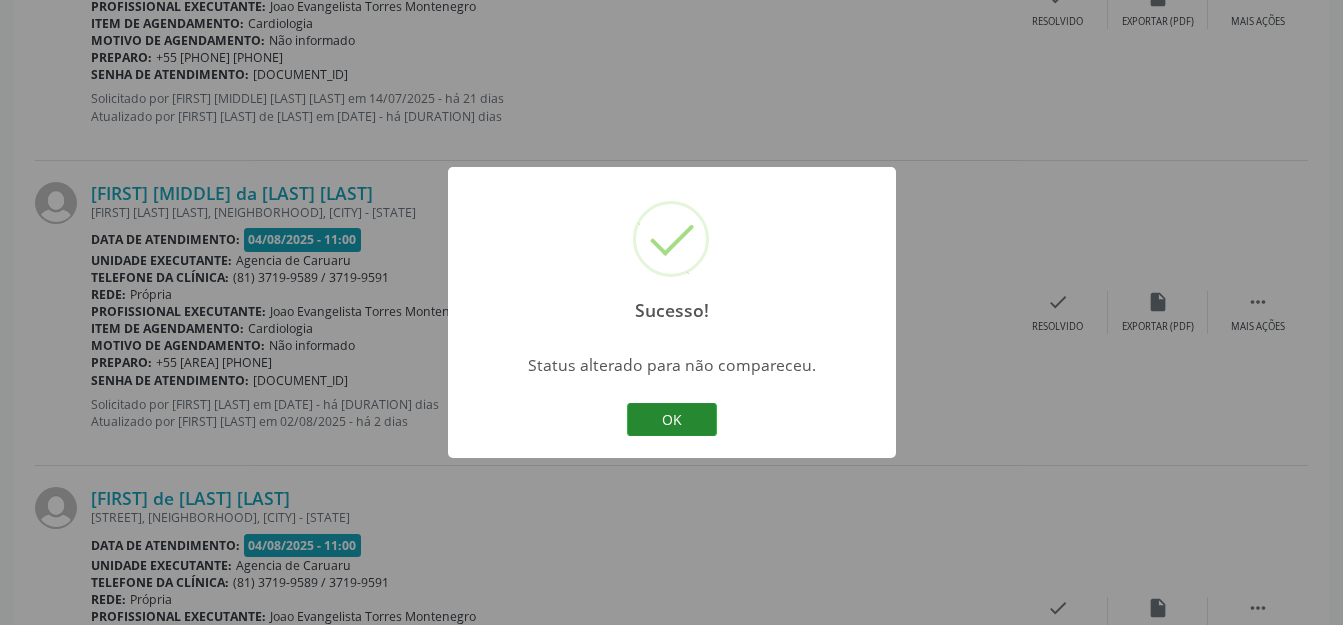click on "OK" at bounding box center (672, 420) 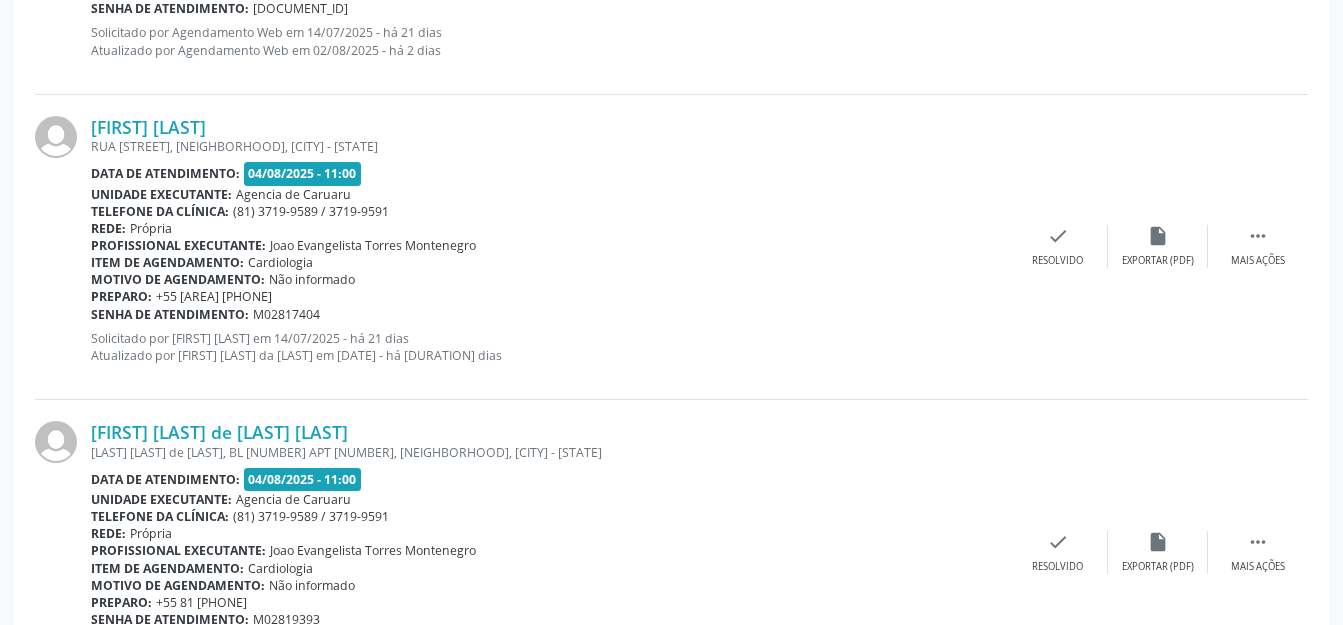 scroll, scrollTop: 4535, scrollLeft: 0, axis: vertical 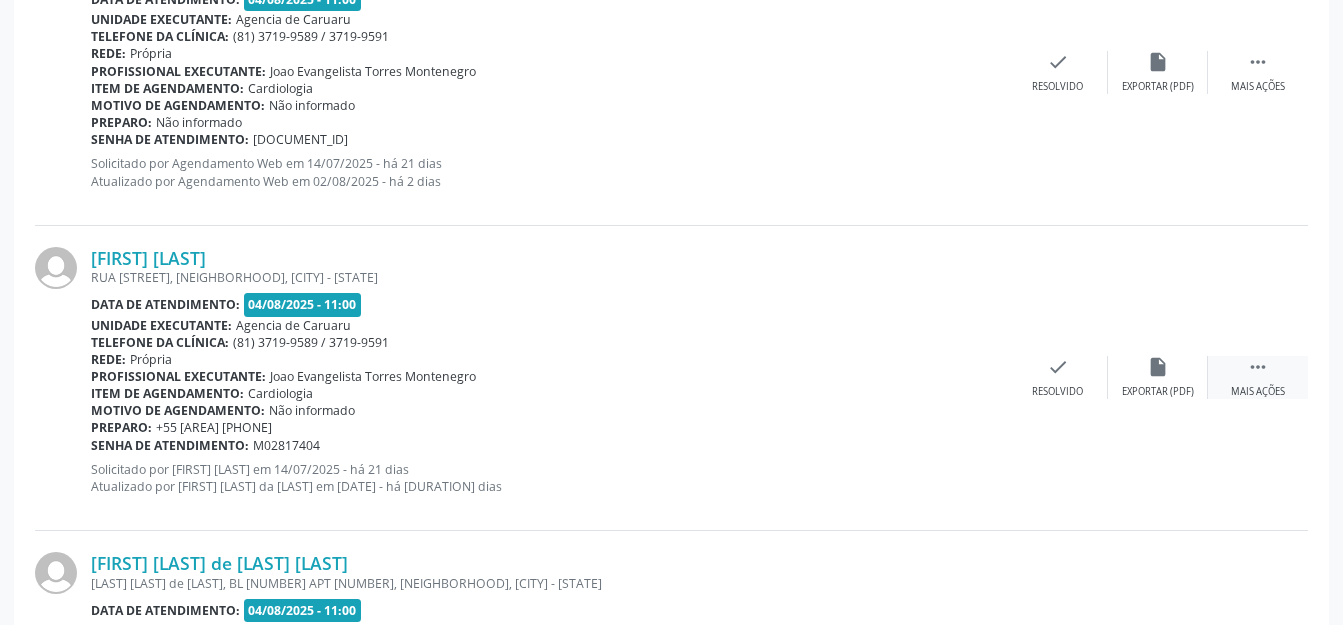 click on "
Mais ações" at bounding box center (1258, 377) 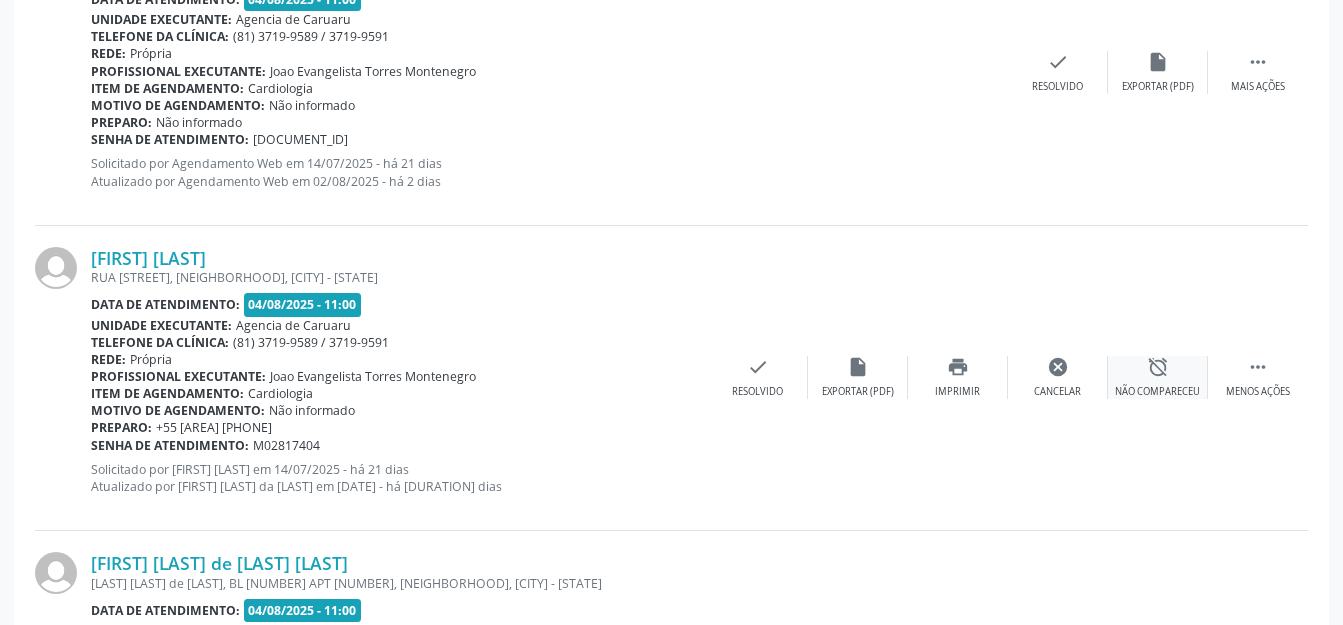 click on "alarm_off
Não compareceu" at bounding box center (1158, 377) 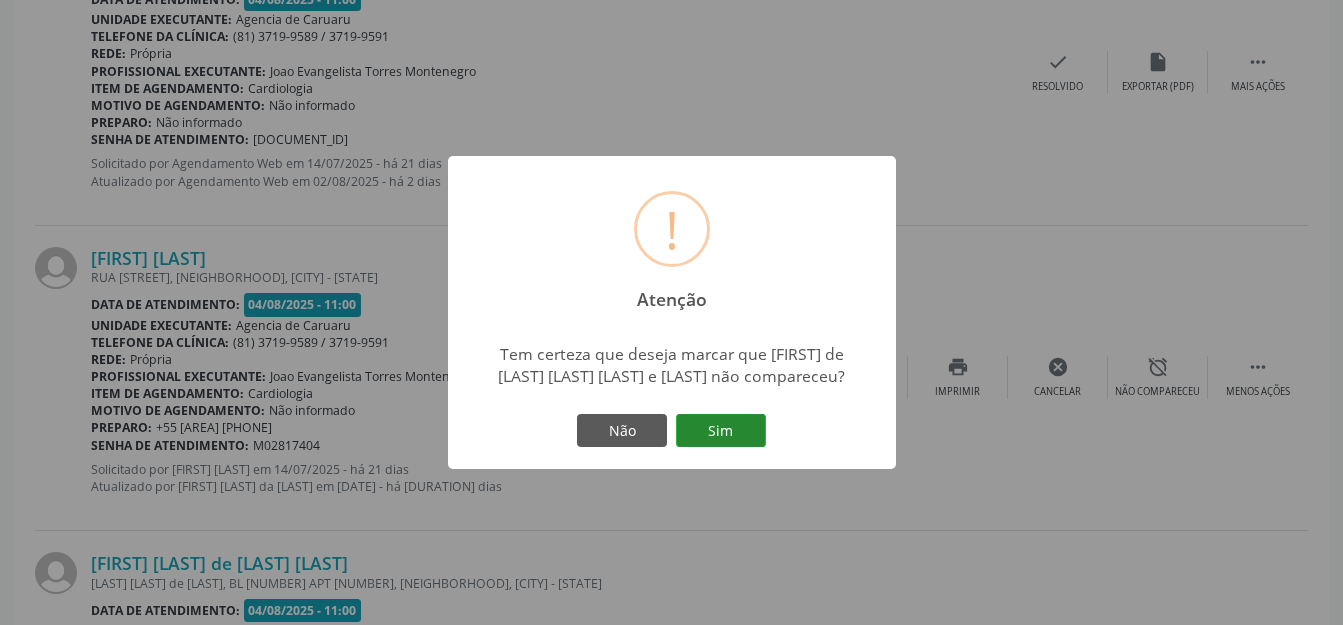 click on "Sim" at bounding box center [721, 431] 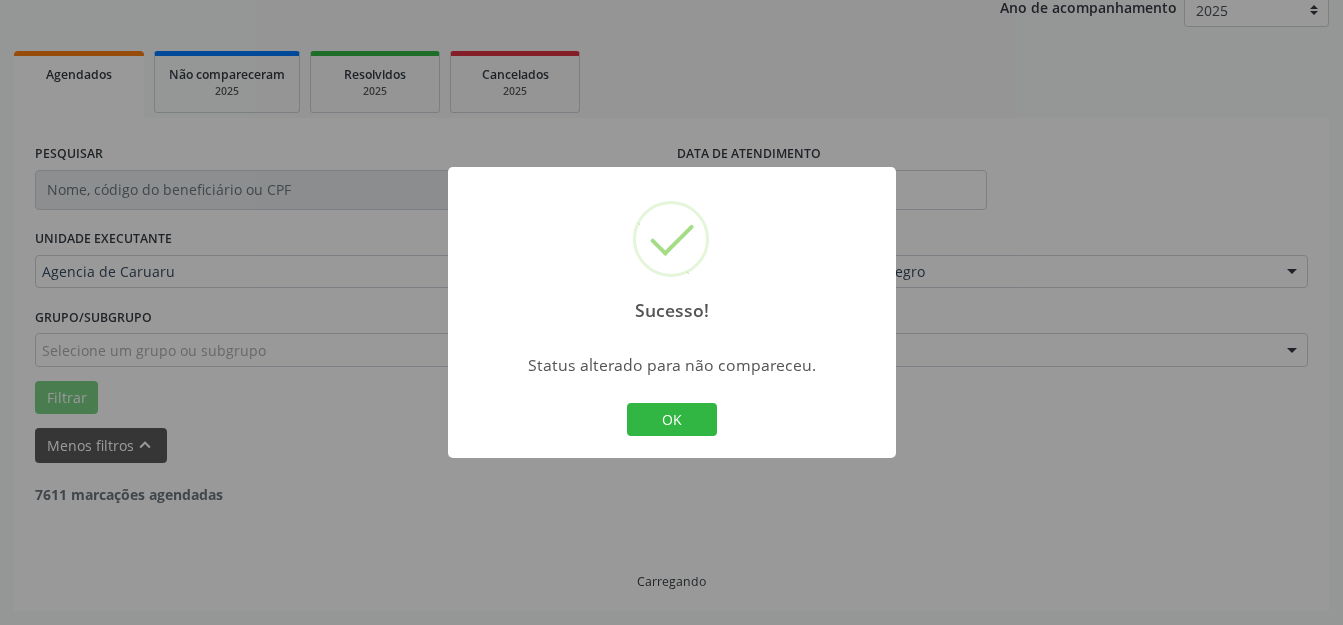 scroll, scrollTop: 248, scrollLeft: 0, axis: vertical 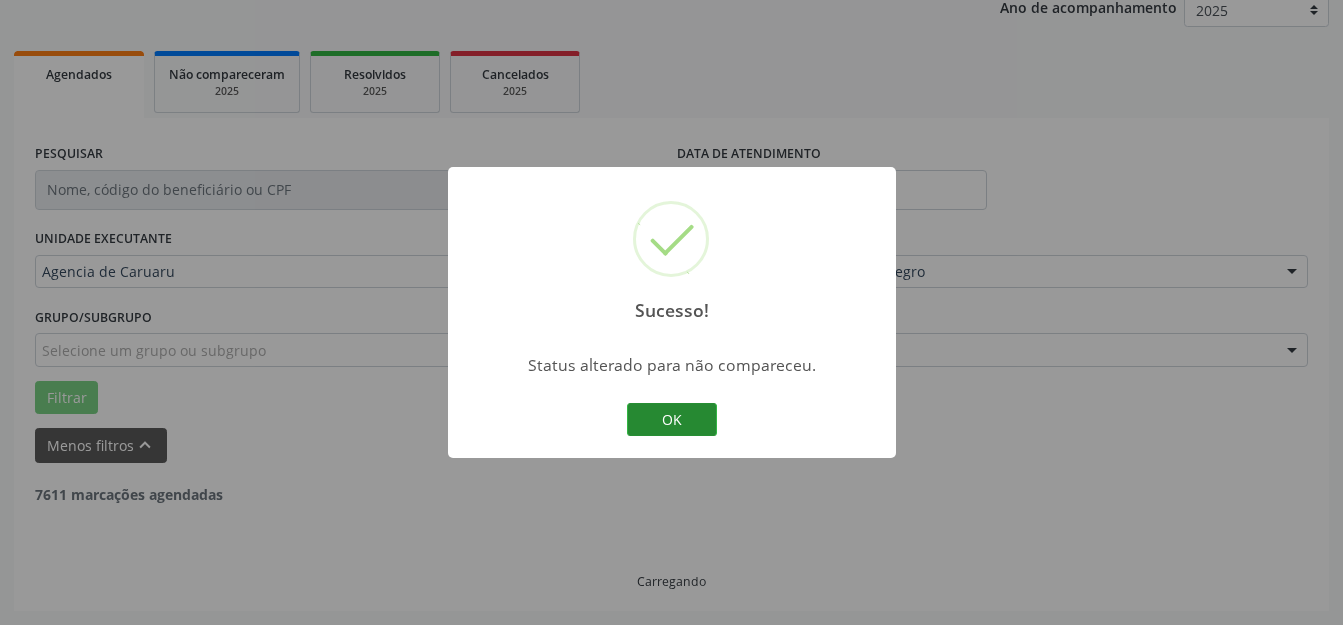 click on "OK" at bounding box center [672, 420] 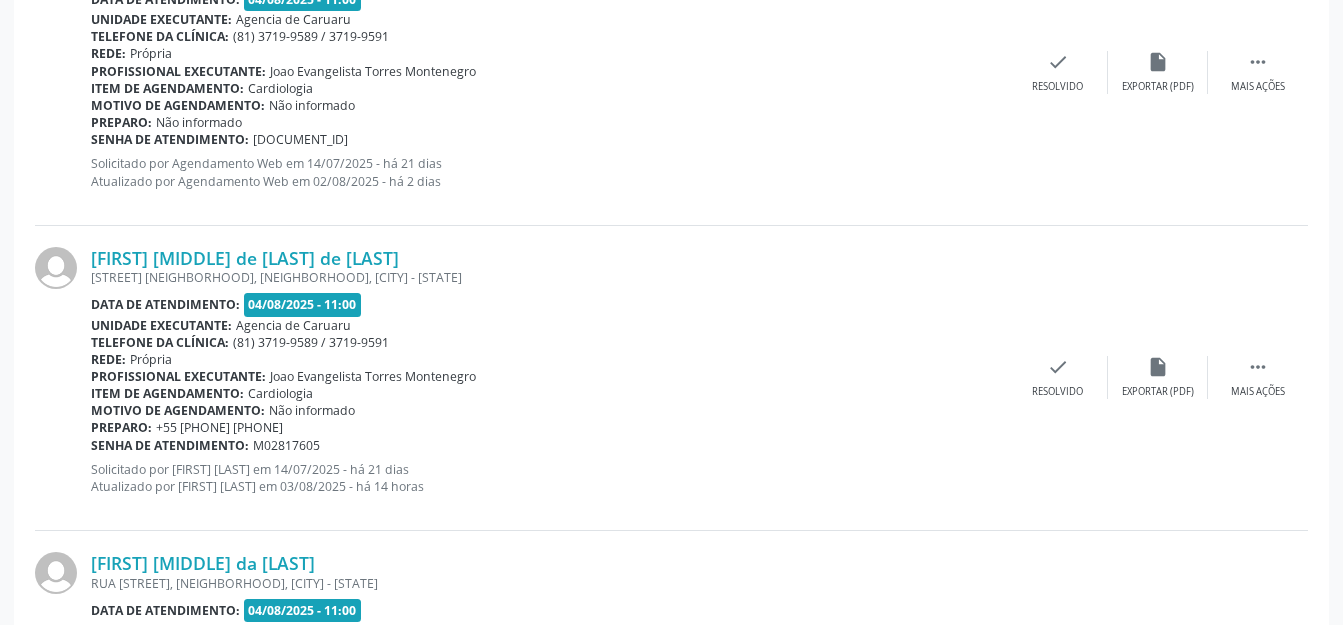 scroll, scrollTop: 4835, scrollLeft: 0, axis: vertical 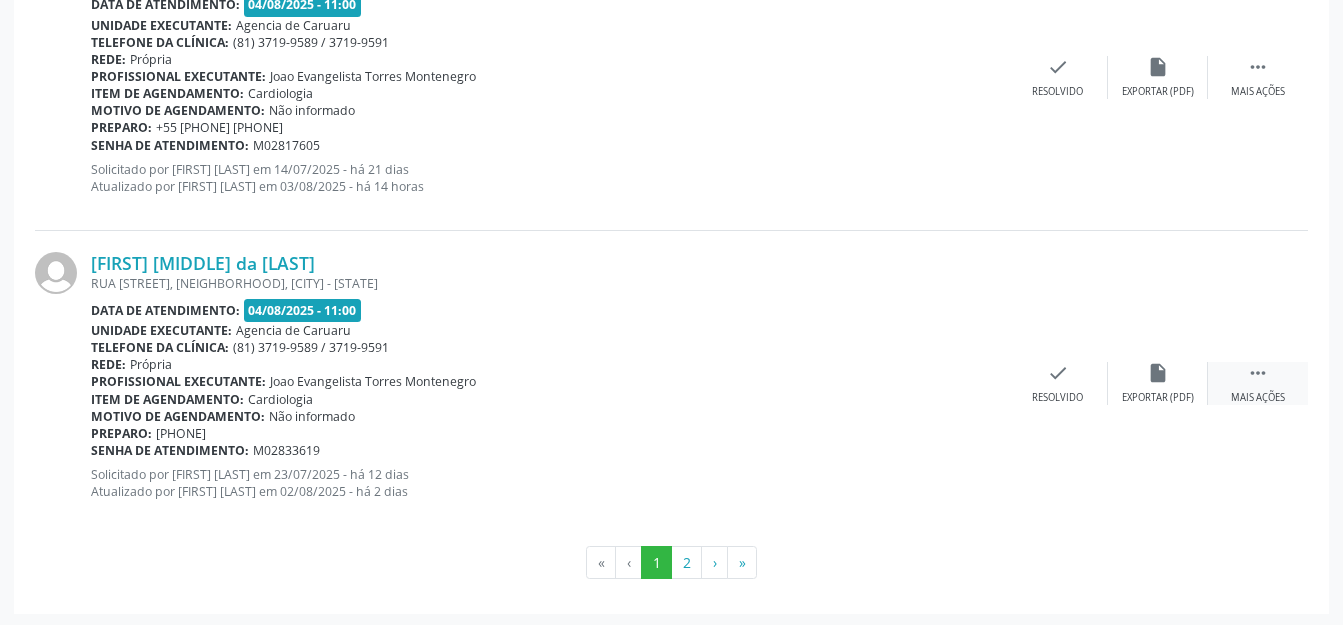 click on "
Mais ações" at bounding box center (1258, 383) 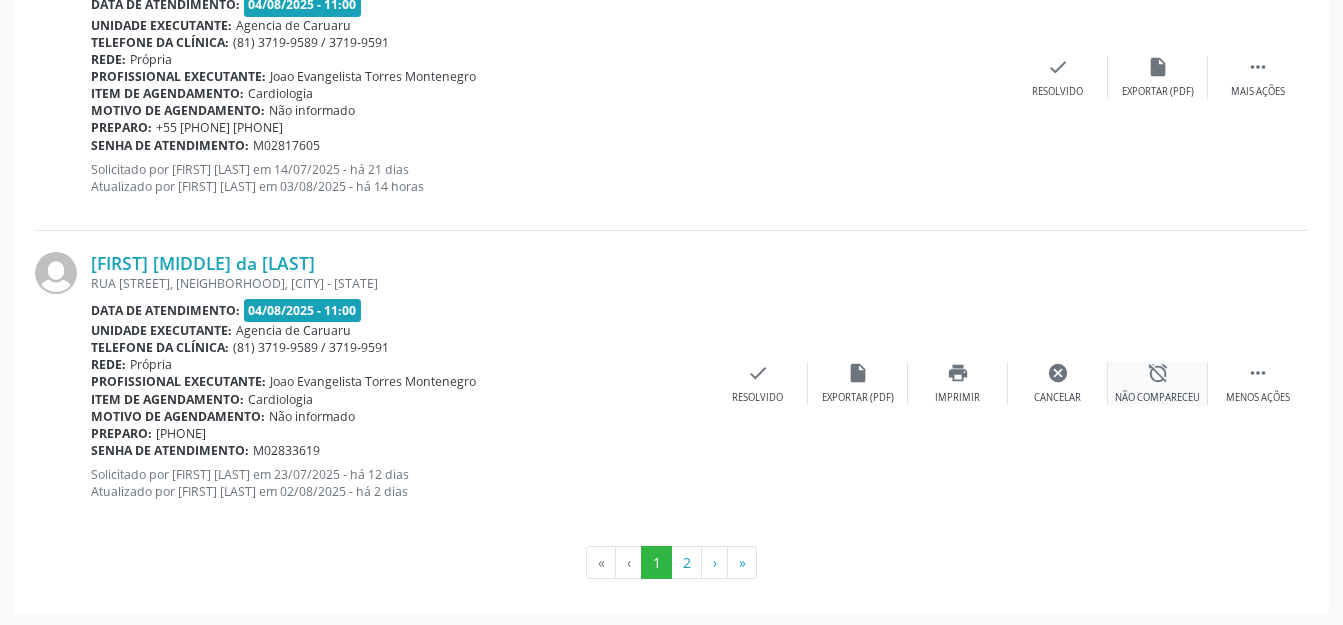 click on "alarm_off
Não compareceu" at bounding box center [1158, 383] 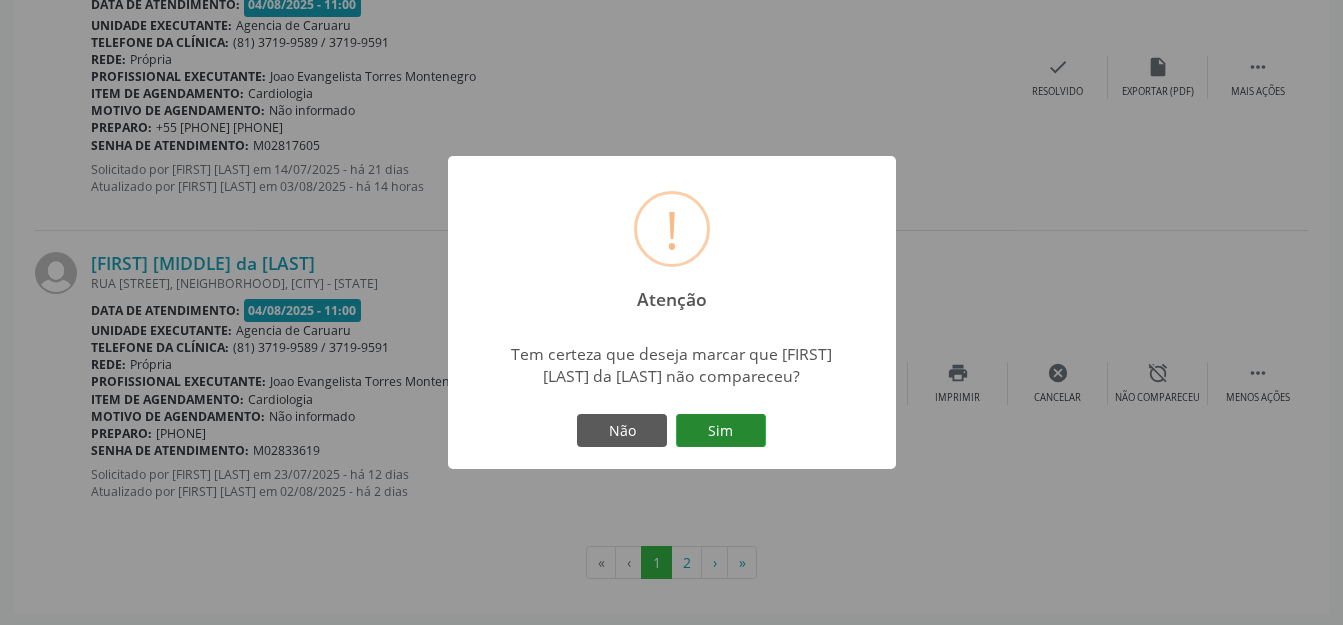 click on "Sim" at bounding box center [721, 431] 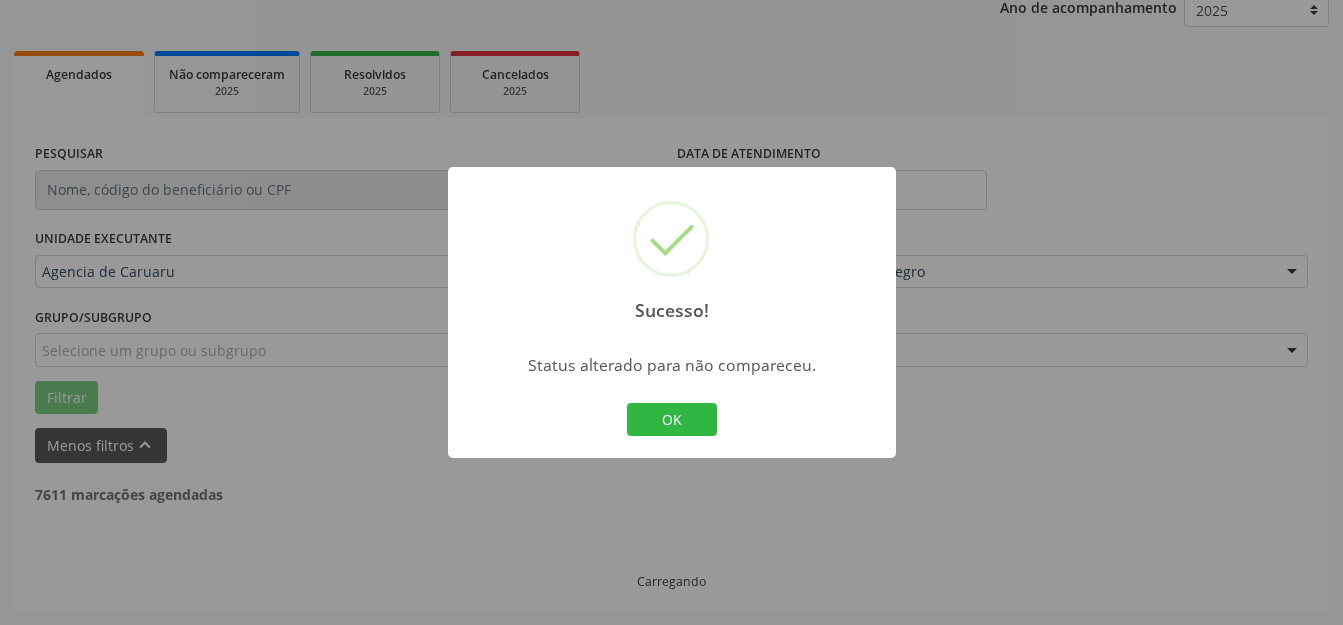 scroll, scrollTop: 248, scrollLeft: 0, axis: vertical 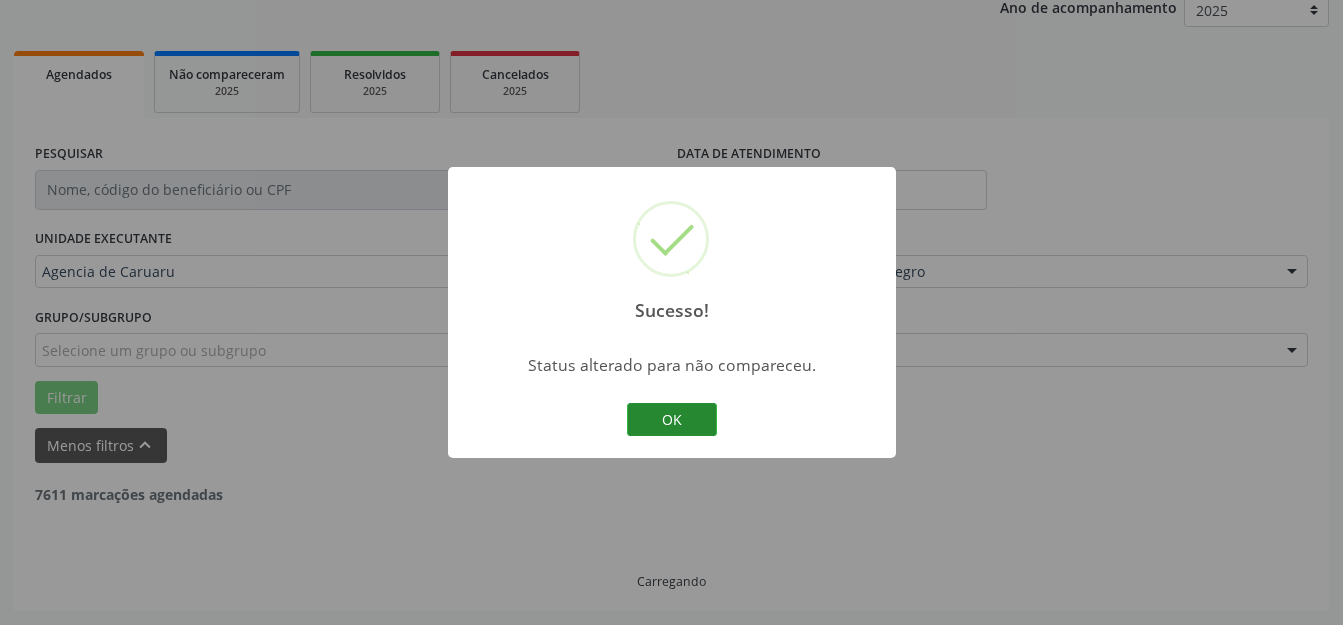 click on "OK" at bounding box center [672, 420] 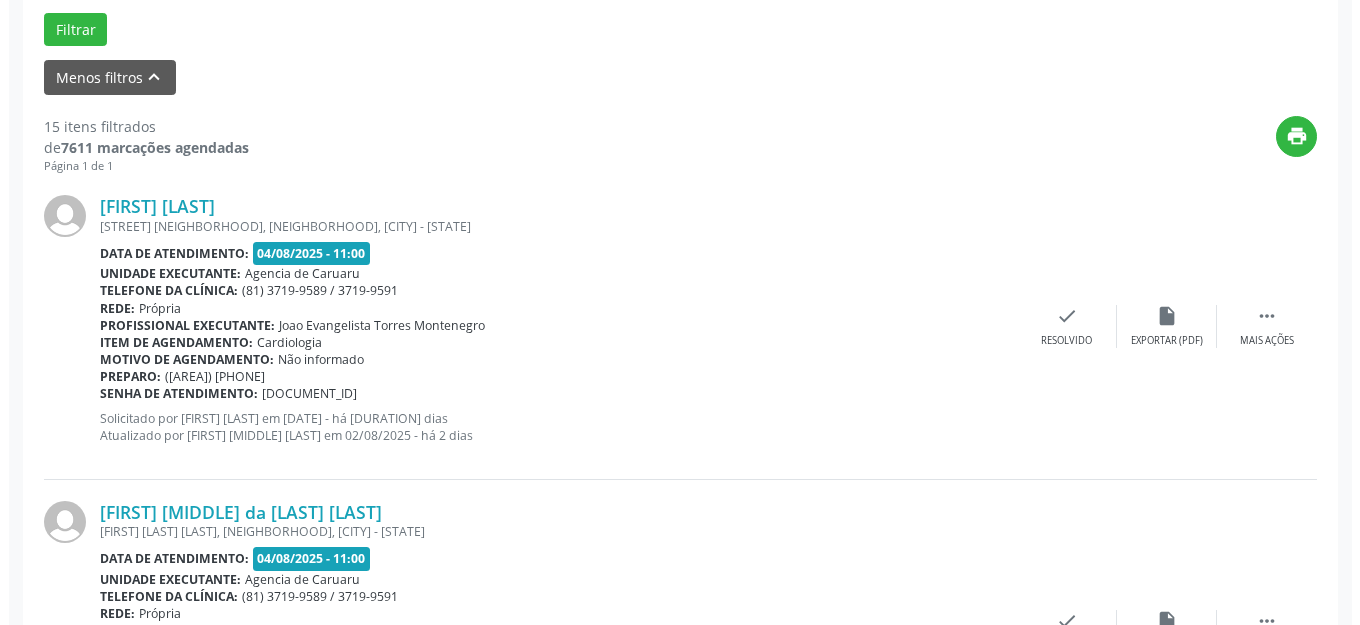 scroll, scrollTop: 477, scrollLeft: 0, axis: vertical 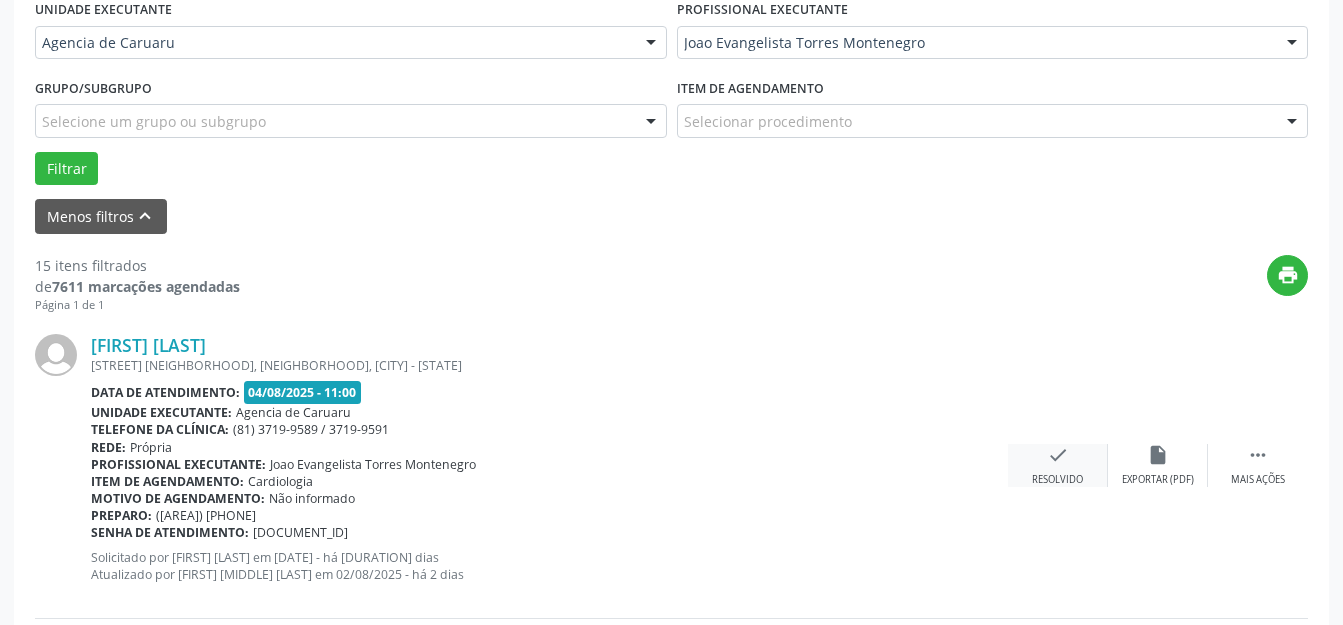 click on "check" at bounding box center (1058, 455) 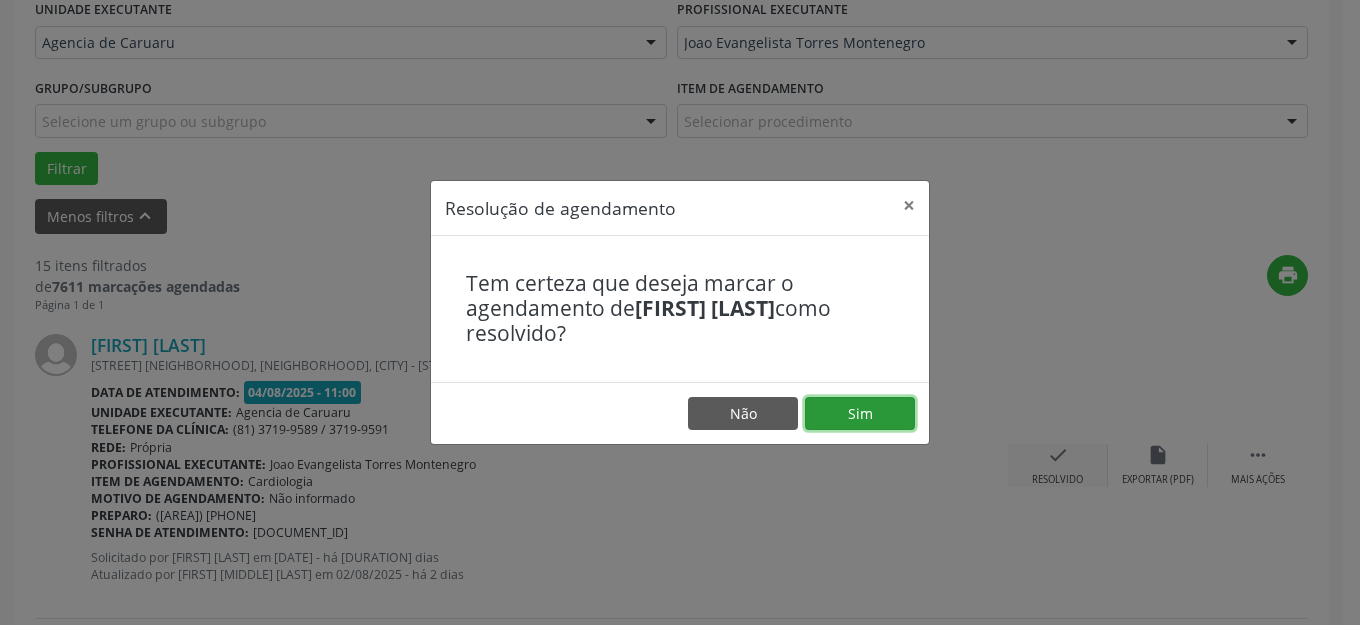 click on "Sim" at bounding box center [860, 414] 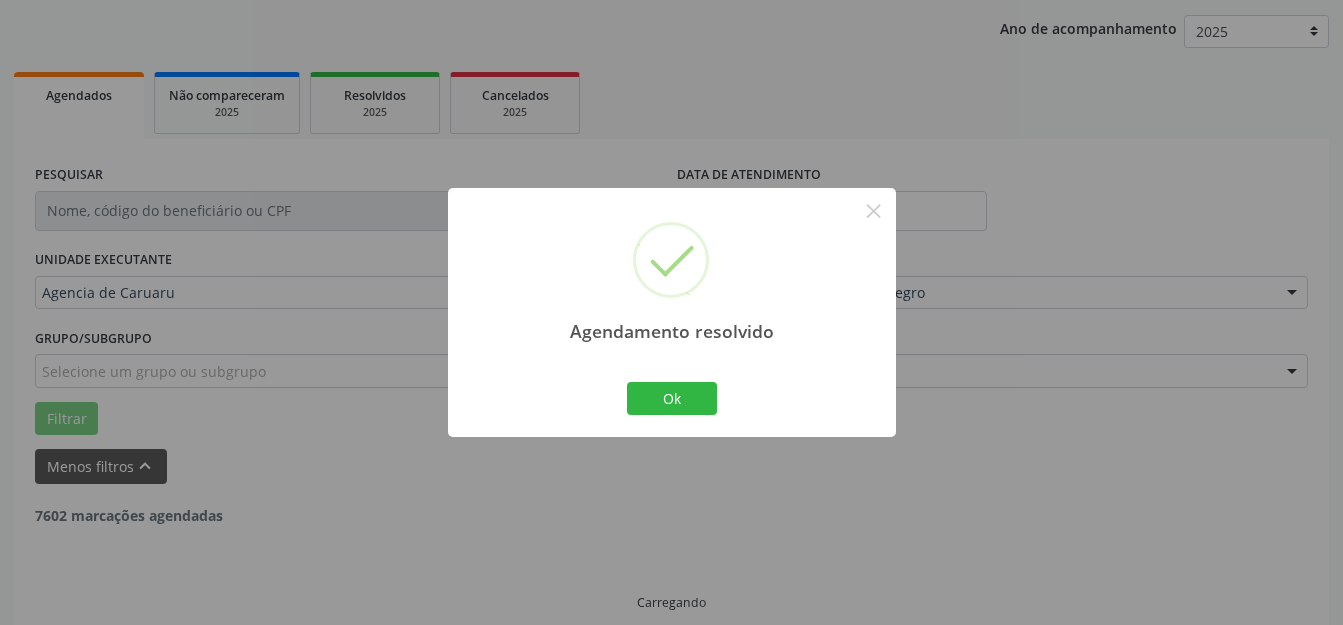 scroll, scrollTop: 248, scrollLeft: 0, axis: vertical 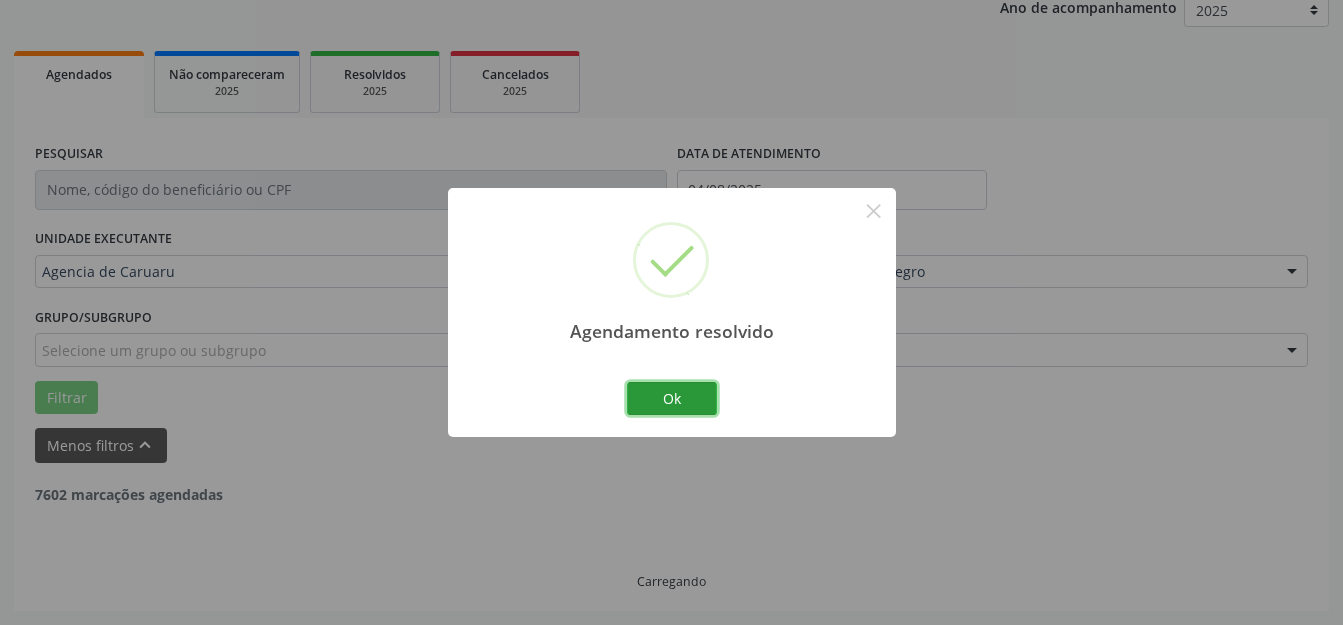 drag, startPoint x: 648, startPoint y: 395, endPoint x: 657, endPoint y: 381, distance: 16.643316 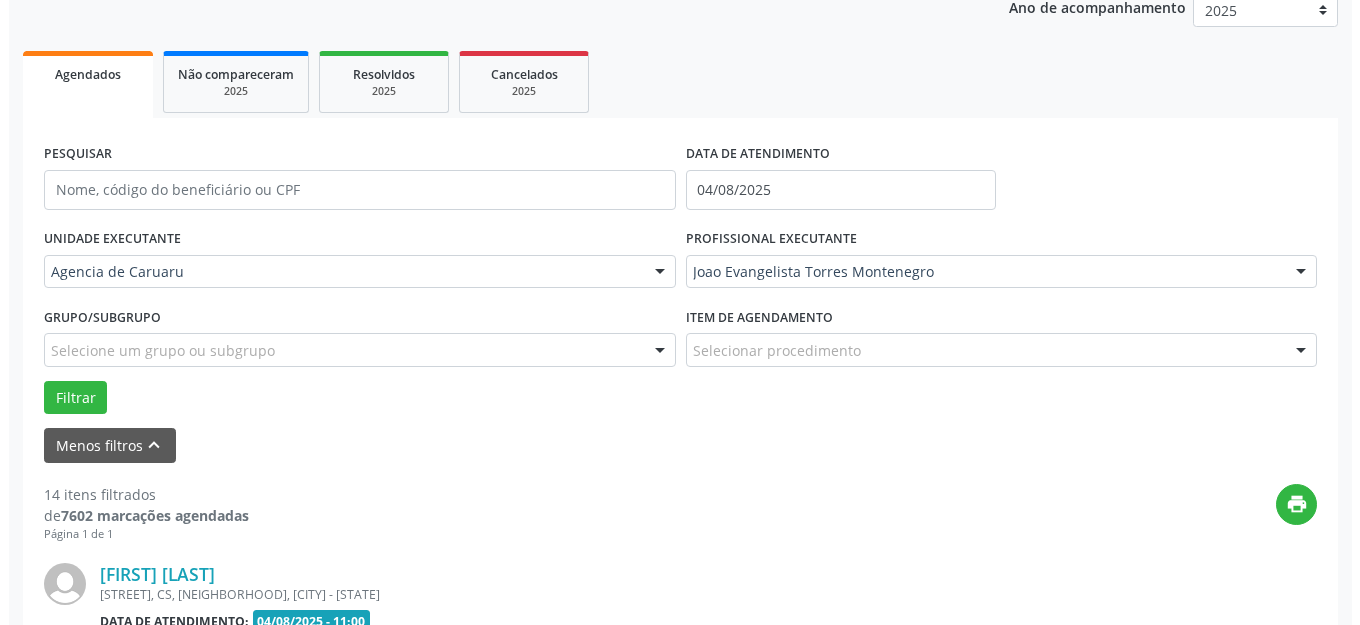 scroll, scrollTop: 648, scrollLeft: 0, axis: vertical 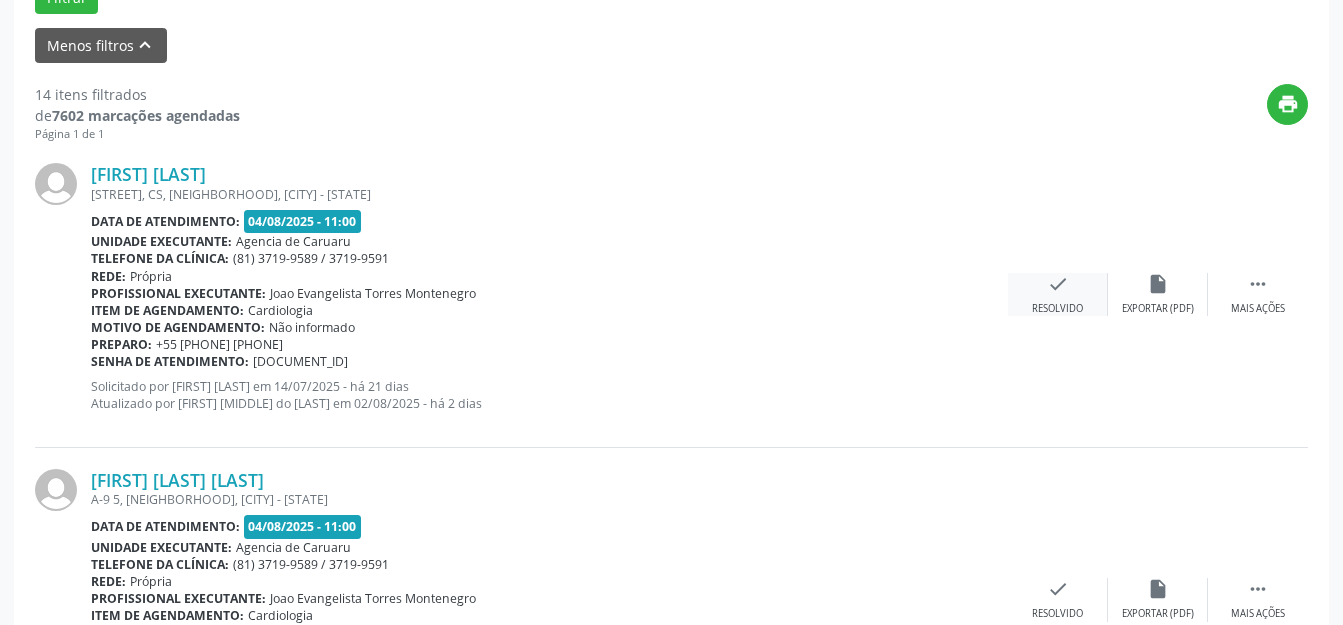 click on "Resolvido" at bounding box center [1057, 309] 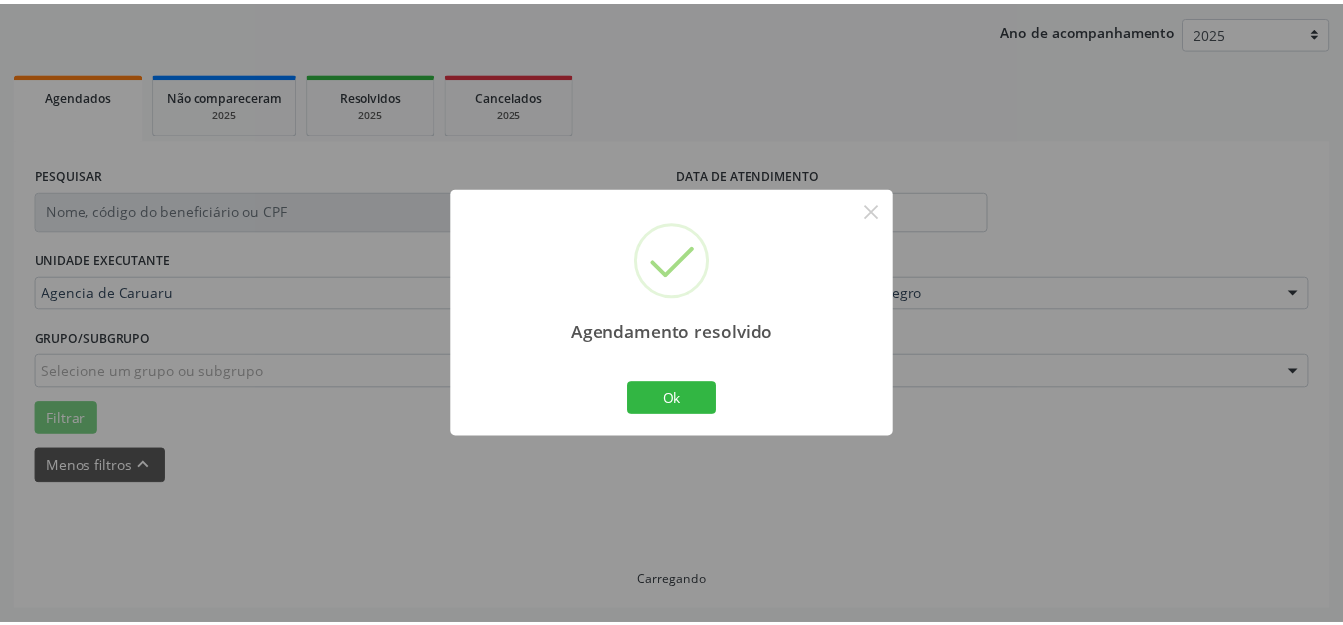 scroll, scrollTop: 248, scrollLeft: 0, axis: vertical 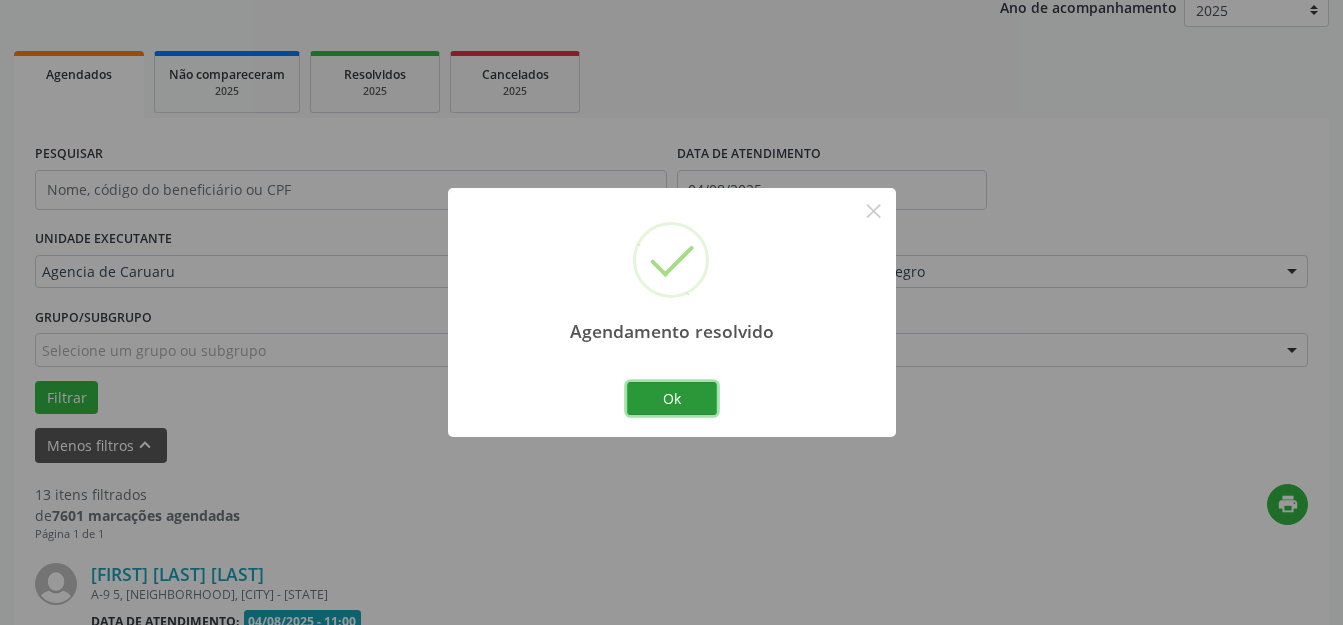 click on "Ok" at bounding box center [672, 399] 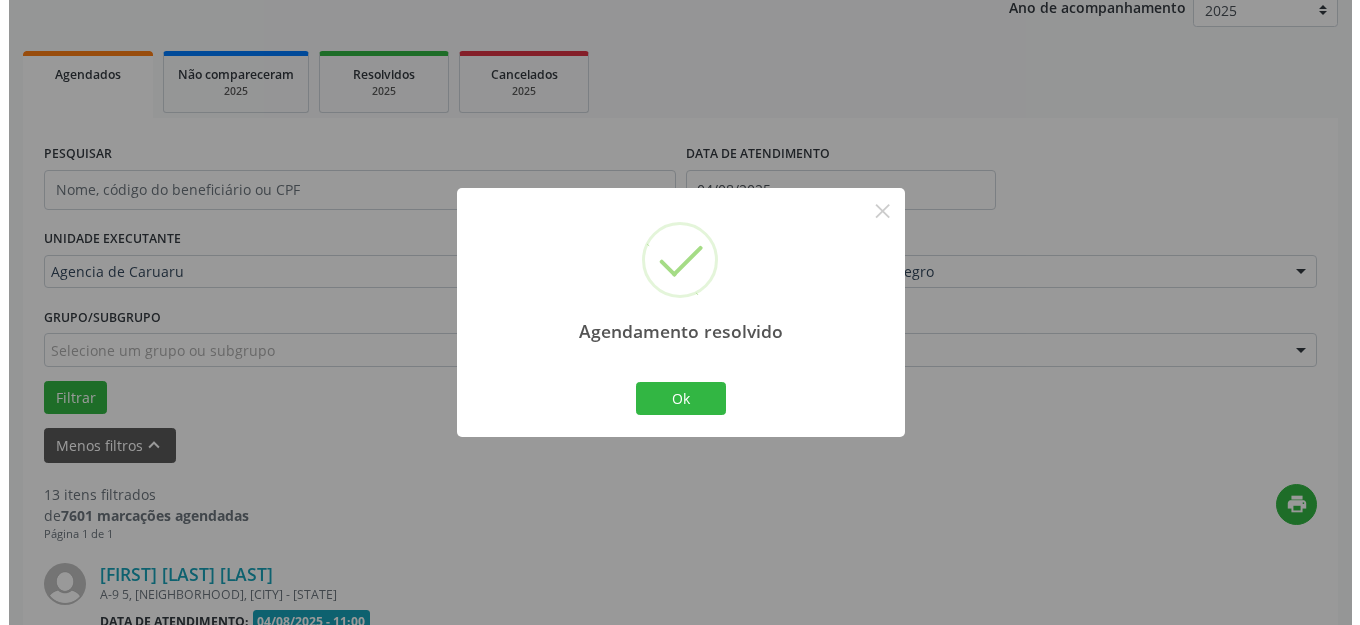 scroll, scrollTop: 648, scrollLeft: 0, axis: vertical 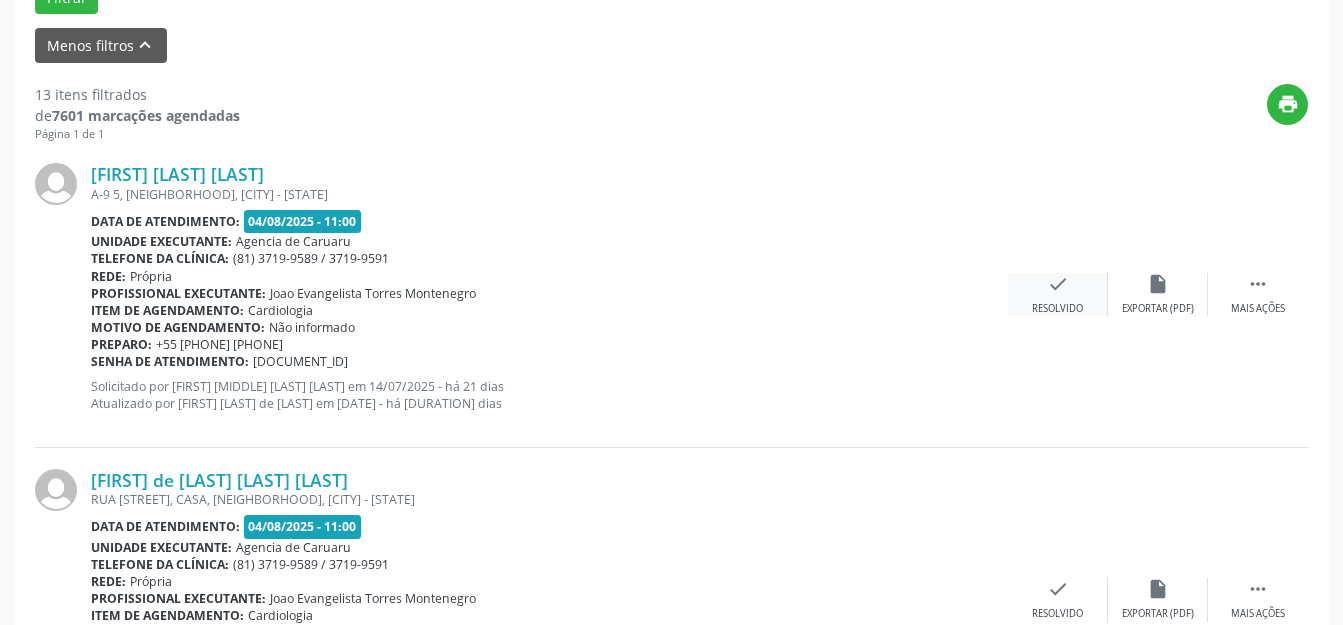 click on "check" at bounding box center [1058, 284] 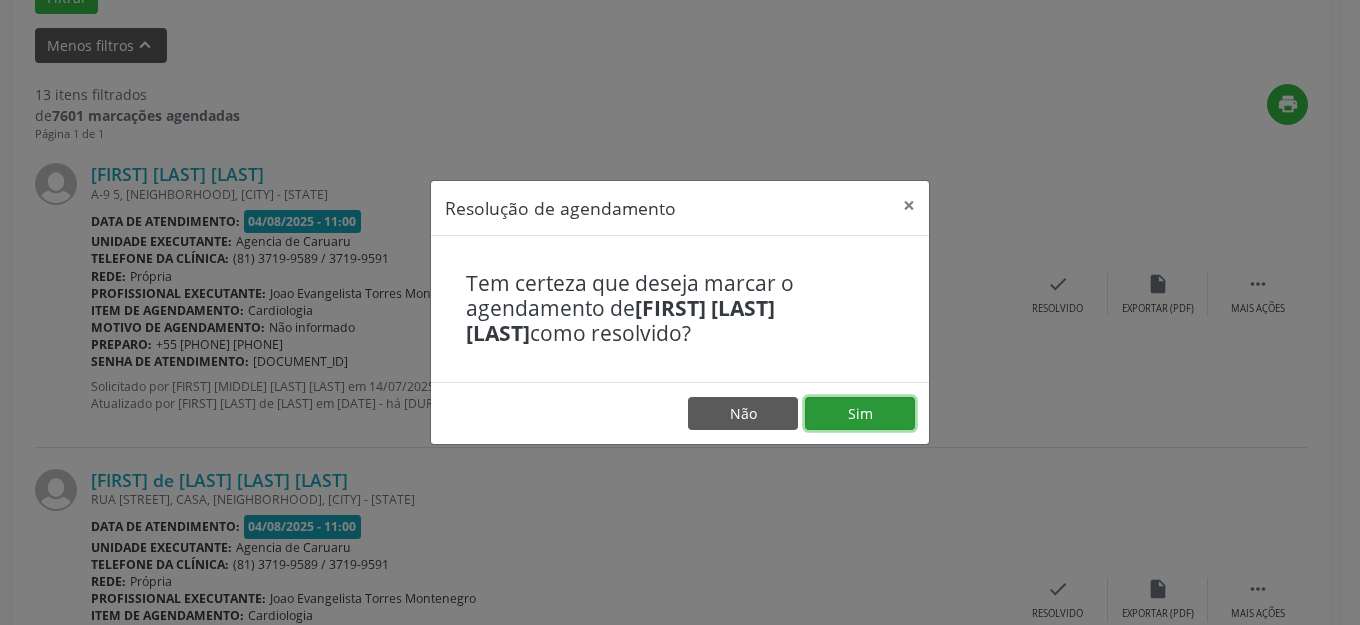 click on "Sim" at bounding box center (860, 414) 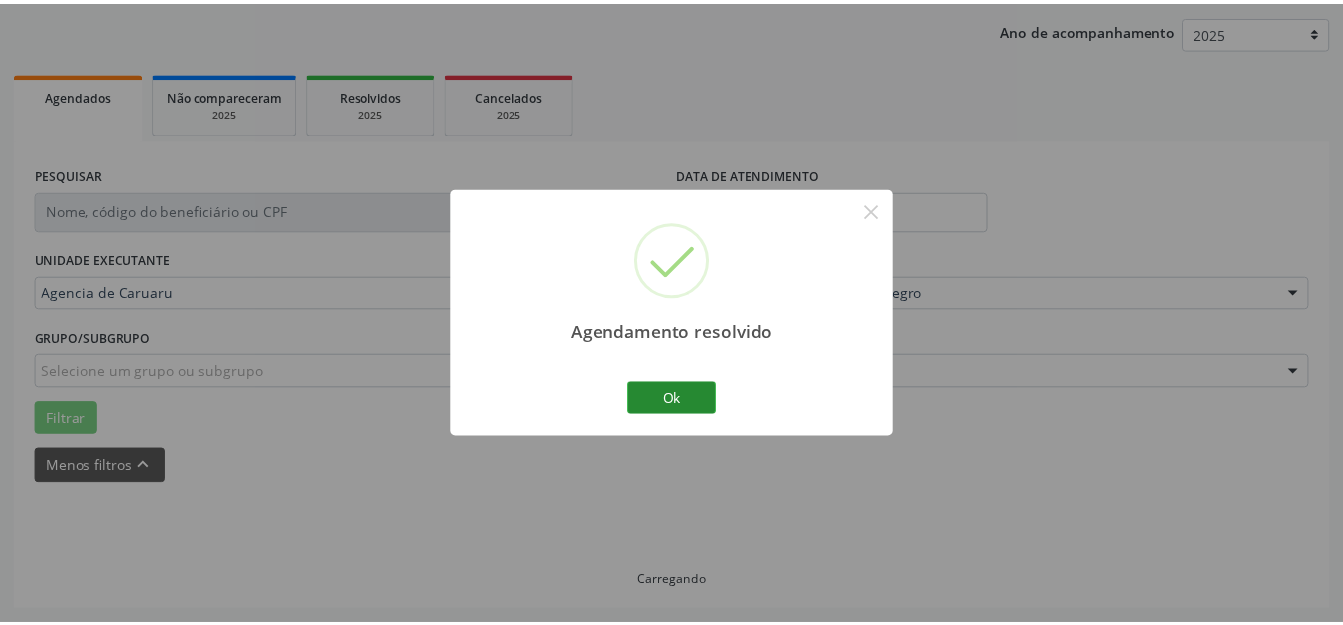 scroll, scrollTop: 248, scrollLeft: 0, axis: vertical 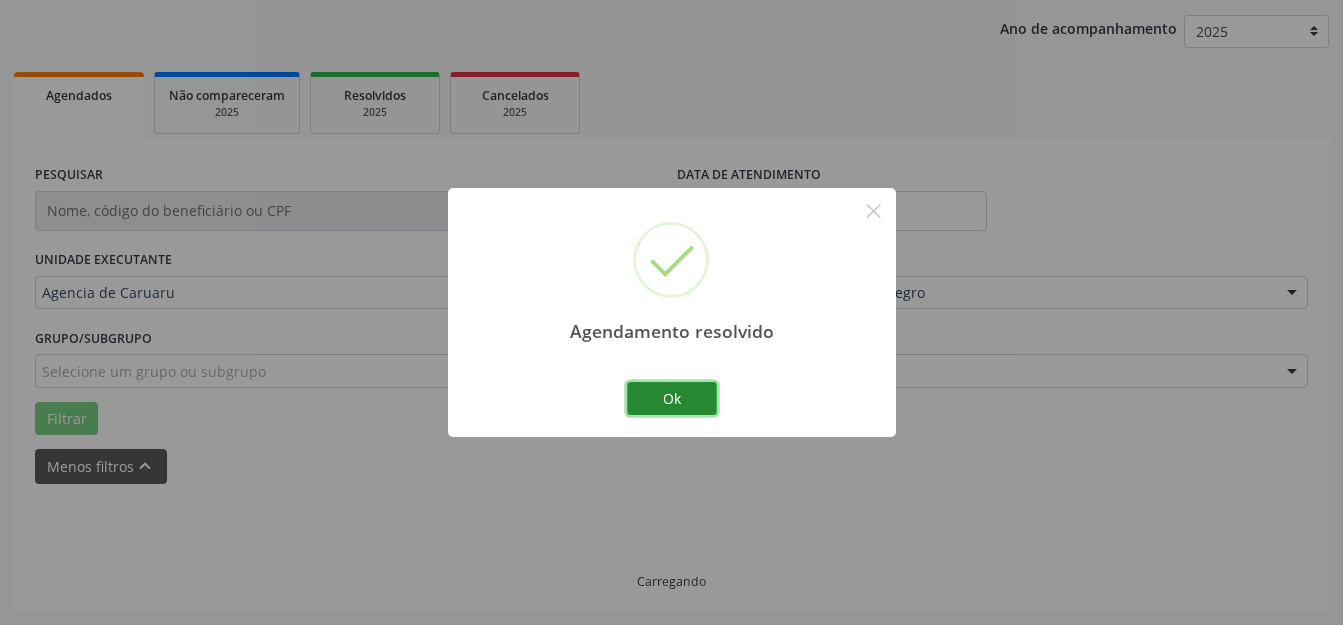click on "Ok" at bounding box center (672, 399) 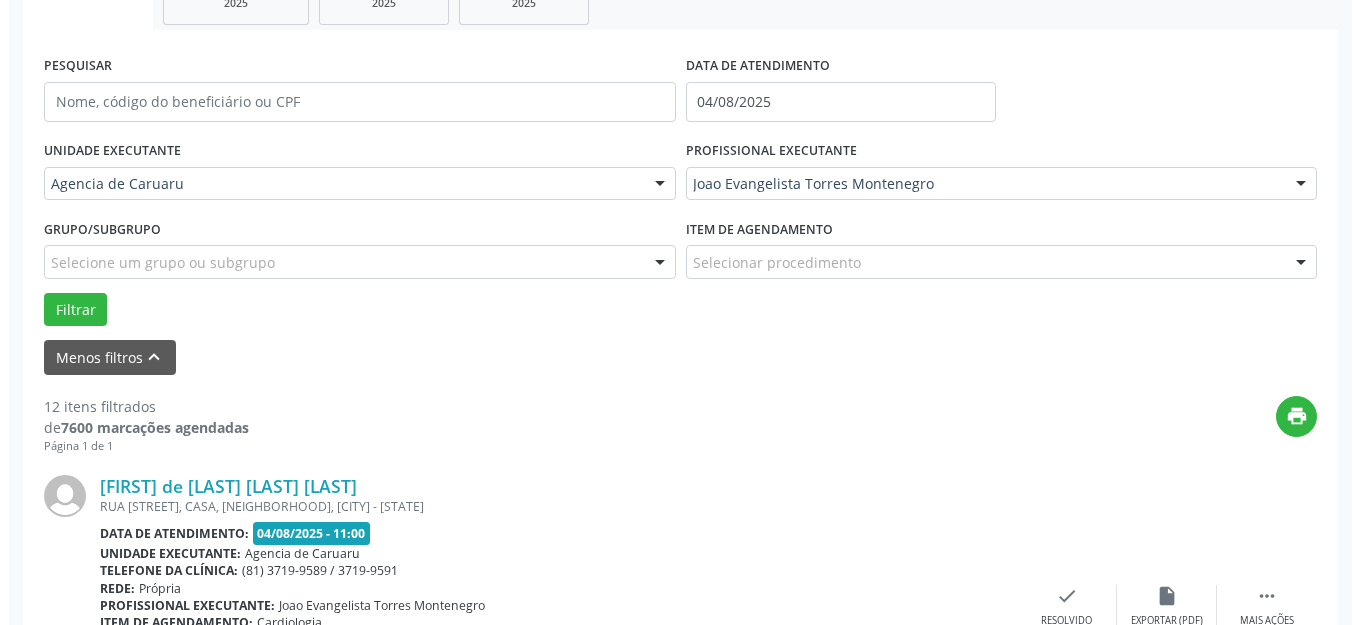scroll, scrollTop: 548, scrollLeft: 0, axis: vertical 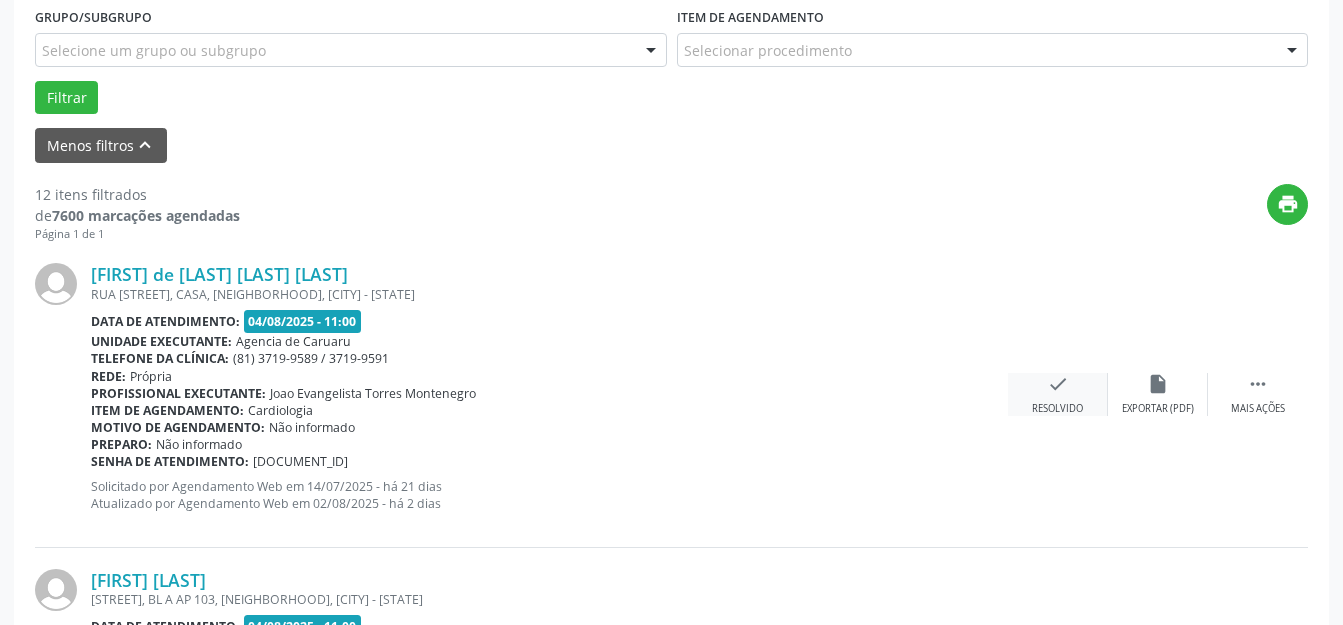 click on "check" at bounding box center [1058, 384] 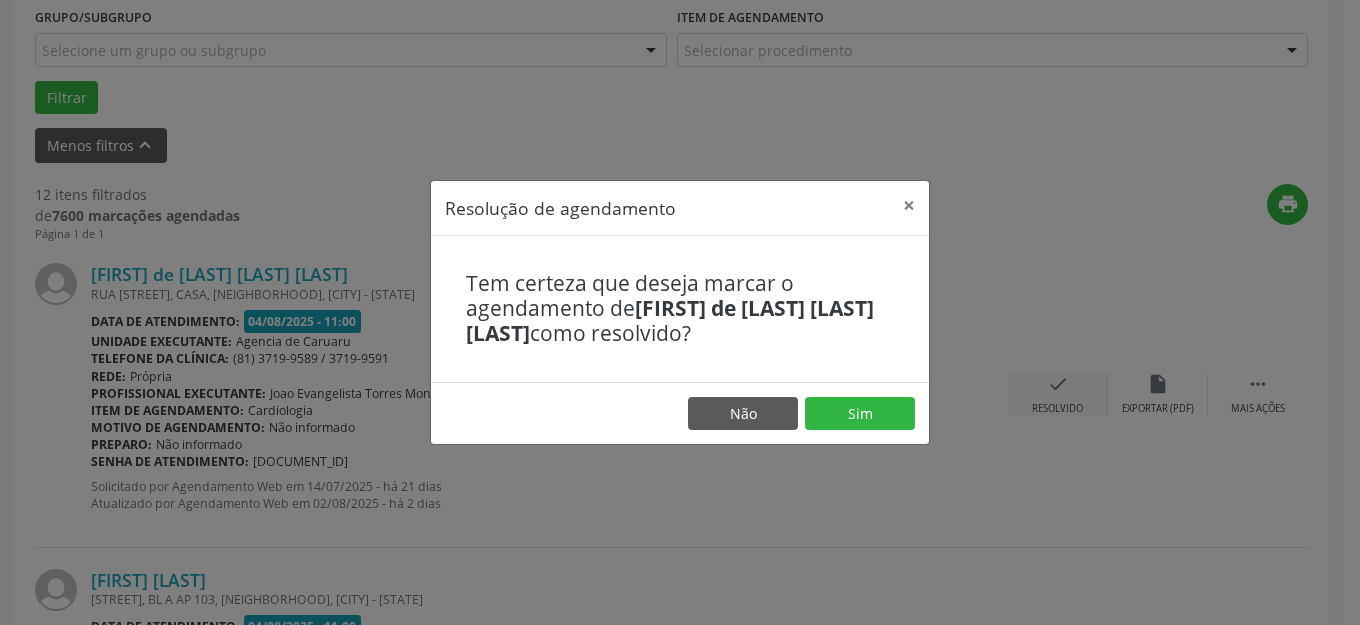click on "Não Sim" at bounding box center [680, 413] 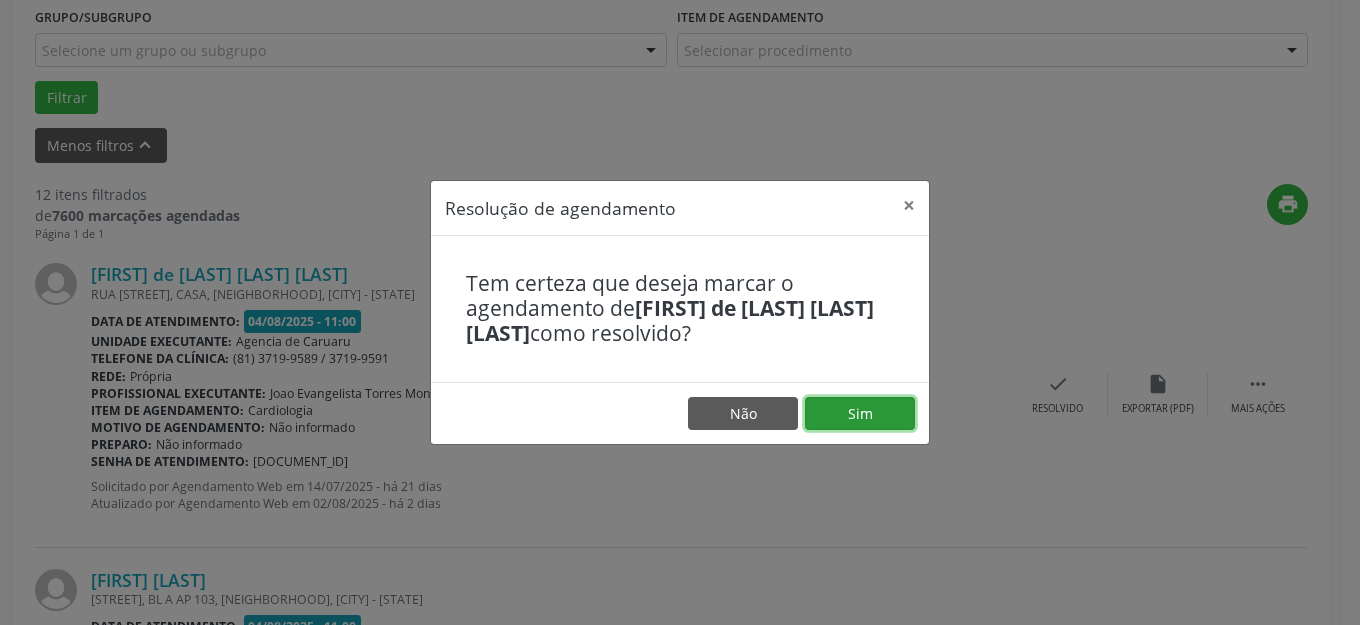 click on "Sim" at bounding box center (860, 414) 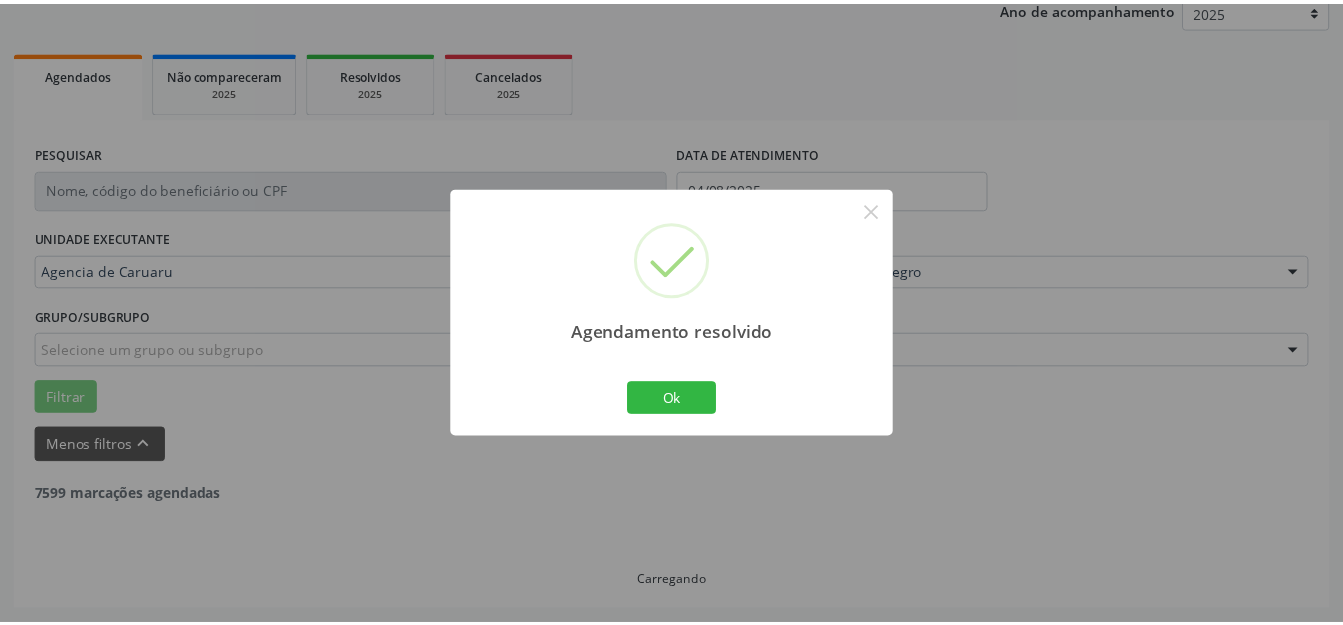 scroll, scrollTop: 248, scrollLeft: 0, axis: vertical 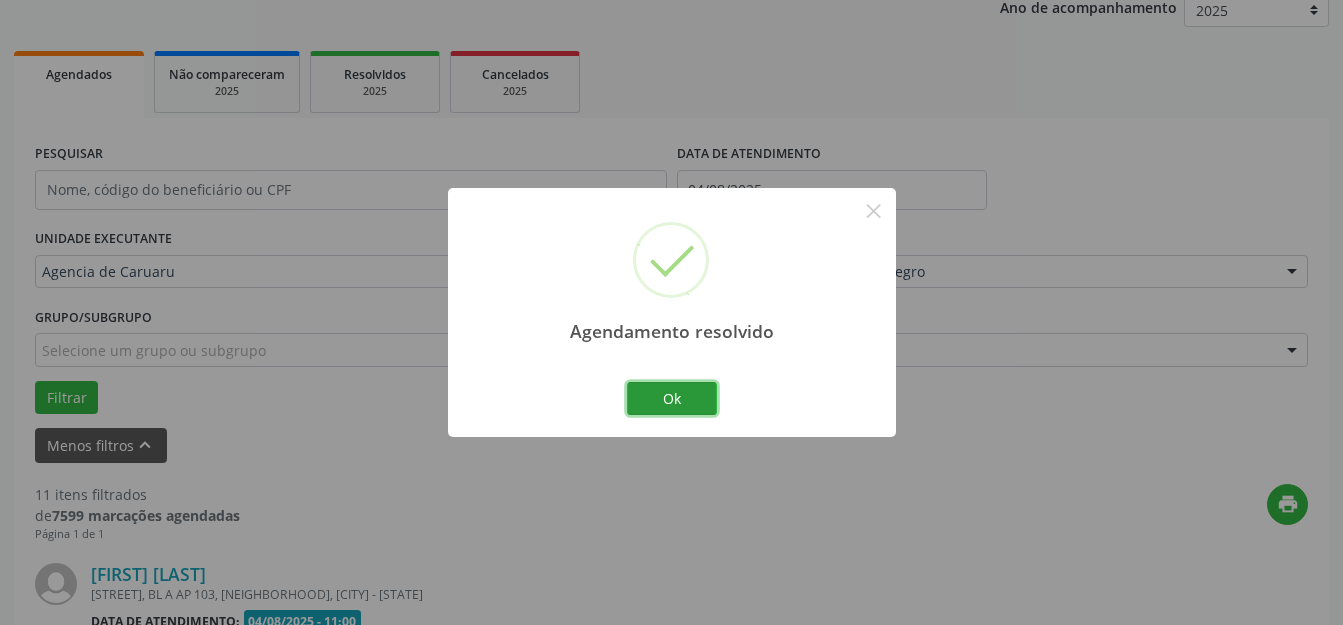 click on "Ok" at bounding box center [672, 399] 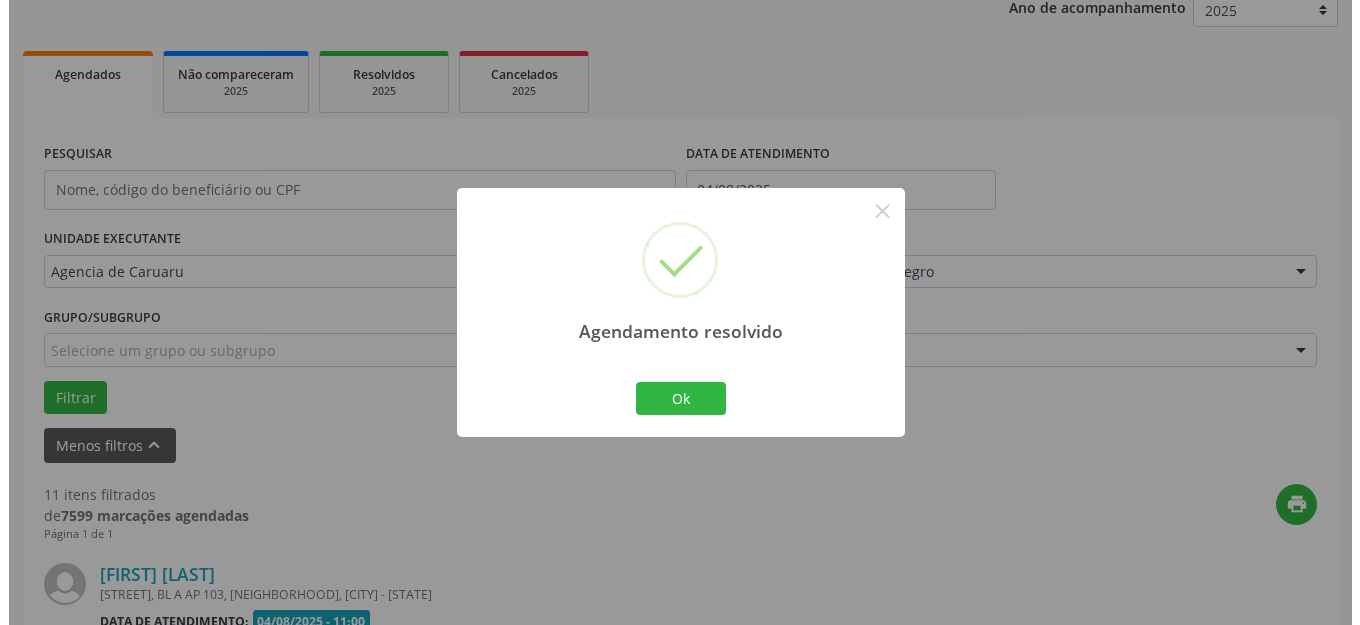scroll, scrollTop: 548, scrollLeft: 0, axis: vertical 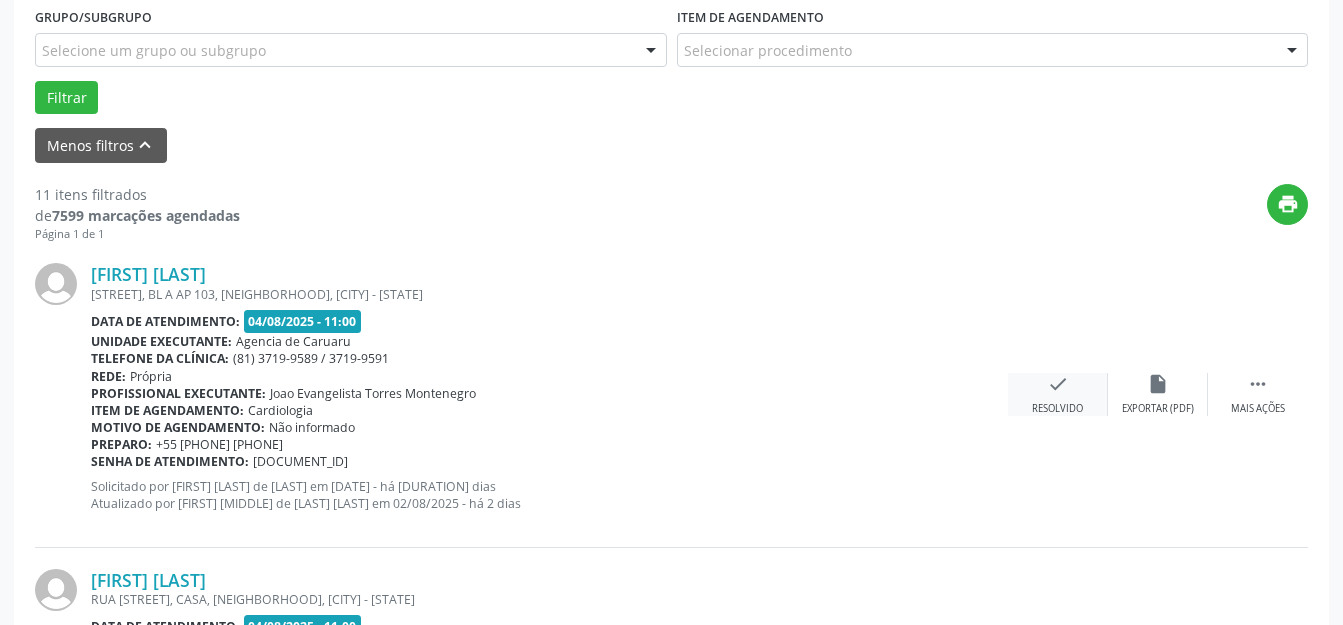 click on "Resolvido" at bounding box center [1057, 409] 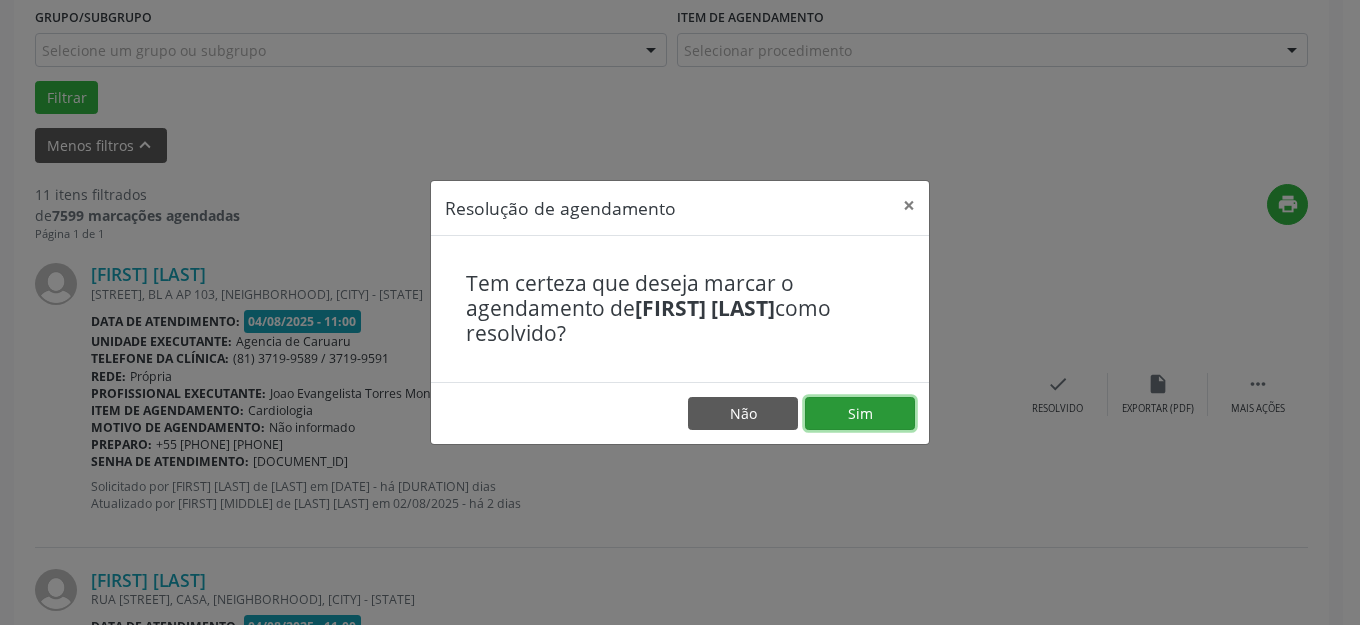 click on "Sim" at bounding box center (860, 414) 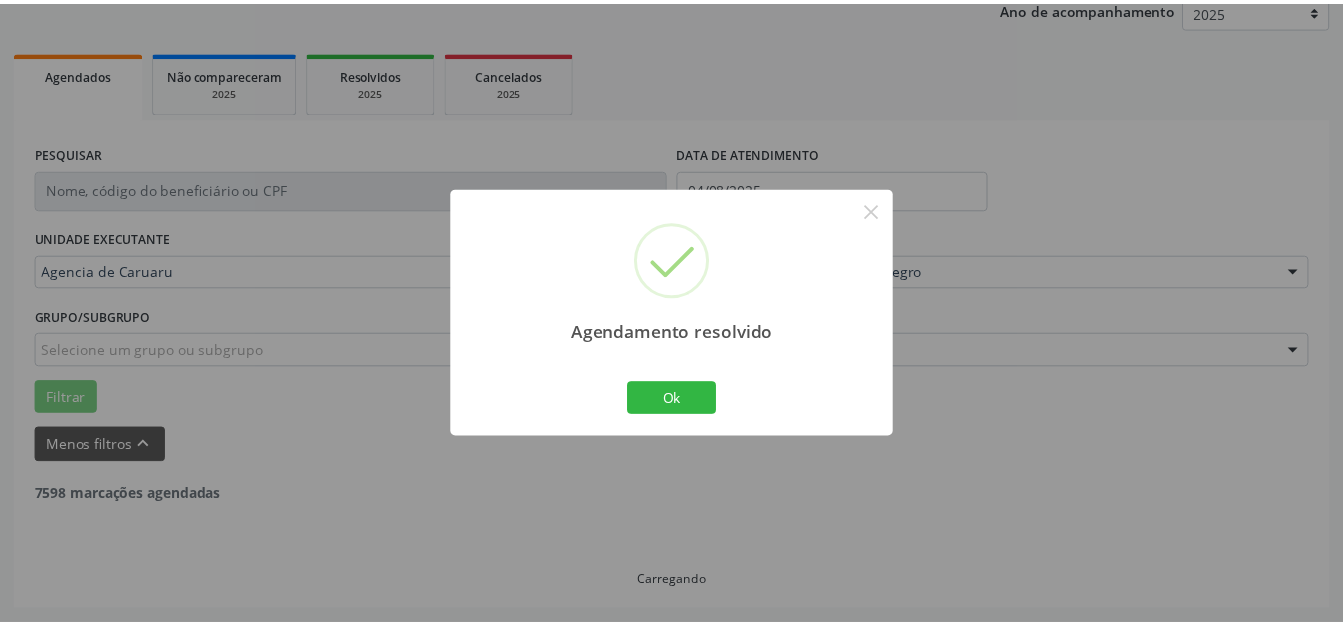 scroll, scrollTop: 248, scrollLeft: 0, axis: vertical 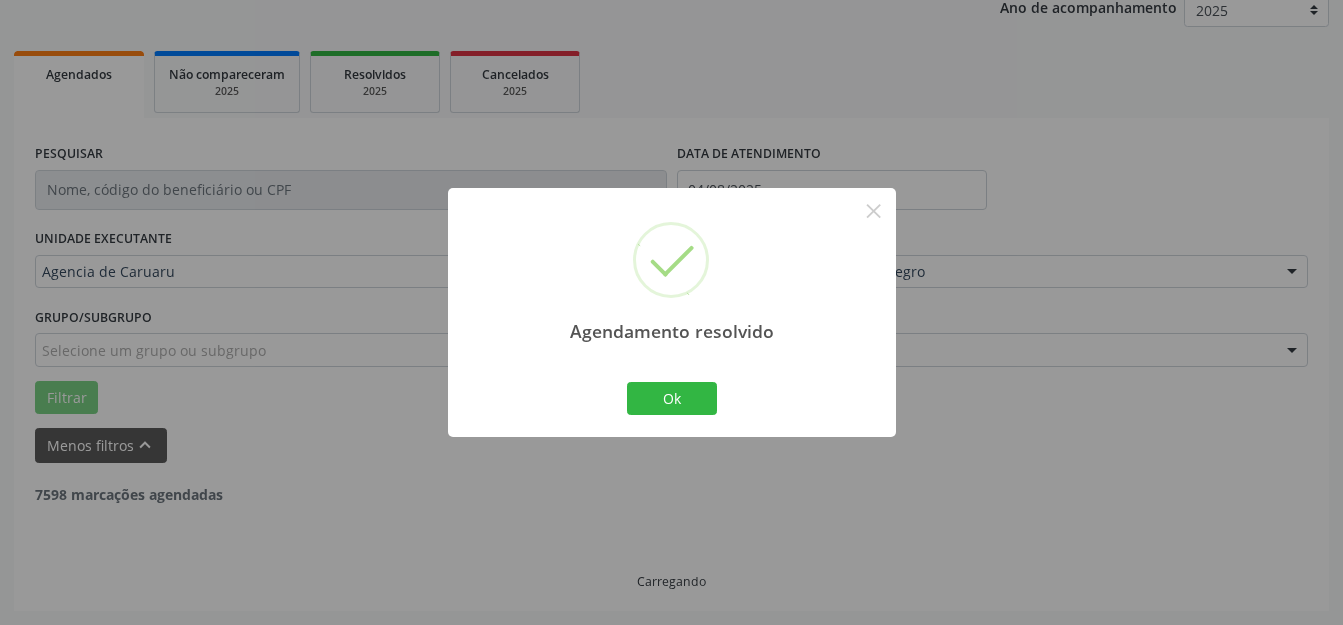 click on "Ok Cancel" at bounding box center [671, 398] 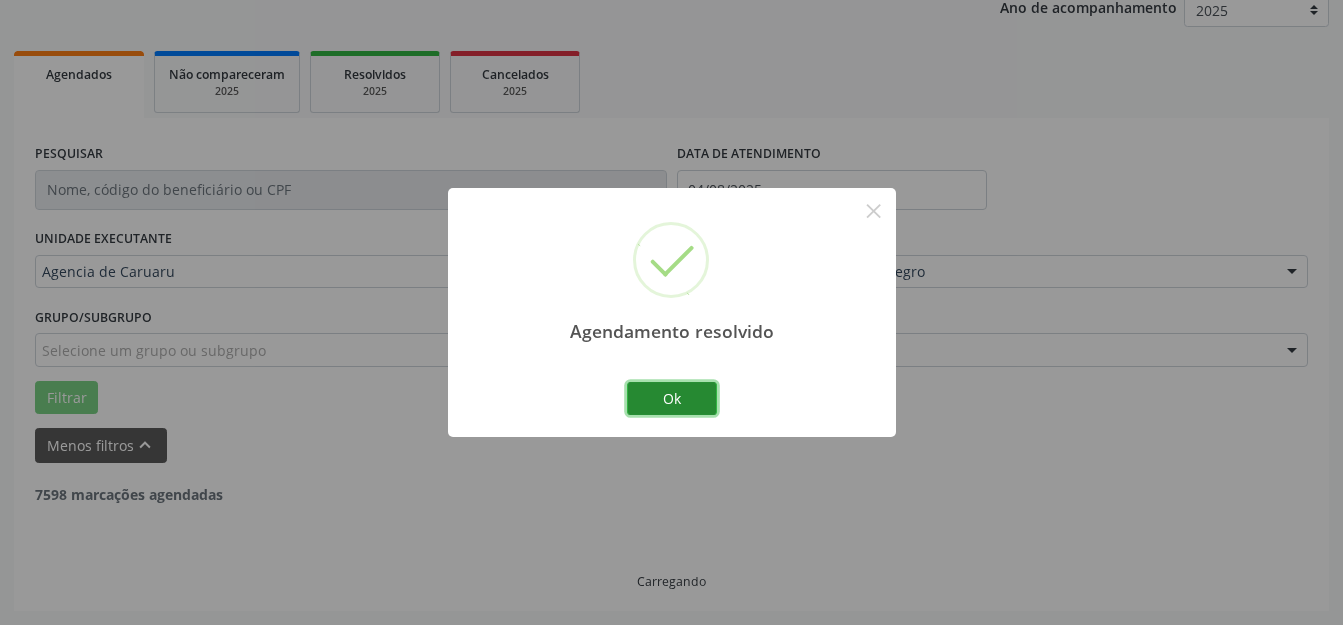 click on "Ok" at bounding box center [672, 399] 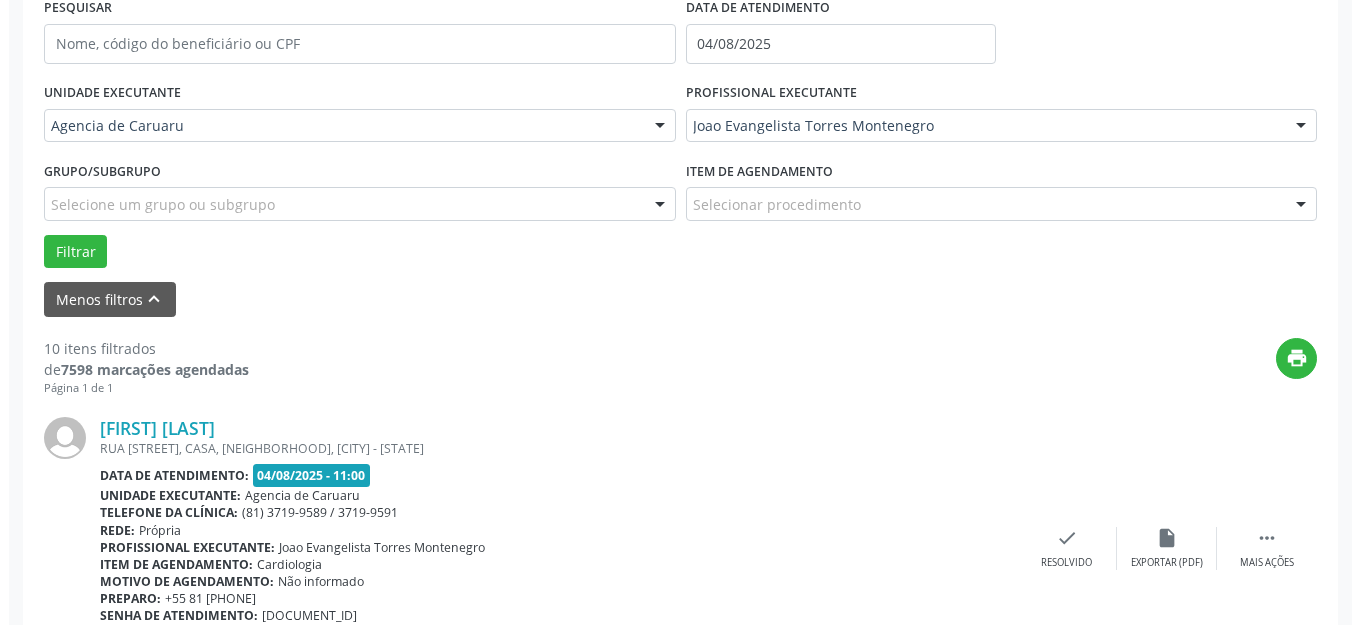 scroll, scrollTop: 448, scrollLeft: 0, axis: vertical 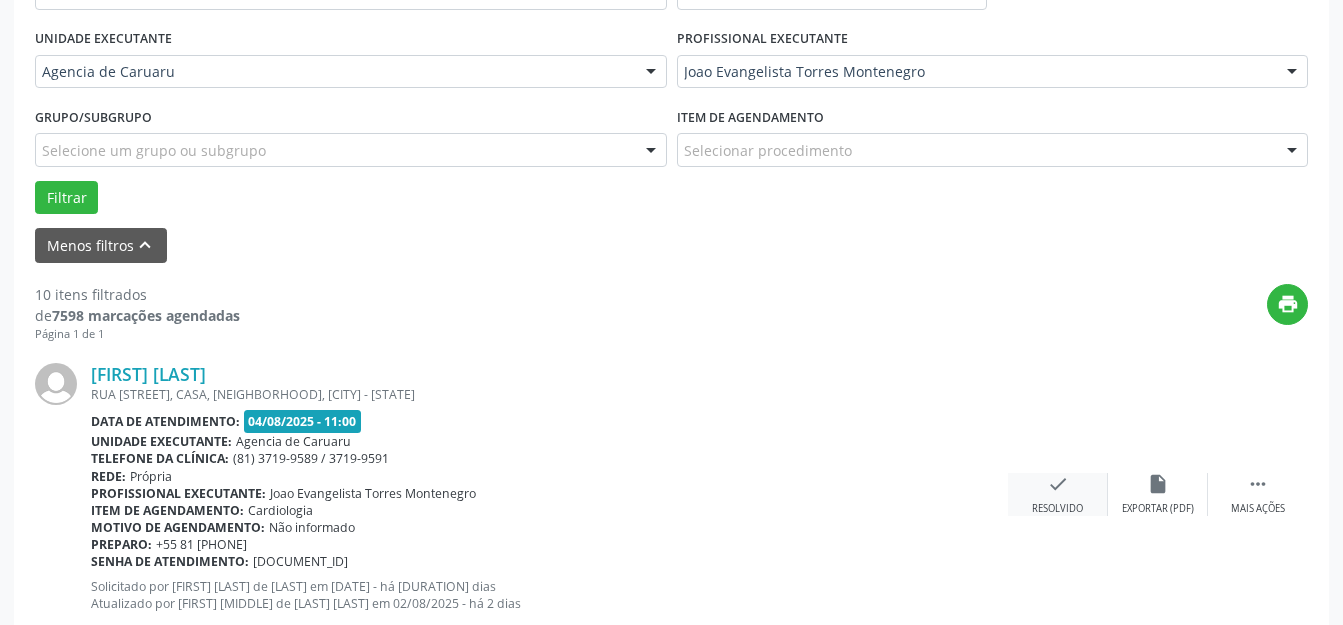 click on "check
Resolvido" at bounding box center [1058, 494] 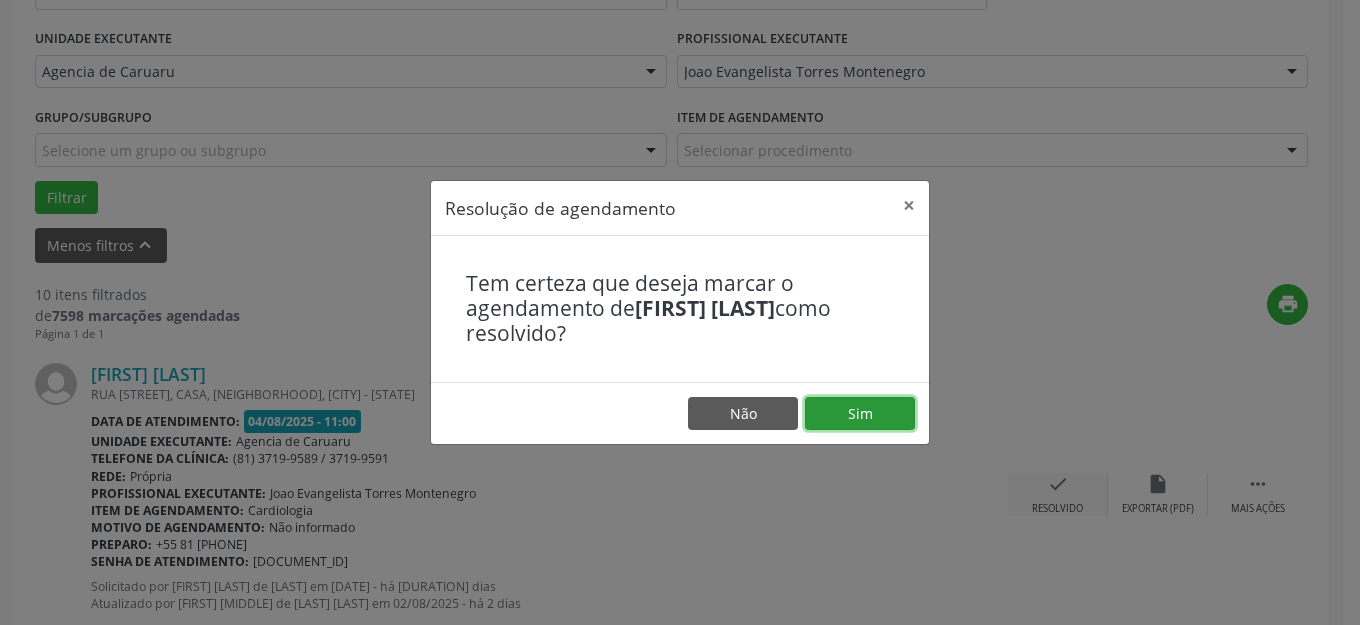 click on "Sim" at bounding box center (860, 414) 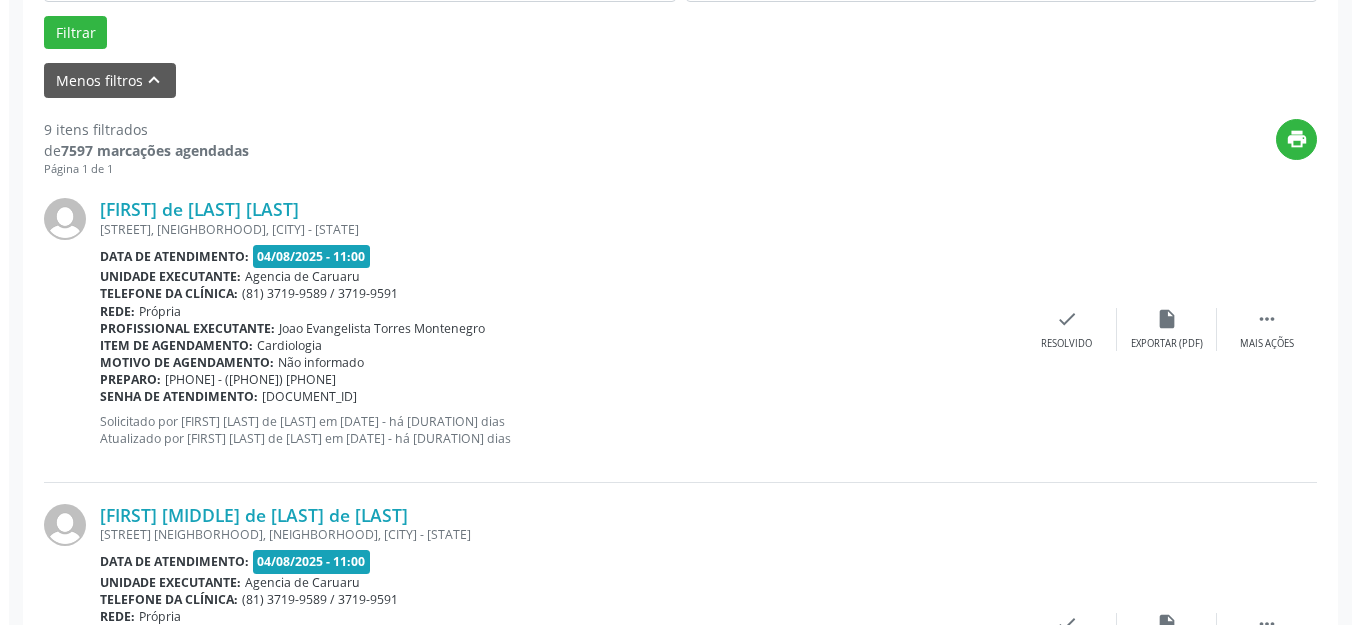 scroll, scrollTop: 648, scrollLeft: 0, axis: vertical 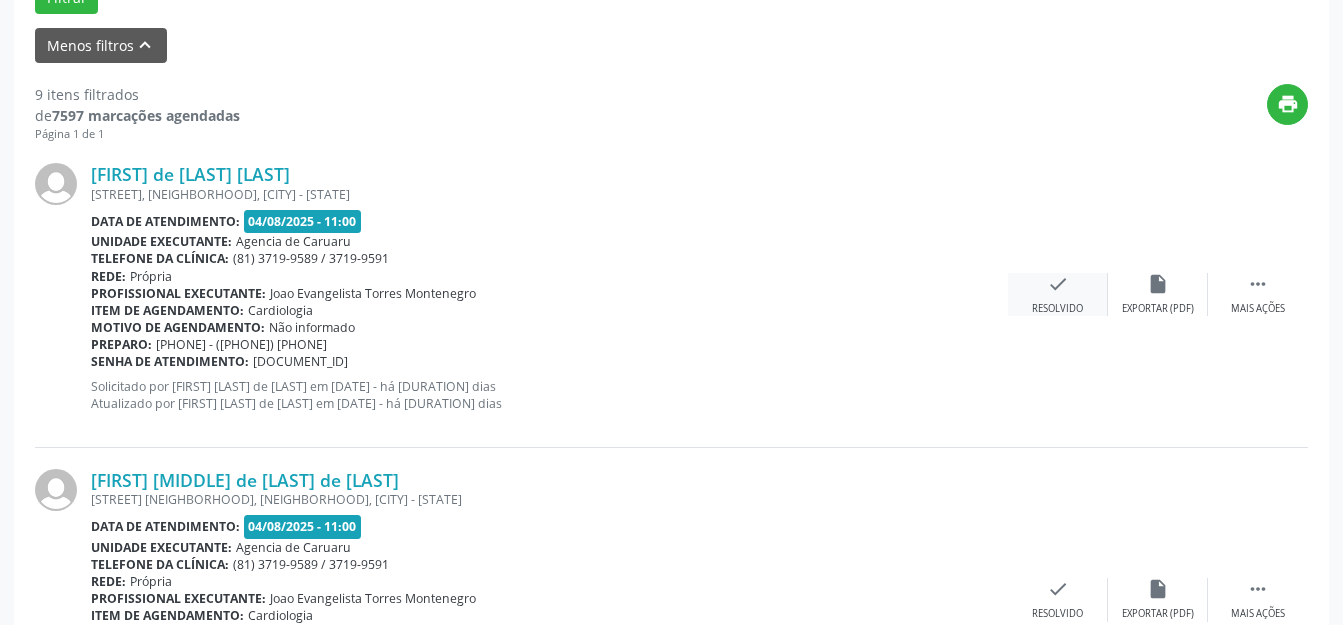 click on "check
Resolvido" at bounding box center (1058, 294) 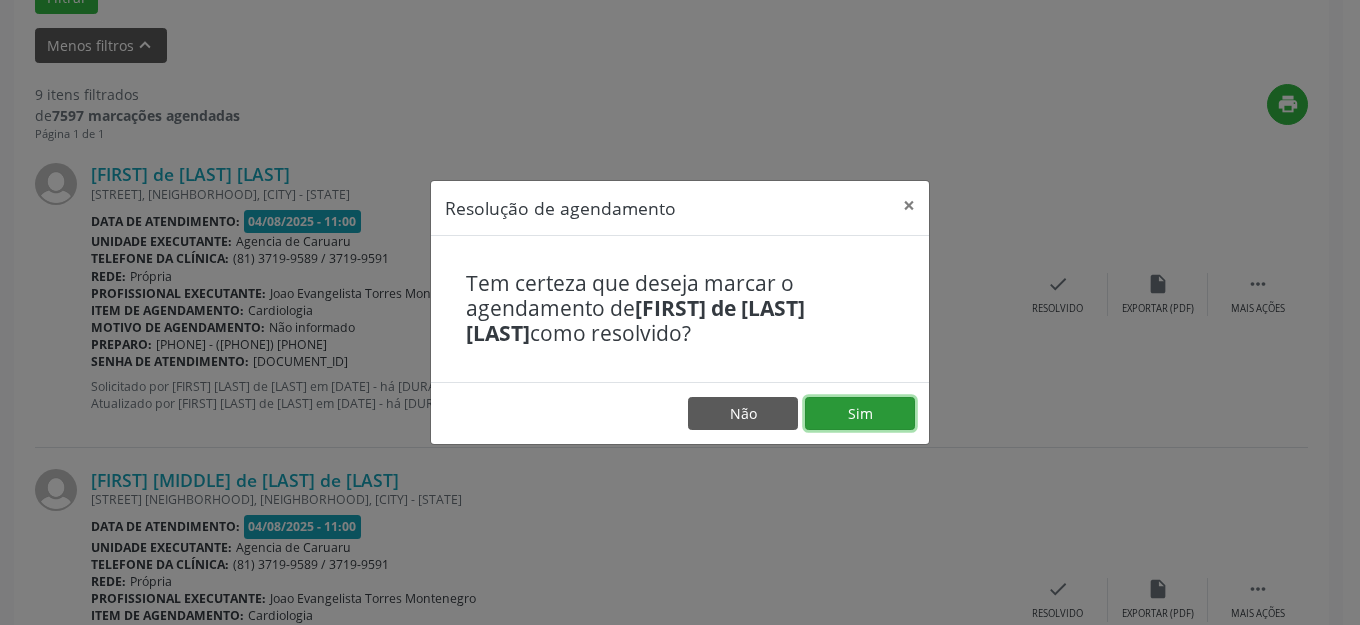 click on "Sim" at bounding box center [860, 414] 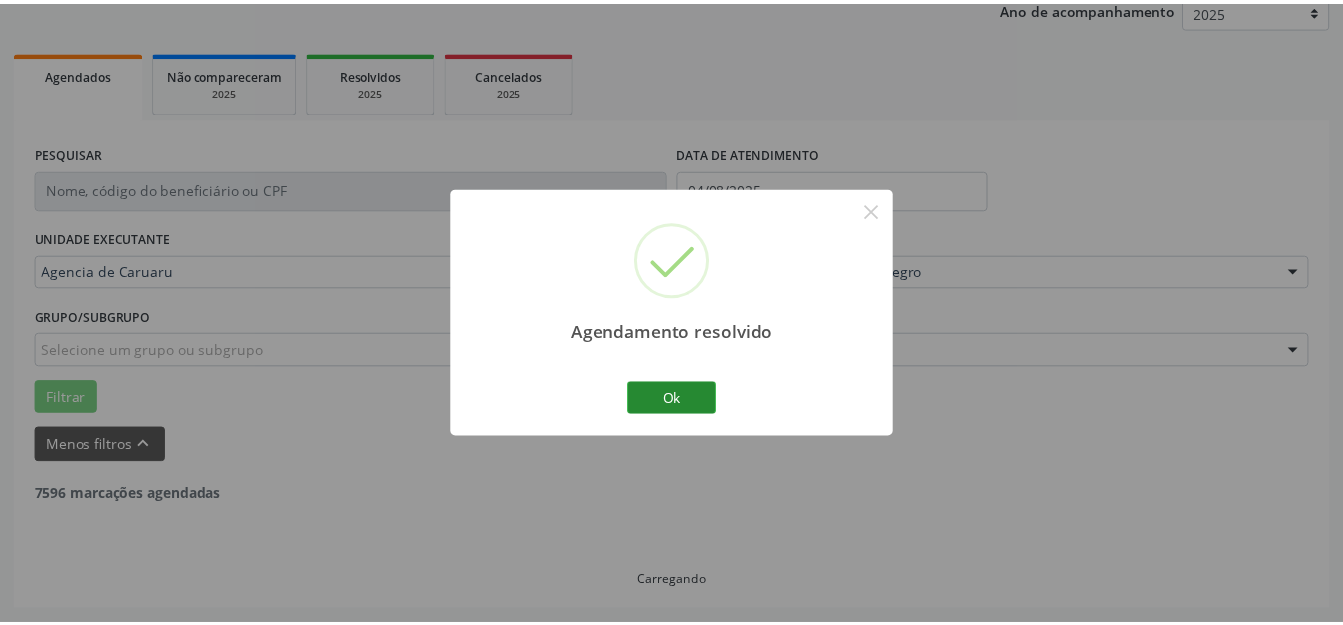 scroll, scrollTop: 248, scrollLeft: 0, axis: vertical 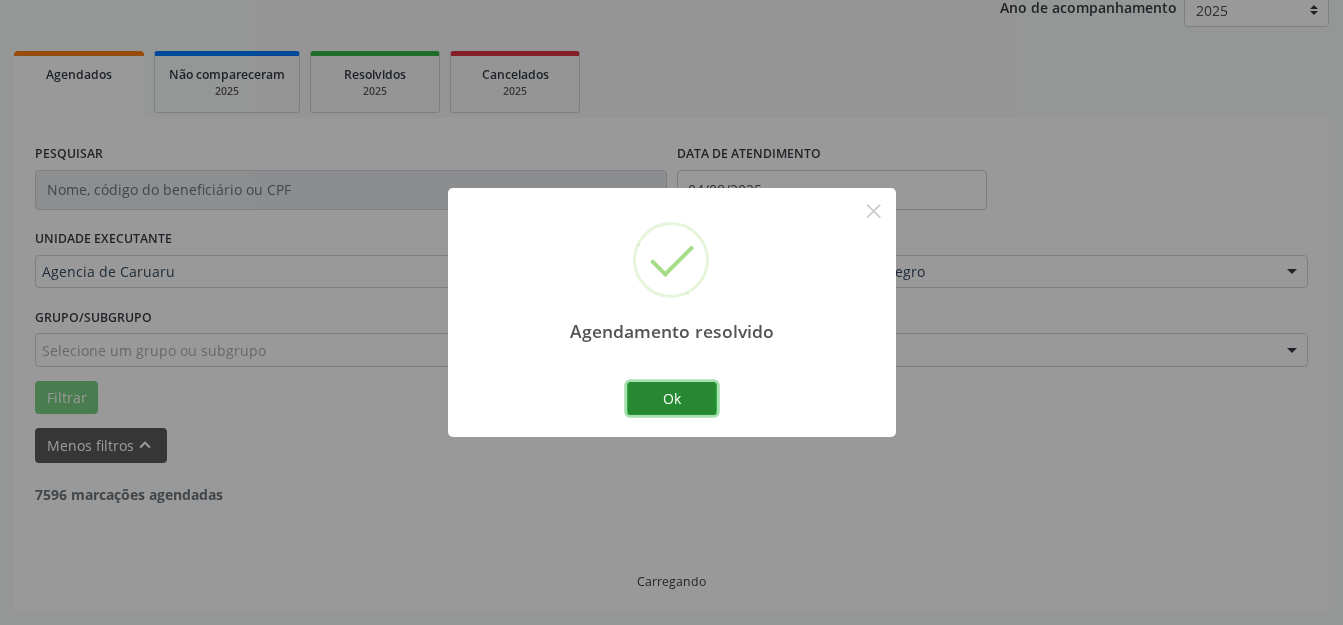 click on "Ok" at bounding box center [672, 399] 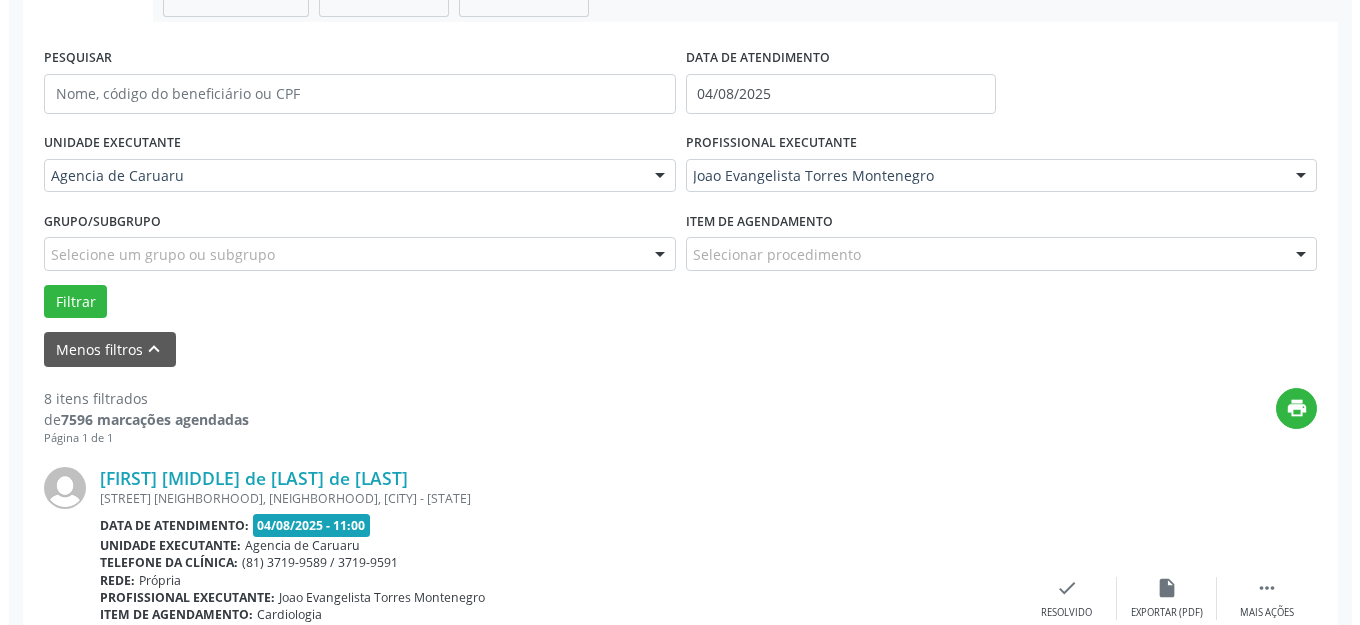 scroll, scrollTop: 348, scrollLeft: 0, axis: vertical 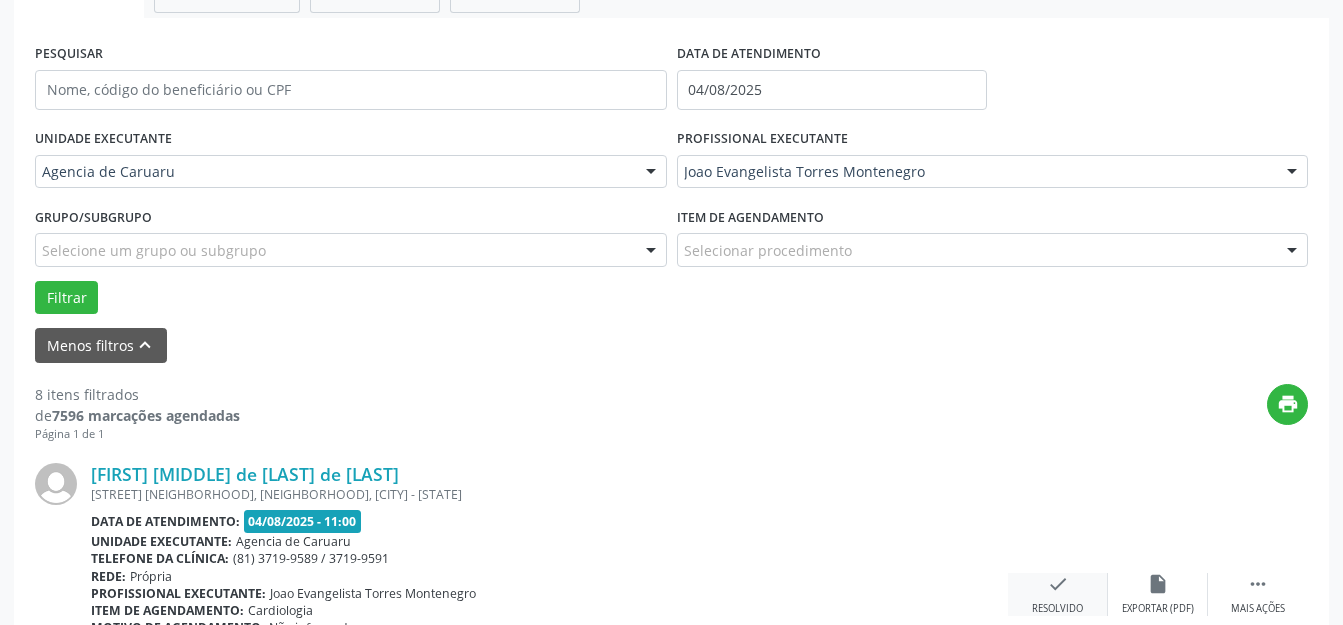 click on "check" at bounding box center (1058, 584) 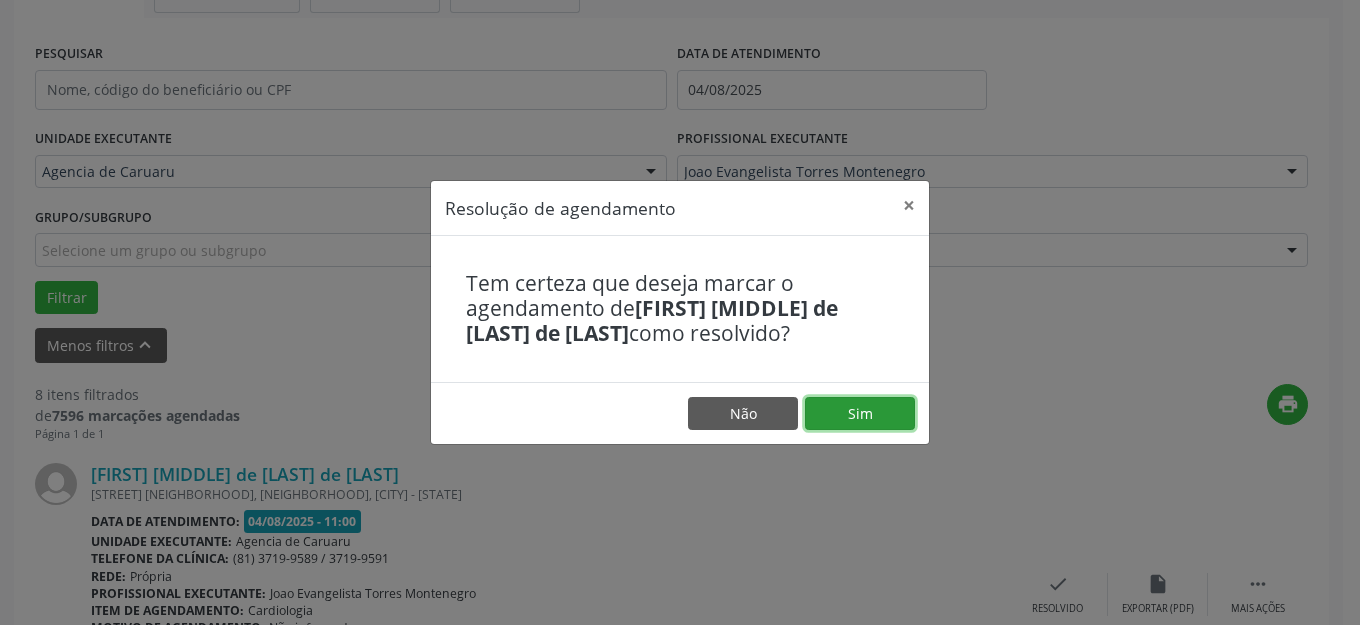click on "Sim" at bounding box center [860, 414] 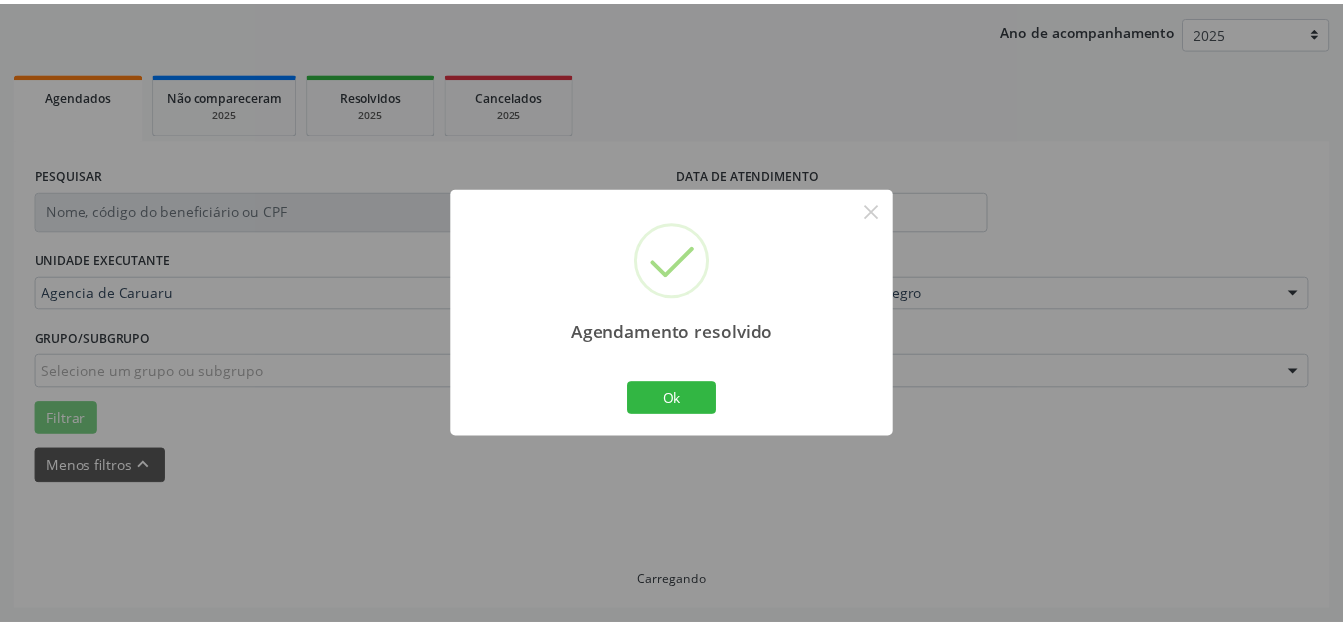 scroll, scrollTop: 248, scrollLeft: 0, axis: vertical 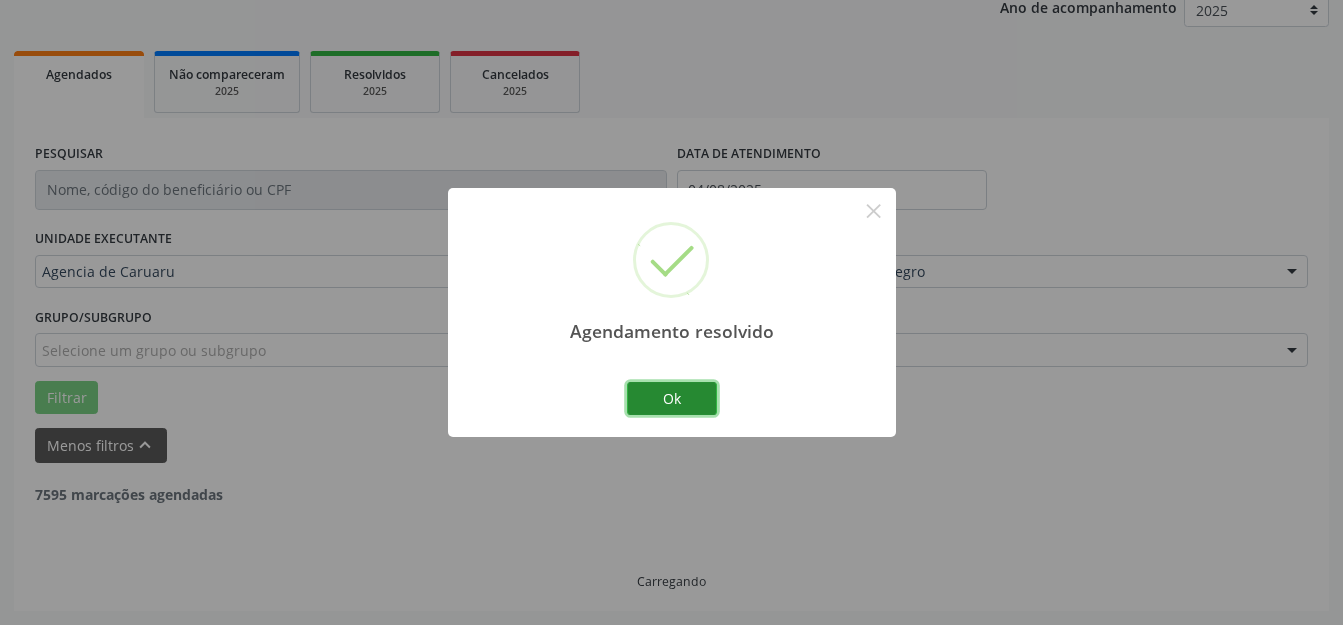 click on "Ok" at bounding box center [672, 399] 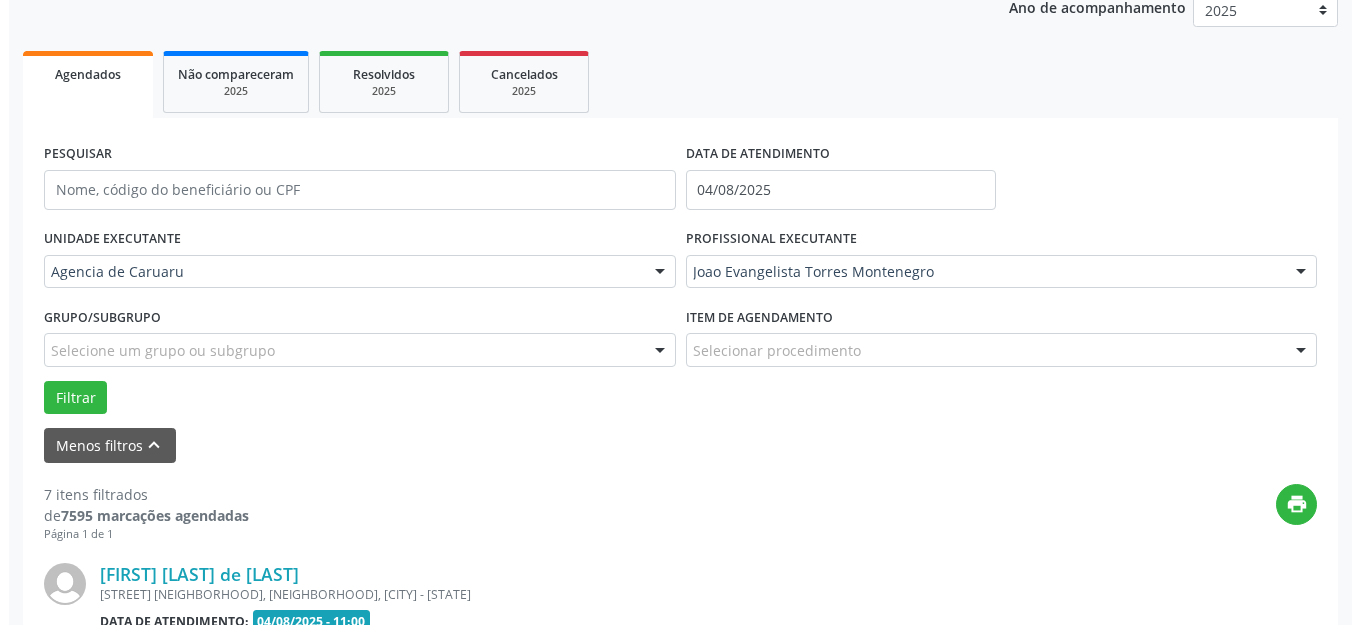 scroll, scrollTop: 348, scrollLeft: 0, axis: vertical 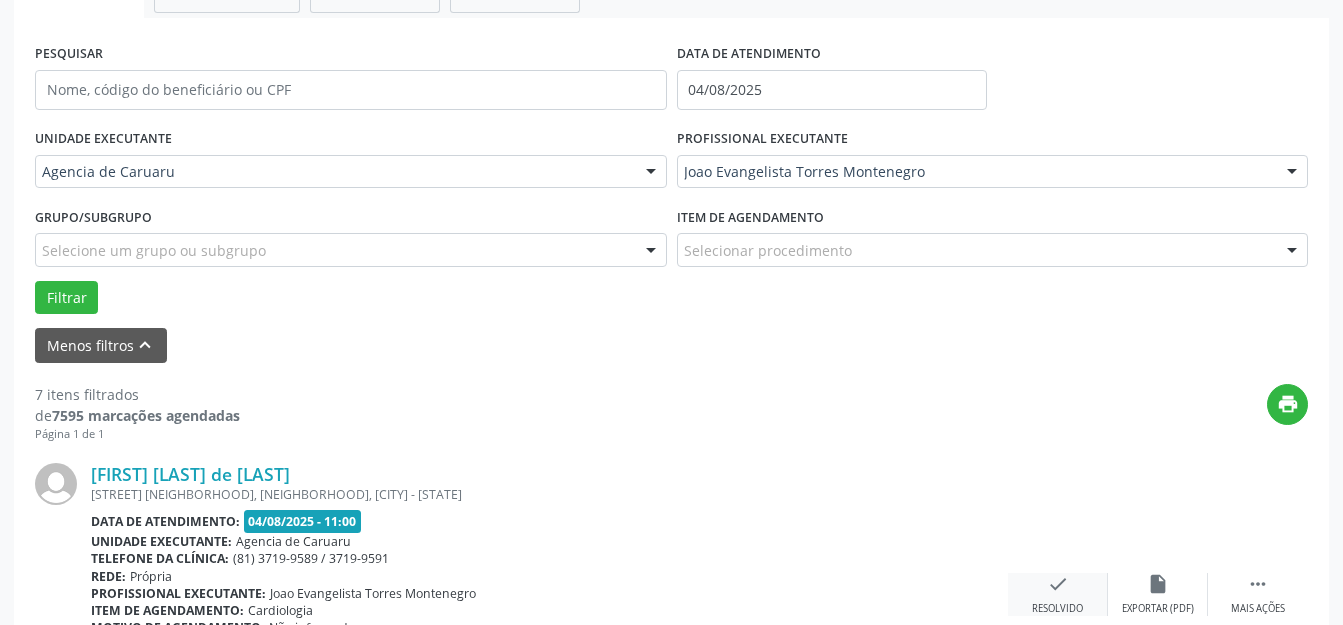 click on "check
Resolvido" at bounding box center (1058, 594) 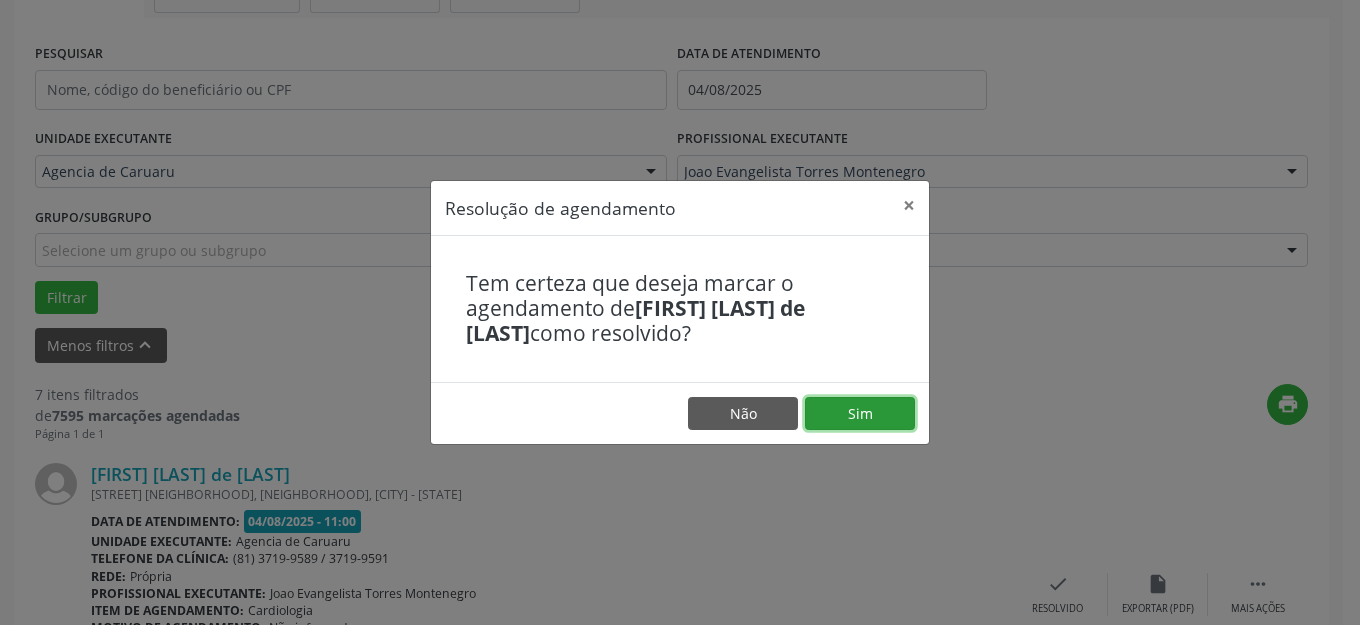 click on "Sim" at bounding box center (860, 414) 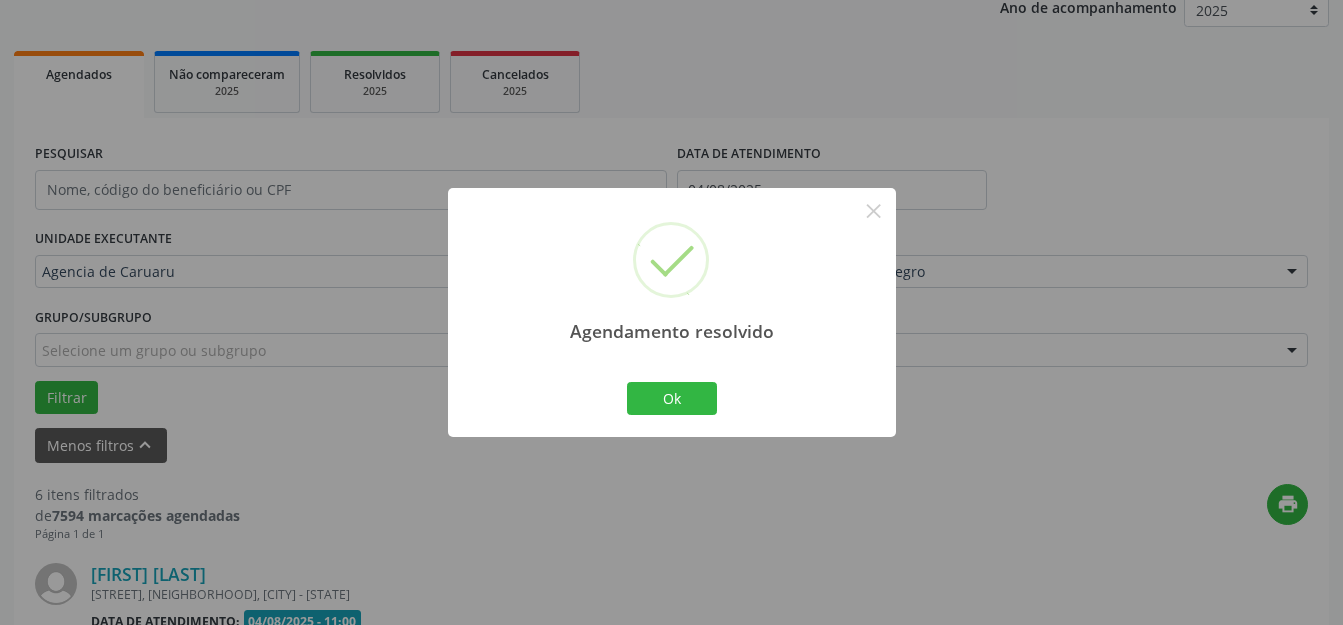 scroll, scrollTop: 348, scrollLeft: 0, axis: vertical 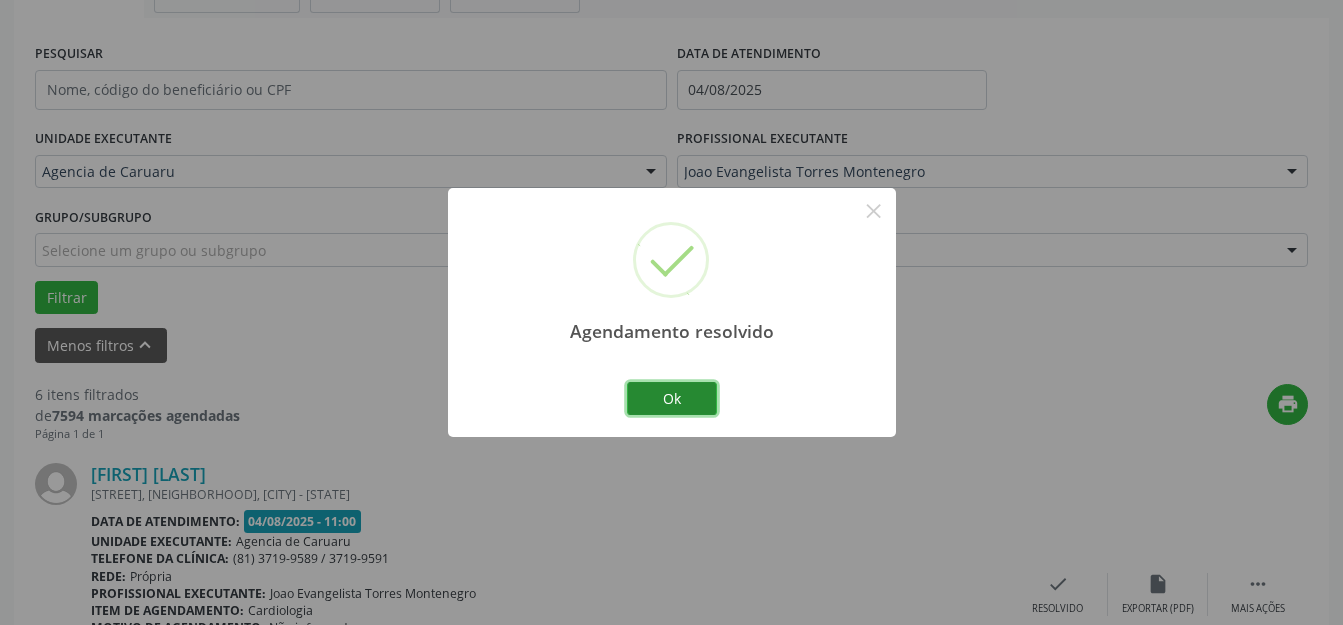 click on "Ok" at bounding box center [672, 399] 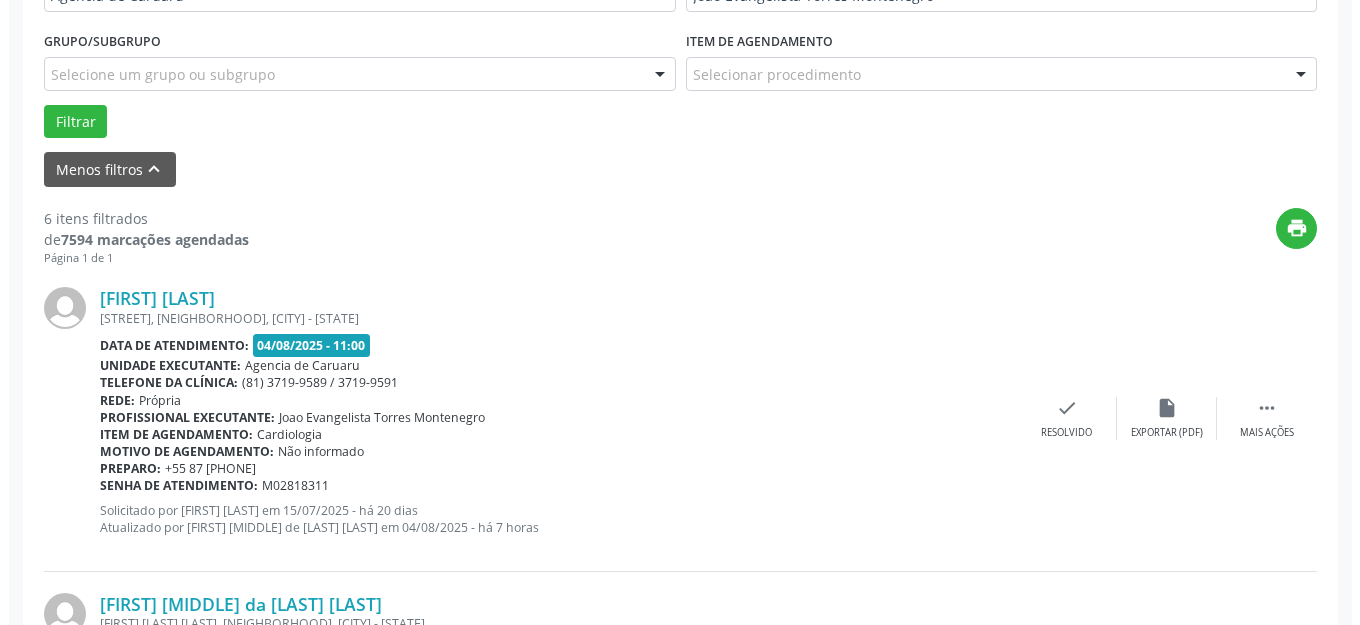 scroll, scrollTop: 548, scrollLeft: 0, axis: vertical 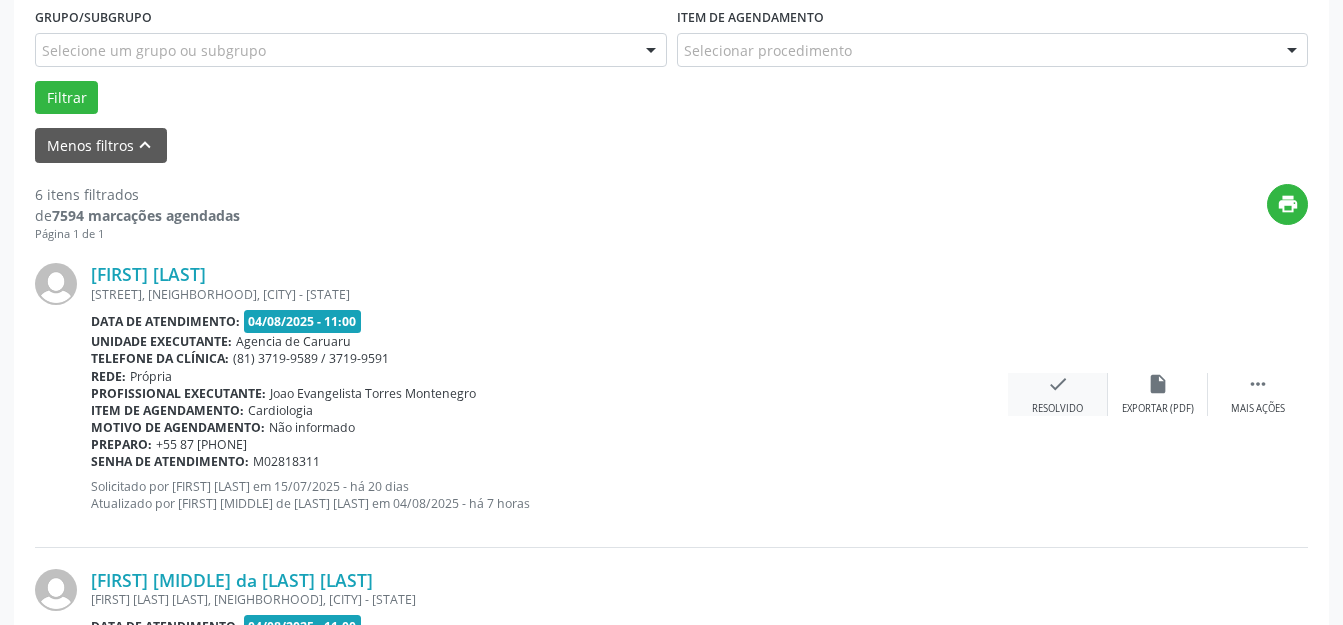 click on "Resolvido" at bounding box center (1057, 409) 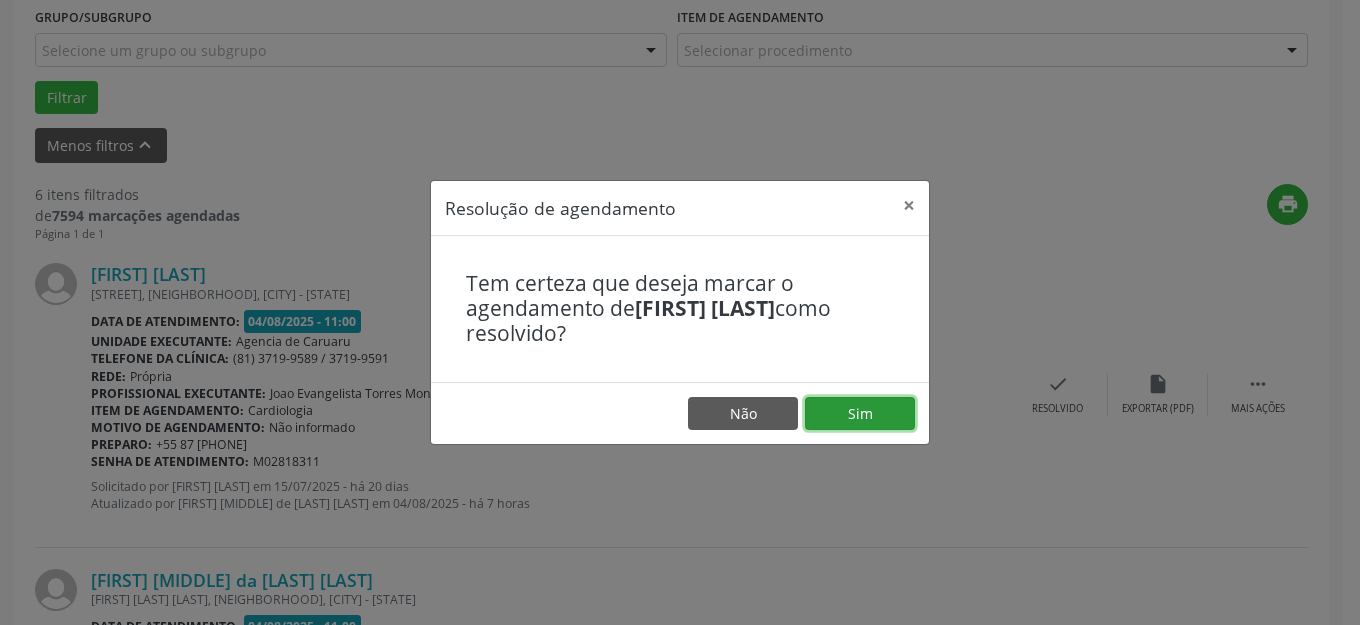 click on "Sim" at bounding box center (860, 414) 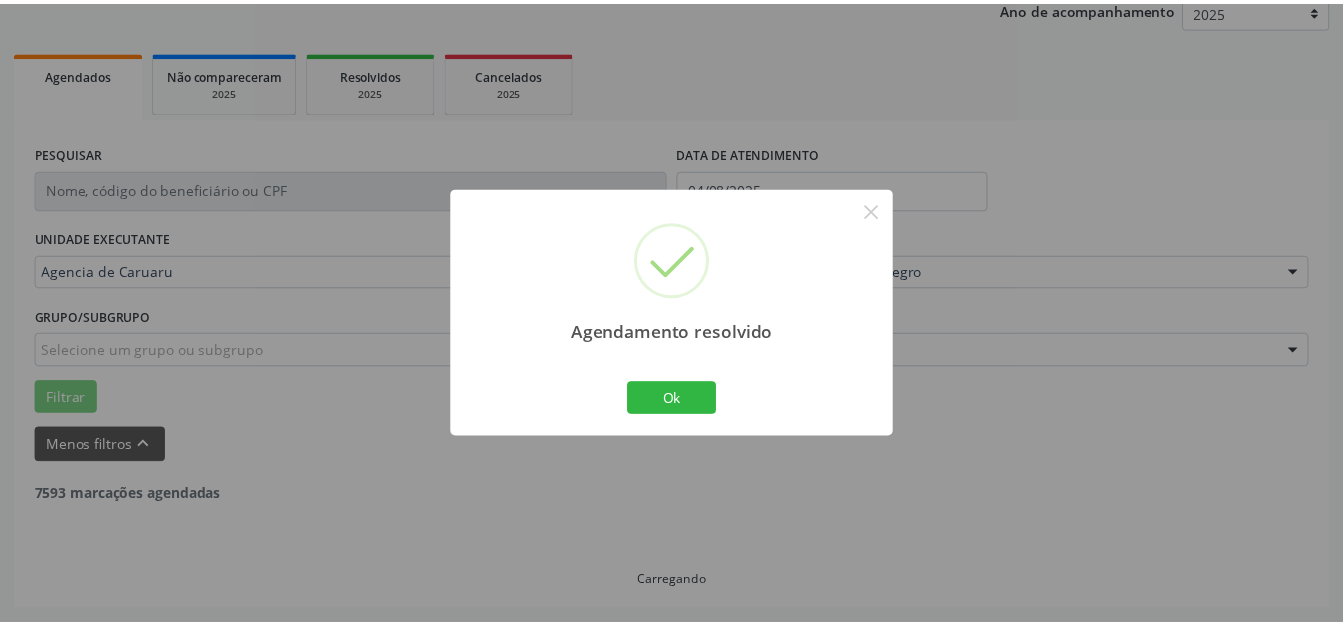 scroll, scrollTop: 248, scrollLeft: 0, axis: vertical 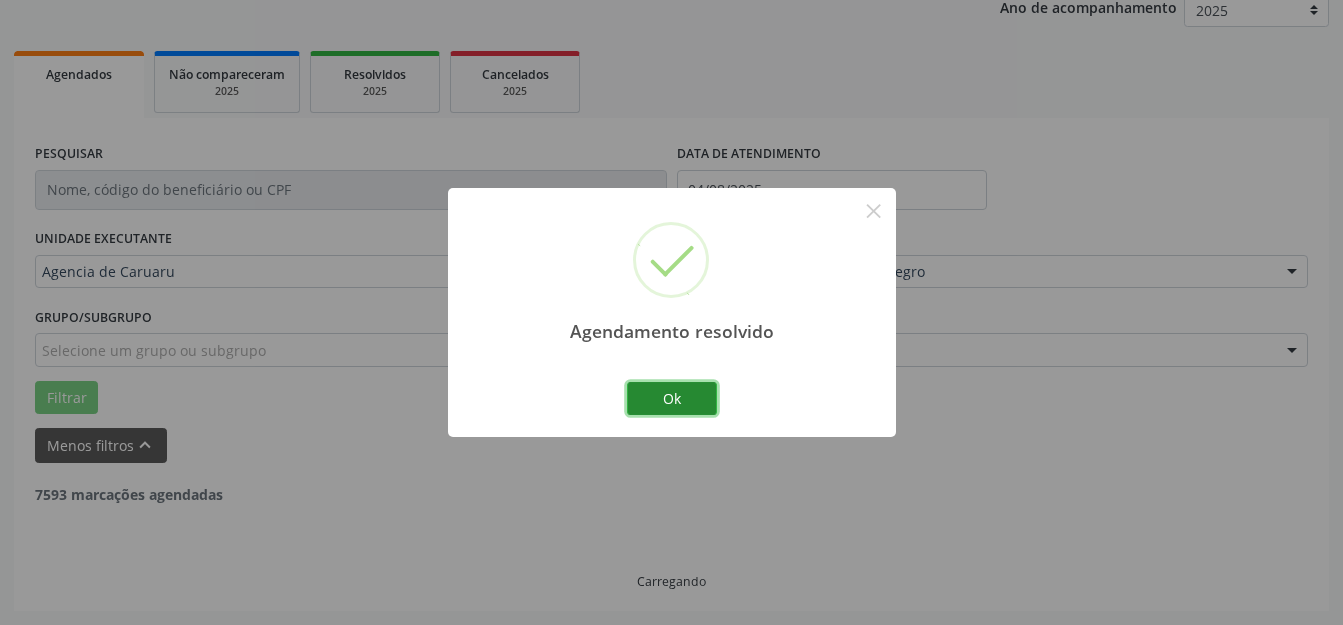 click on "Ok" at bounding box center [672, 399] 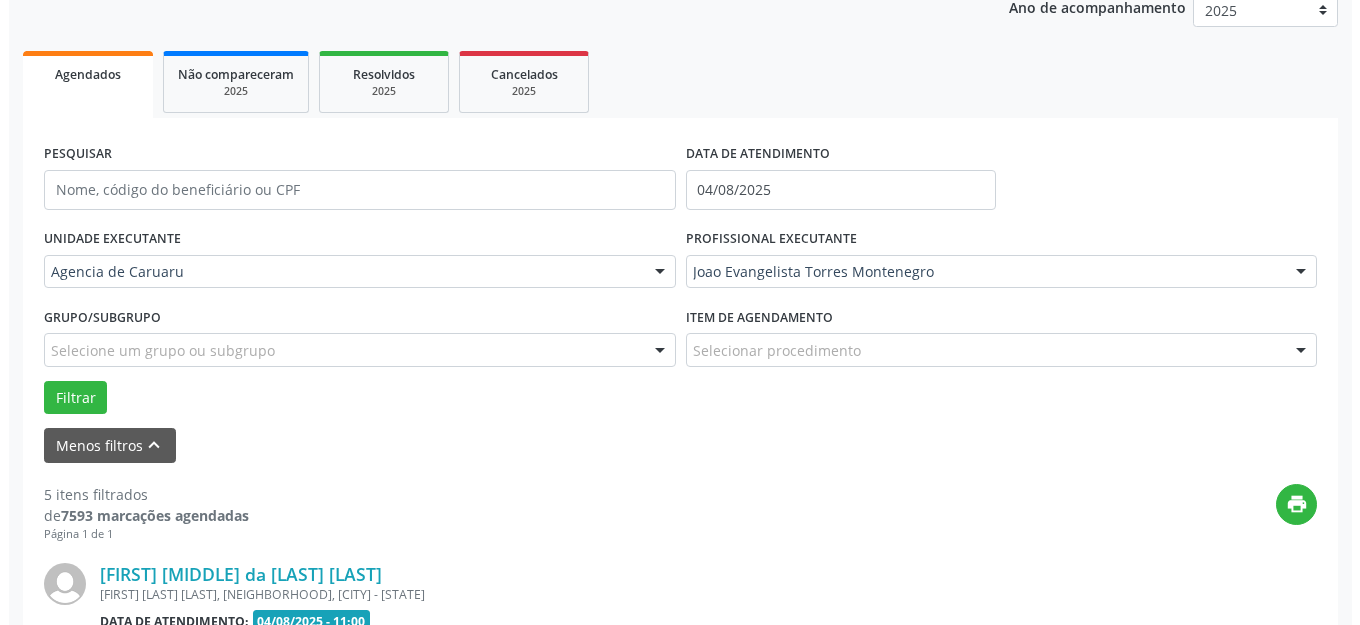 scroll, scrollTop: 548, scrollLeft: 0, axis: vertical 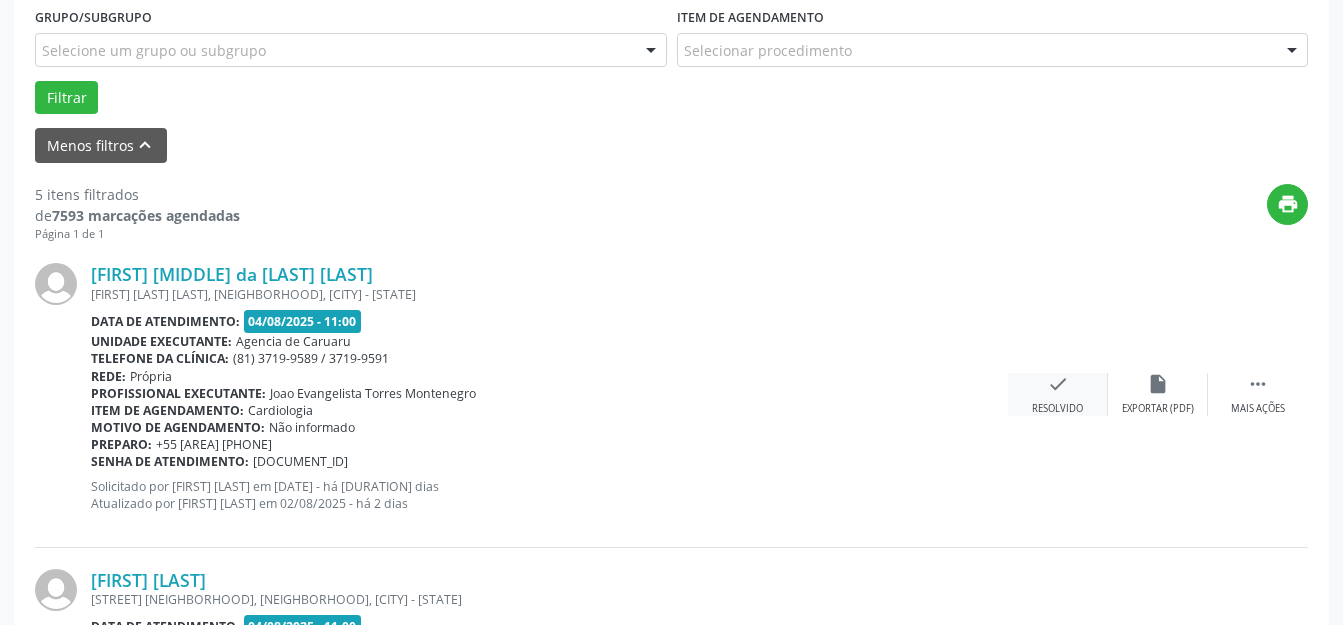 click on "check" at bounding box center [1058, 384] 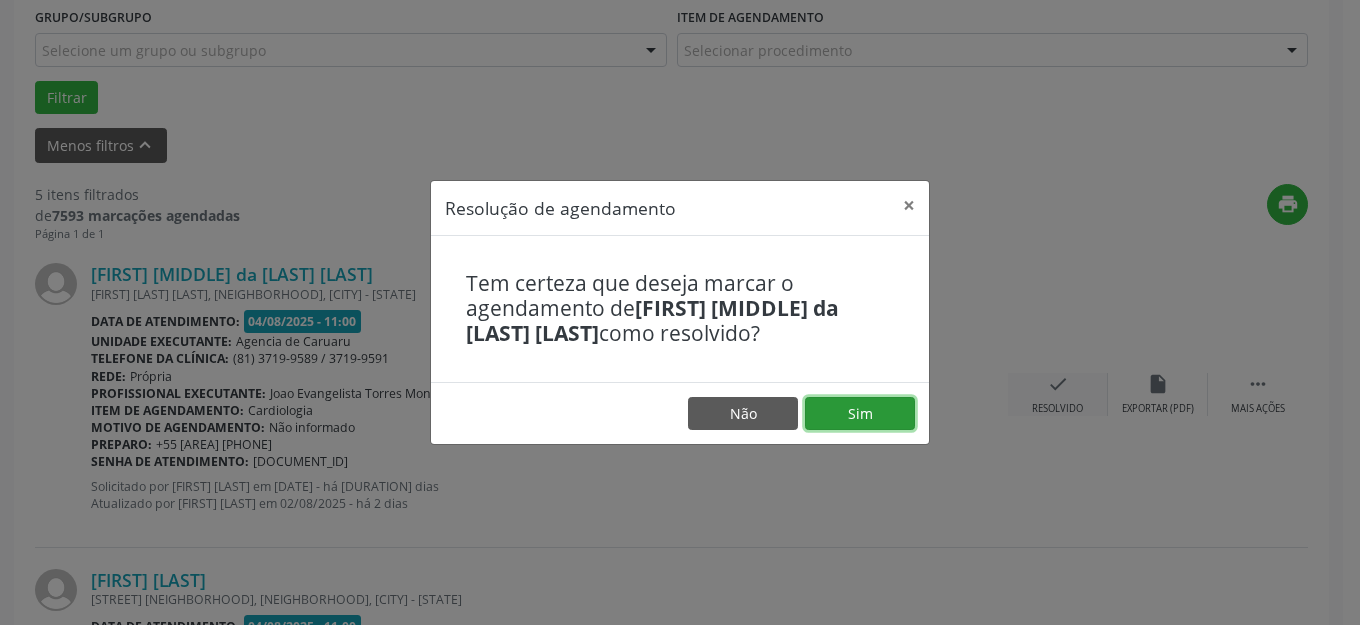 click on "Sim" at bounding box center (860, 414) 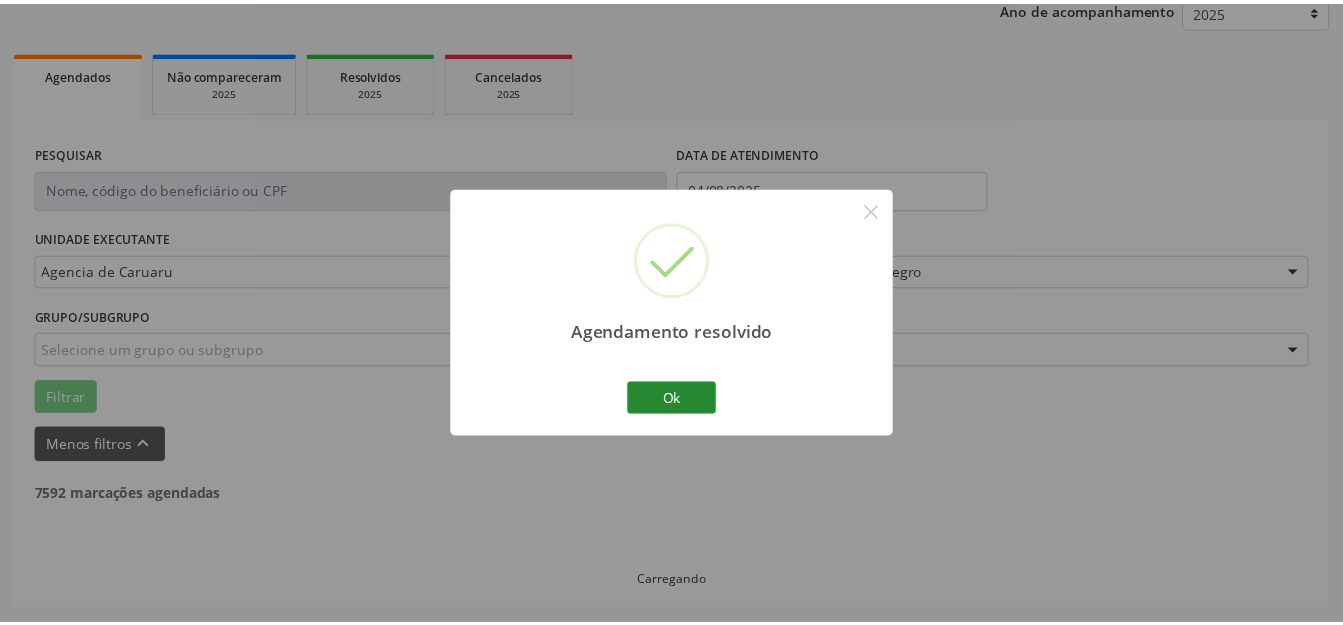 scroll, scrollTop: 248, scrollLeft: 0, axis: vertical 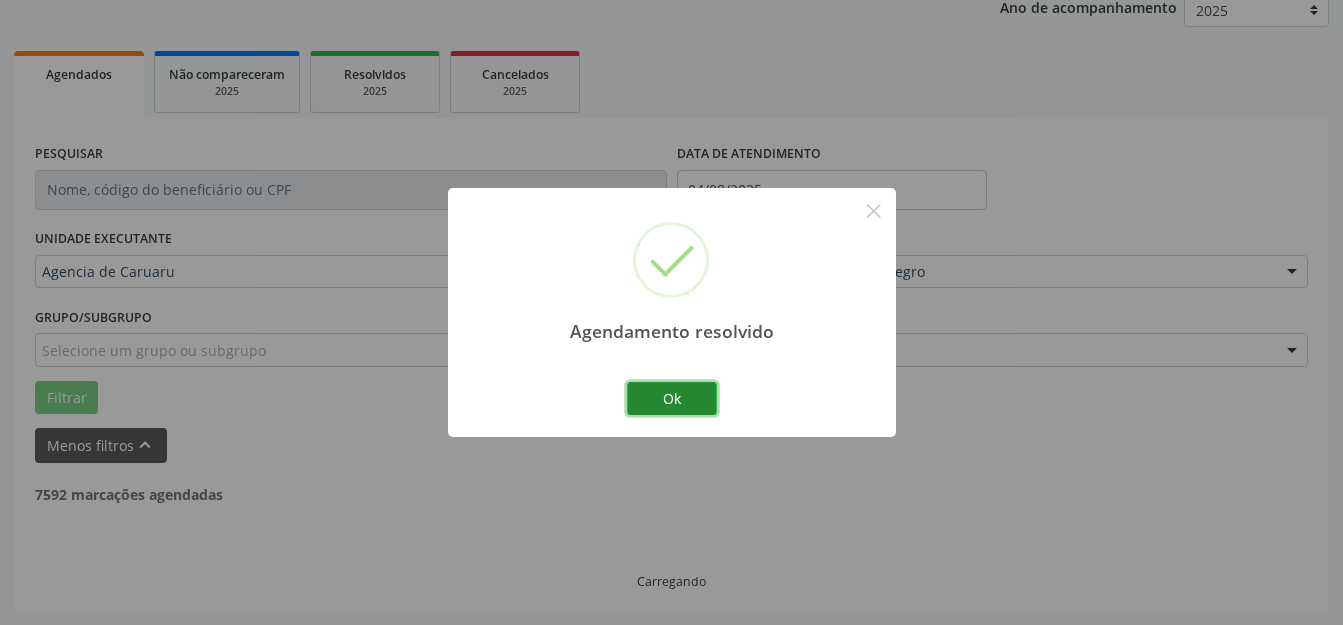 click on "Ok" at bounding box center [672, 399] 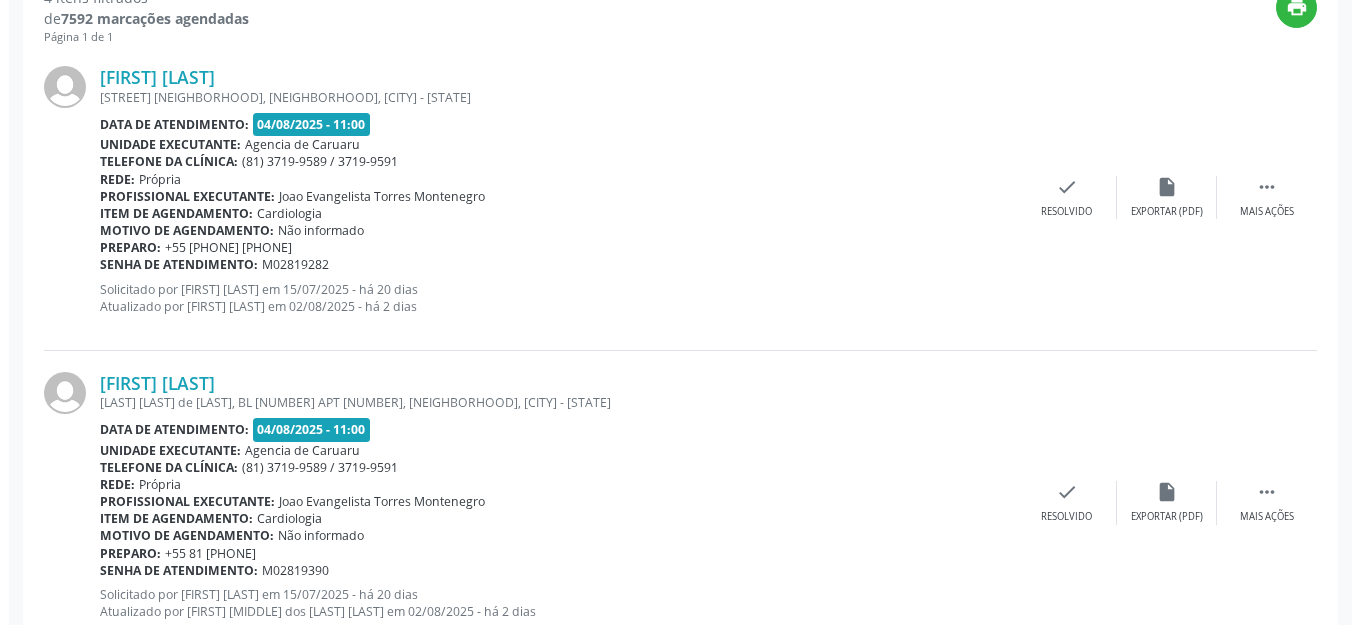 scroll, scrollTop: 748, scrollLeft: 0, axis: vertical 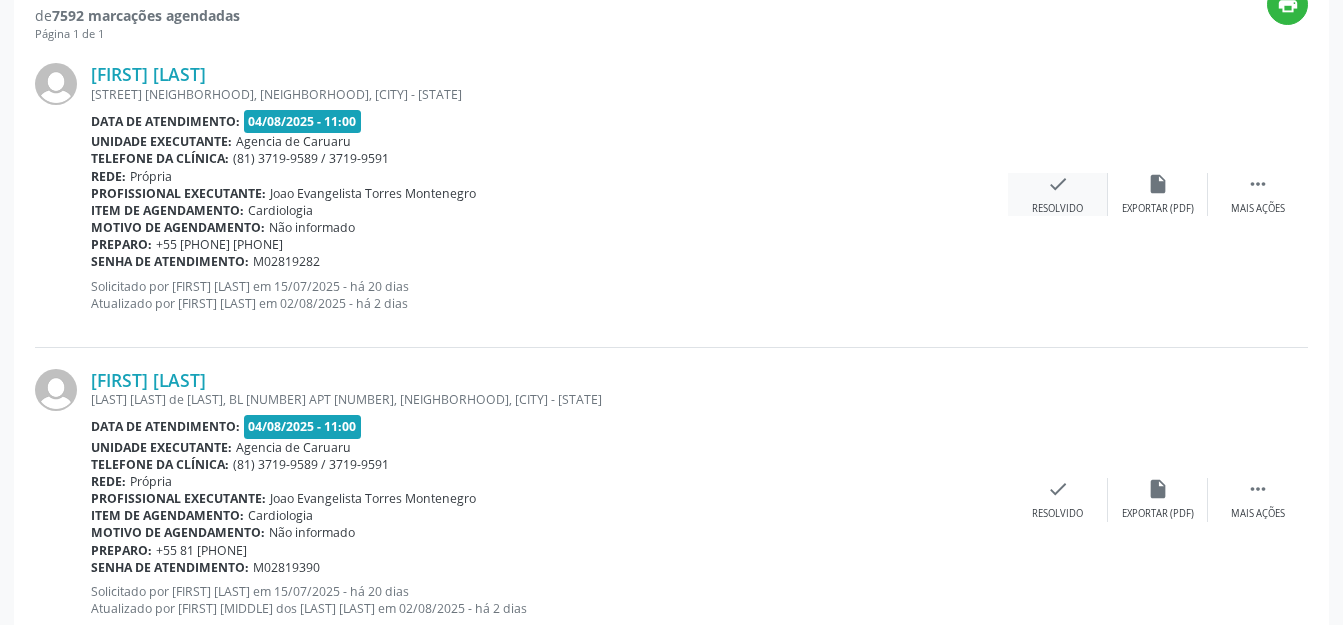 click on "check
Resolvido" at bounding box center (1058, 194) 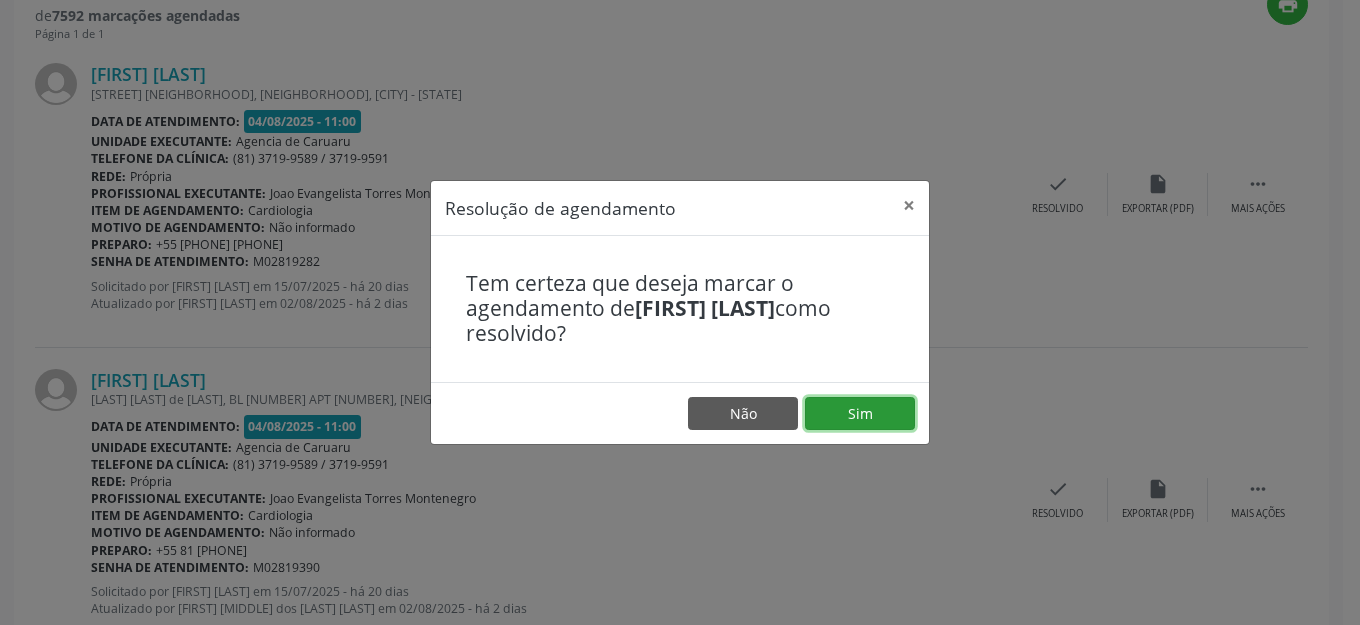 click on "Sim" at bounding box center [860, 414] 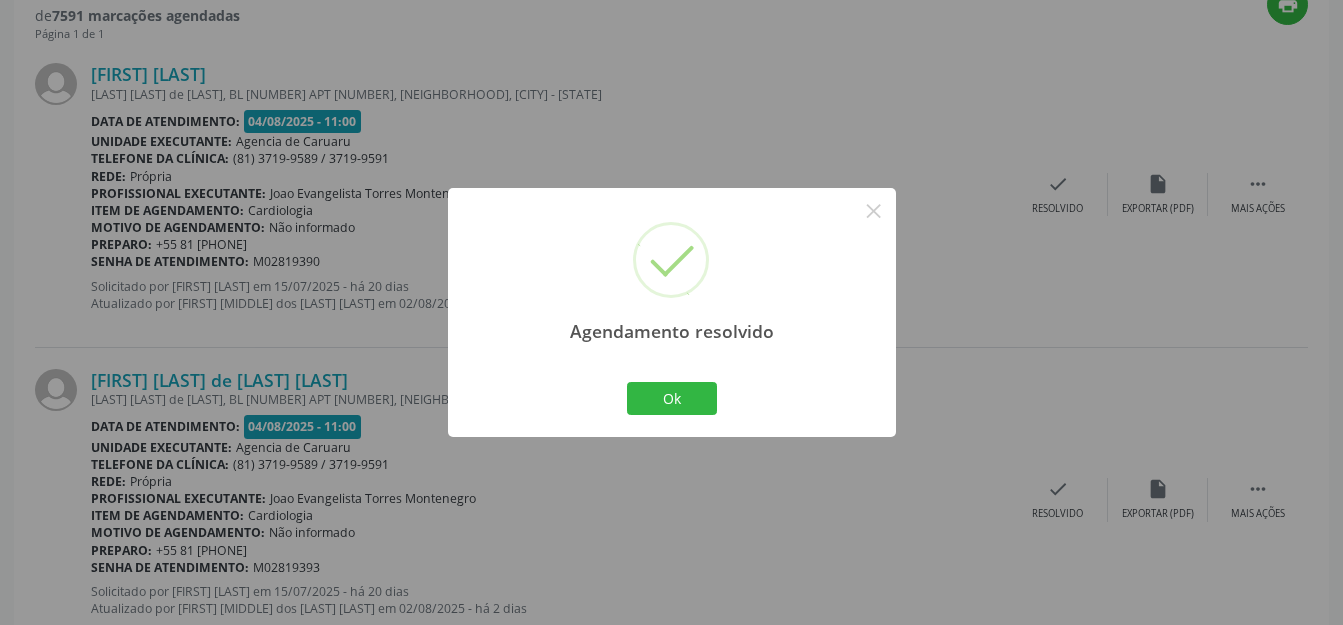 click on "Ok Cancel" at bounding box center (671, 398) 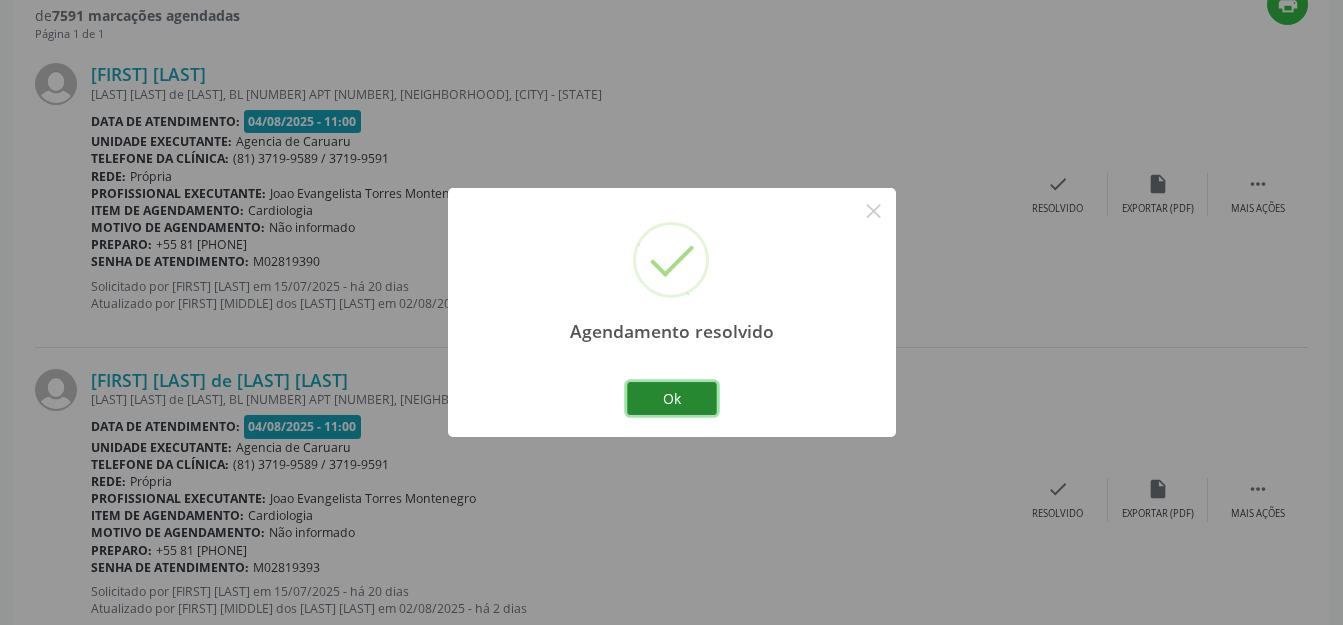 click on "Ok" at bounding box center [672, 399] 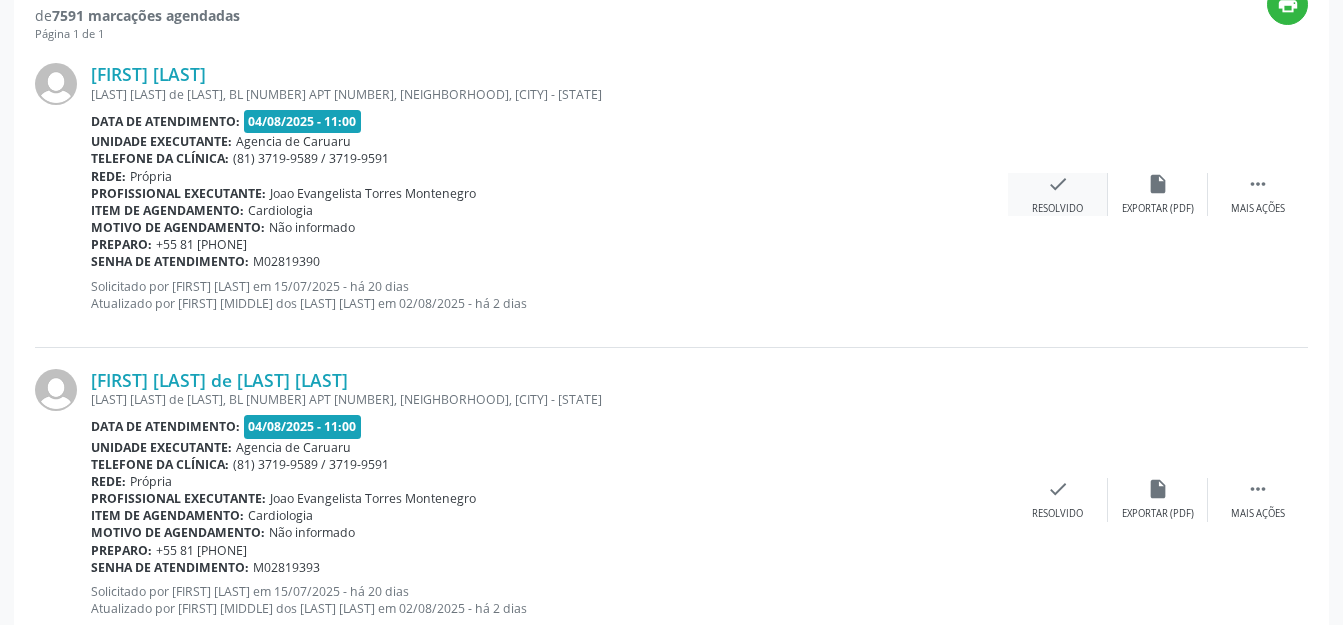 click on "check
Resolvido" at bounding box center (1058, 194) 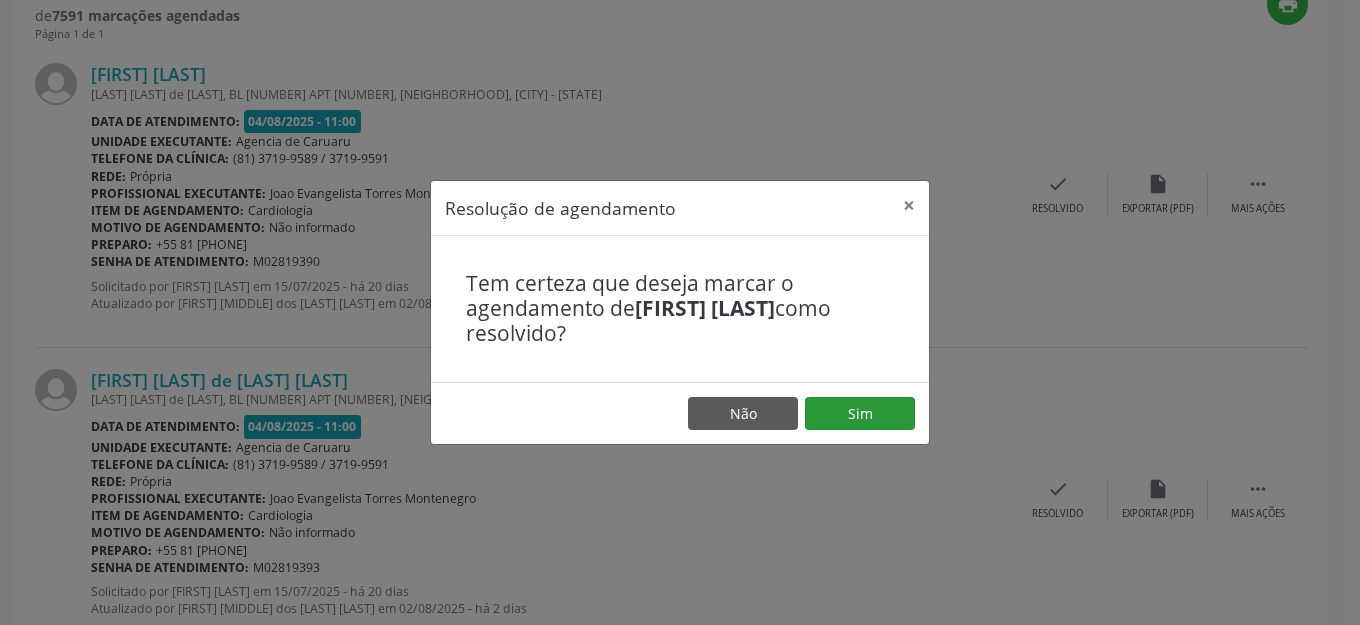click on "Não Sim" at bounding box center (680, 413) 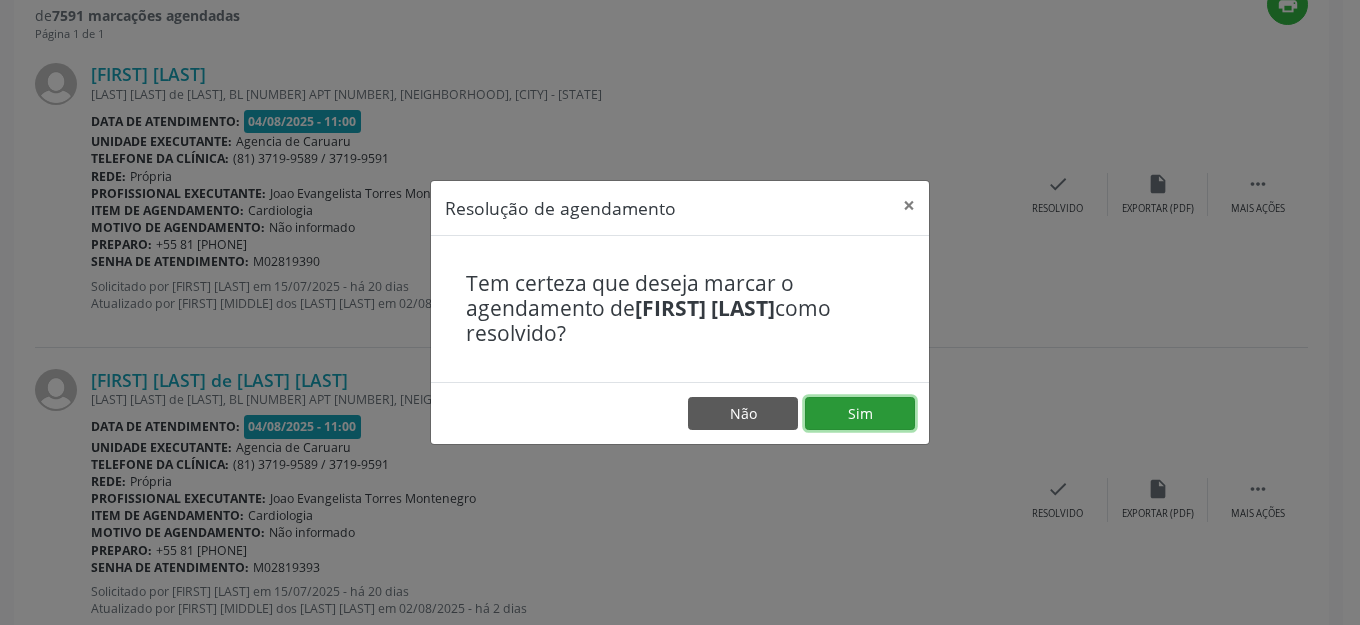 click on "Sim" at bounding box center [860, 414] 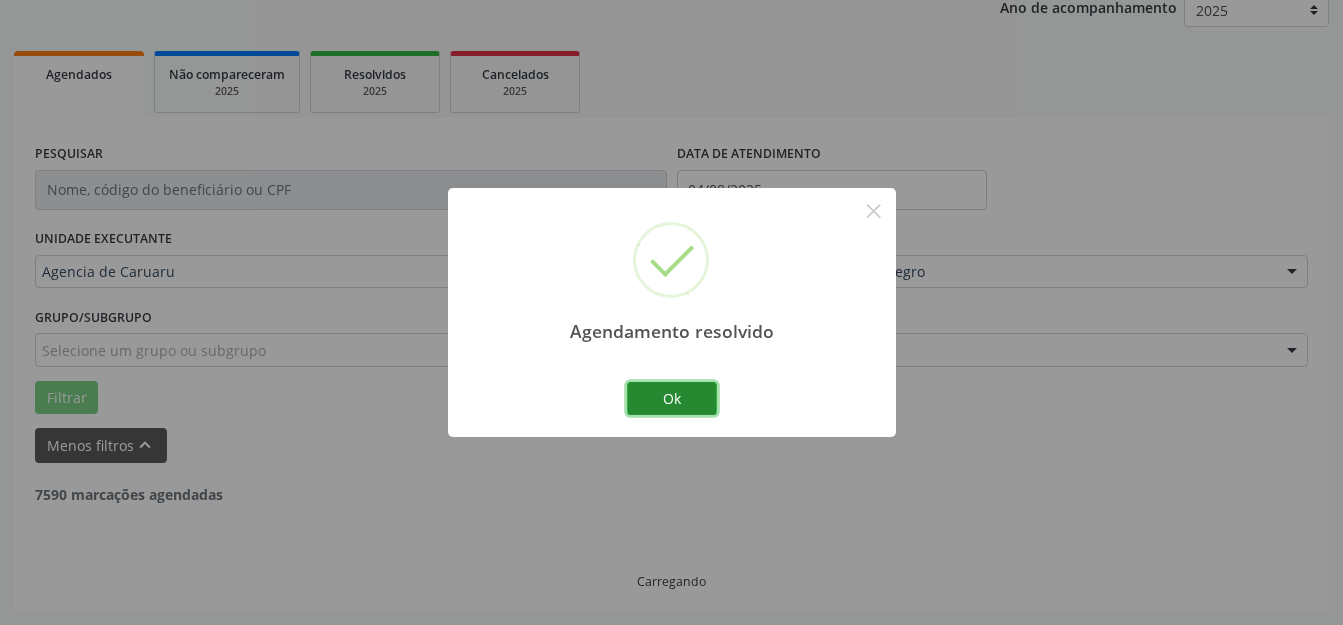 click on "Ok" at bounding box center [672, 399] 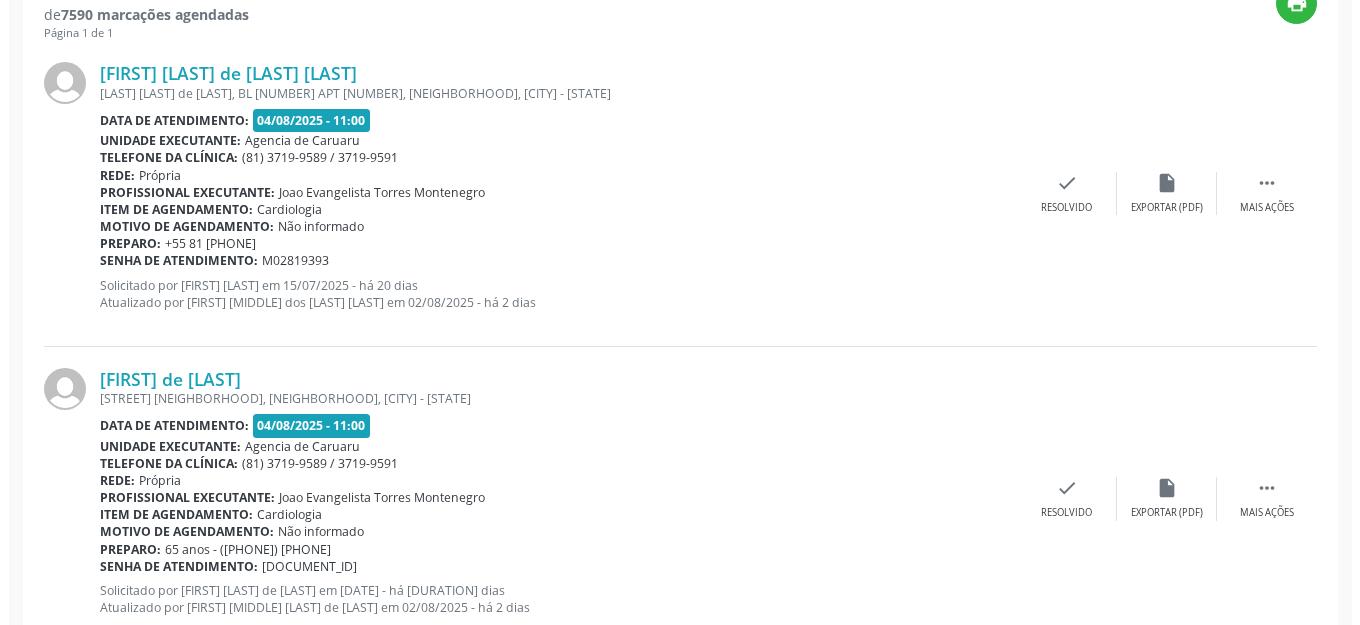 scroll, scrollTop: 810, scrollLeft: 0, axis: vertical 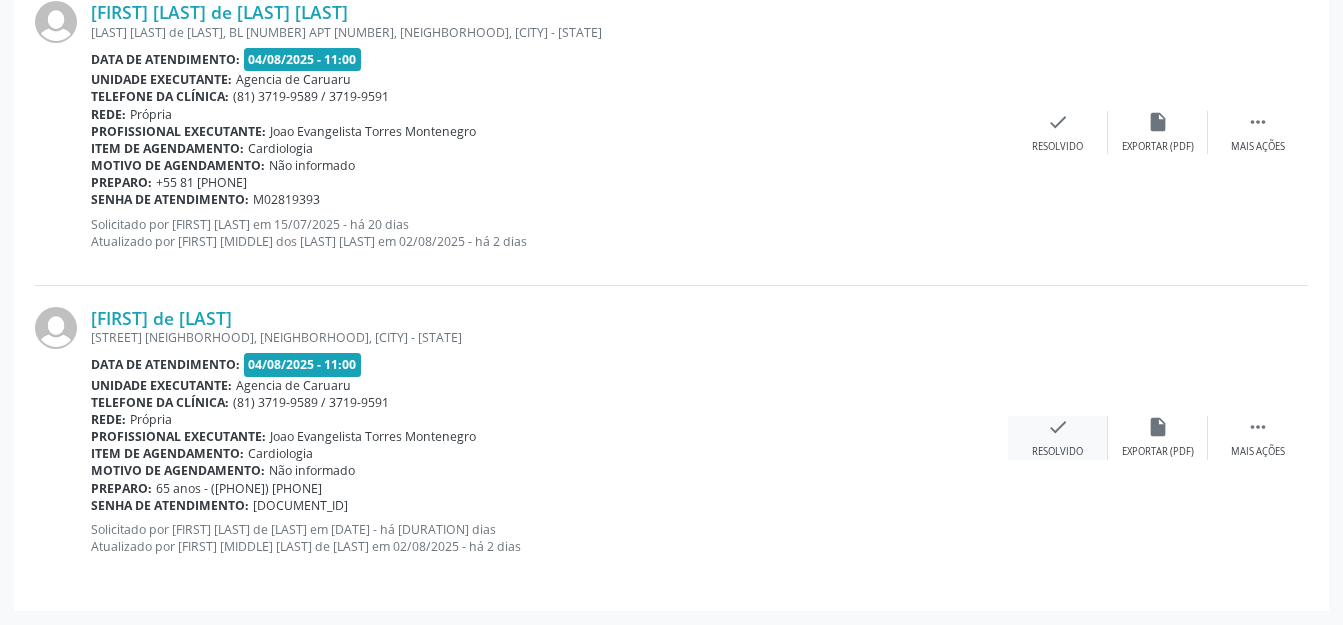 click on "check
Resolvido" at bounding box center [1058, 437] 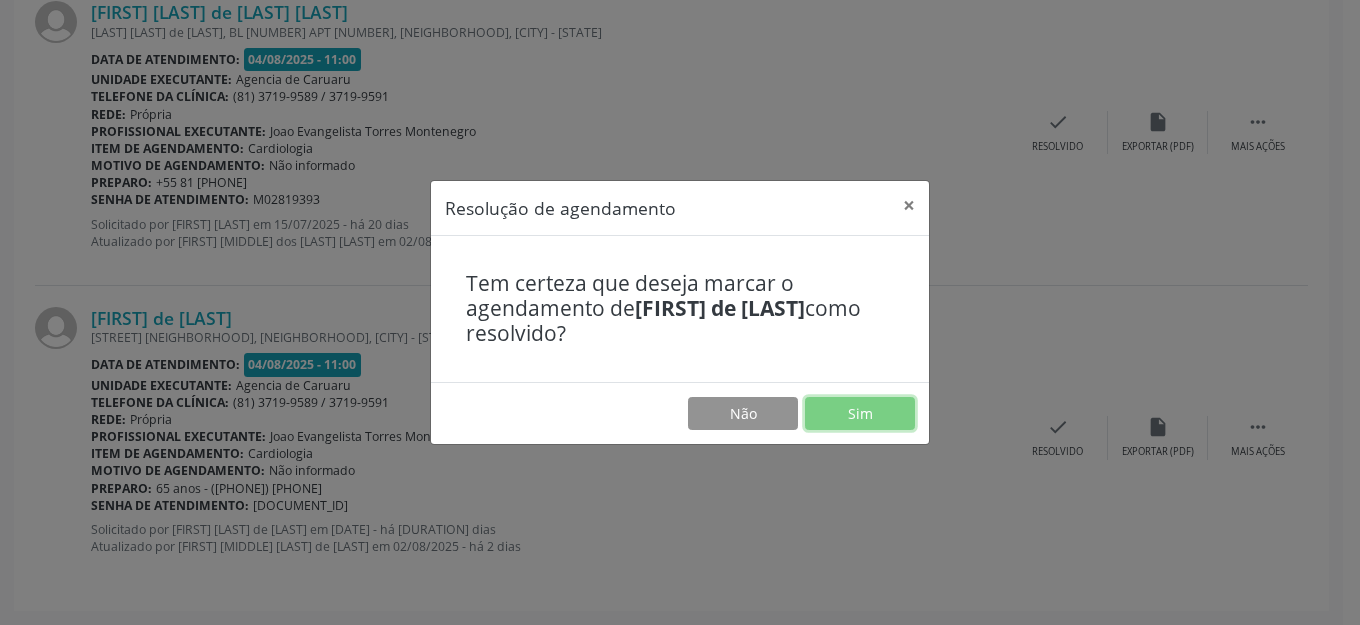 click on "Sim" at bounding box center (860, 414) 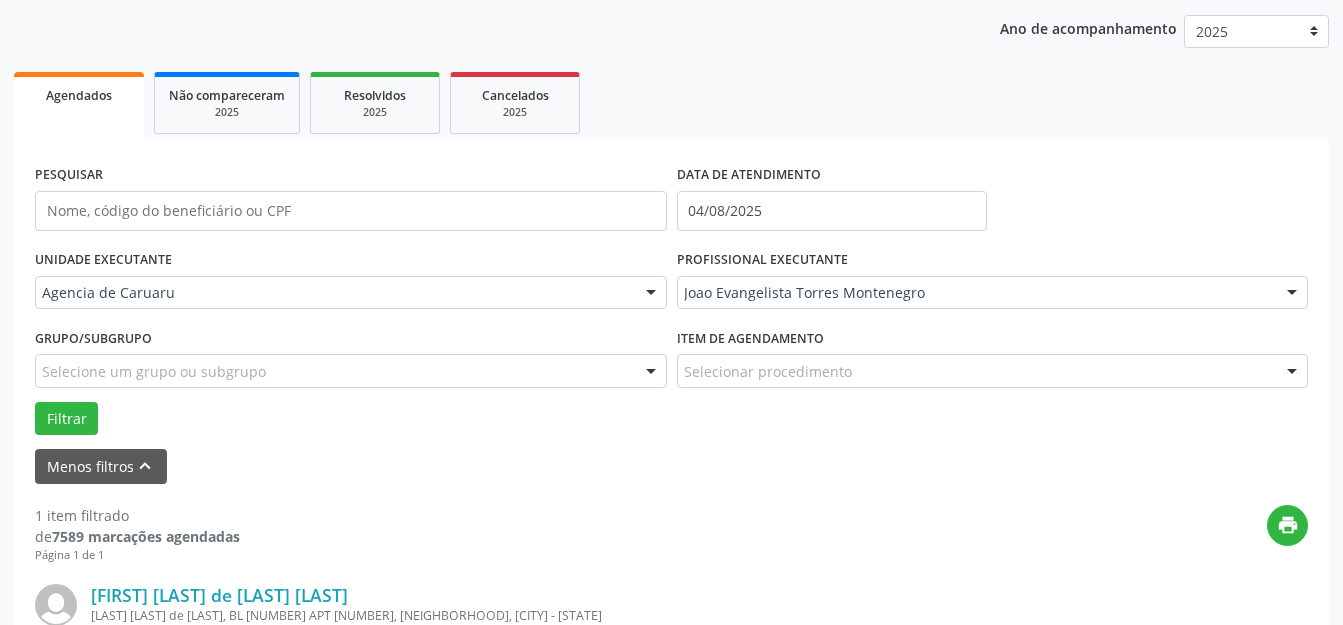 click on "Grupo/Subgrupo
Selecione um grupo ou subgrupo
Todos os grupos e subgrupos
Nenhum resultado encontrado para: "   "
Nenhuma opção encontrada" at bounding box center (351, 362) 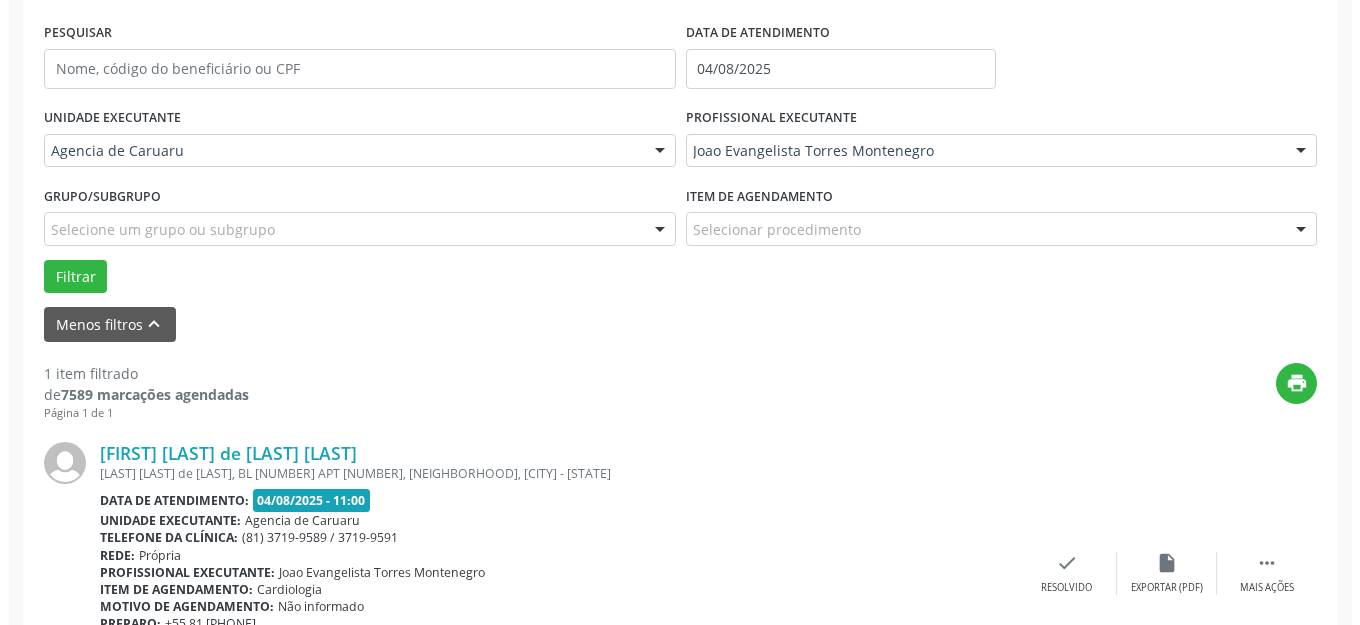scroll, scrollTop: 427, scrollLeft: 0, axis: vertical 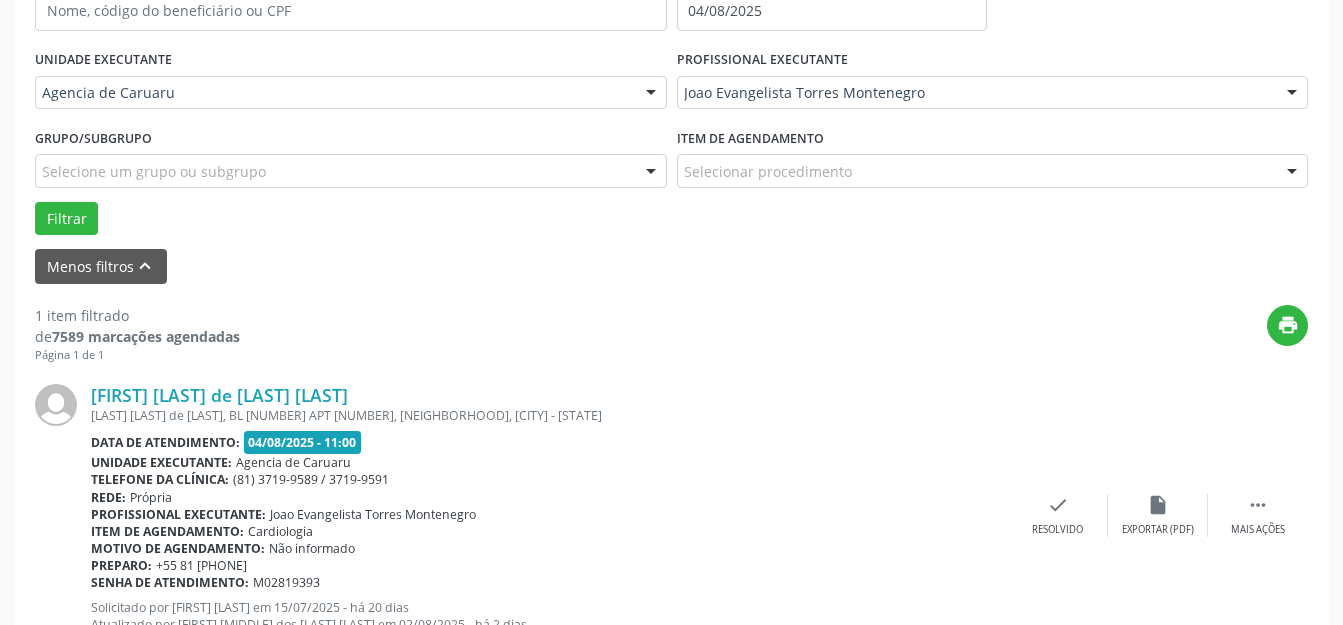 click on "[FIRST] [LAST]
JACINTO PESSOA DE ARAUJO, BL 5 APT 04, [NEIGHBORHOOD], [CITY] - [STATE]
Data de atendimento:
04/08/2025 - 11:00
Unidade executante:
Agencia de Caruaru
Telefone da clínica:
(81) 3719-9589 / 3719-9591
Rede:
Própria
Profissional executante:
[FIRST] [LAST]
Item de agendamento:
Cardiologia
Motivo de agendamento:
Não informado
Preparo:
+55 81 [PHONE]
Senha de atendimento:
M02819393
Solicitado por [FIRST] [LAST] em 15/07/2025 - há 20 dias
Atualizado por [FIRST] [LAST] em 02/08/2025 - há 2 dias

Mais ações
insert_drive_file
Exportar (PDF)
check
Resolvido" at bounding box center (671, 515) 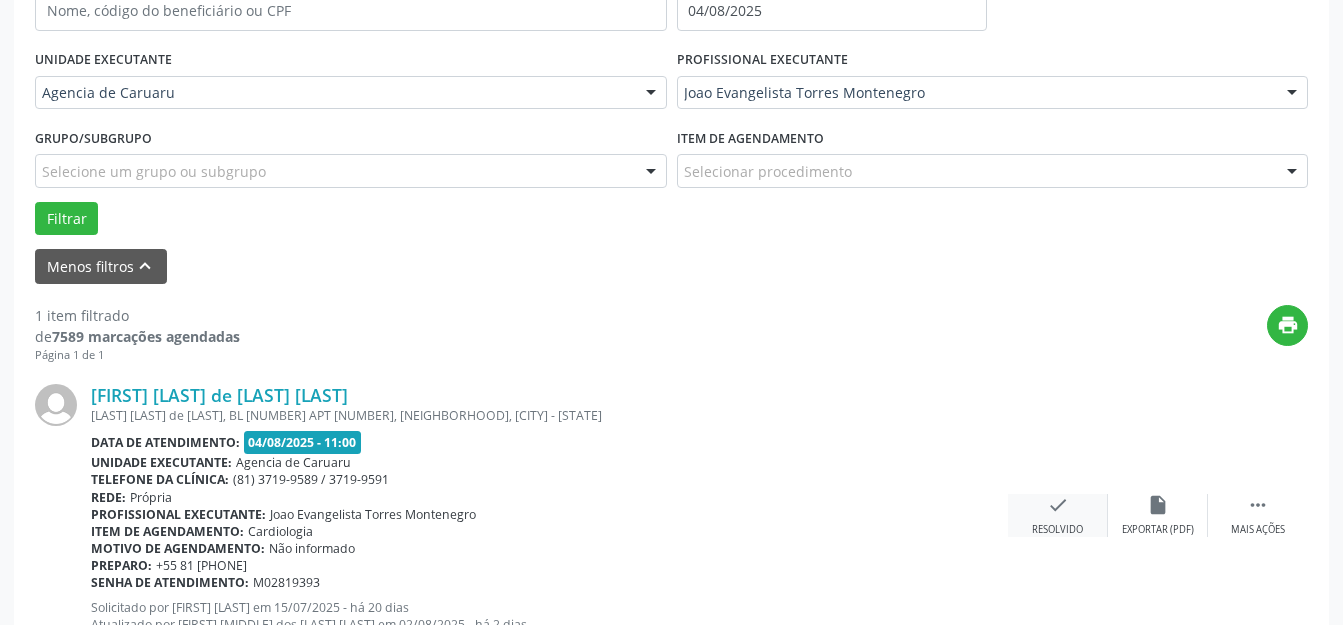 click on "Resolvido" at bounding box center [1057, 530] 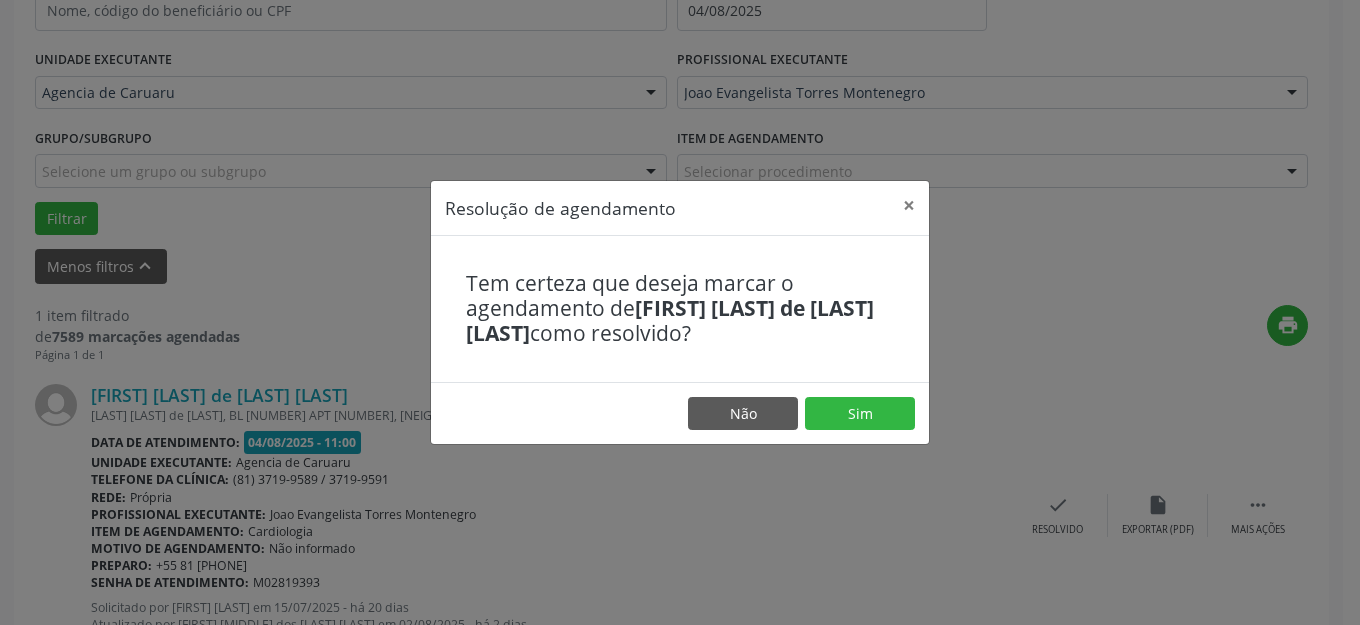 click on "Não Sim" at bounding box center [680, 413] 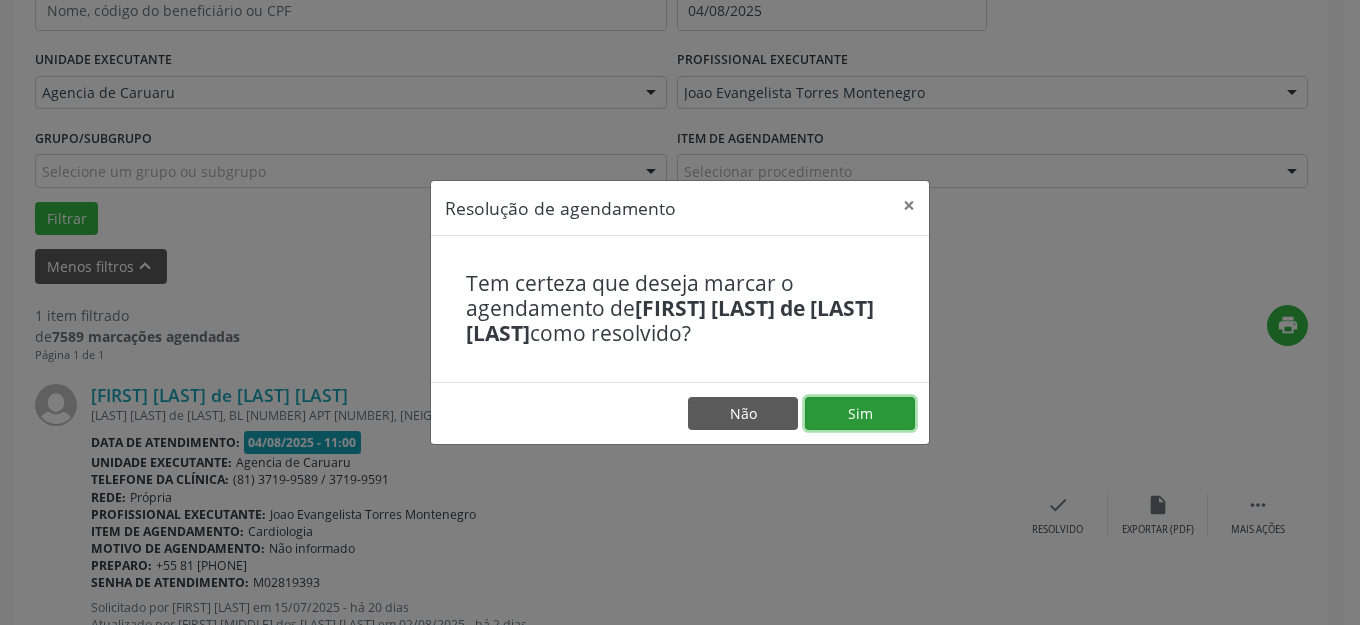 click on "Sim" at bounding box center (860, 414) 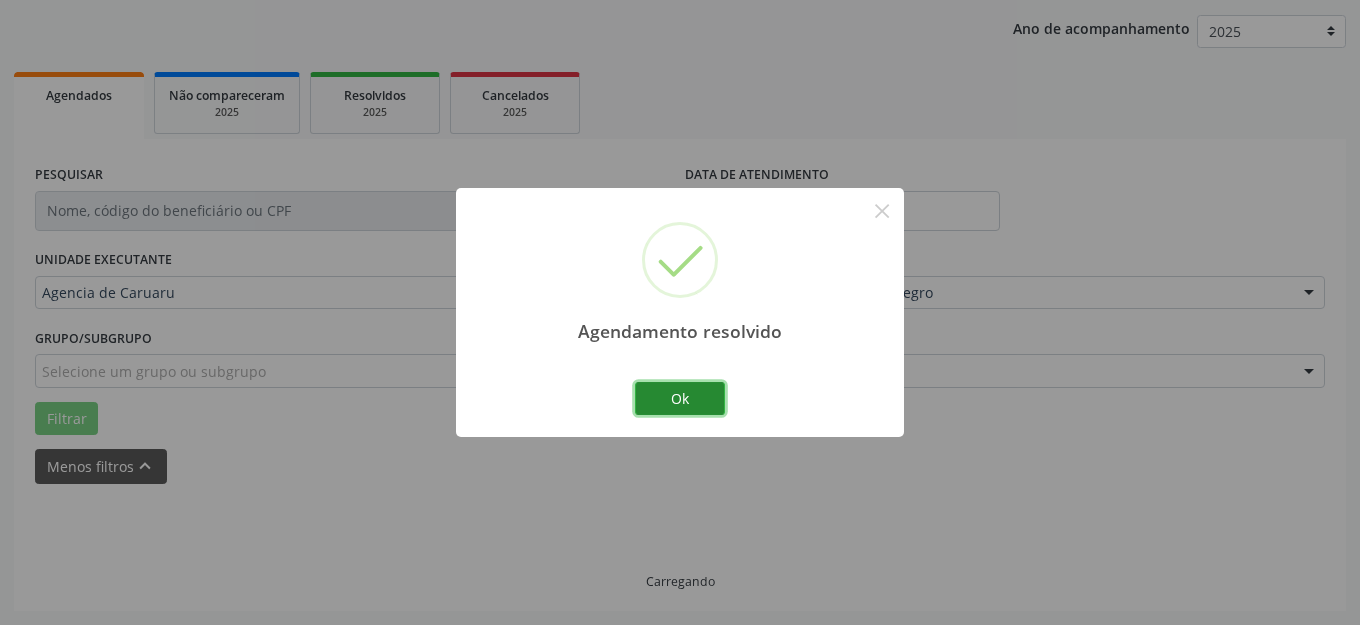click on "Ok" at bounding box center (680, 399) 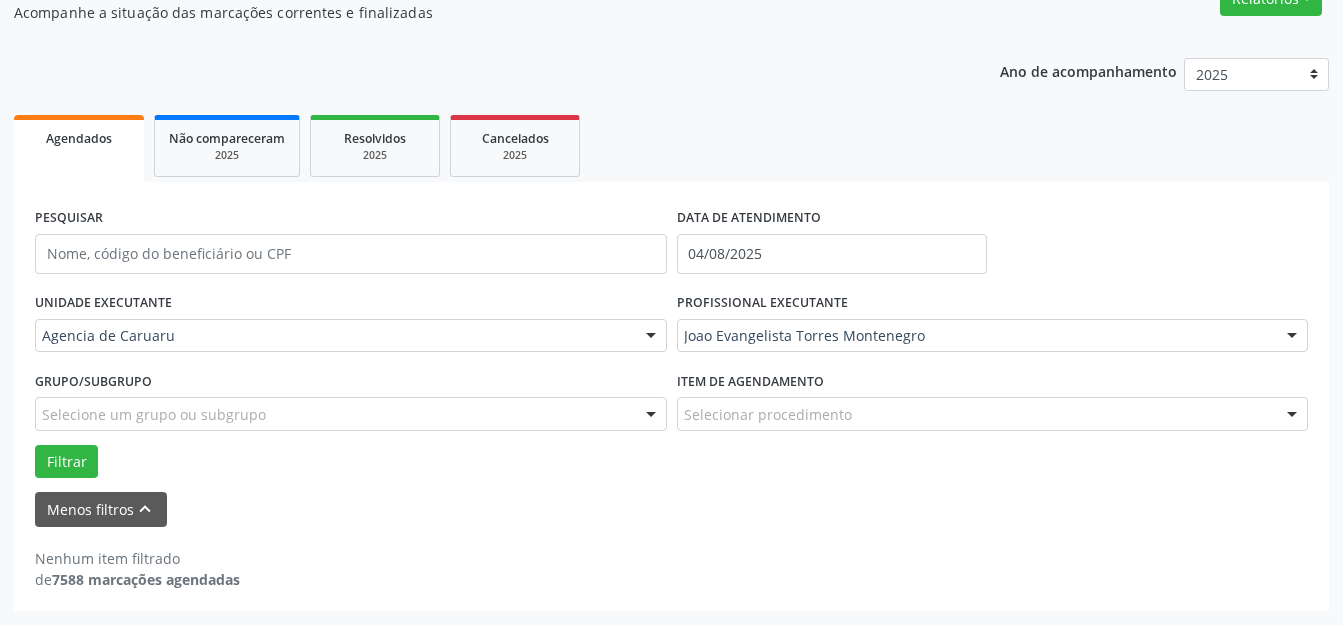scroll, scrollTop: 184, scrollLeft: 0, axis: vertical 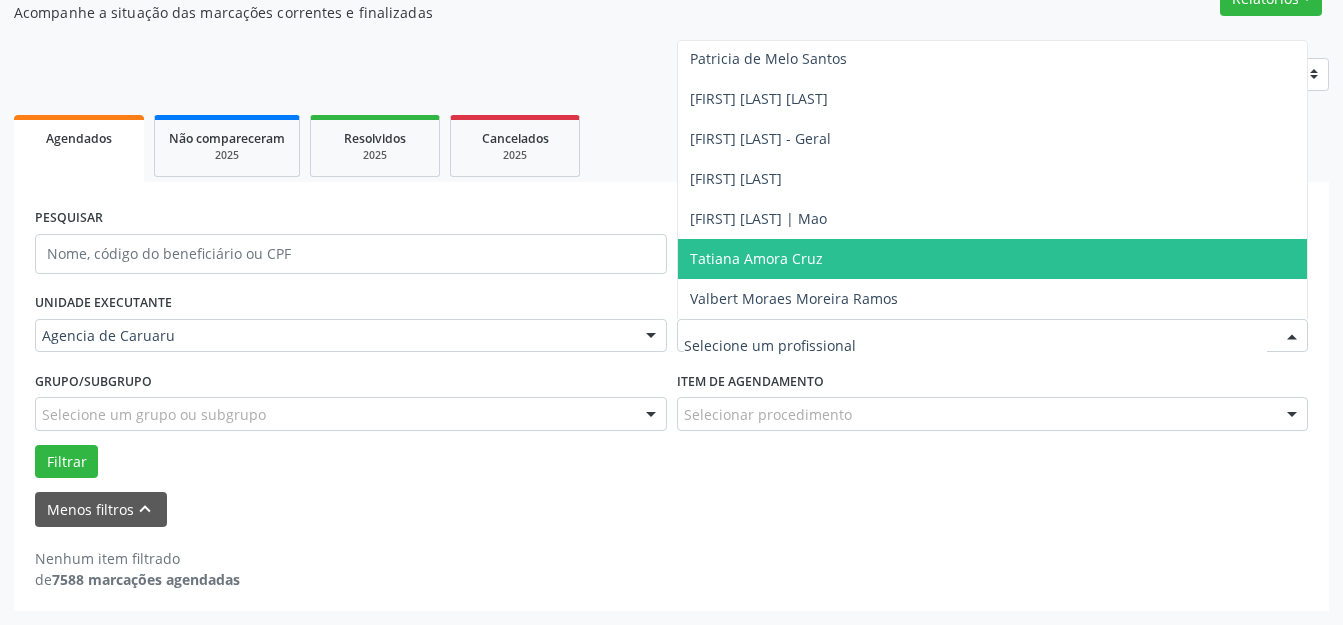 click on "Tatiana Amora Cruz" at bounding box center [993, 259] 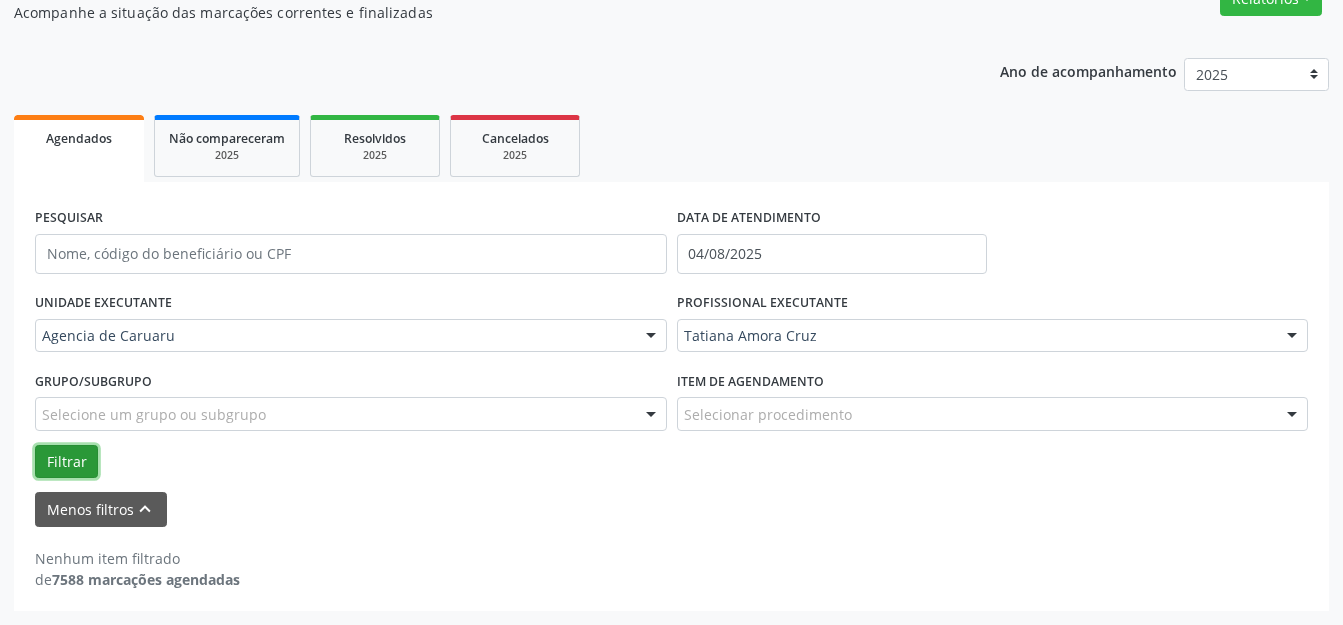 click on "Filtrar" at bounding box center (66, 462) 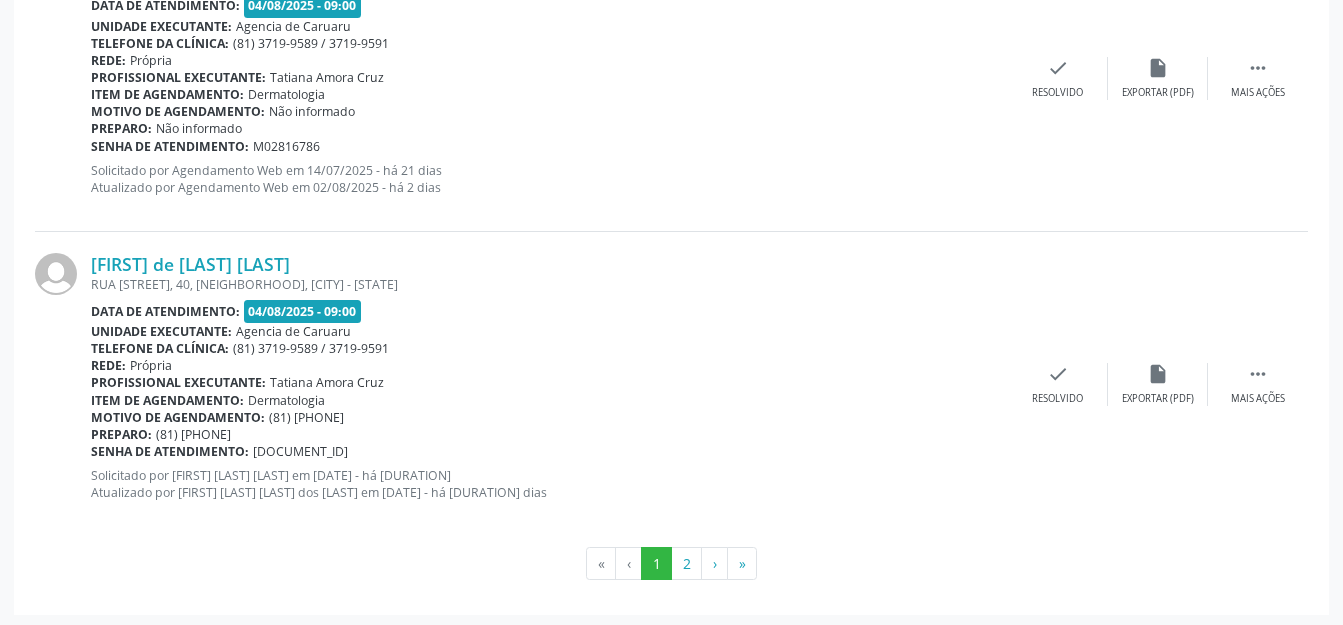 scroll, scrollTop: 4835, scrollLeft: 0, axis: vertical 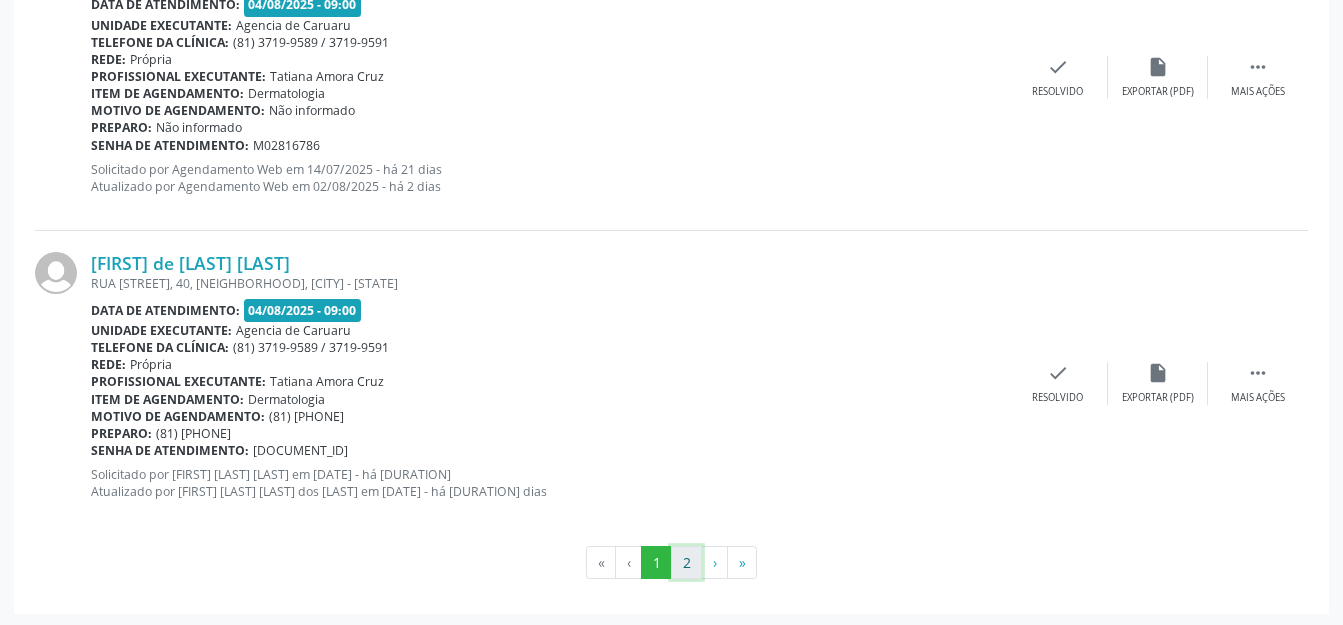 click on "2" at bounding box center [686, 563] 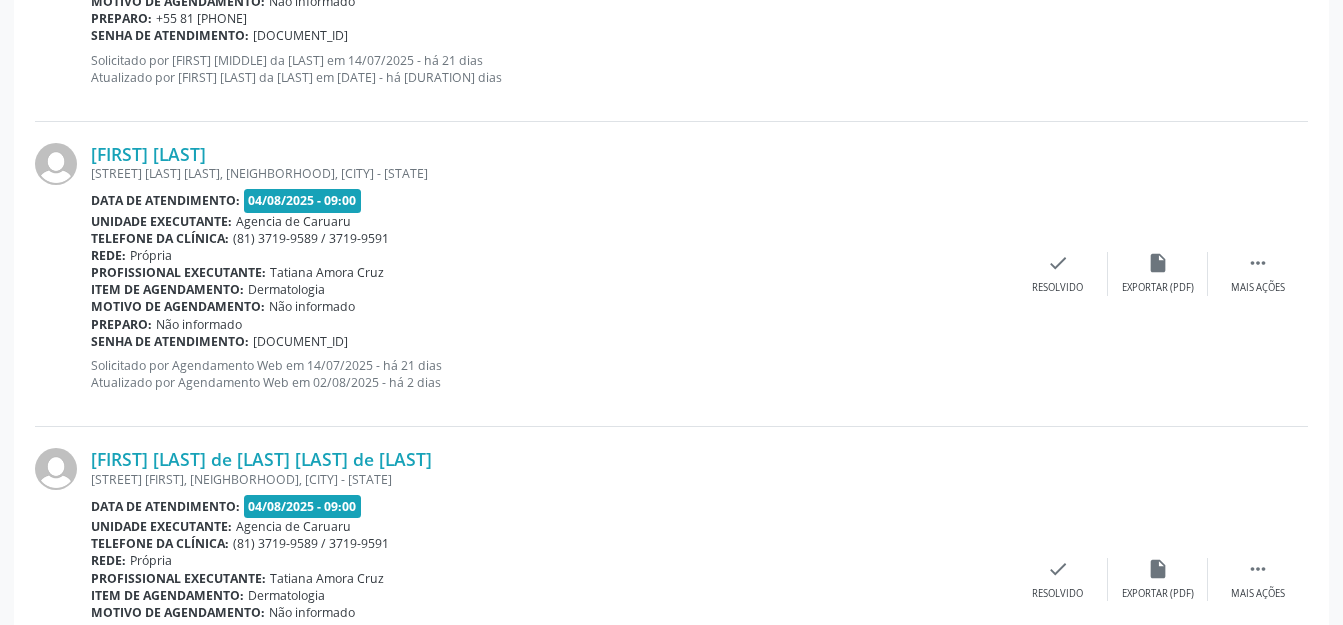 scroll, scrollTop: 873, scrollLeft: 0, axis: vertical 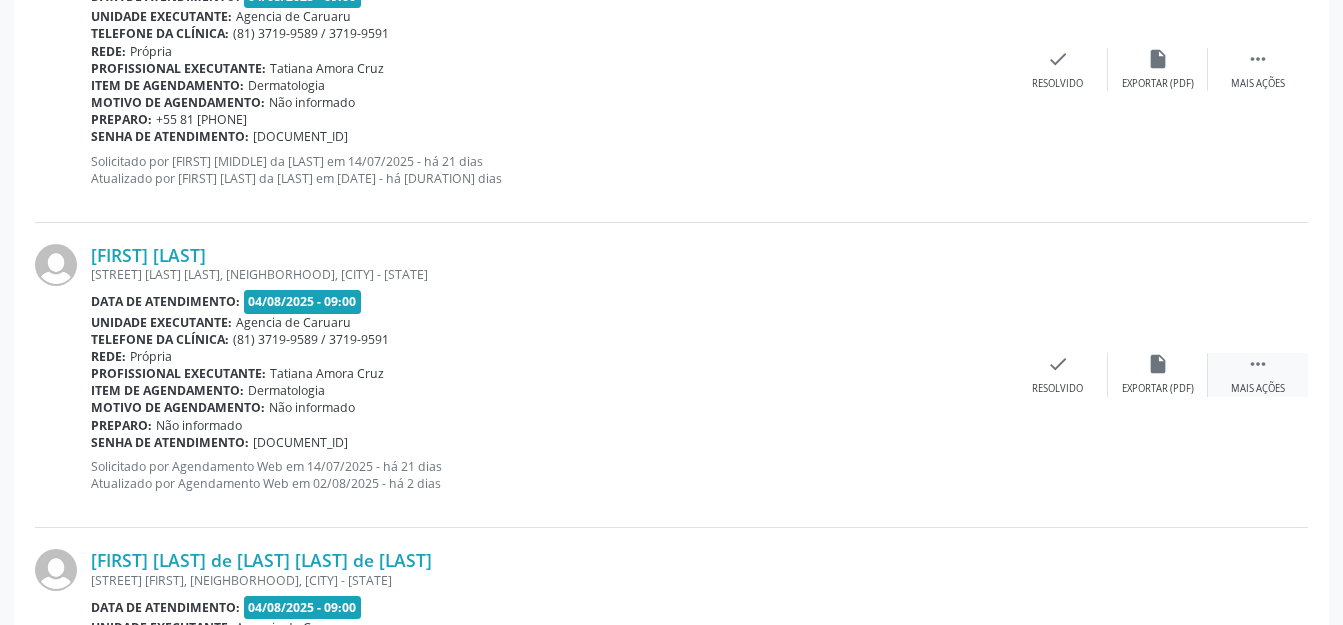 click on "" at bounding box center [1258, 364] 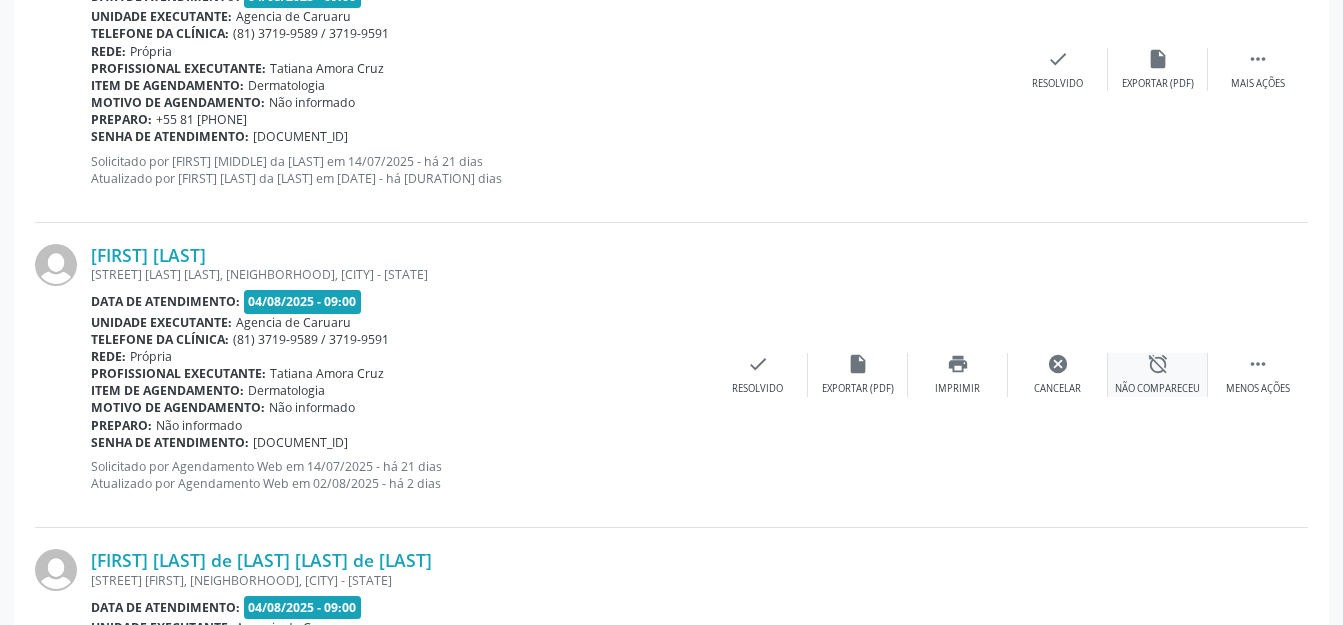 click on "alarm_off
Não compareceu" at bounding box center [1158, 374] 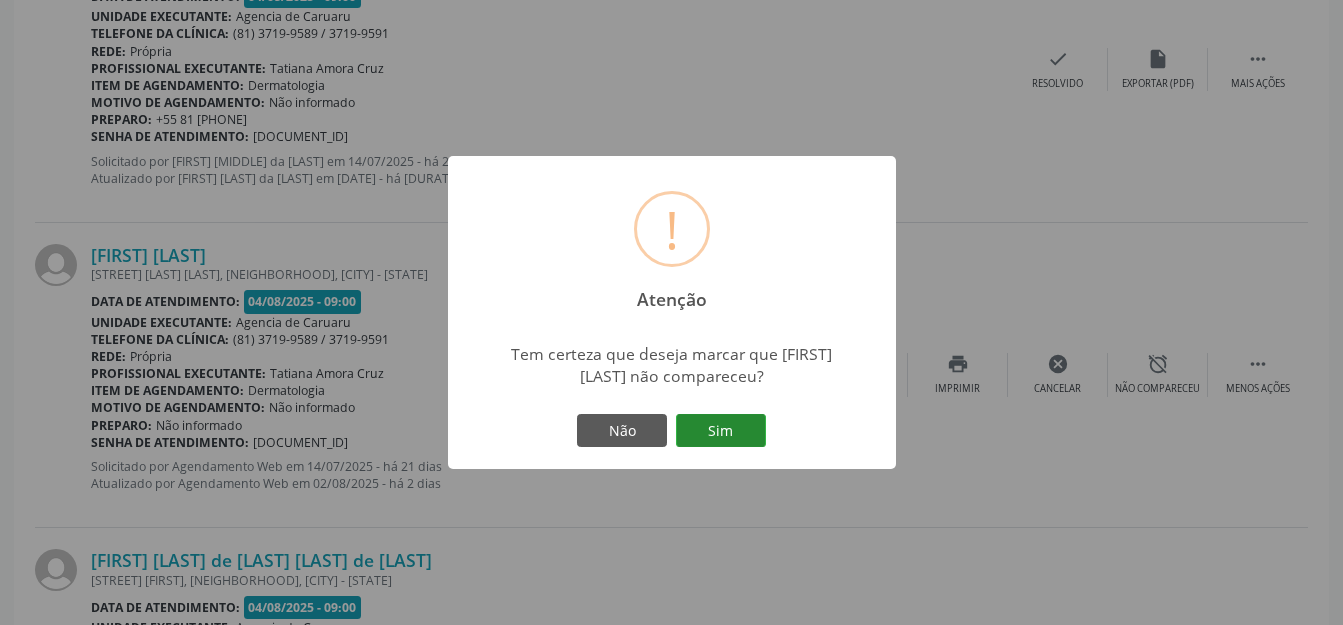 click on "Sim" at bounding box center (721, 431) 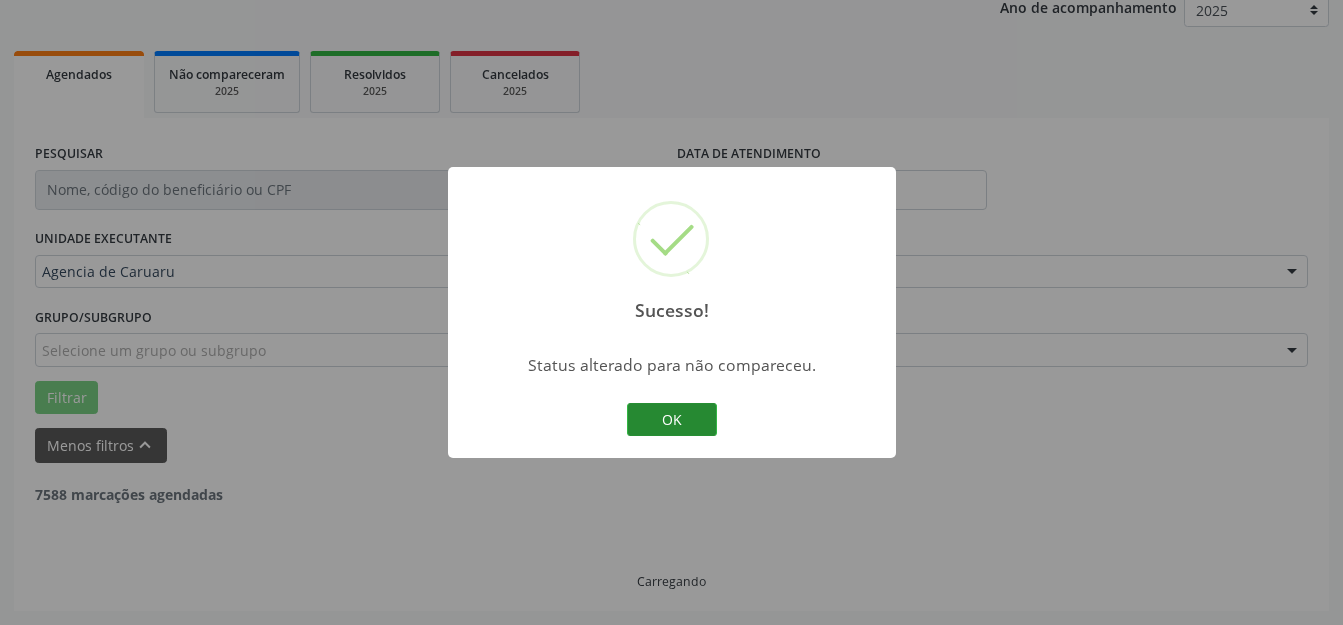 scroll, scrollTop: 248, scrollLeft: 0, axis: vertical 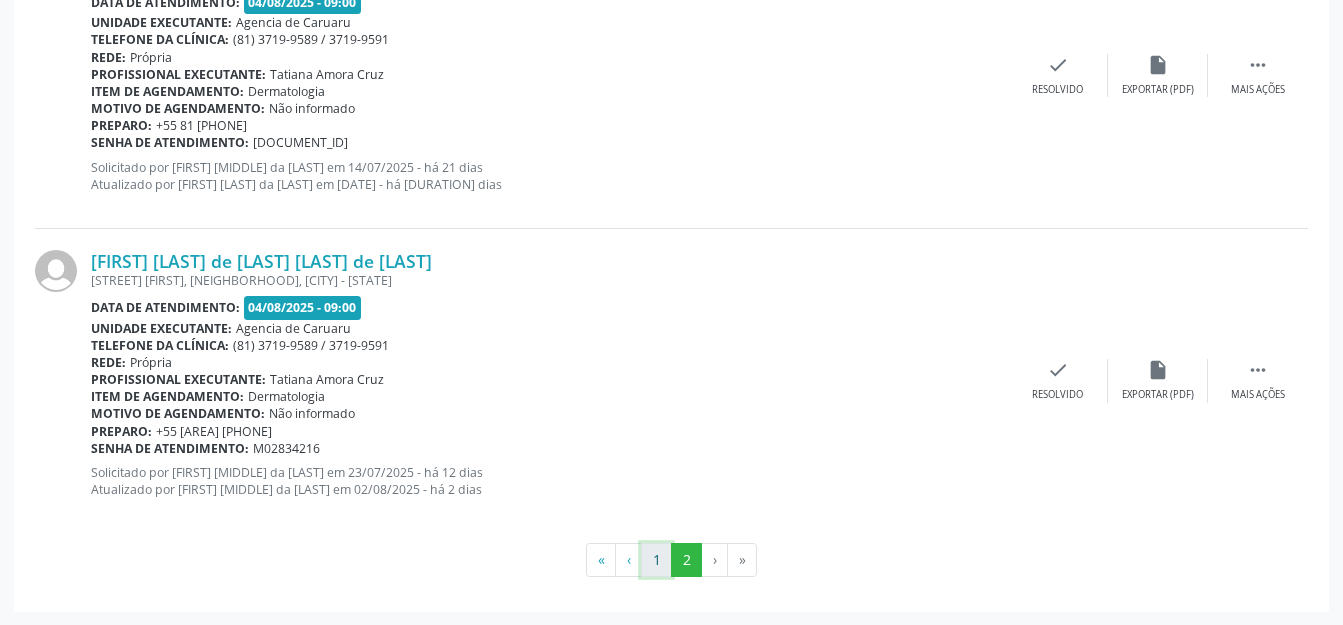 click on "1" at bounding box center (656, 560) 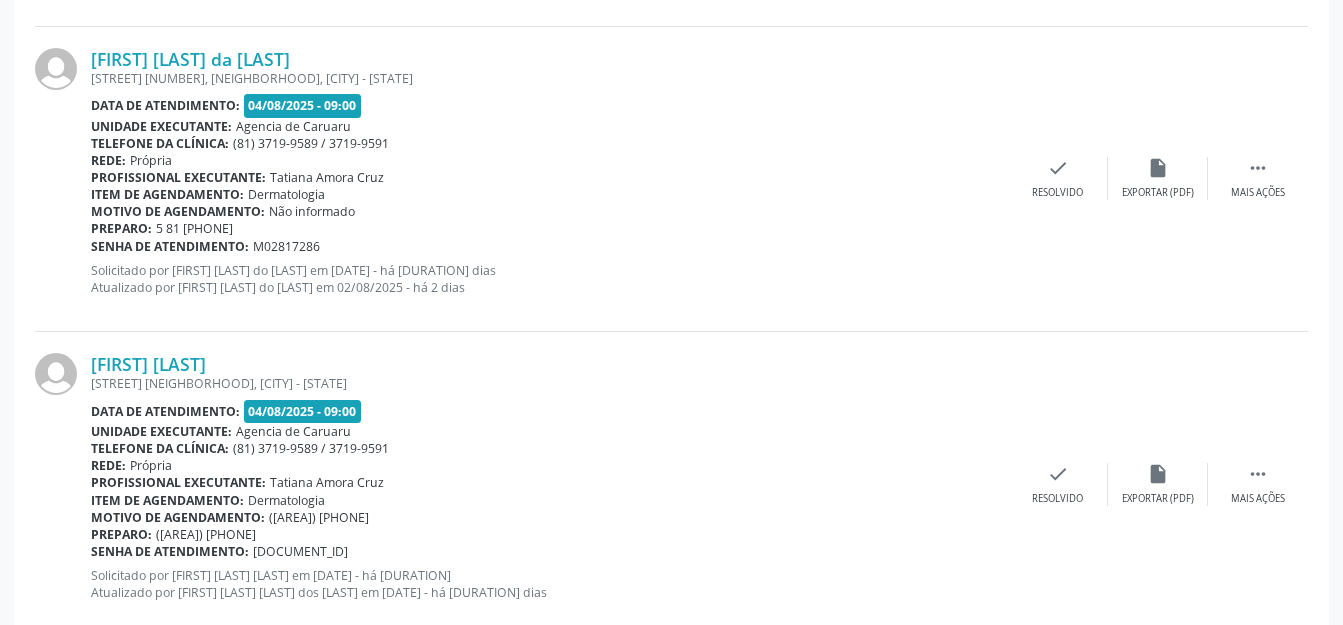 scroll, scrollTop: 3367, scrollLeft: 0, axis: vertical 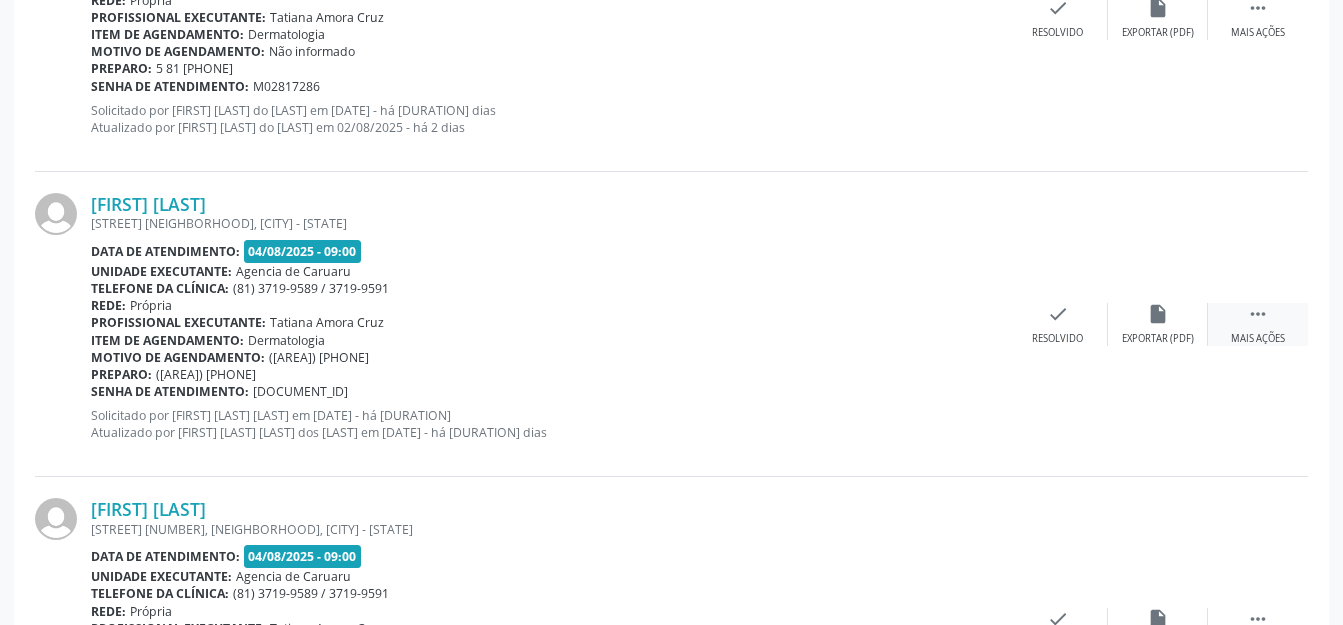 click on "
Mais ações" at bounding box center (1258, 324) 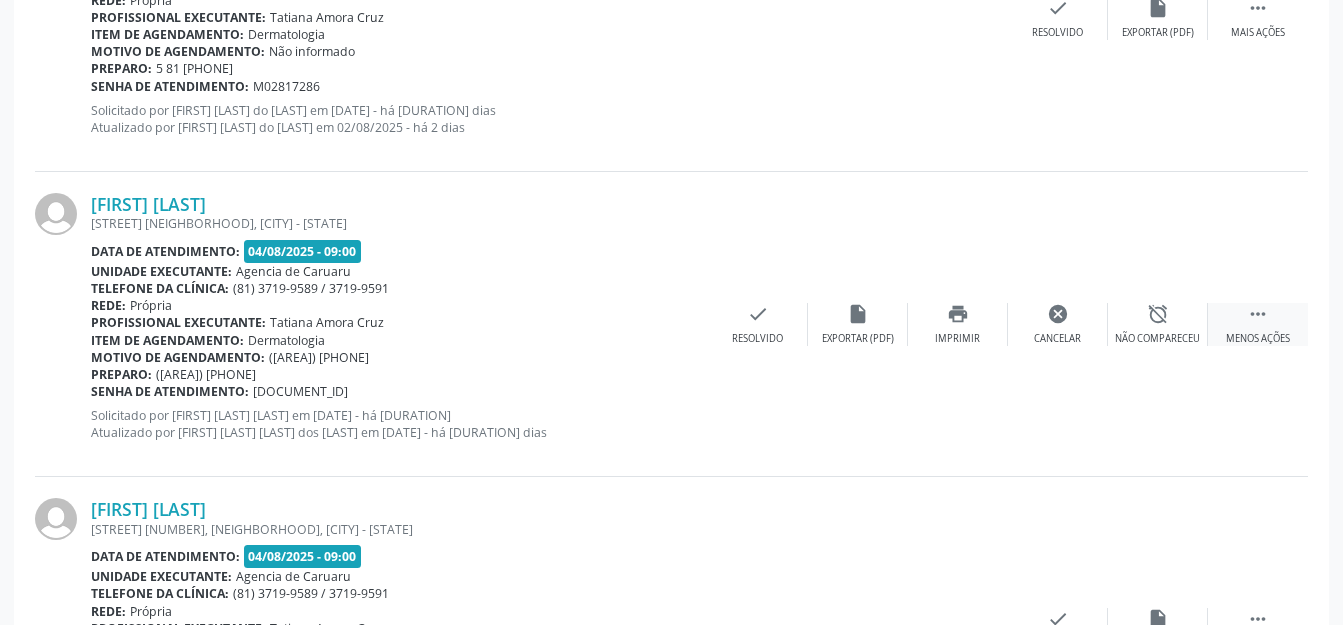click on "alarm_off
Não compareceu" at bounding box center [1158, 324] 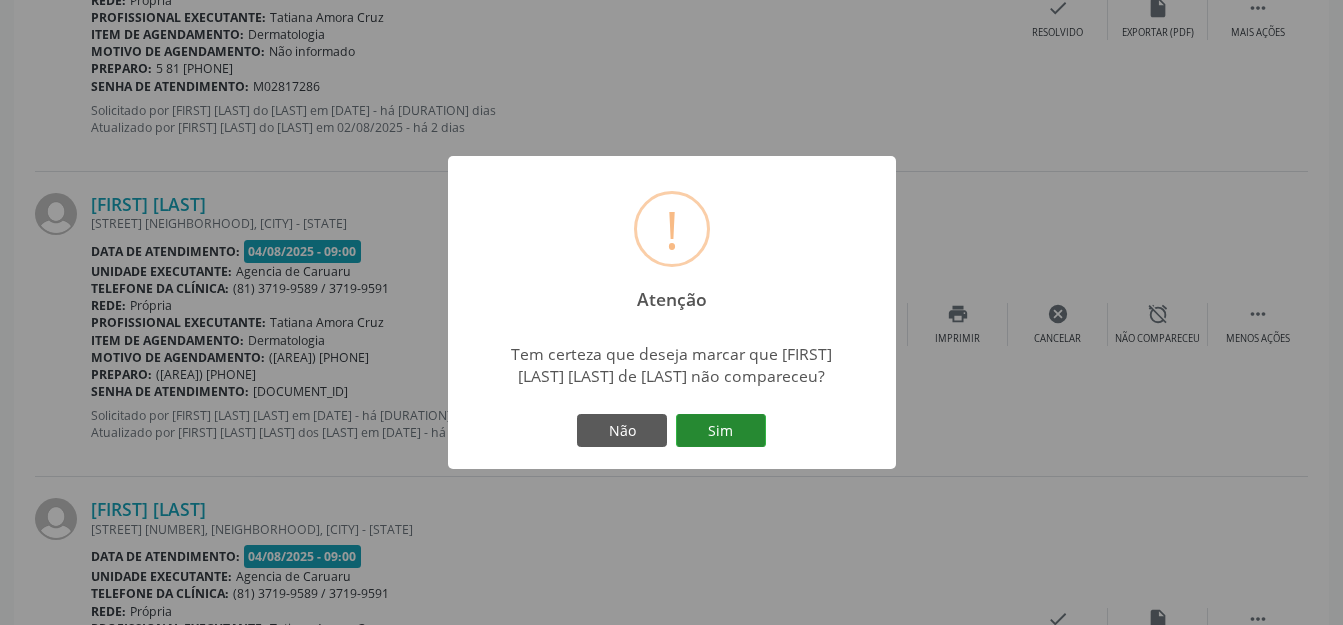 click on "Sim" at bounding box center [721, 431] 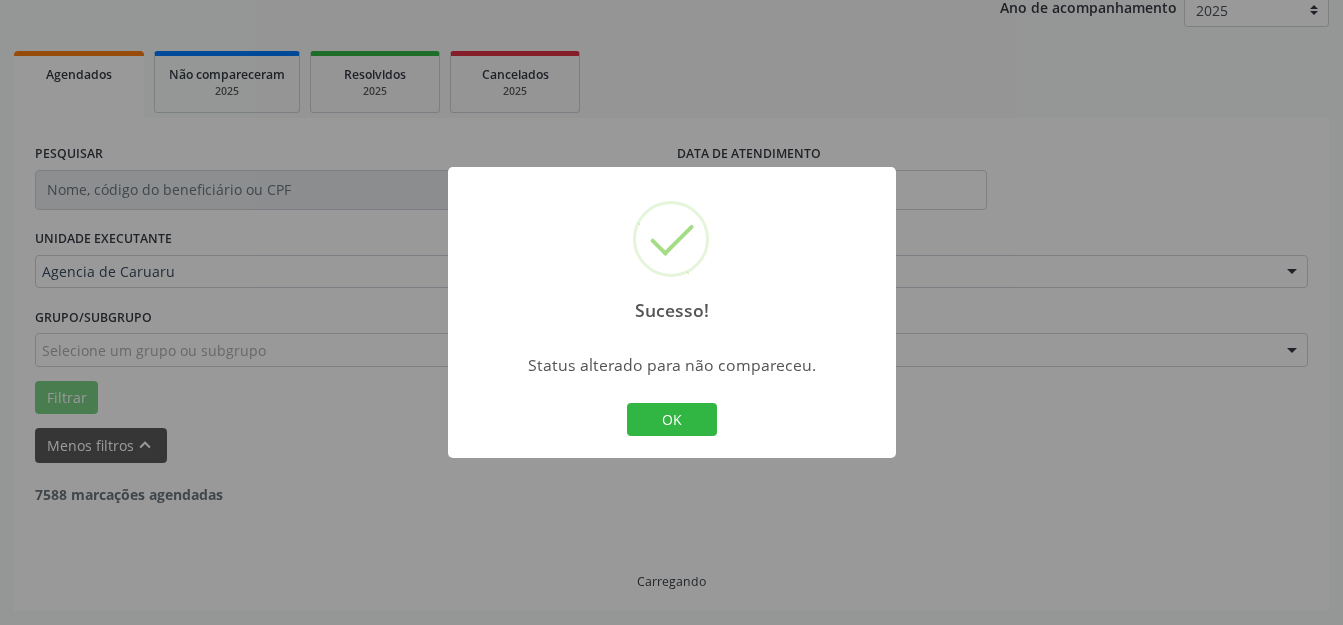 click on "OK" at bounding box center (672, 420) 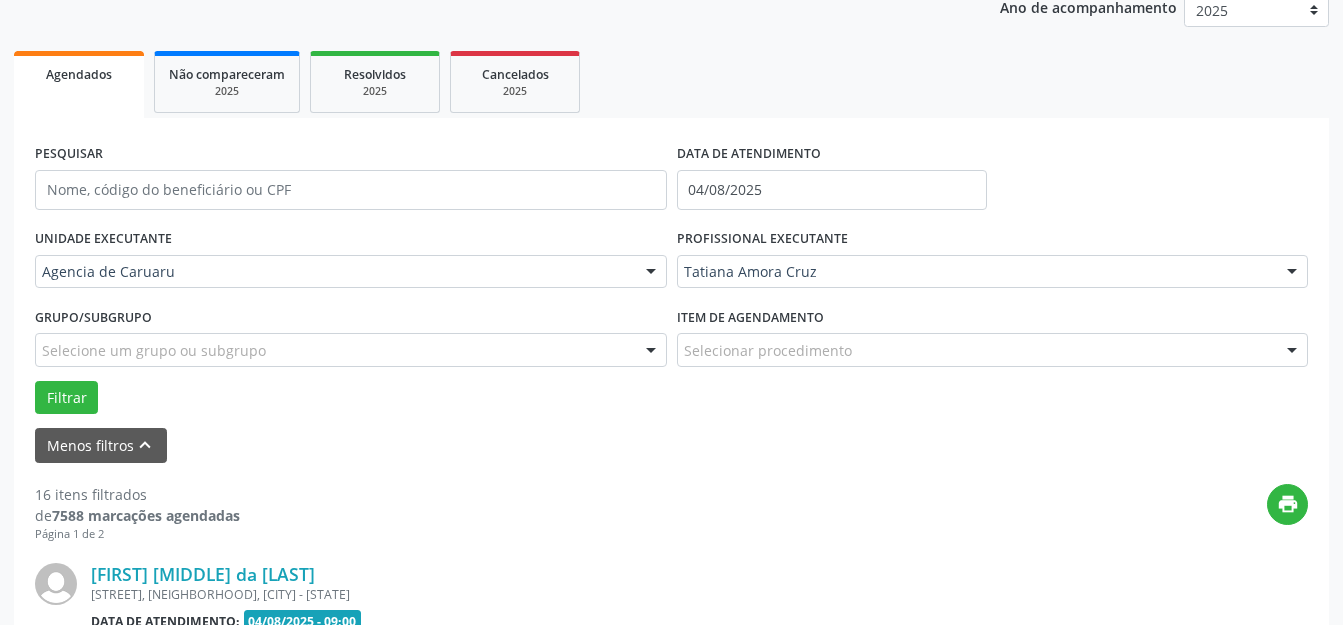 scroll, scrollTop: 348, scrollLeft: 0, axis: vertical 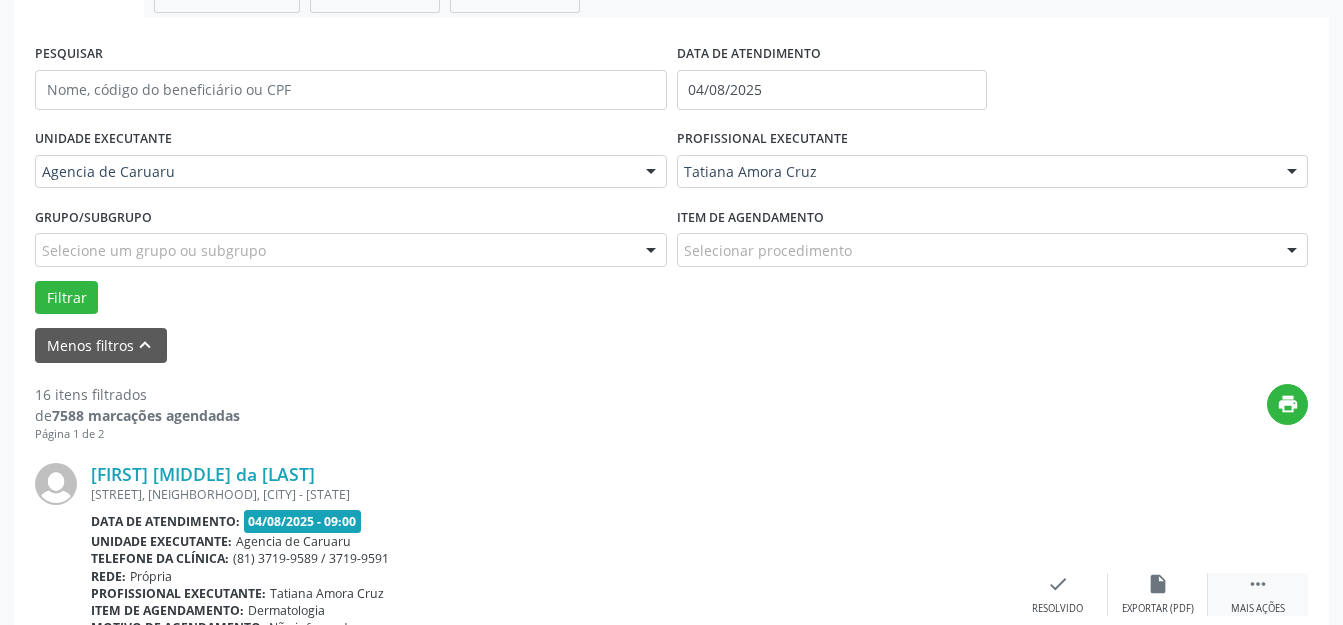 click on "
Mais ações" at bounding box center [1258, 594] 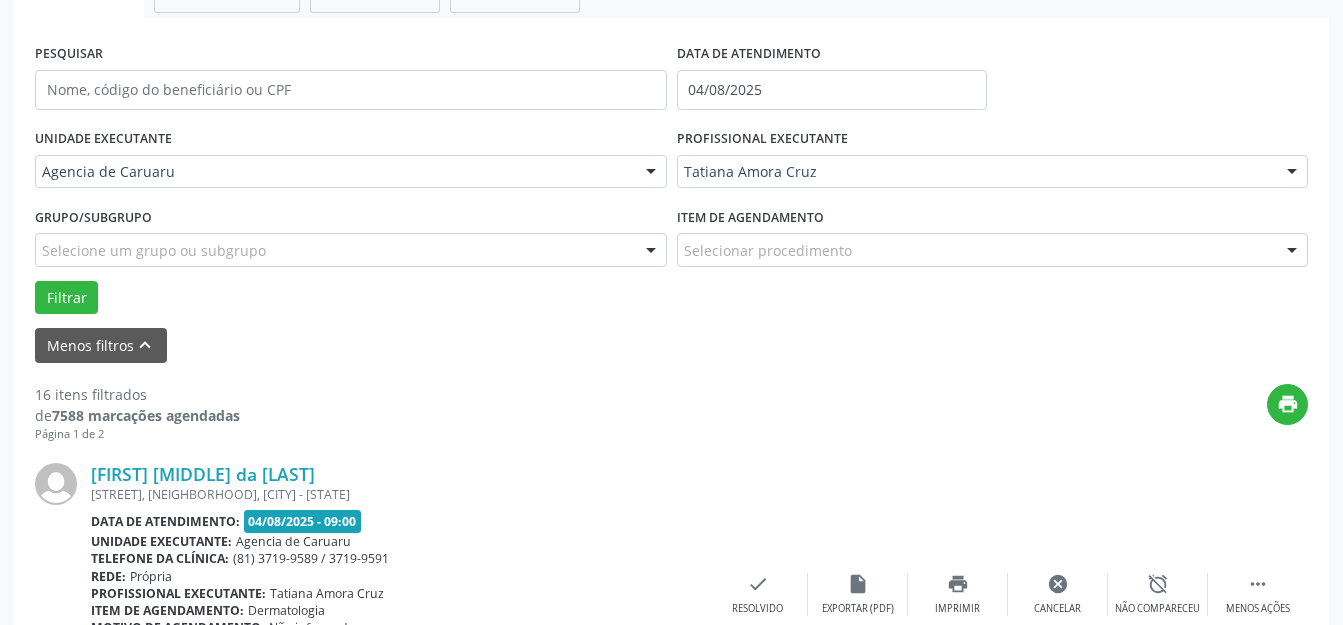 click on "[FIRST] [MIDDLE] da [LAST]
[STREET] [NEIGHBORHOOD], [NEIGHBORHOOD], [CITY] - [STATE]
Data de atendimento:
04/08/2025 - 09:00
Unidade executante:
Agencia de Caruaru
Telefone da clínica:
([PHONE]) [PHONE] / [PHONE]
Rede:
Própria
Profissional executante:
[FIRST] [LAST]
Item de agendamento:
Dermatologia
Motivo de agendamento:
Não informado
Preparo:
Não informado
Senha de atendimento:
[DOCUMENT_ID]
Solicitado por [FIRST] [LAST] em 14/07/2025 - há 21 dias
Atualizado por [FIRST] [LAST] em 02/08/2025 - há 2 dias

Menos ações
alarm_off
Não compareceu
cancel
Cancelar
print
Imprimir
insert_drive_file
Exportar (PDF)
check
Resolvido" at bounding box center [671, 594] 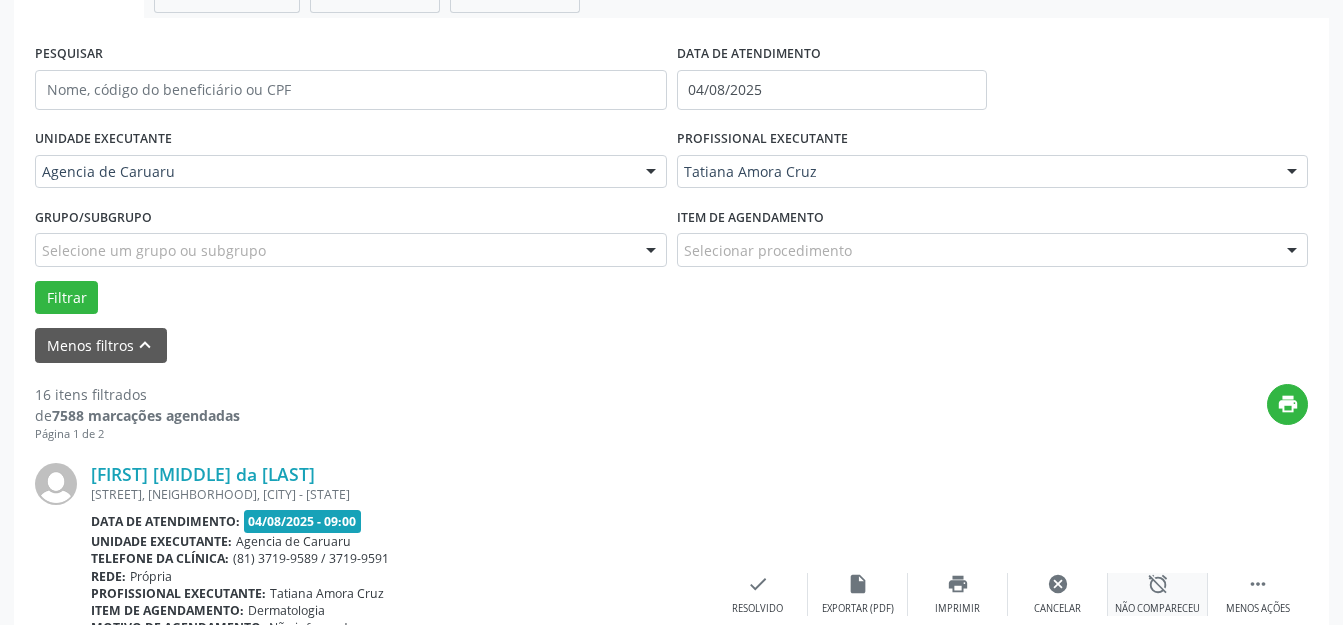 click on "alarm_off" at bounding box center [1158, 584] 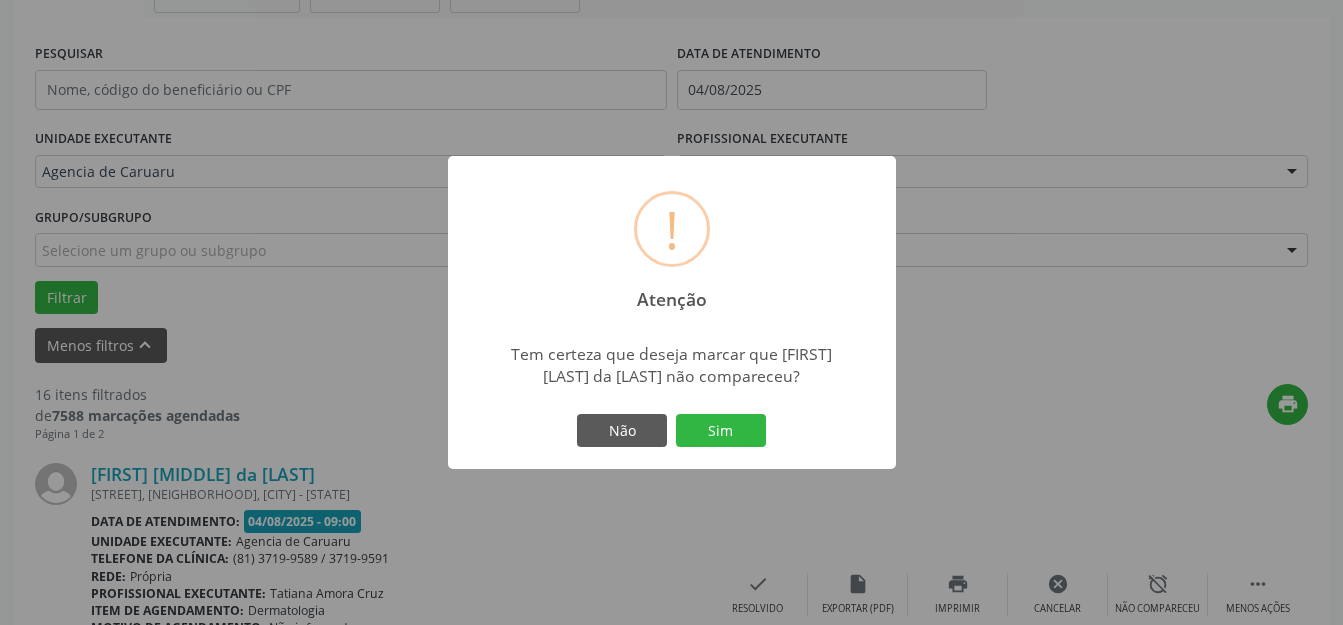 click on "Não Sim" at bounding box center (672, 431) 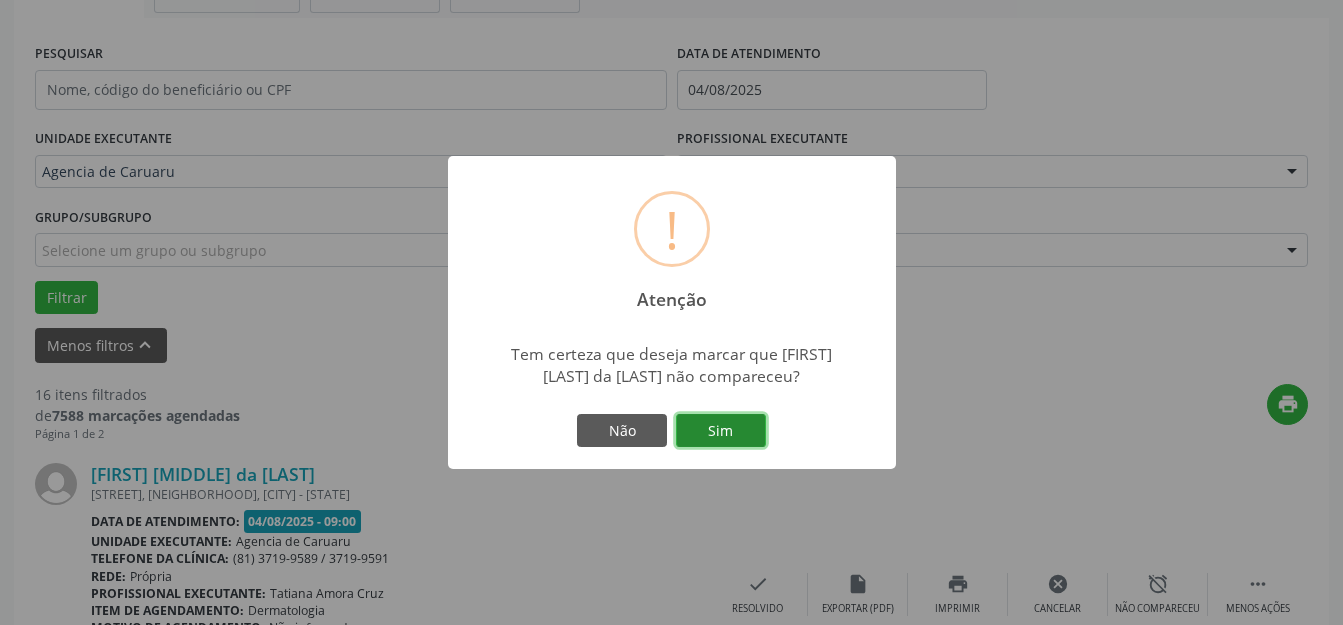 click on "Sim" at bounding box center [721, 431] 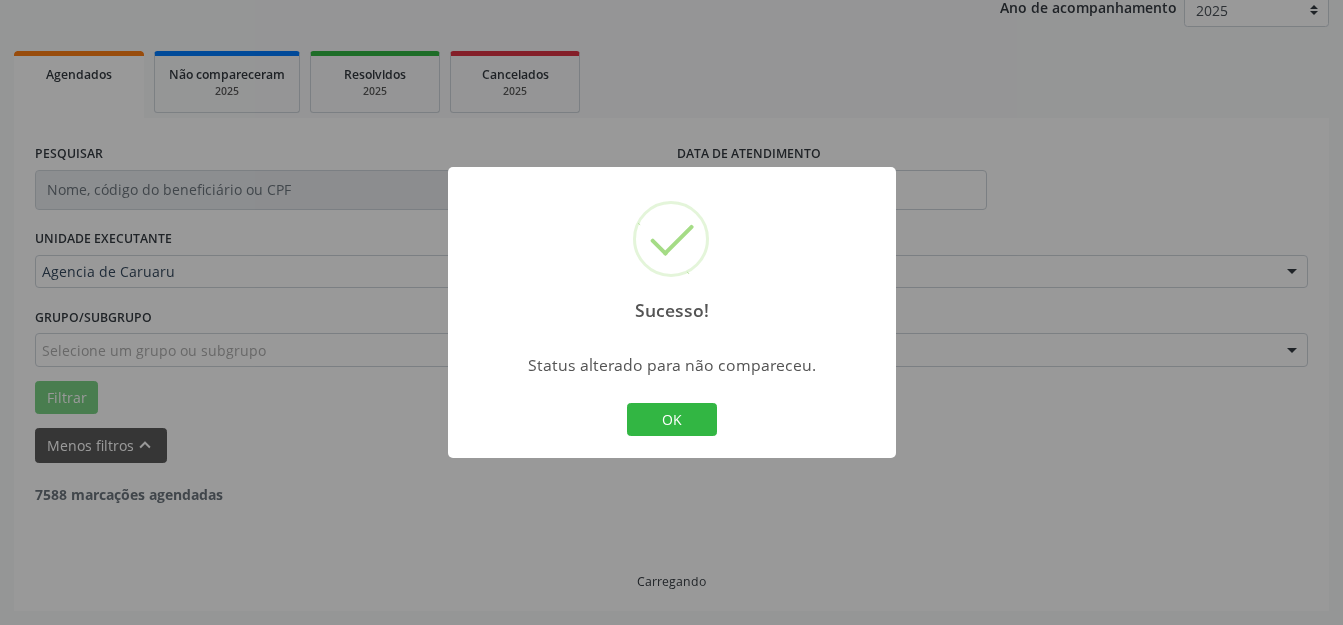scroll, scrollTop: 248, scrollLeft: 0, axis: vertical 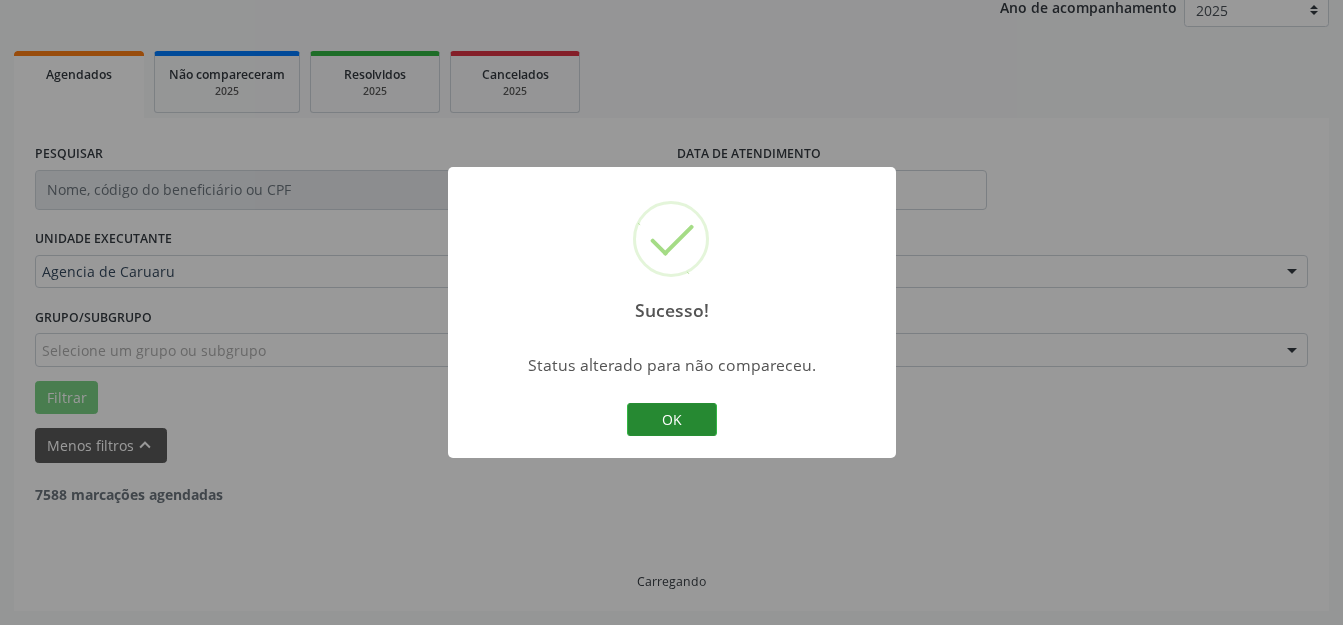 click on "OK" at bounding box center (672, 420) 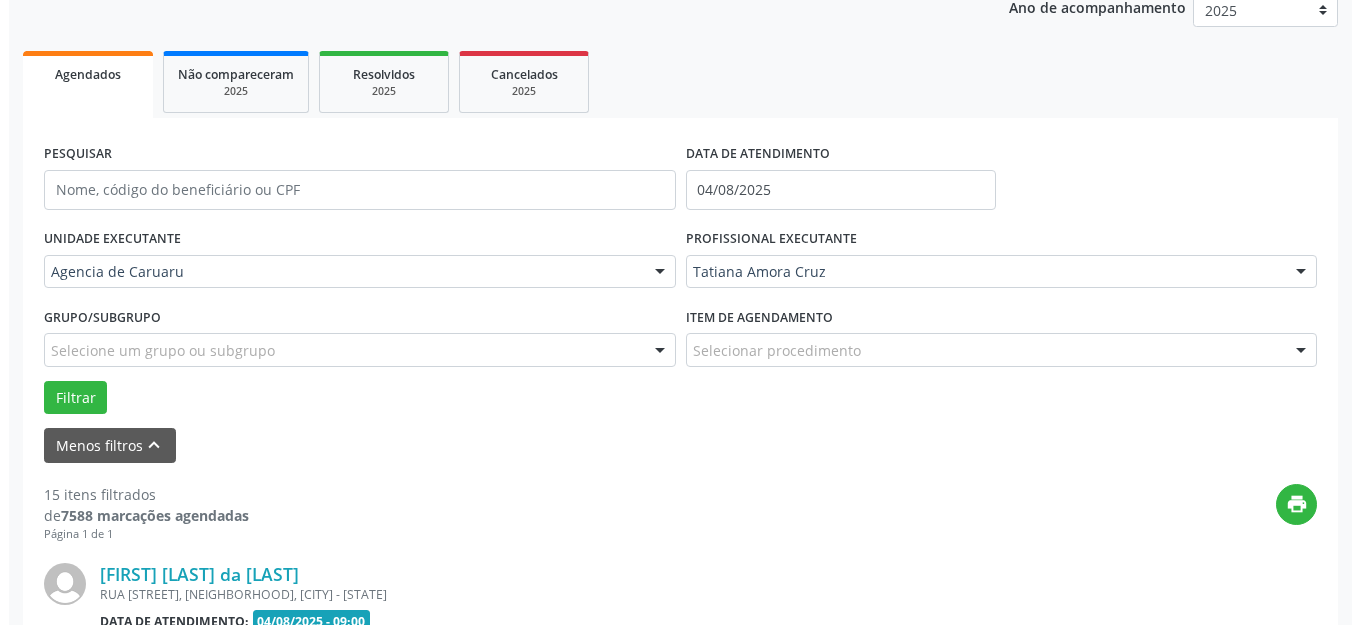 scroll, scrollTop: 548, scrollLeft: 0, axis: vertical 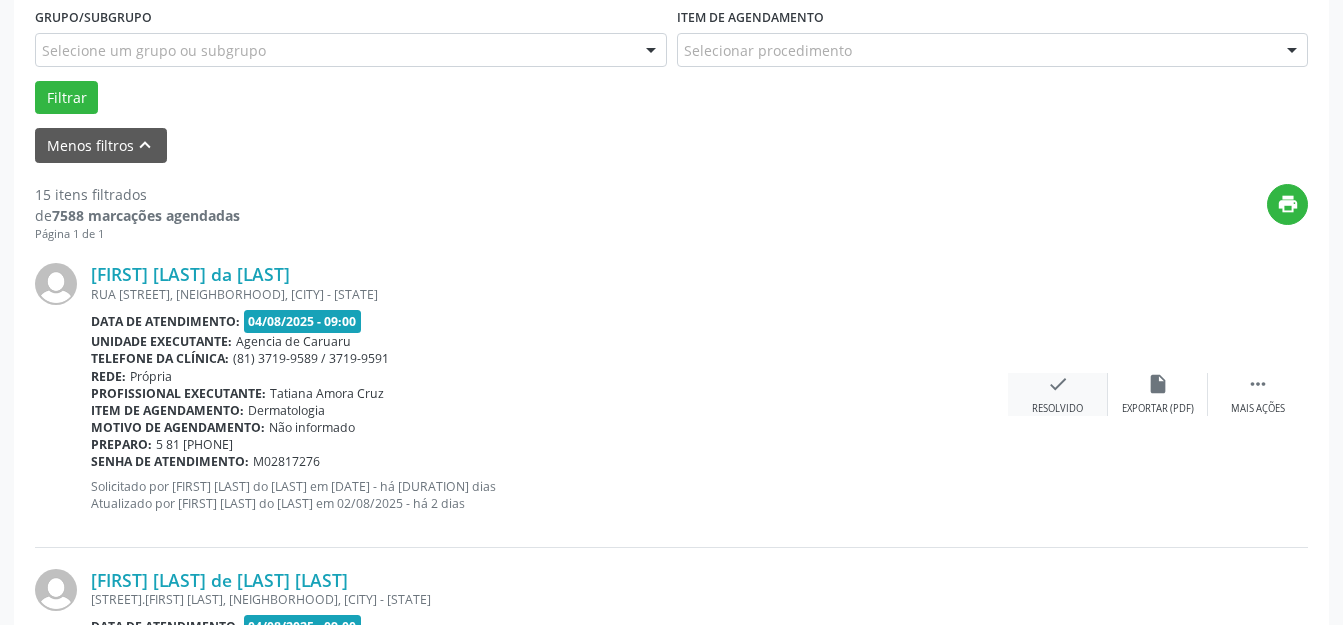 click on "check
Resolvido" at bounding box center (1058, 394) 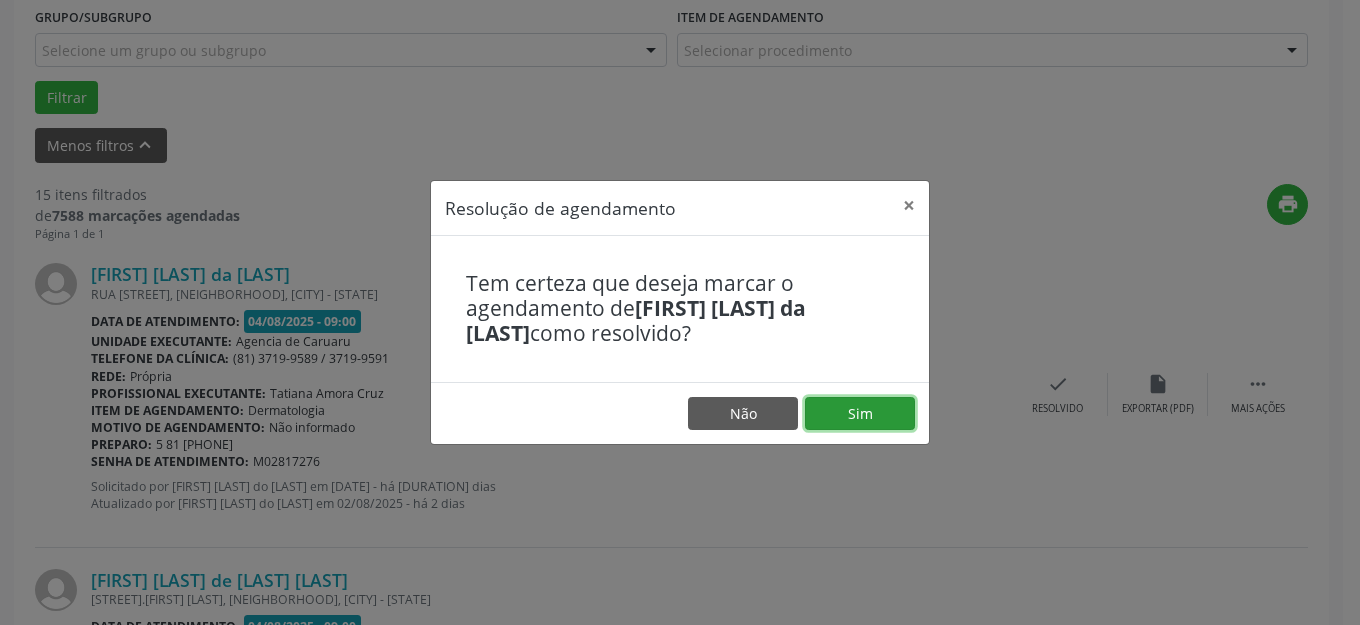 click on "Sim" at bounding box center (860, 414) 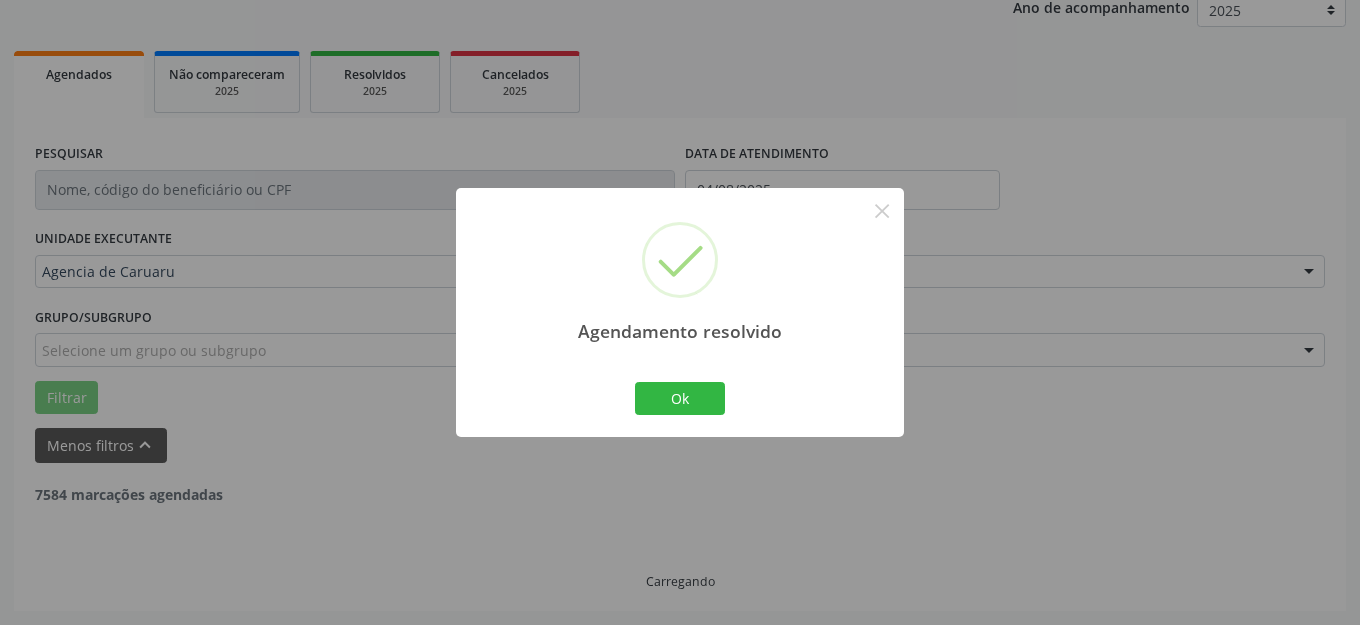 click on "Ok" at bounding box center [680, 399] 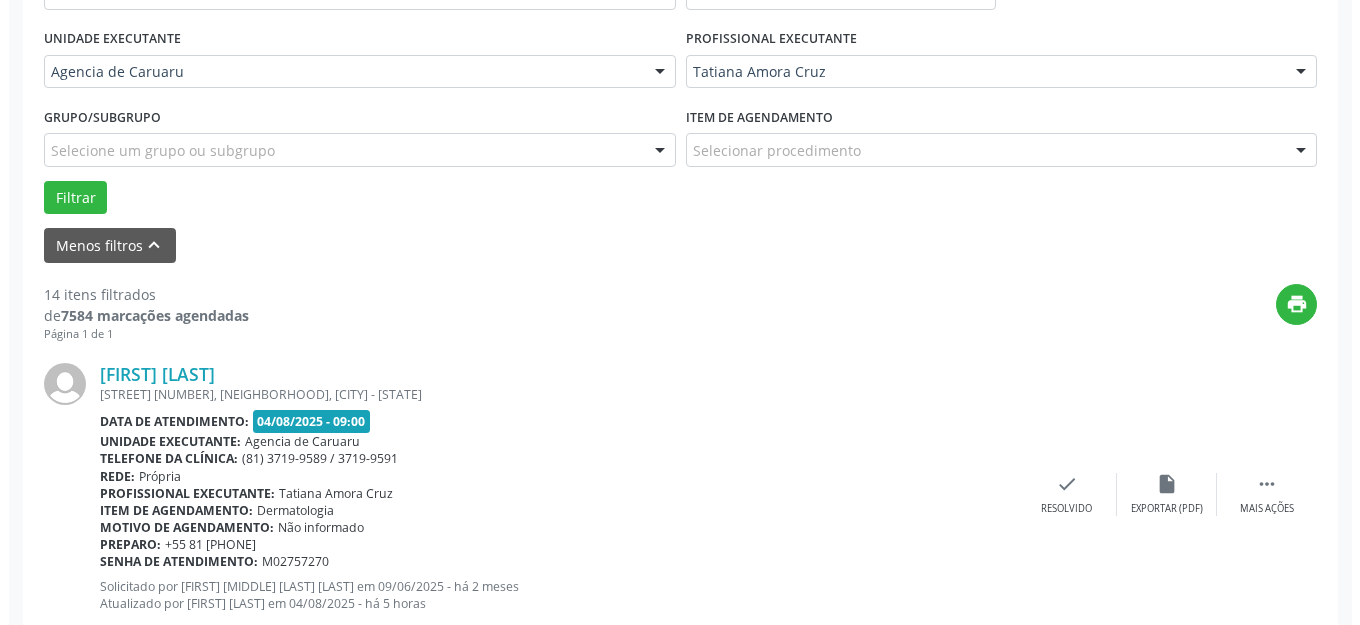 scroll, scrollTop: 648, scrollLeft: 0, axis: vertical 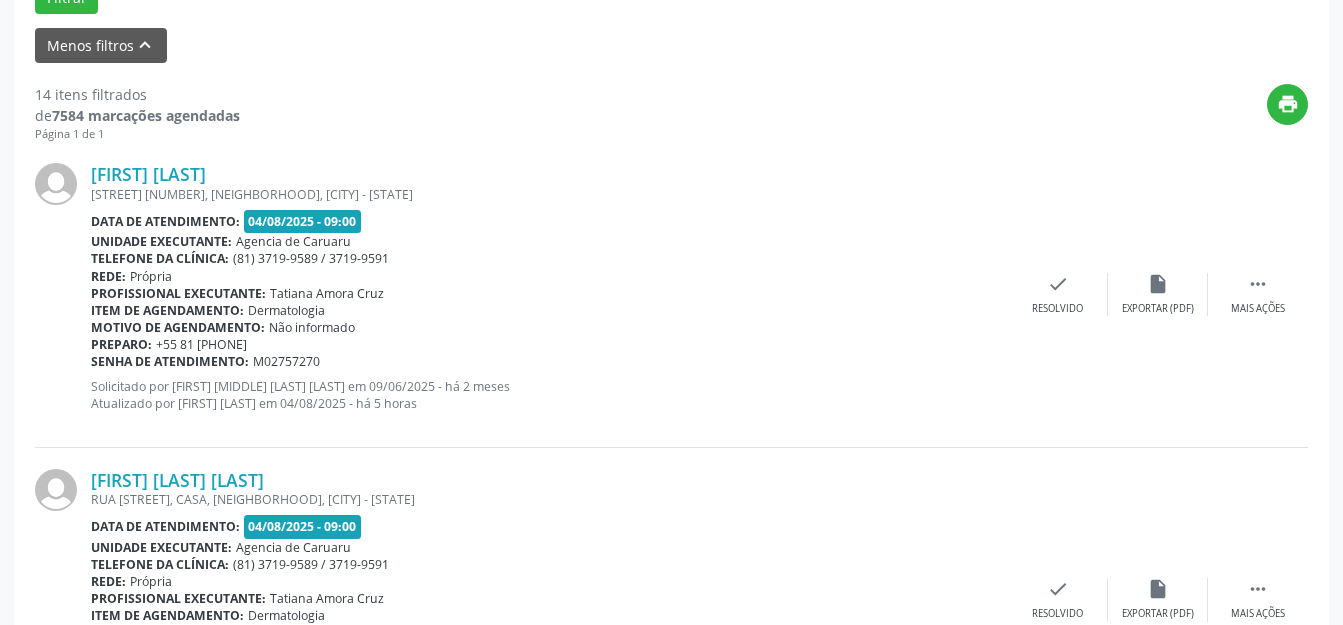 click on "[FIRST] [LAST] [LAST]
[STREET] [NUMBER], [NEIGHBORHOOD], [CITY] - [STATE]
Data de atendimento:
[DATE] - [TIME]
Unidade executante:
Agencia de Caruaru
Telefone da clínica:
([AREA]) [PHONE] / [PHONE]
Rede:
Própria
Profissional executante:
[FIRST] [LAST] [LAST]
Item de agendamento:
Dermatologia
Motivo de agendamento:
Não informado
Preparo:
+55 [AREA] [PHONE]
Senha de atendimento:
[DOCUMENT_ID]
Solicitado por [FIRST] [LAST] [LAST] em [DATE] - há [DURATION] meses
Atualizado por [FIRST] [LAST] de [LAST] em [DATE] - há [DURATION] horas

Mais ações
insert_drive_file
Exportar (PDF)
check
Resolvido" at bounding box center [671, 294] 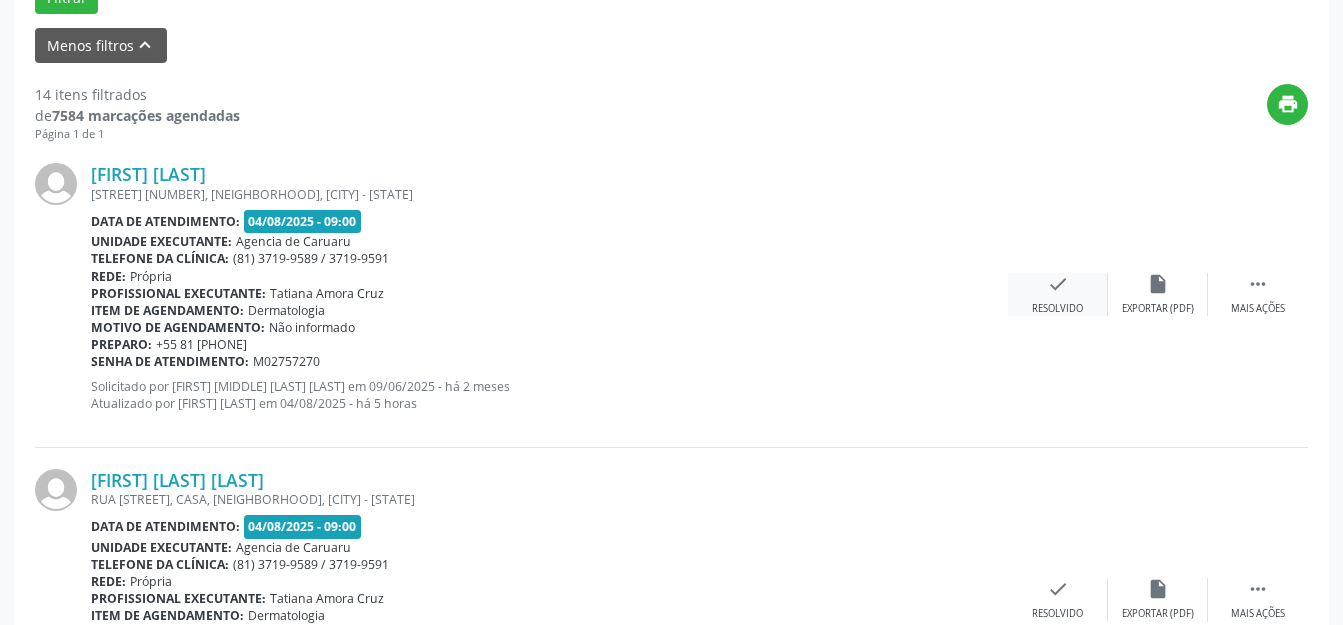 click on "check
Resolvido" at bounding box center [1058, 294] 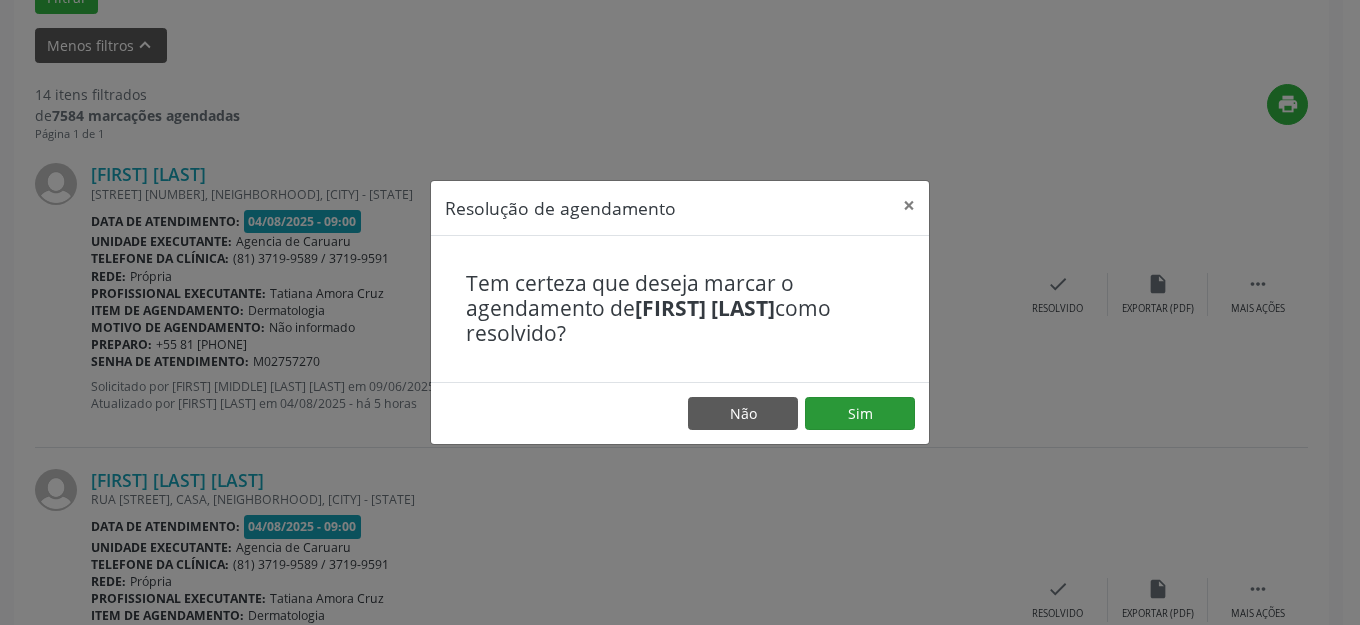 drag, startPoint x: 1043, startPoint y: 275, endPoint x: 908, endPoint y: 416, distance: 195.20758 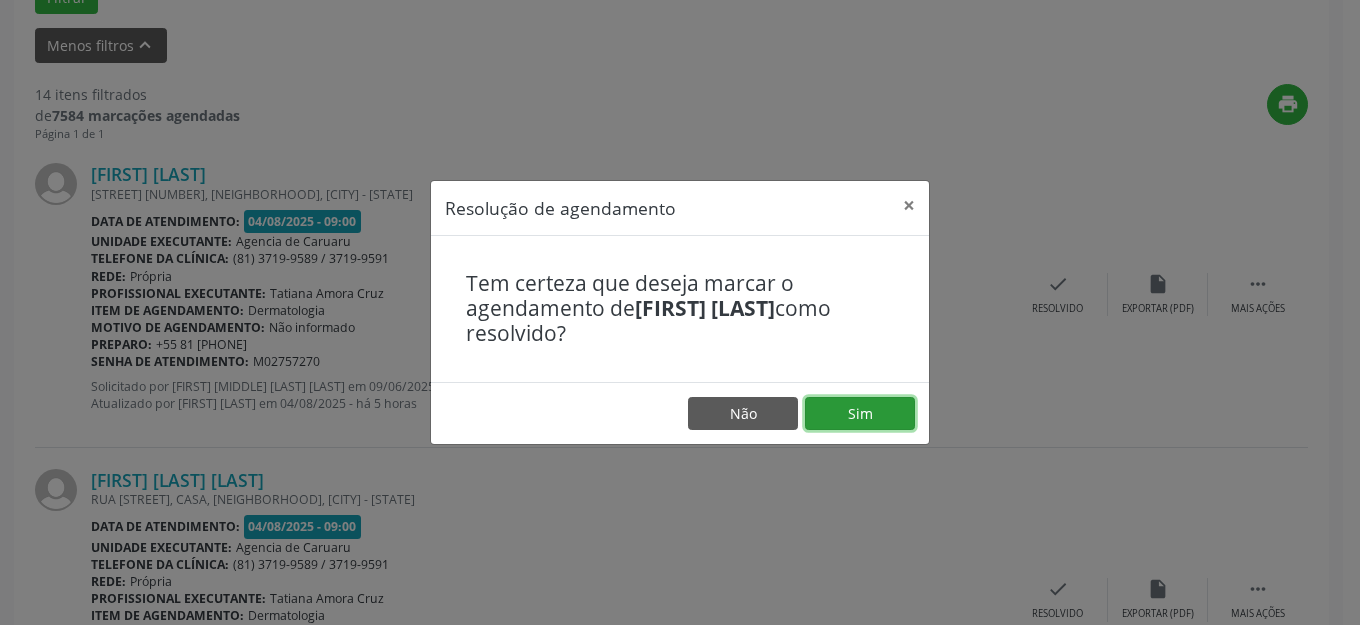 click on "Sim" at bounding box center [860, 414] 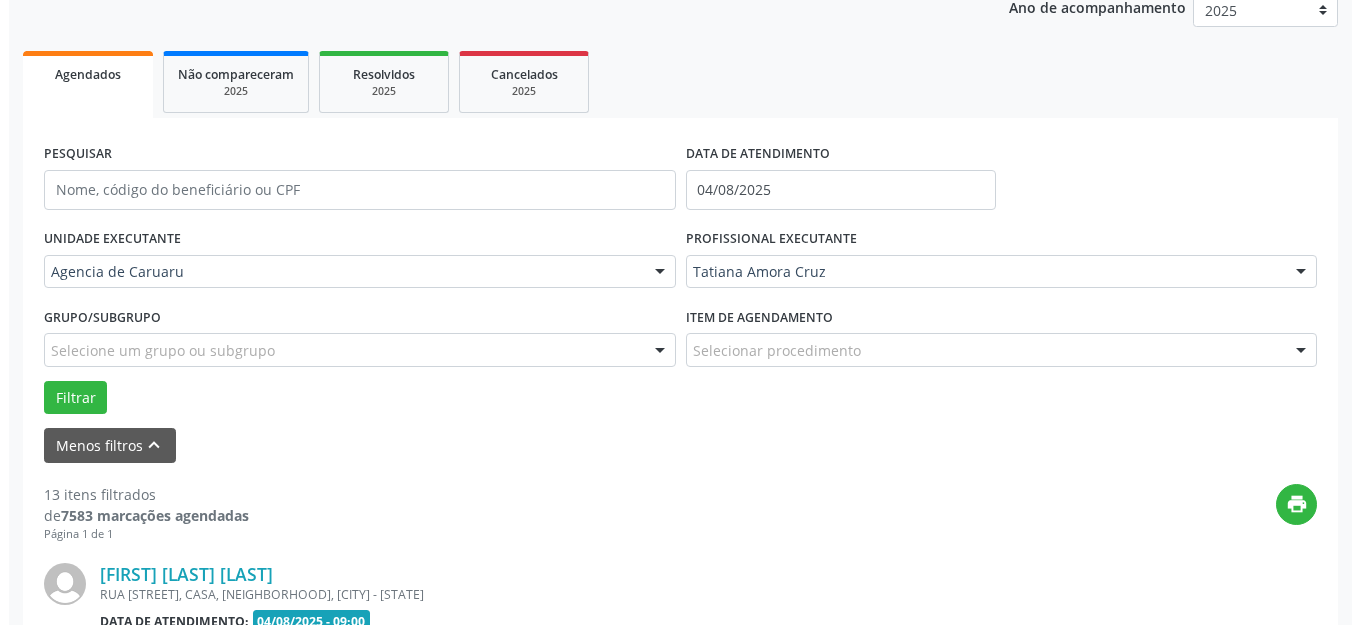 scroll, scrollTop: 648, scrollLeft: 0, axis: vertical 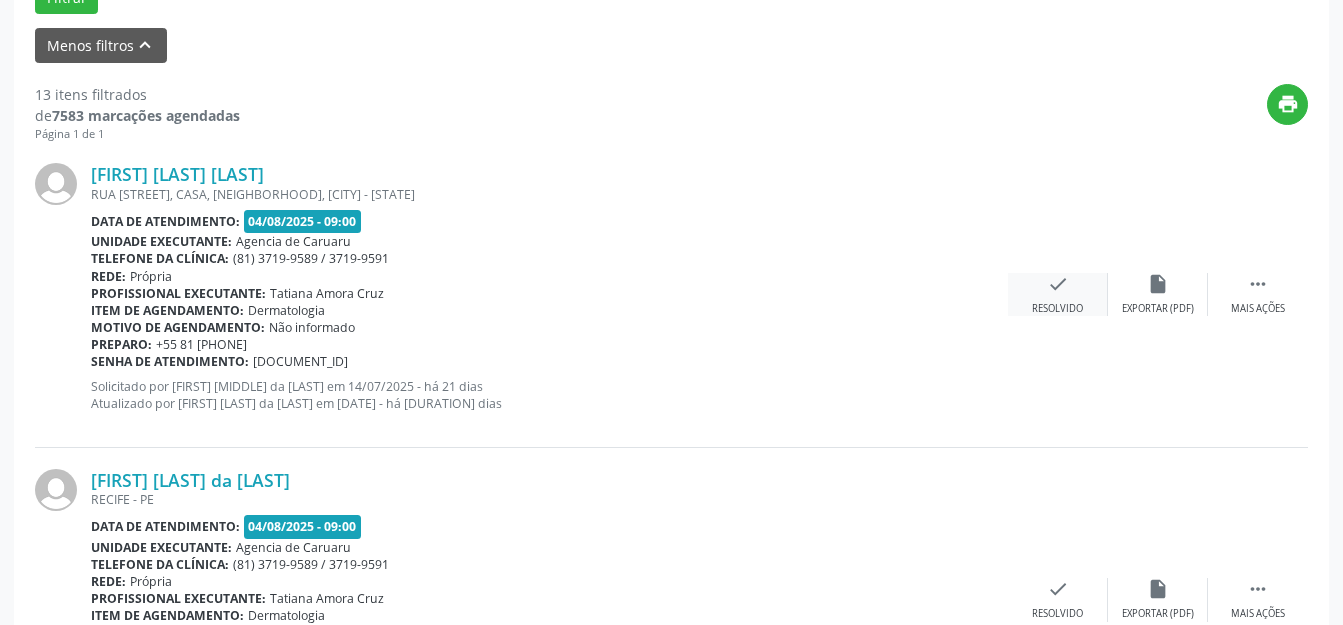 click on "check
Resolvido" at bounding box center [1058, 294] 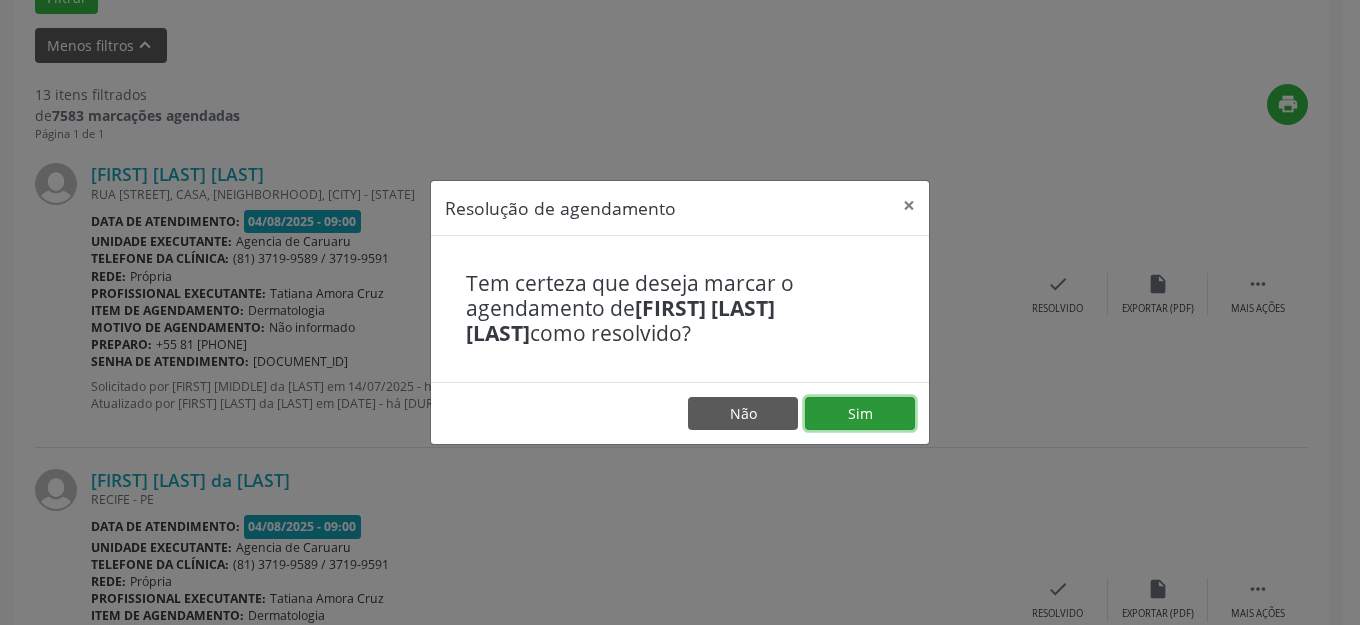 click on "Sim" at bounding box center (860, 414) 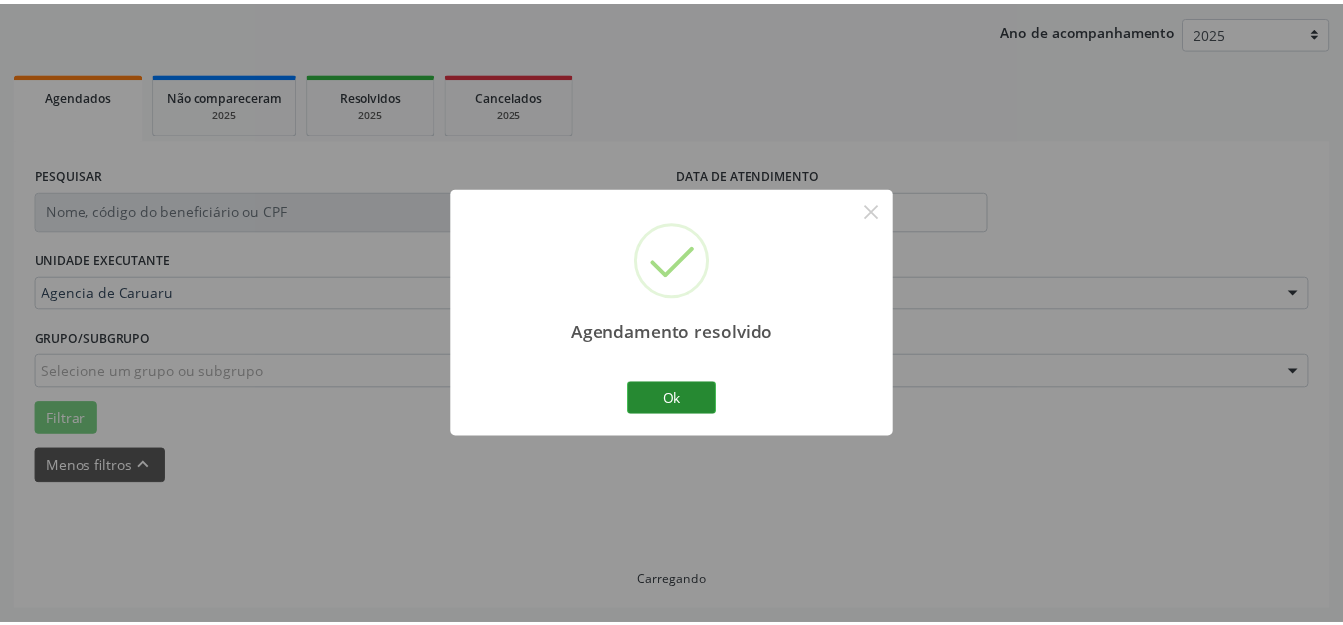 scroll, scrollTop: 248, scrollLeft: 0, axis: vertical 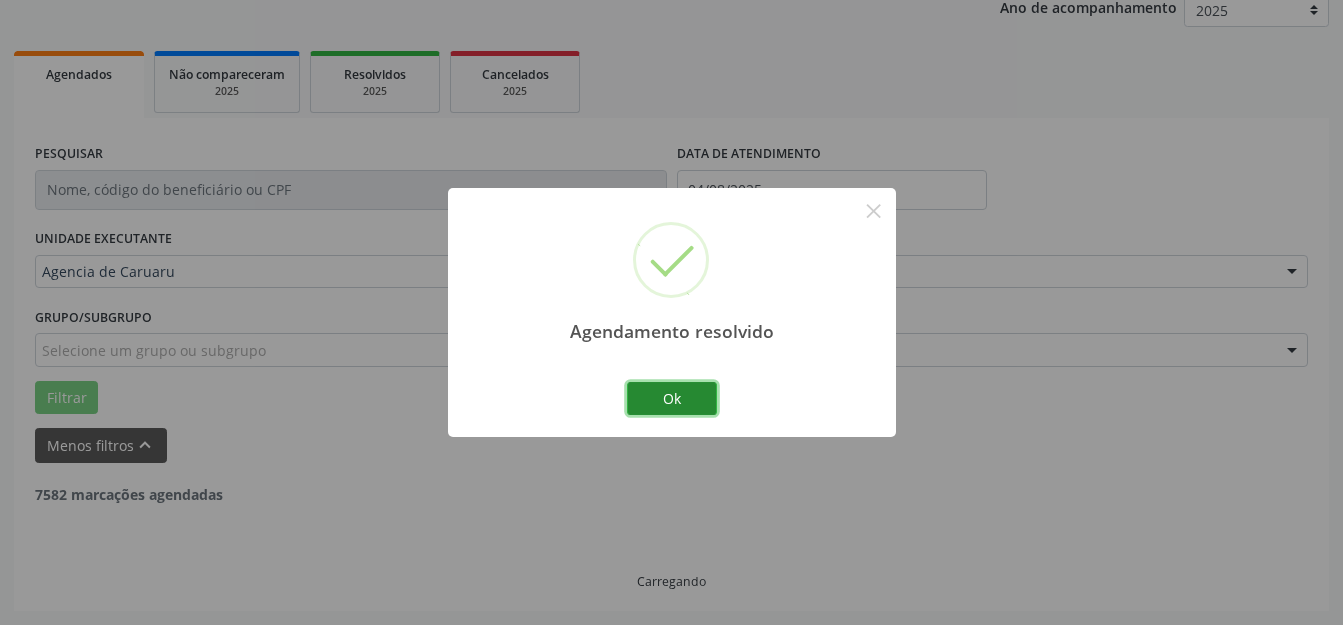 click on "Ok" at bounding box center [672, 399] 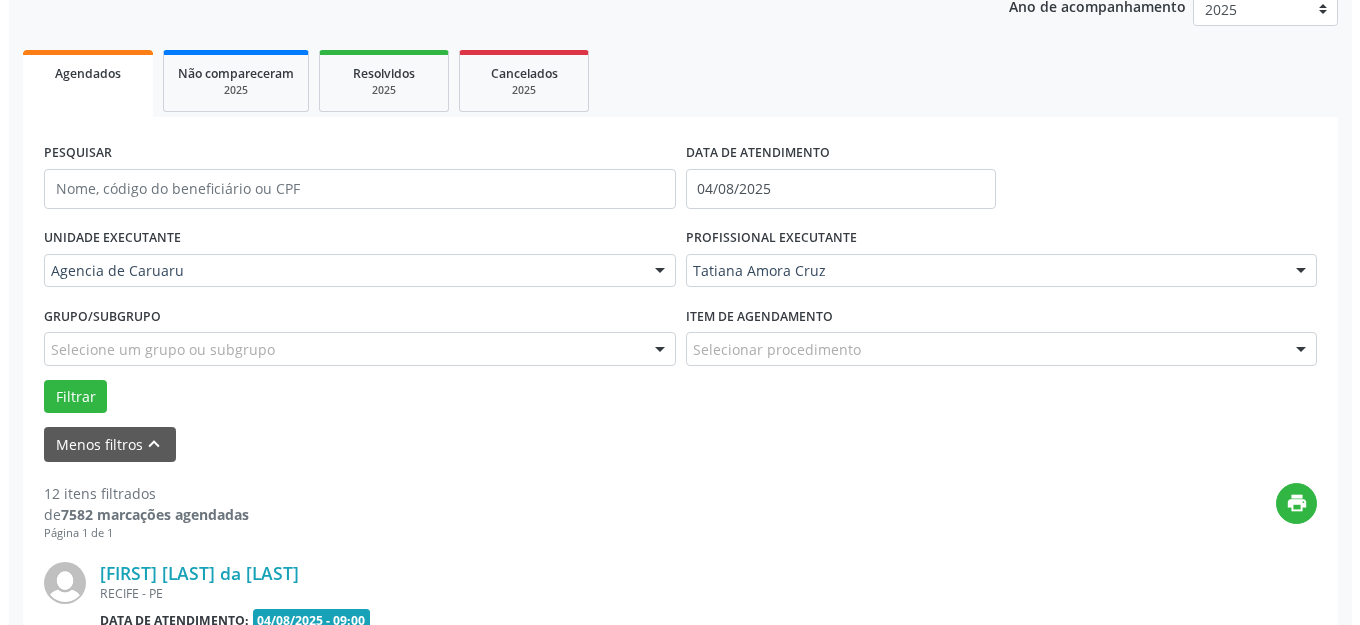 scroll, scrollTop: 548, scrollLeft: 0, axis: vertical 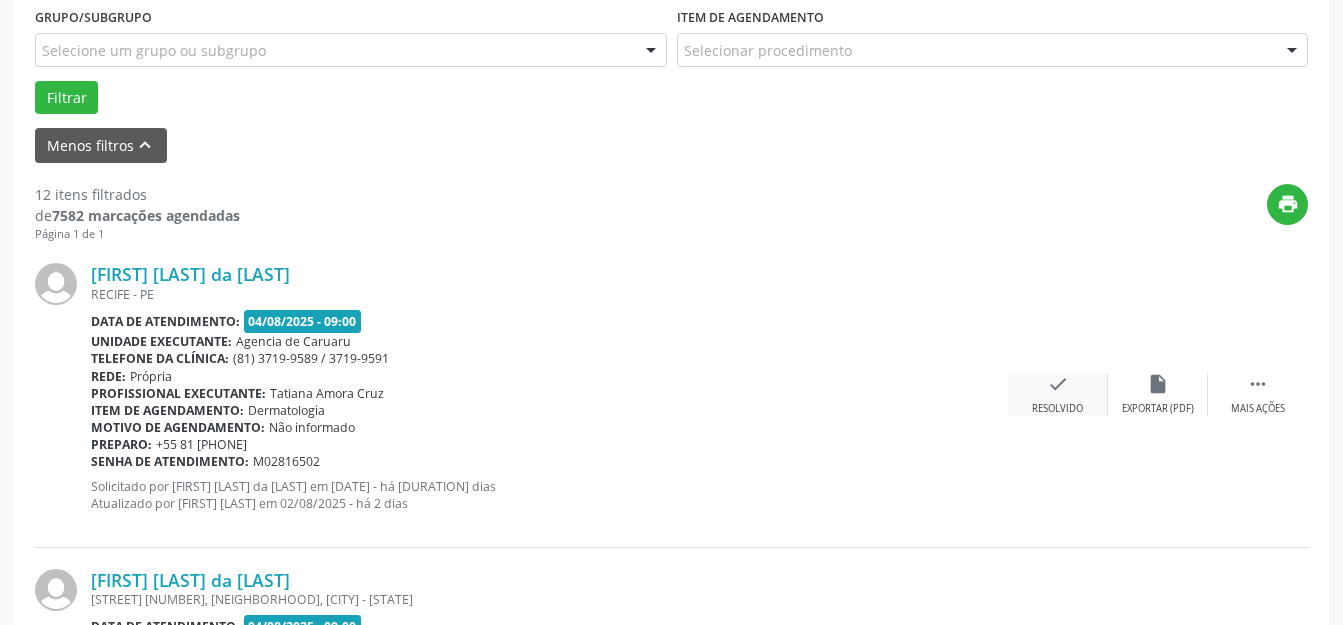click on "check
Resolvido" at bounding box center (1058, 394) 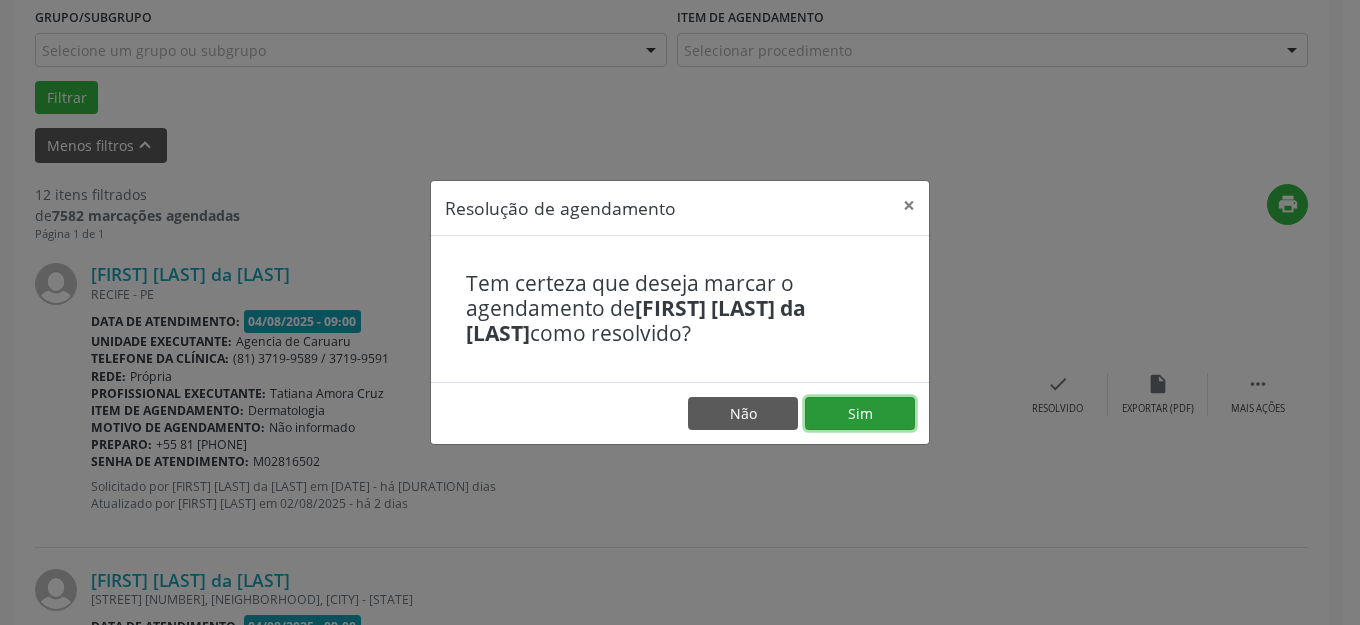 click on "Sim" at bounding box center [860, 414] 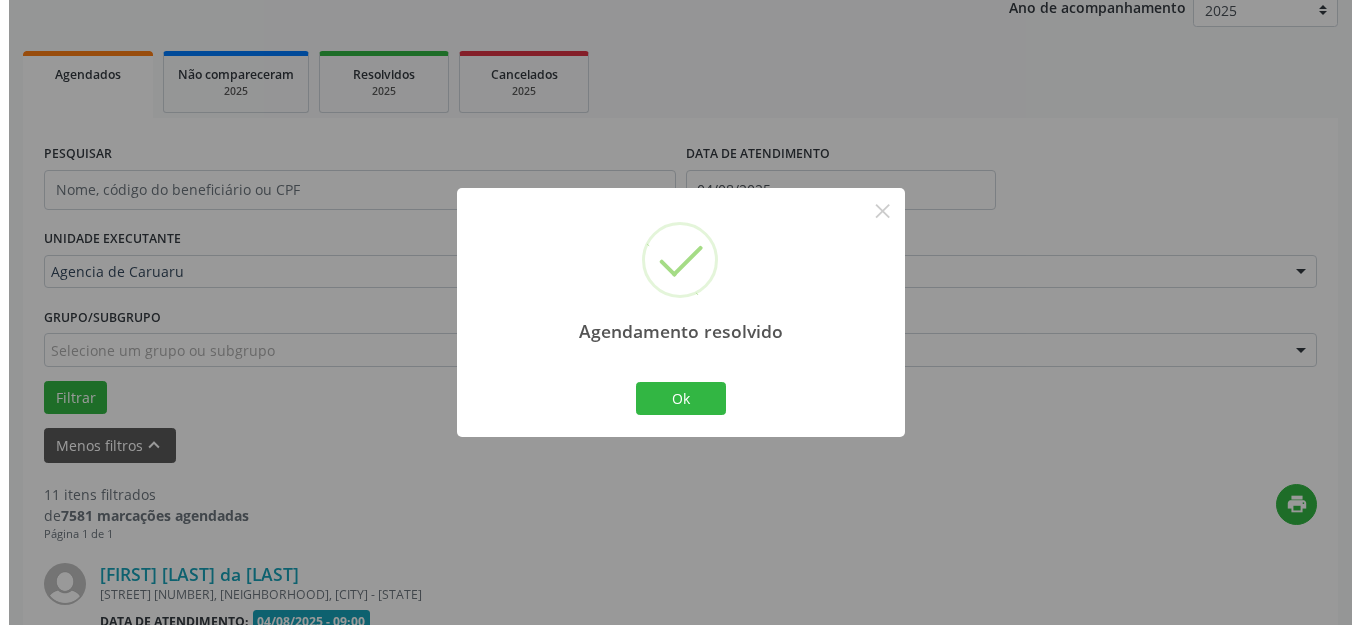 scroll, scrollTop: 548, scrollLeft: 0, axis: vertical 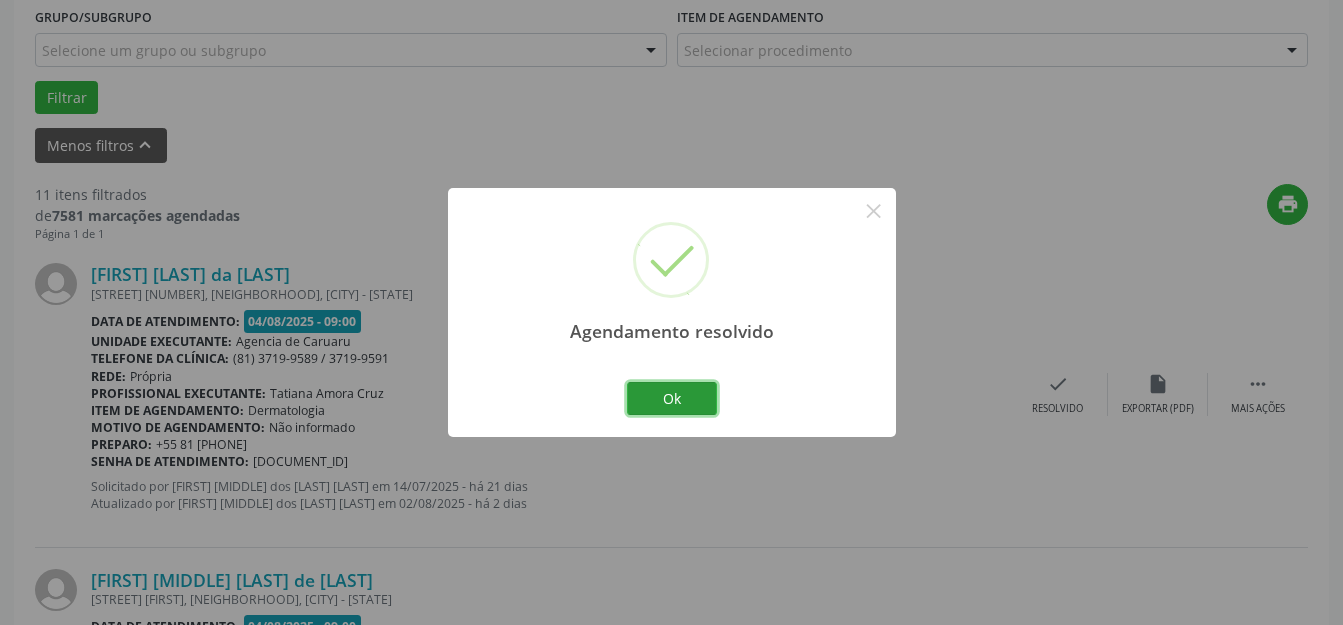 click on "Ok" at bounding box center [672, 399] 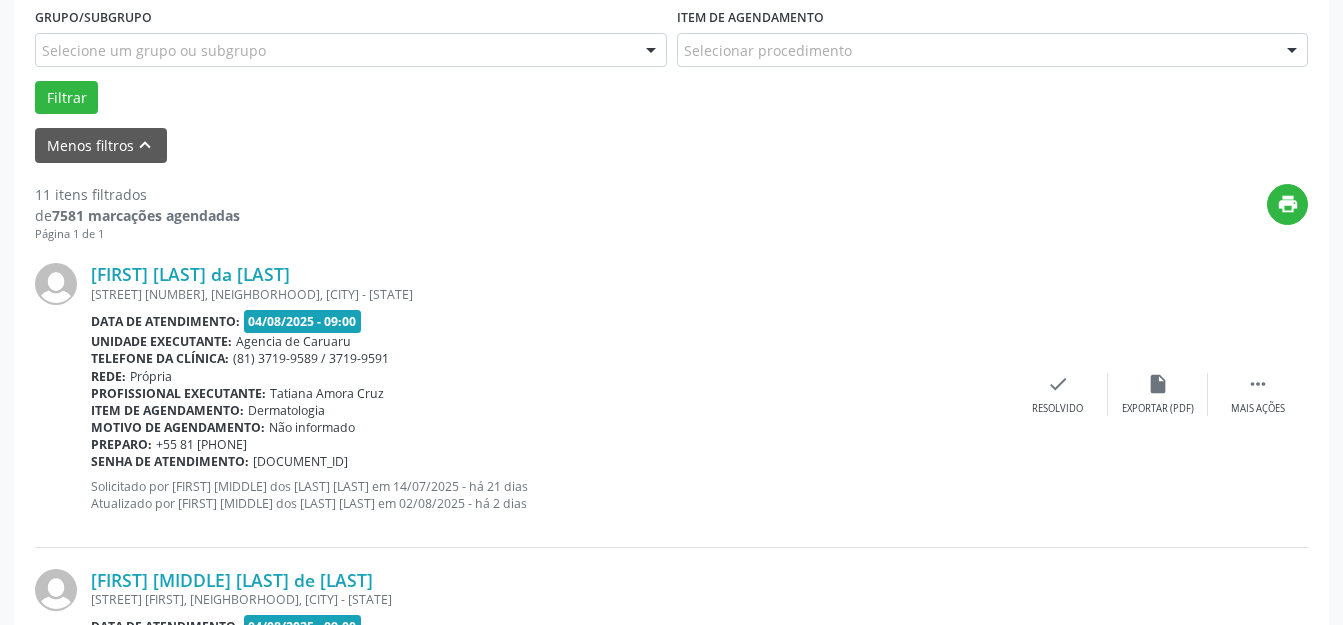 click on "[FIRST] [LAST] da [LAST]
[STREET] [NEIGHBORHOOD], [NEIGHBORHOOD], [CITY] - [STATE]
Data de atendimento:
04/08/2025 - 09:00
Unidade executante:
Agencia de Caruaru
Telefone da clínica:
([PHONE]) [PHONE] / [PHONE]
Rede:
Própria
Profissional executante:
[FIRST] [LAST]
Item de agendamento:
Dermatologia
Motivo de agendamento:
Não informado
Preparo:
+55 [PHONE] [PHONE]
Senha de atendimento:
[DOCUMENT_ID]
Solicitado por [FIRST] [MIDDLE] dos [LAST] [LAST] em 14/07/2025 - há 21 dias
Atualizado por [FIRST] [MIDDLE] dos [LAST] [LAST] em 02/08/2025 - há 2 dias

Mais ações
insert_drive_file
Exportar (PDF)
check
Resolvido" at bounding box center [671, 394] 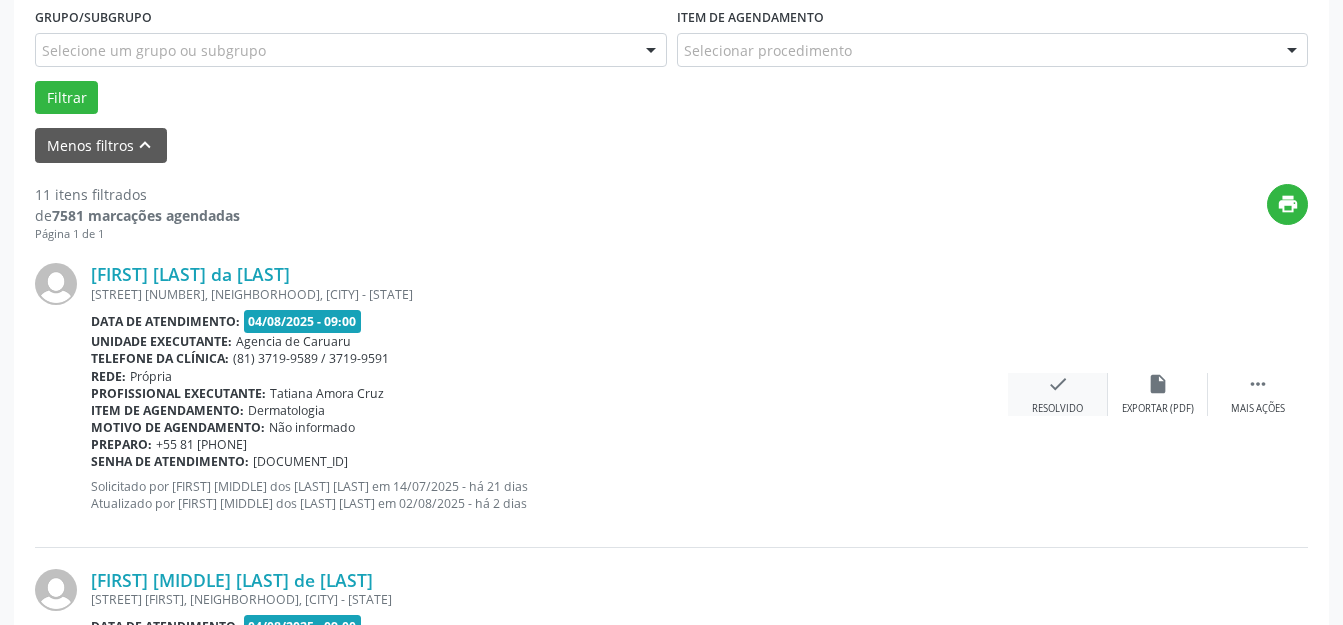 click on "check
Resolvido" at bounding box center (1058, 394) 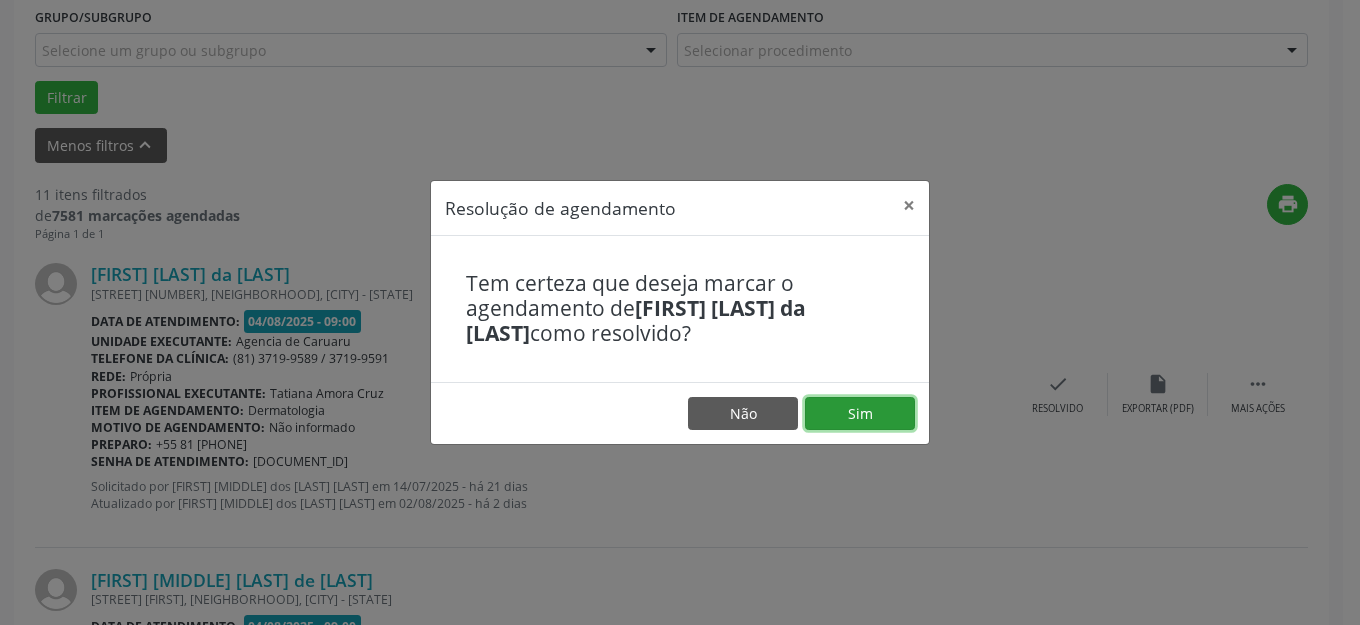click on "Sim" at bounding box center (860, 414) 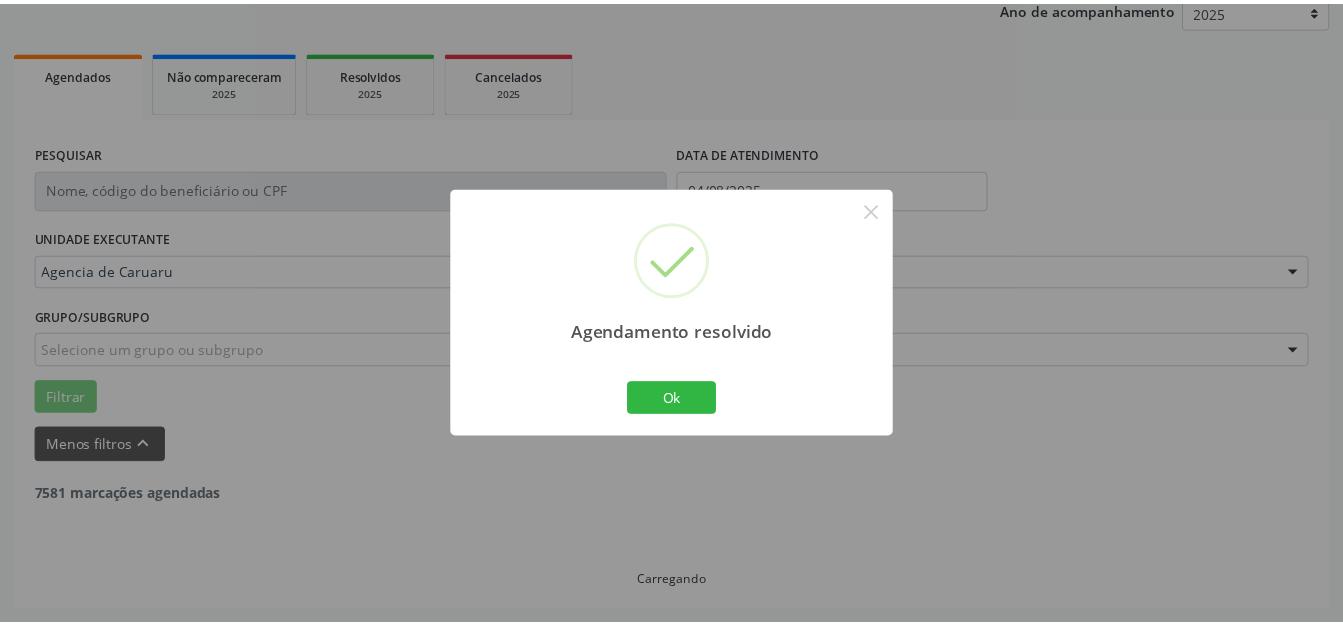 scroll, scrollTop: 248, scrollLeft: 0, axis: vertical 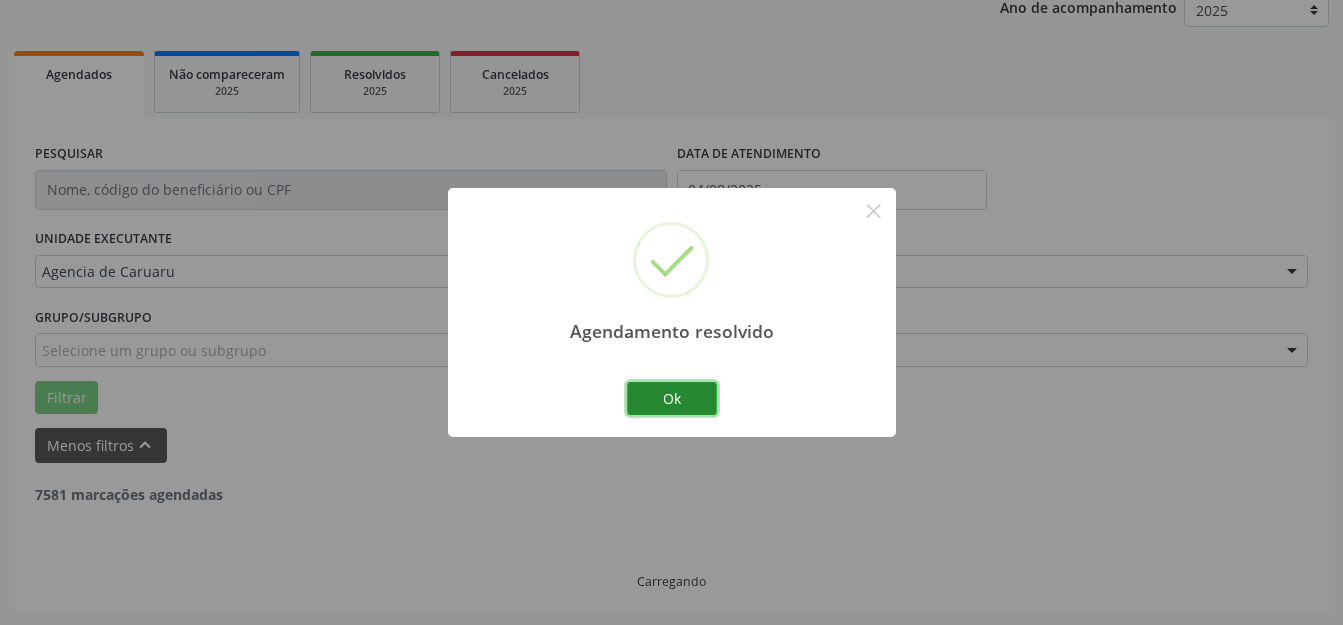click on "Ok" at bounding box center [672, 399] 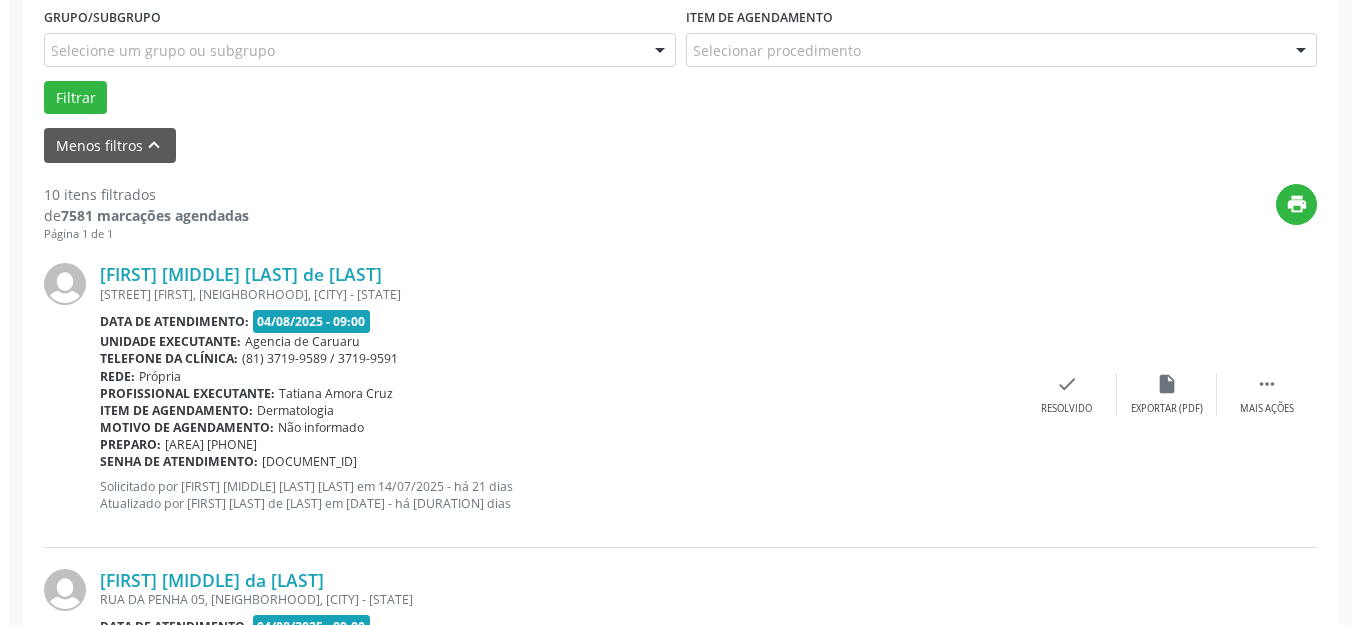 scroll, scrollTop: 848, scrollLeft: 0, axis: vertical 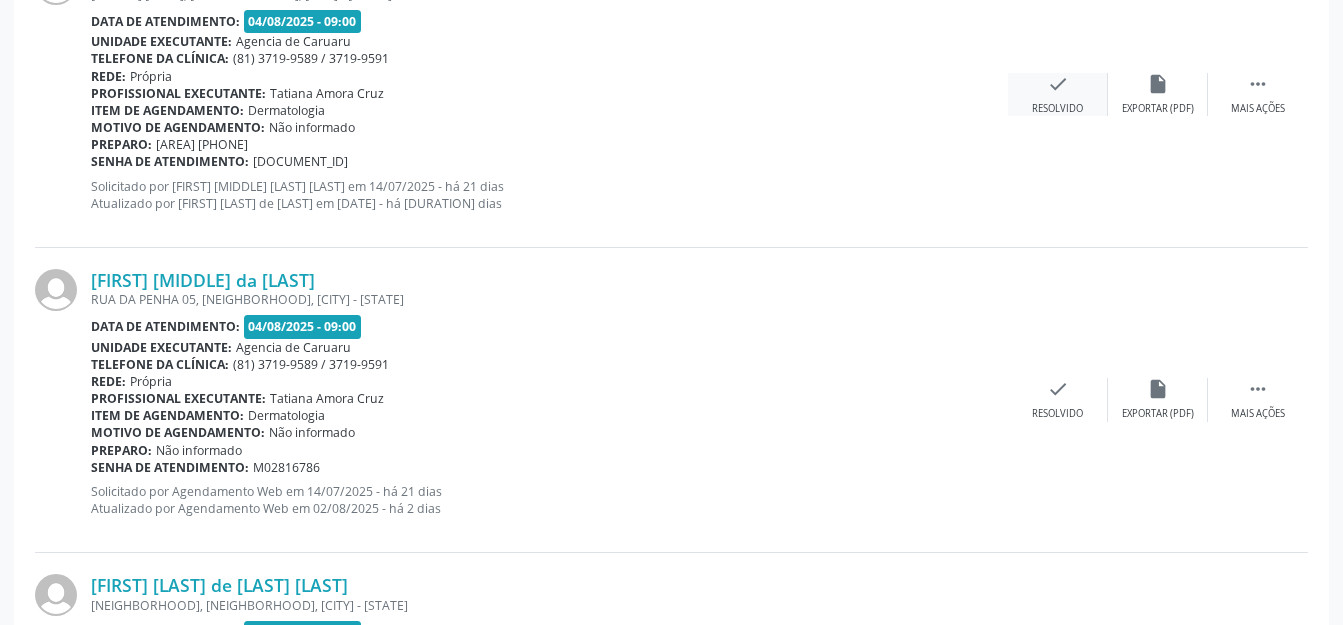 click on "check
Resolvido" at bounding box center (1058, 94) 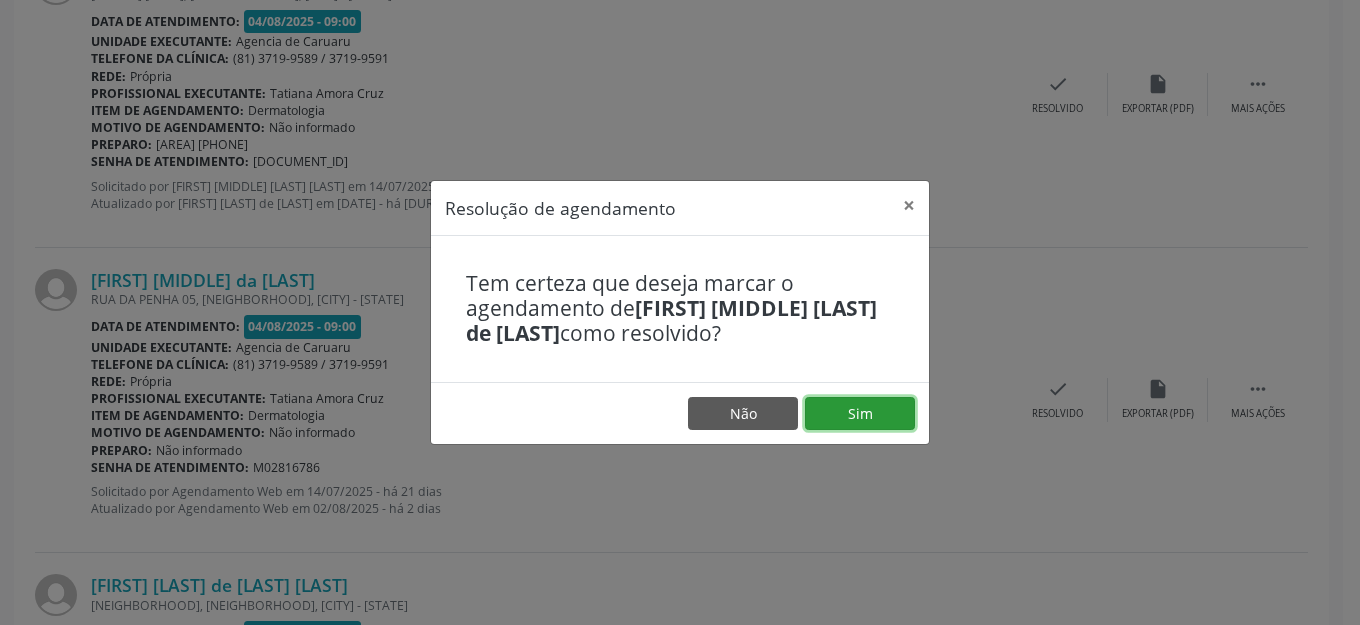 click on "Sim" at bounding box center (860, 414) 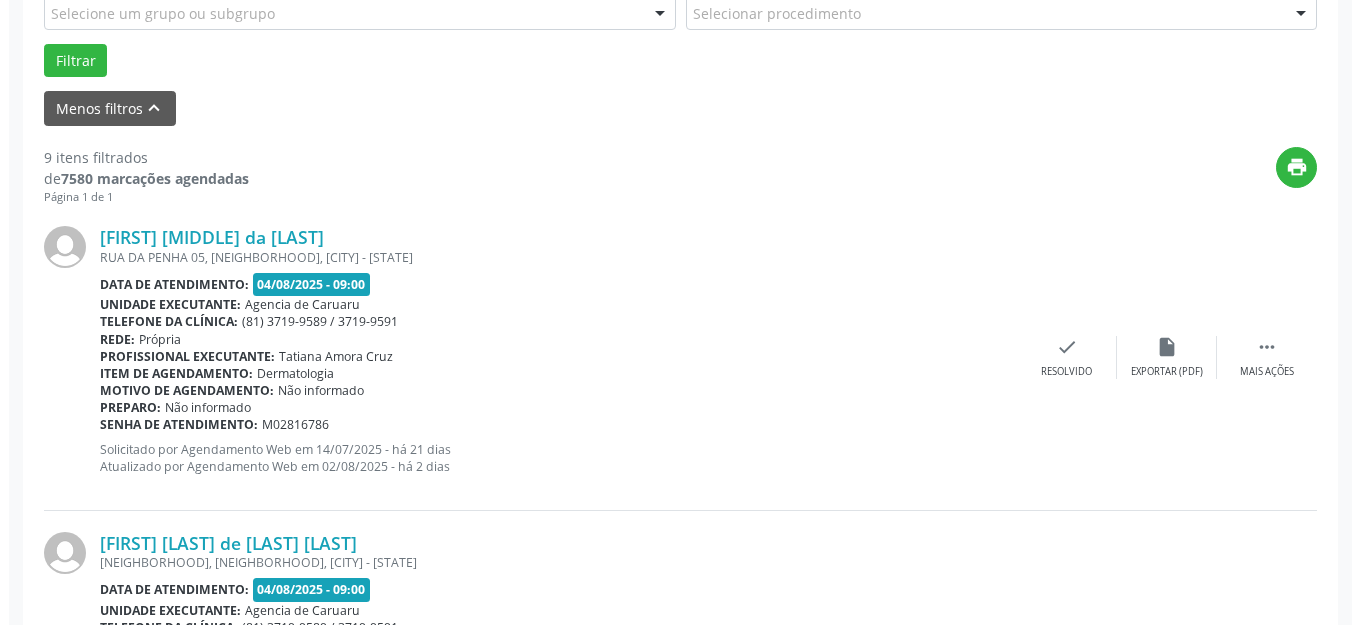 scroll, scrollTop: 748, scrollLeft: 0, axis: vertical 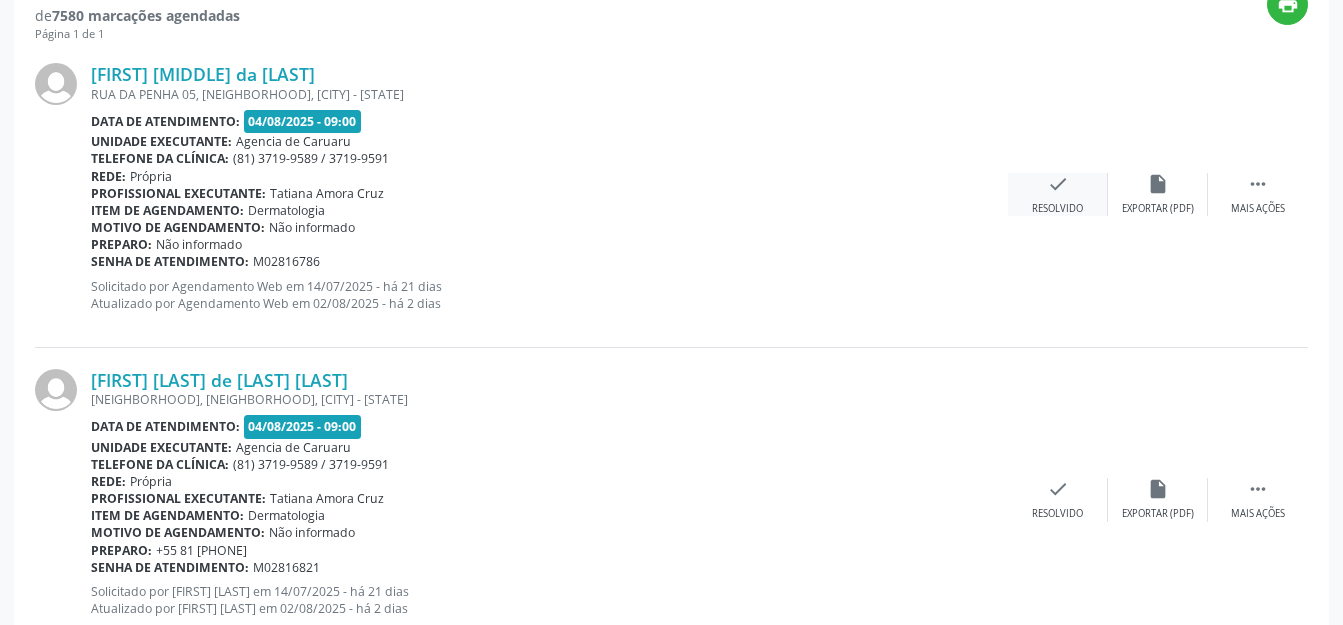 click on "check
Resolvido" at bounding box center [1058, 194] 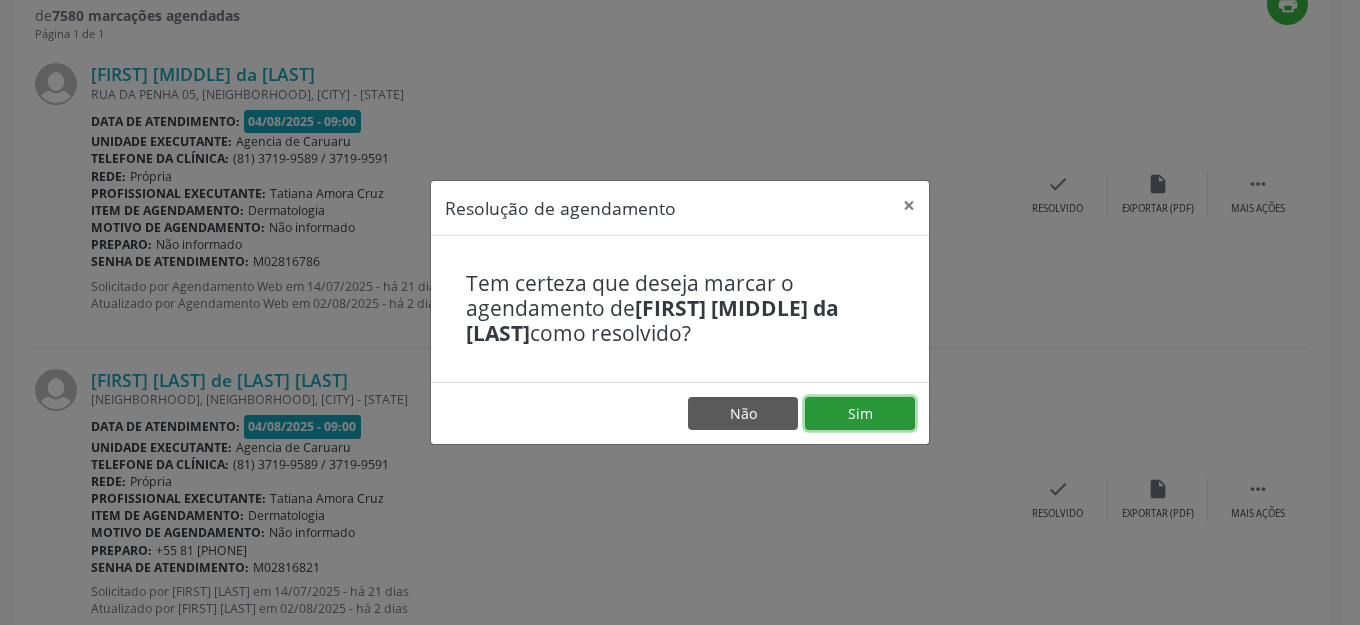 click on "Sim" at bounding box center (860, 414) 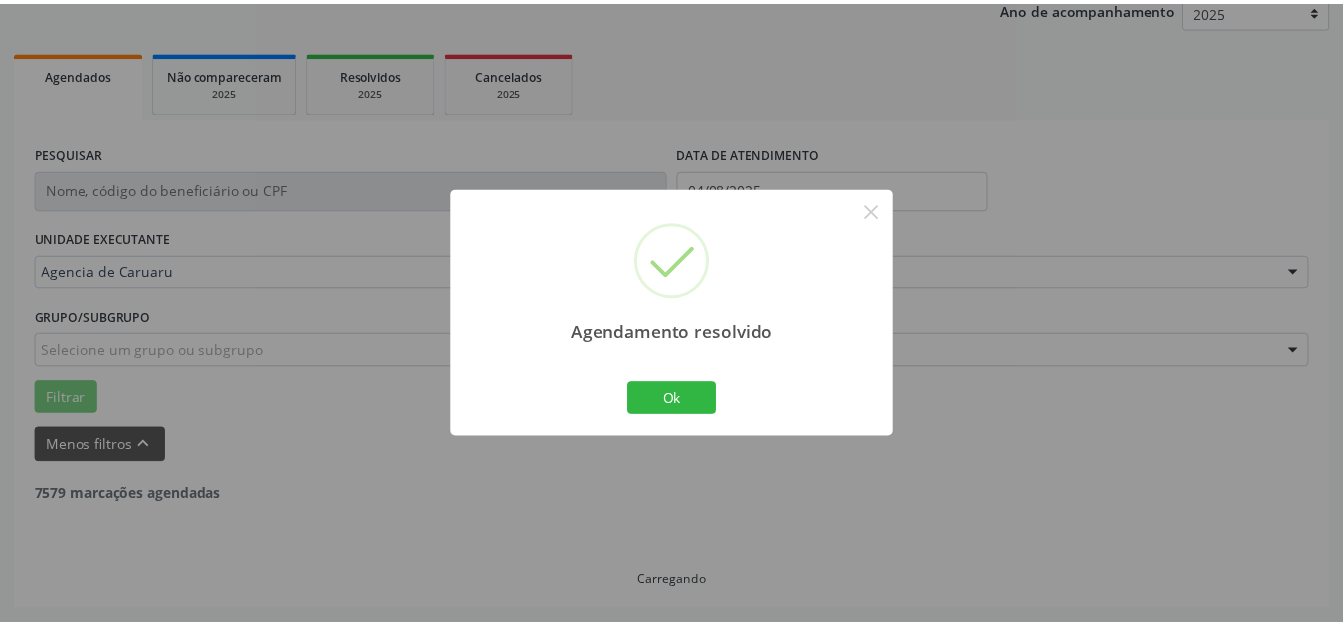 scroll, scrollTop: 248, scrollLeft: 0, axis: vertical 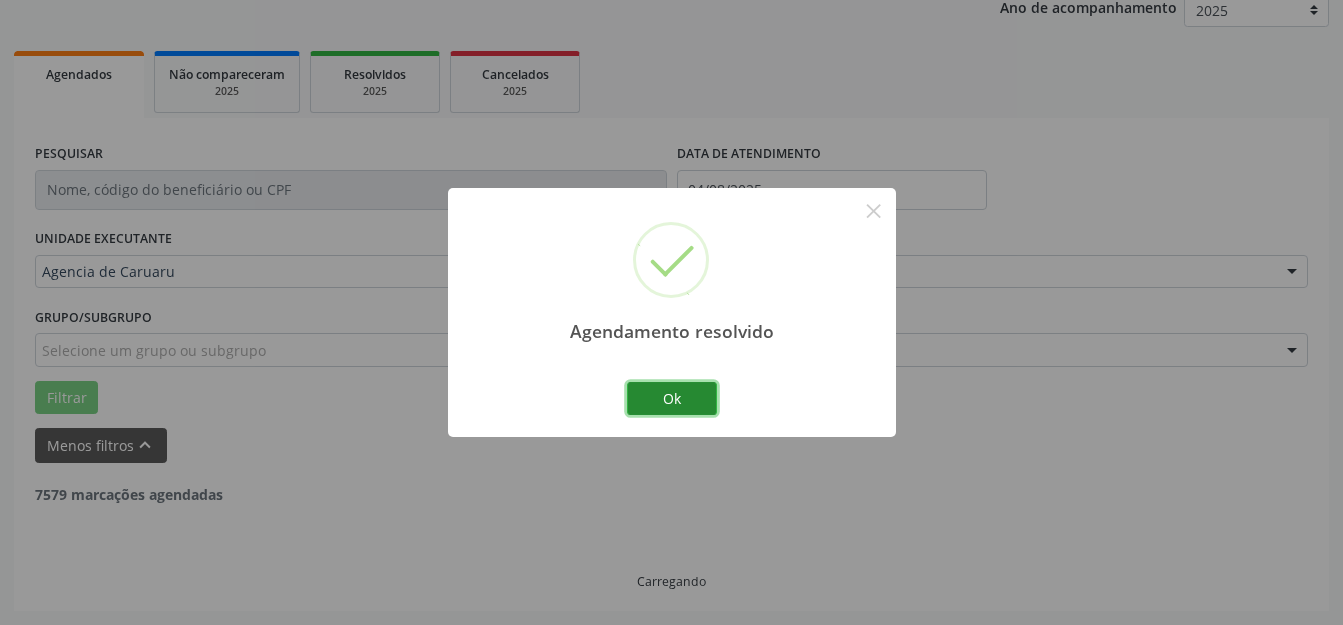 click on "Ok" at bounding box center (672, 399) 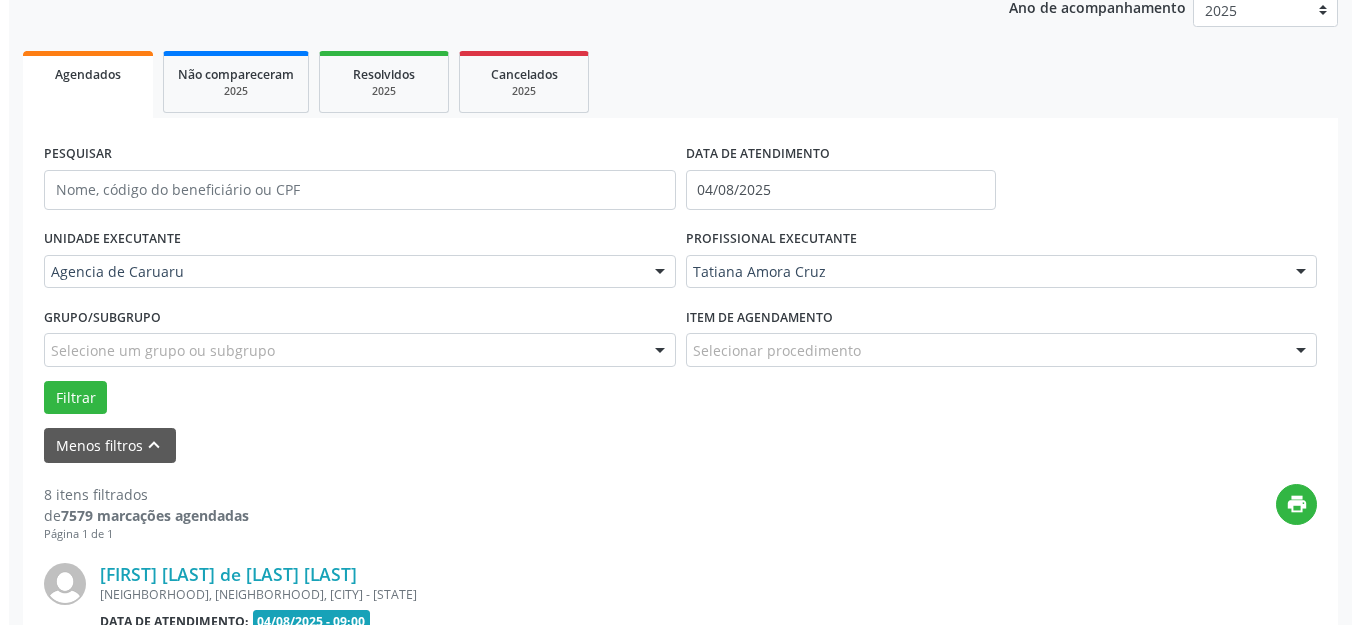 scroll, scrollTop: 648, scrollLeft: 0, axis: vertical 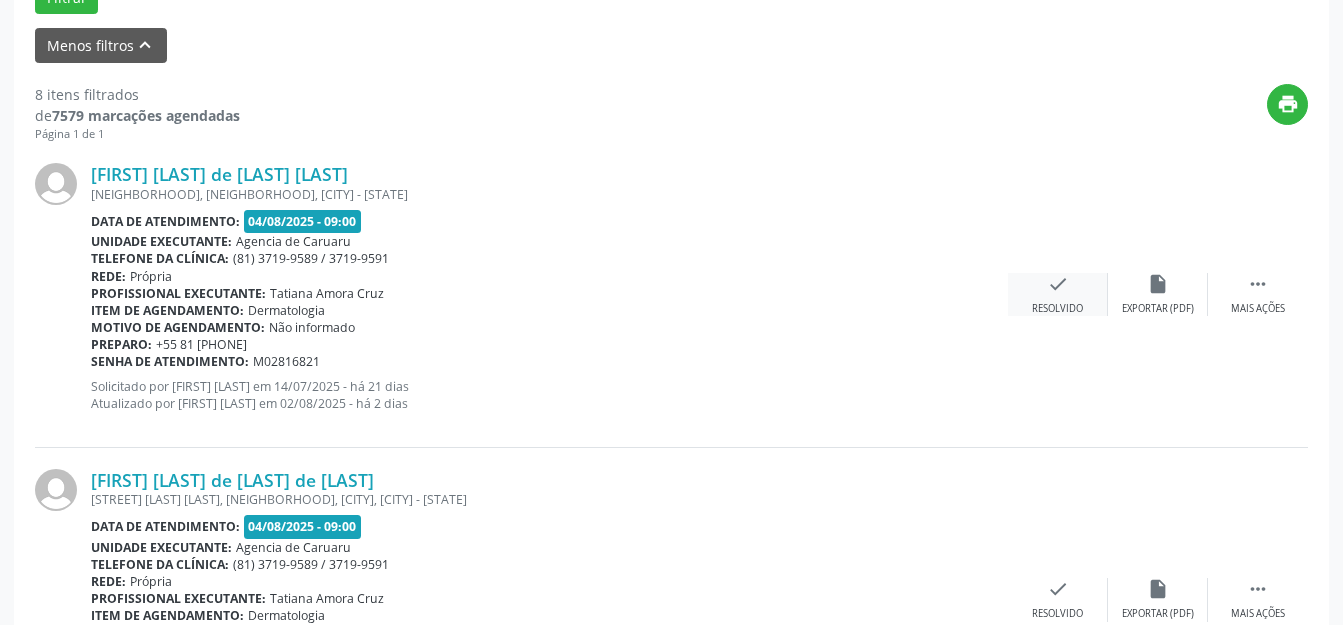 click on "check" at bounding box center (1058, 284) 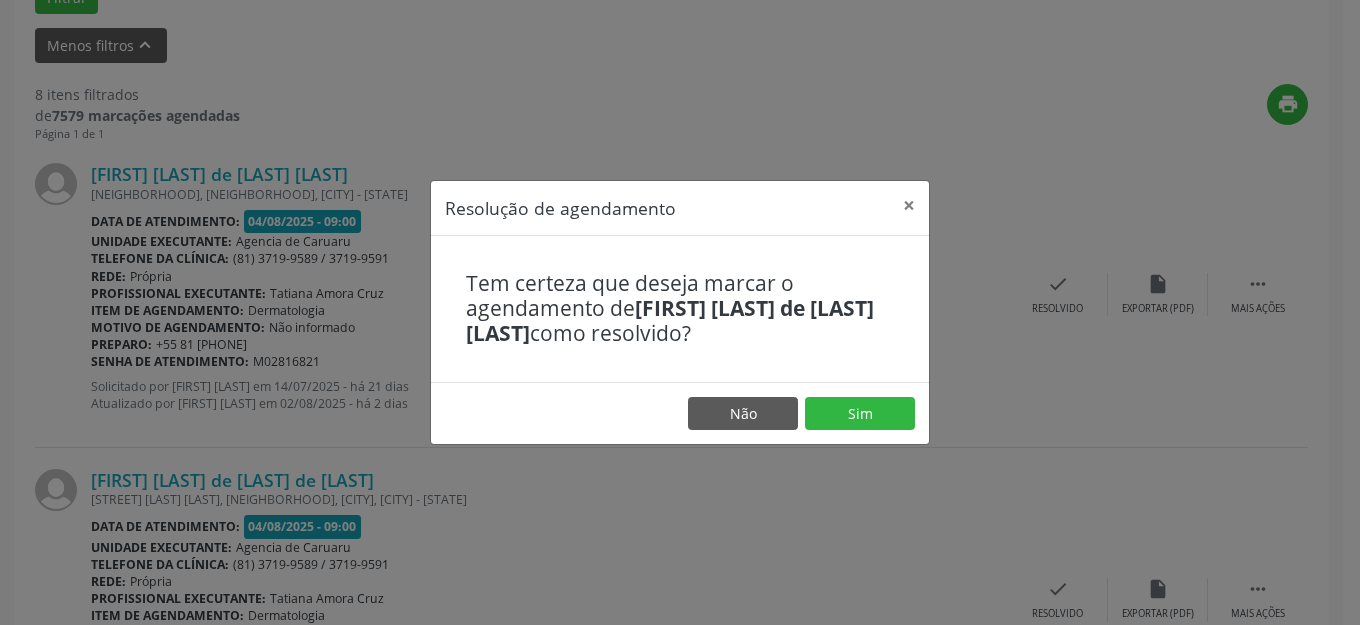 click on "Resolução de agendamento ×
Tem certeza que deseja marcar o agendamento de  [FIRST] [LAST] de [LAST] [LAST]  como resolvido?
Não Sim" at bounding box center (680, 312) 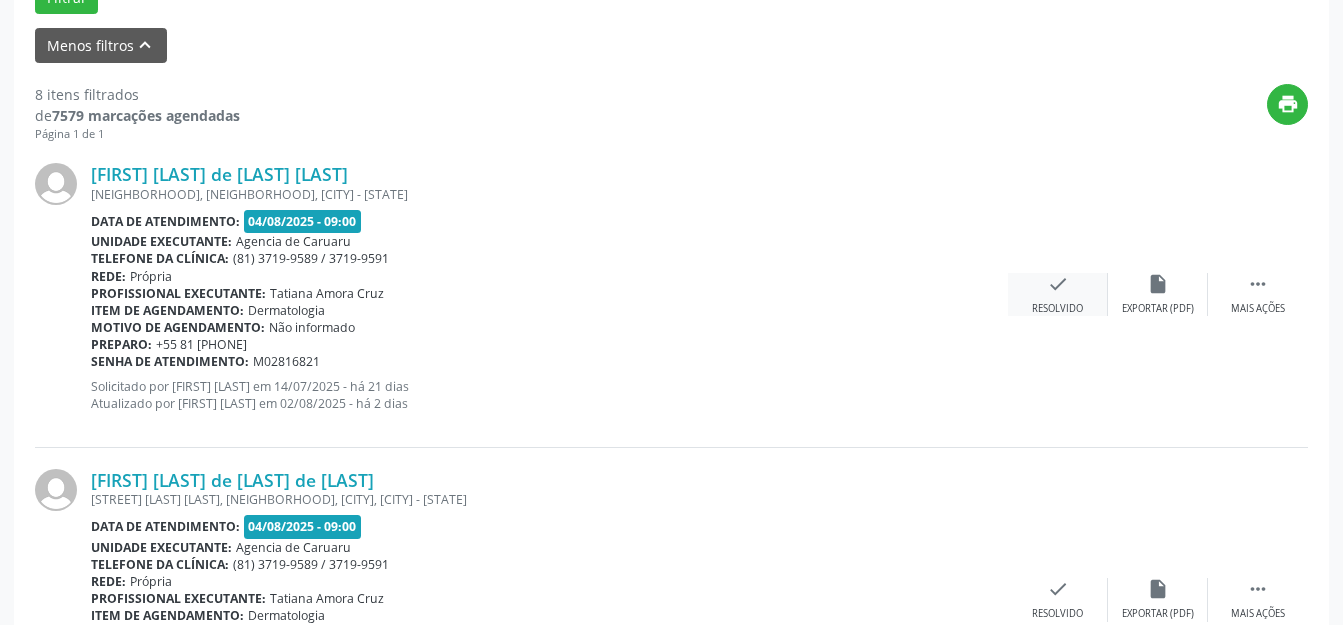 click on "check
Resolvido" at bounding box center [1058, 294] 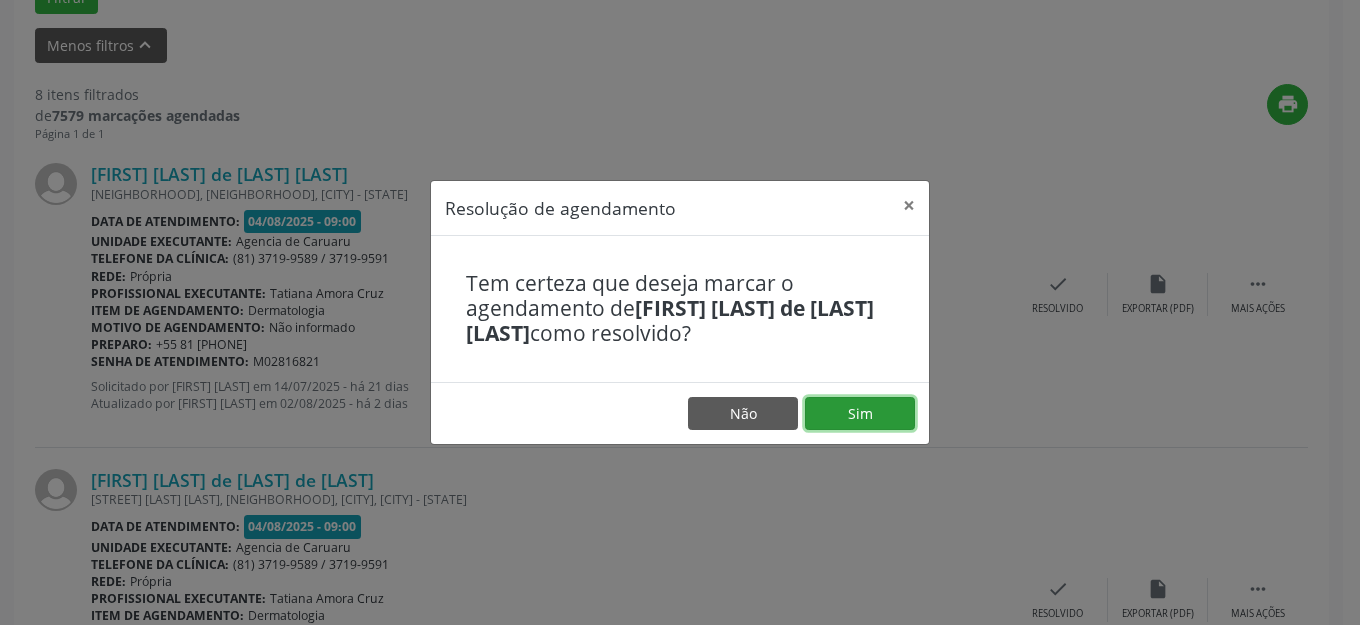 click on "Sim" at bounding box center [860, 414] 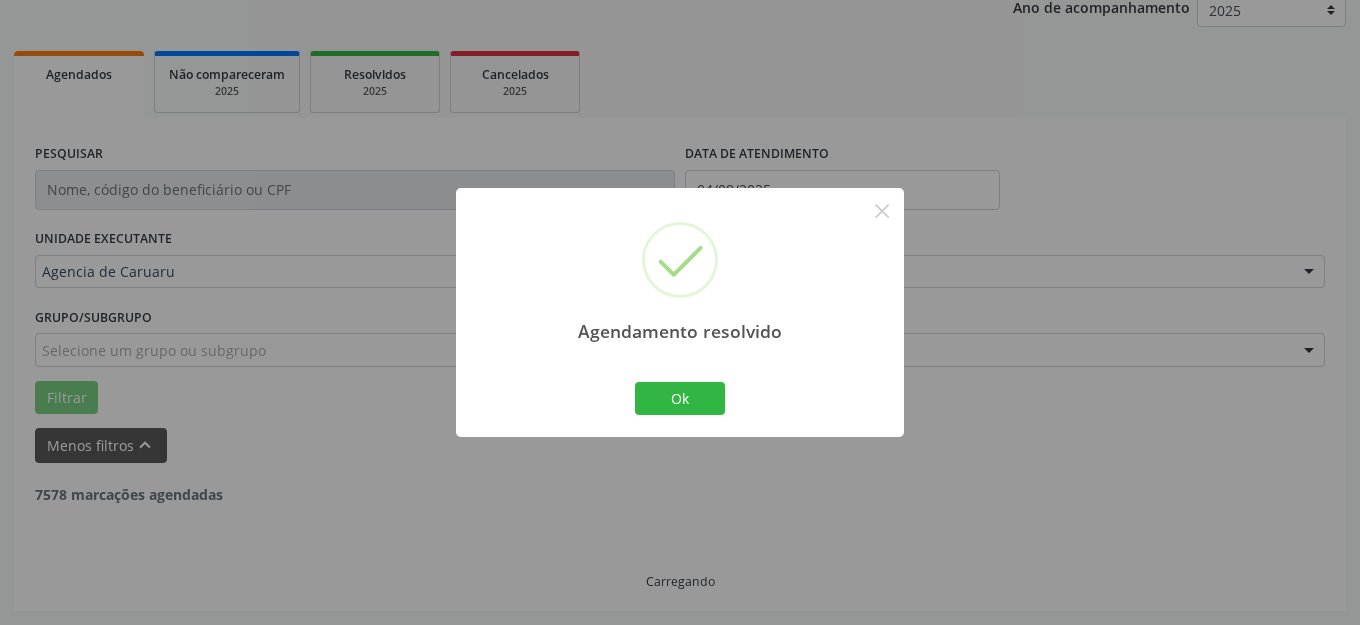 click on "Ok" at bounding box center [680, 399] 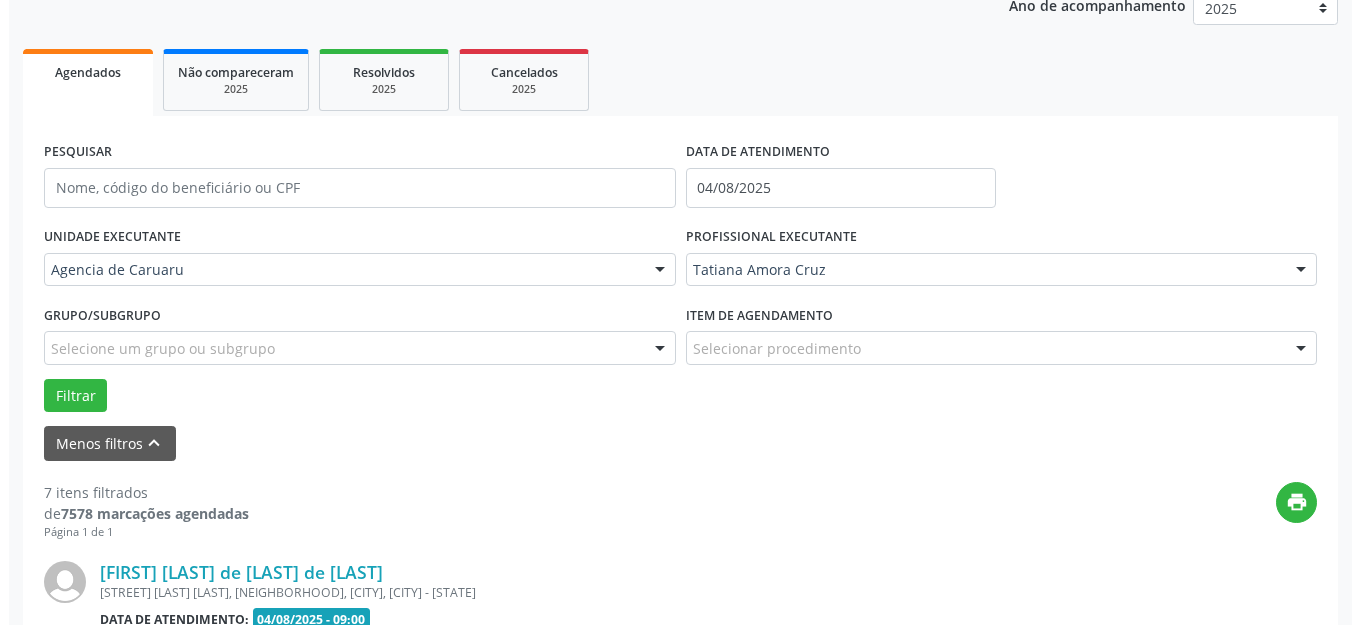 scroll, scrollTop: 648, scrollLeft: 0, axis: vertical 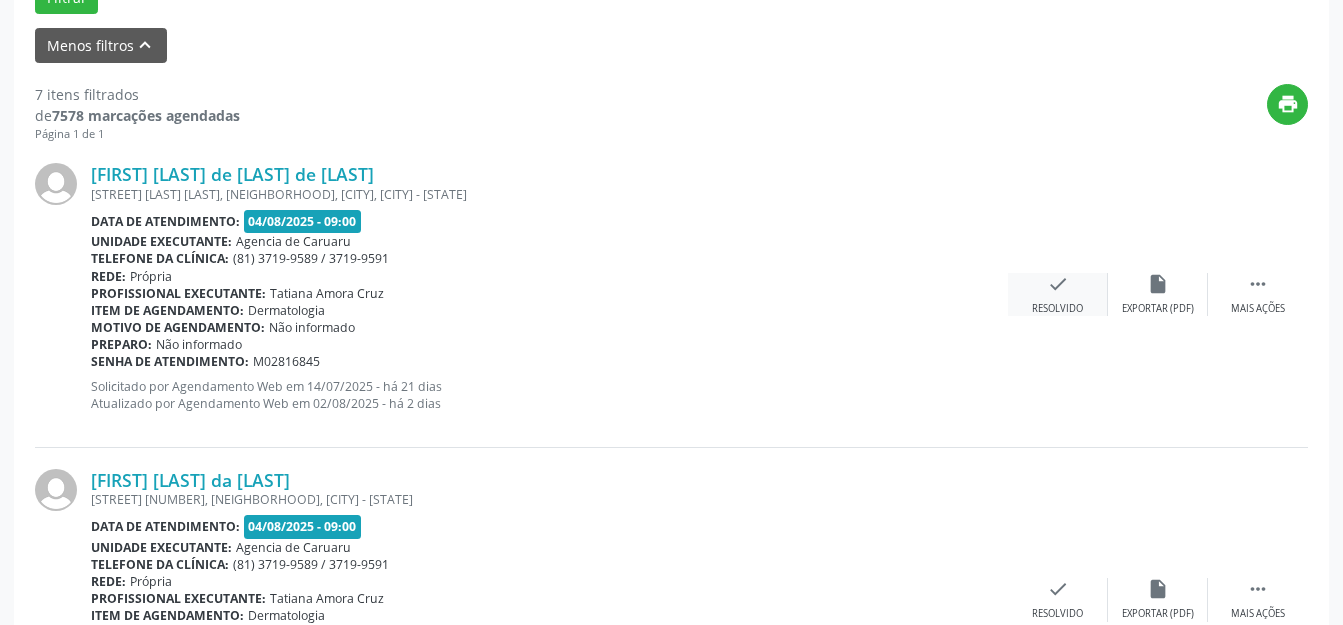 click on "Resolvido" at bounding box center [1057, 309] 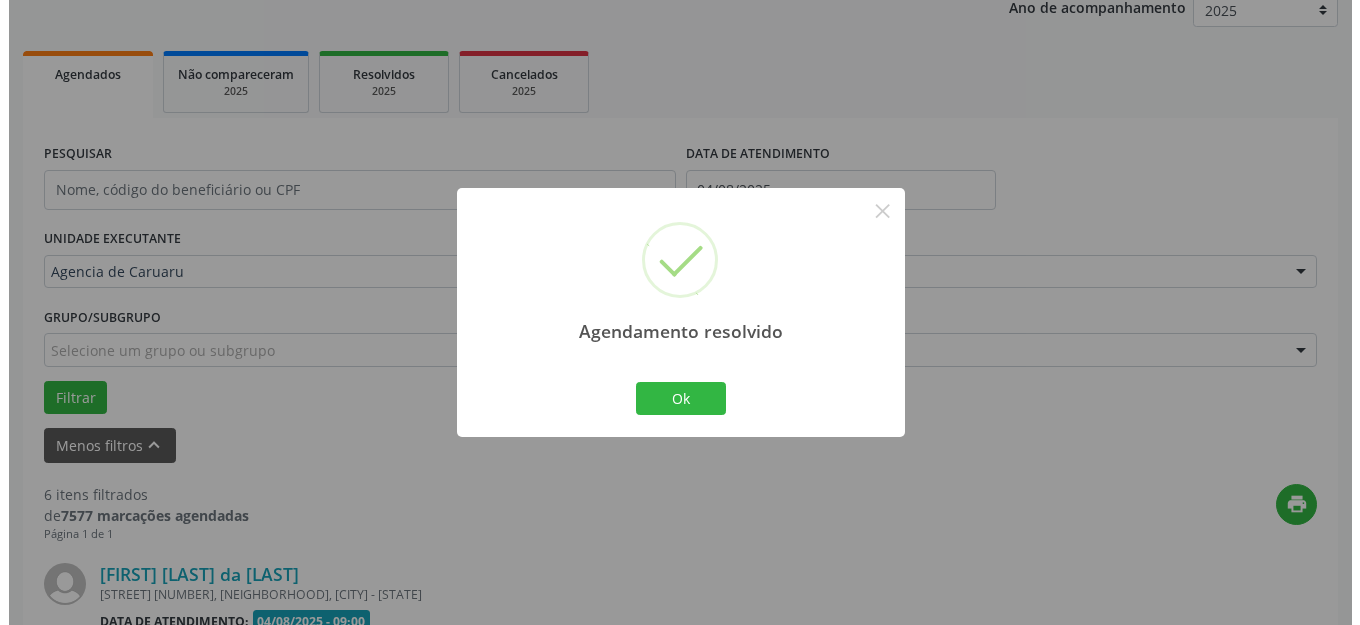 scroll, scrollTop: 648, scrollLeft: 0, axis: vertical 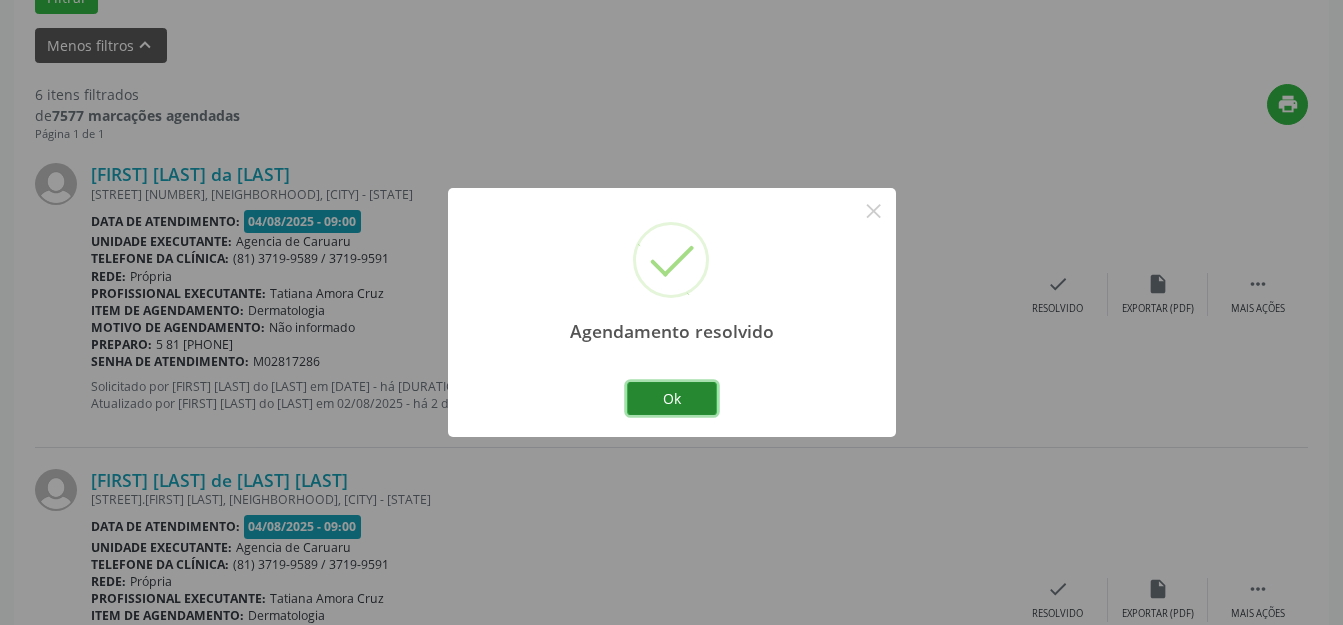 click on "Ok" at bounding box center (672, 399) 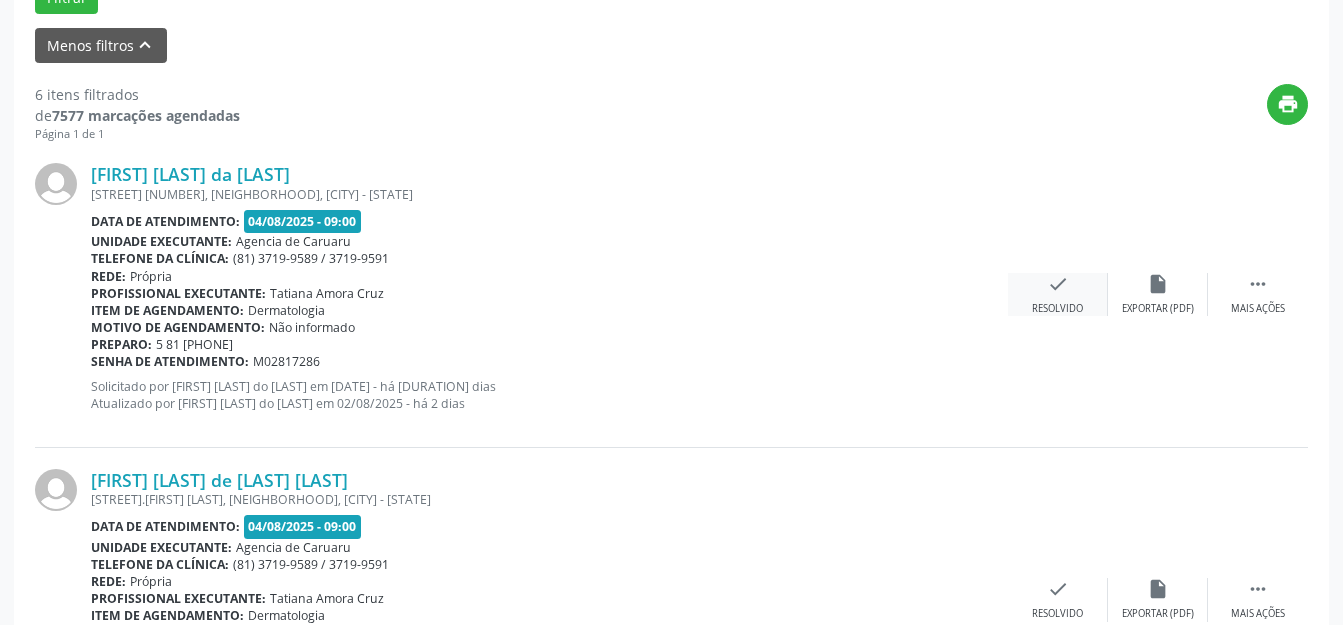click on "check
Resolvido" at bounding box center (1058, 294) 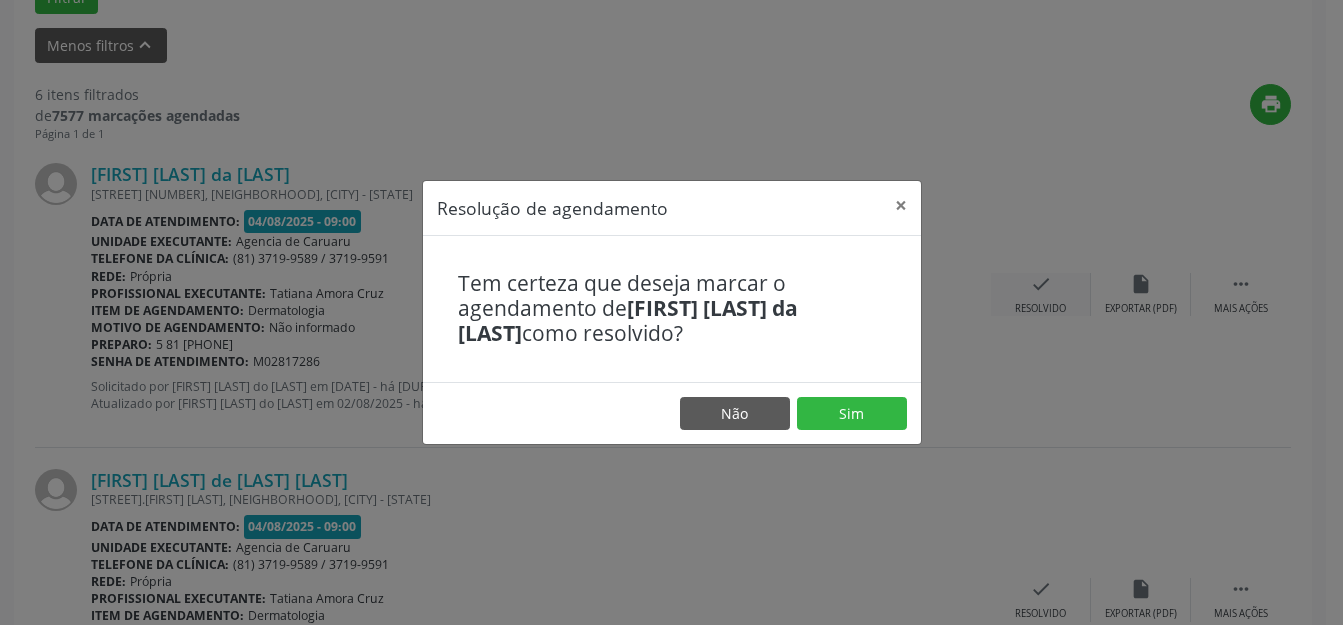 click on "Sim" at bounding box center [852, 414] 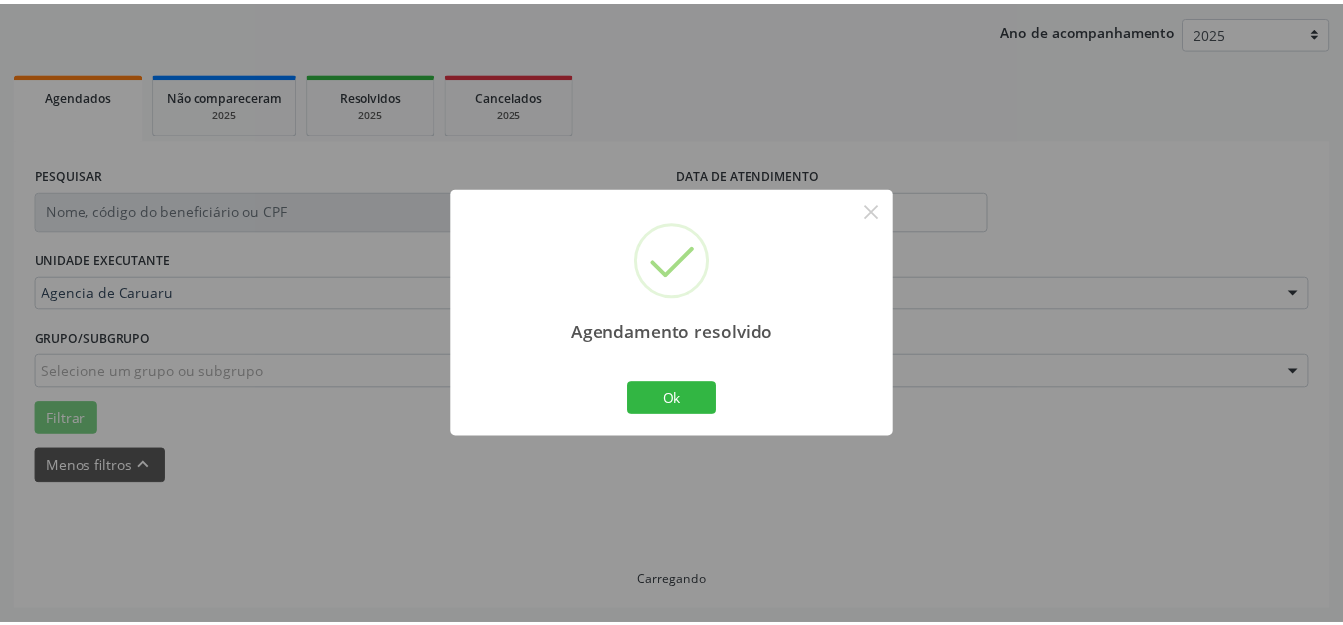 scroll, scrollTop: 248, scrollLeft: 0, axis: vertical 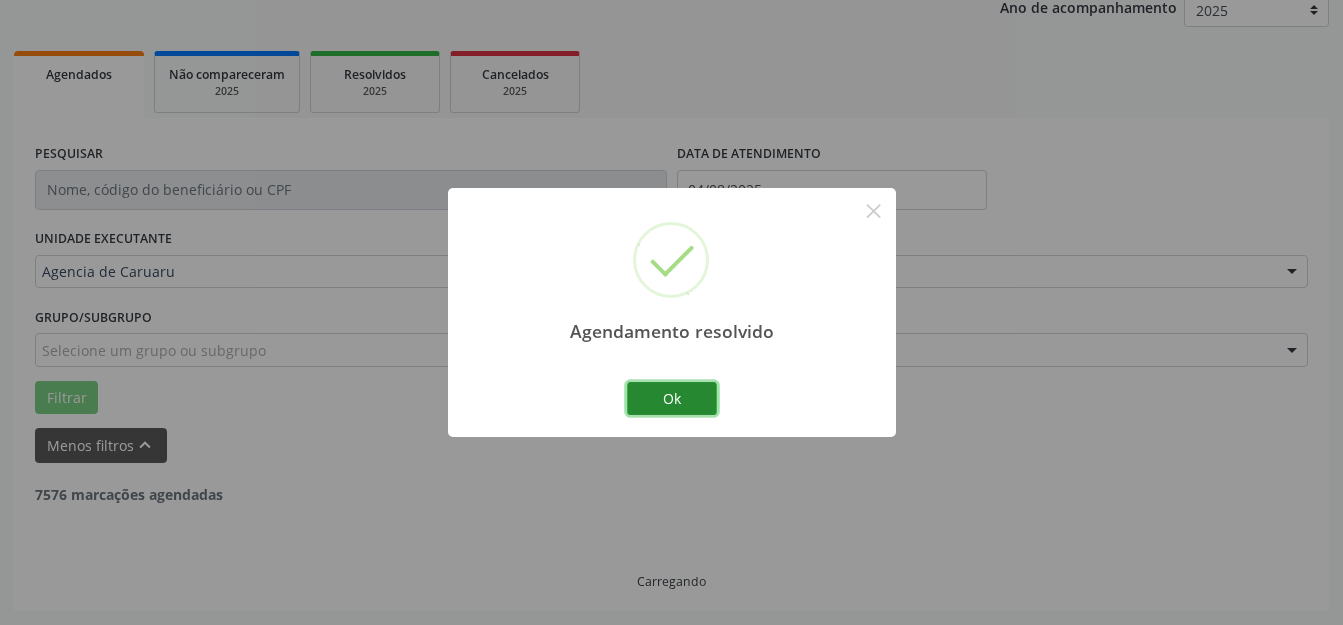 click on "Ok" at bounding box center (672, 399) 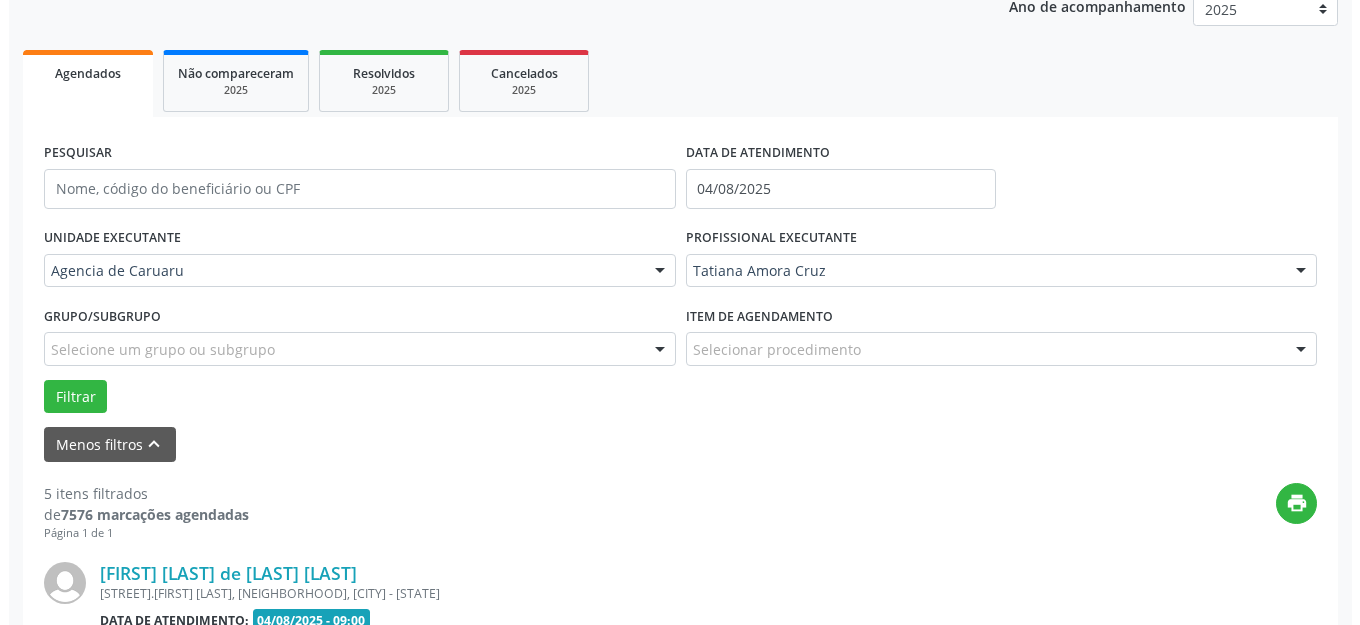 scroll, scrollTop: 548, scrollLeft: 0, axis: vertical 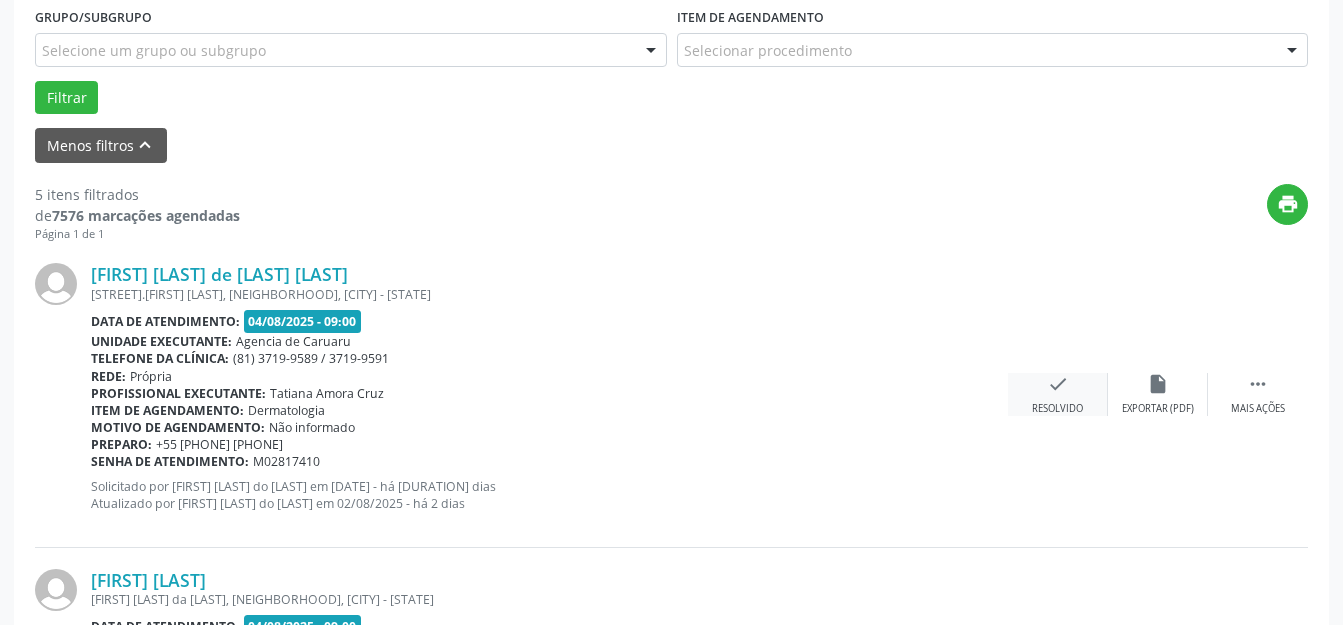 click on "check
Resolvido" at bounding box center (1058, 394) 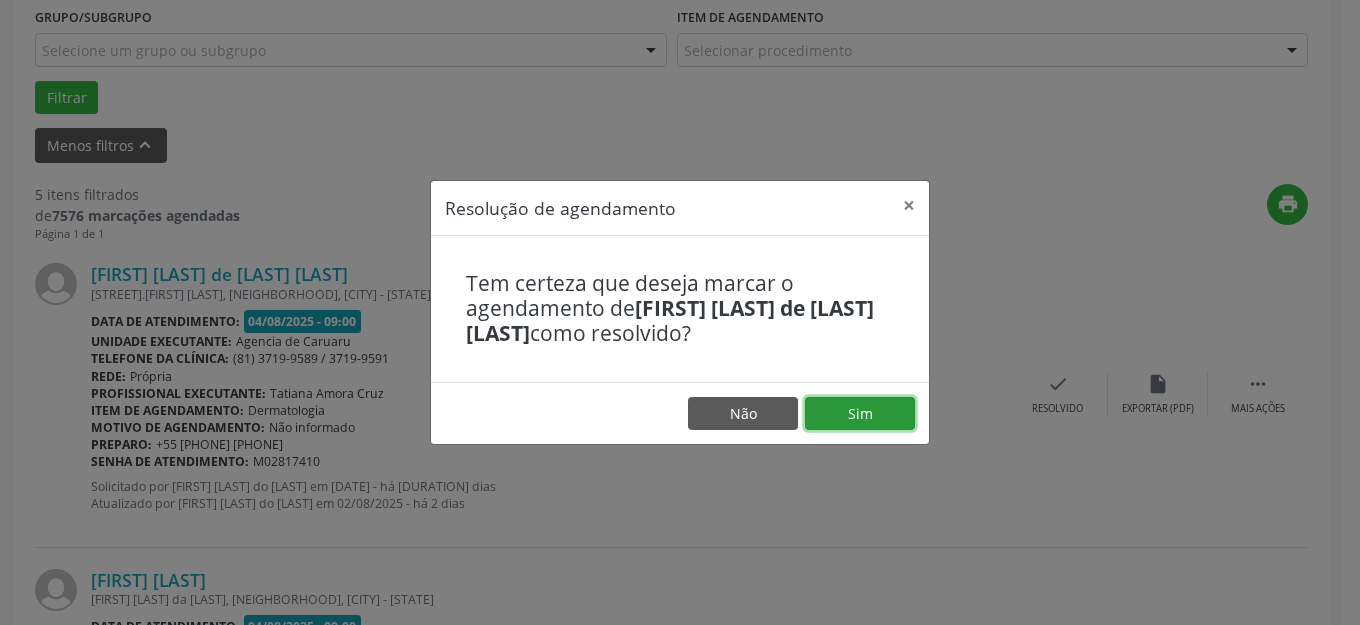 click on "Sim" at bounding box center (860, 414) 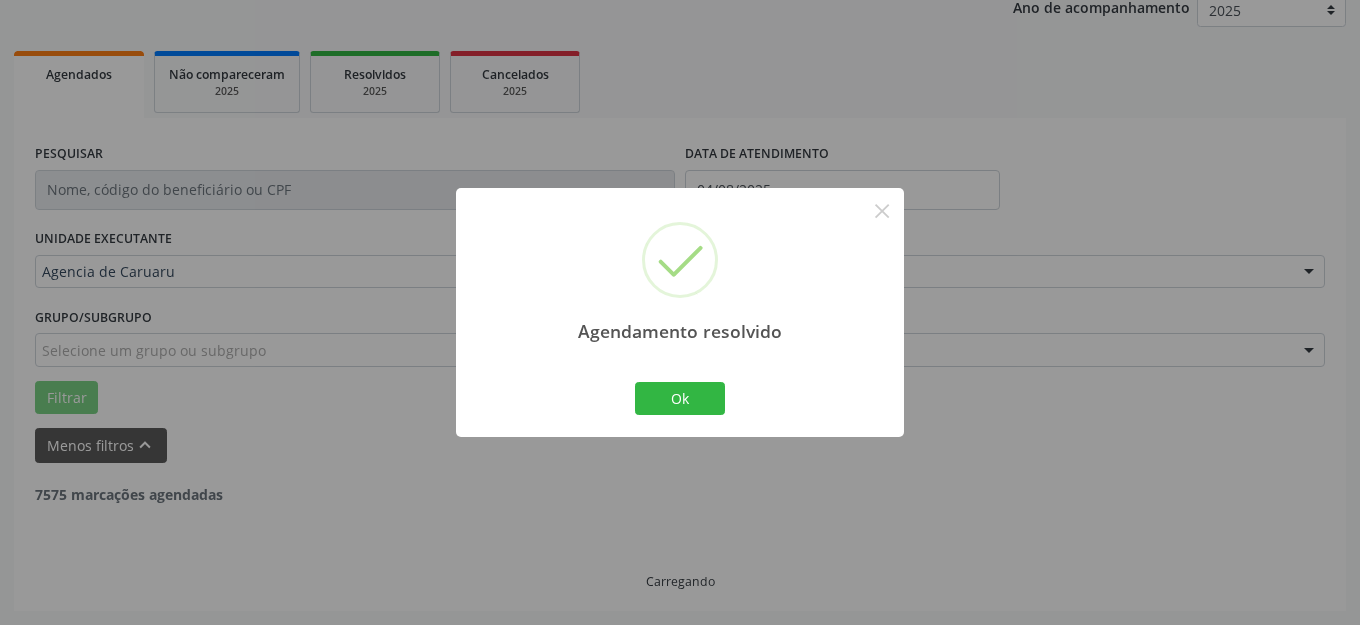 click on "Ok" at bounding box center [680, 399] 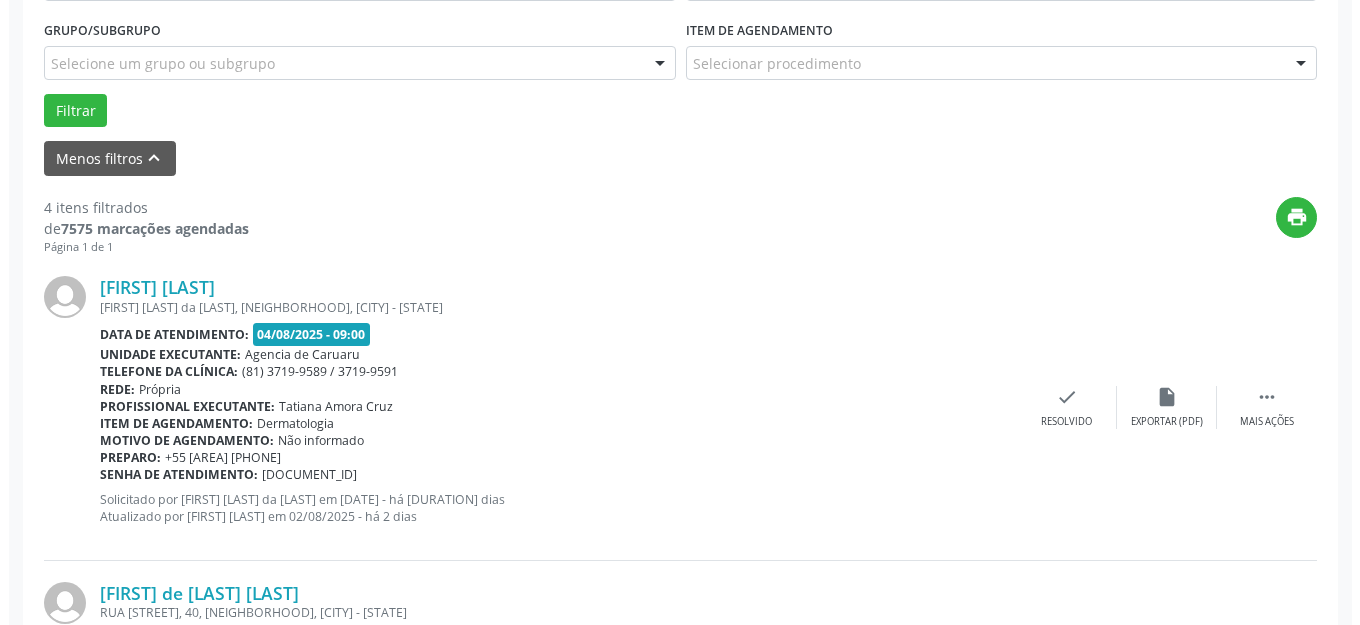 scroll, scrollTop: 548, scrollLeft: 0, axis: vertical 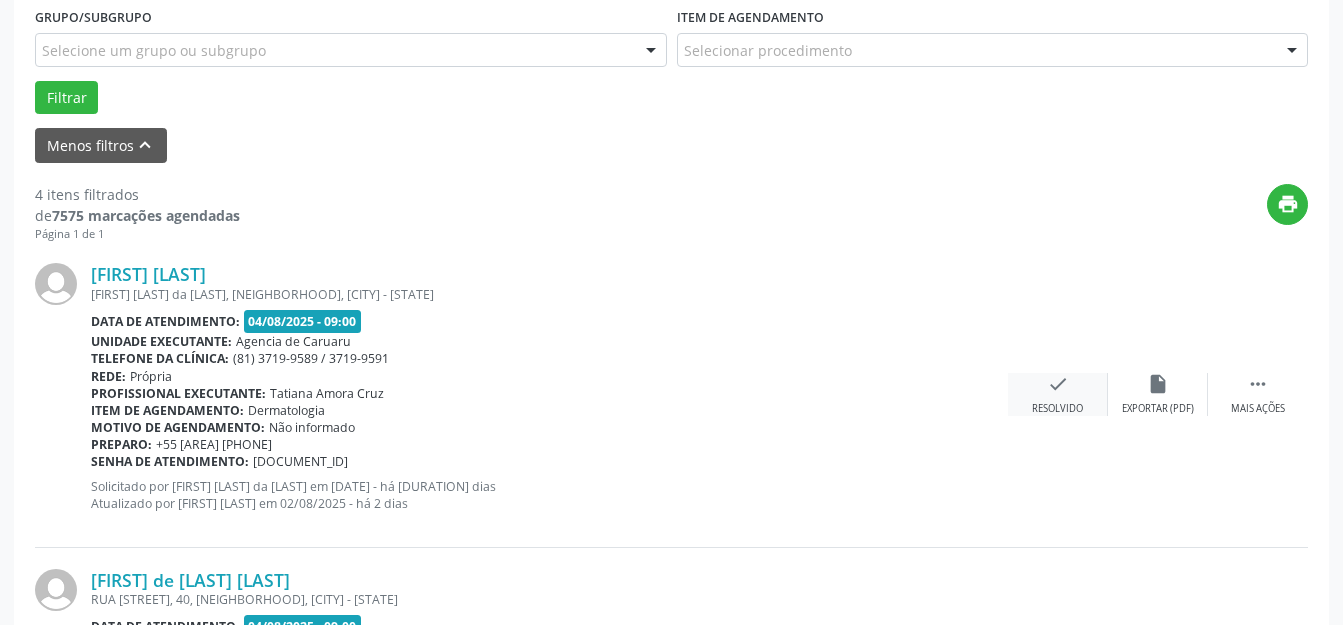 click on "check
Resolvido" at bounding box center (1058, 394) 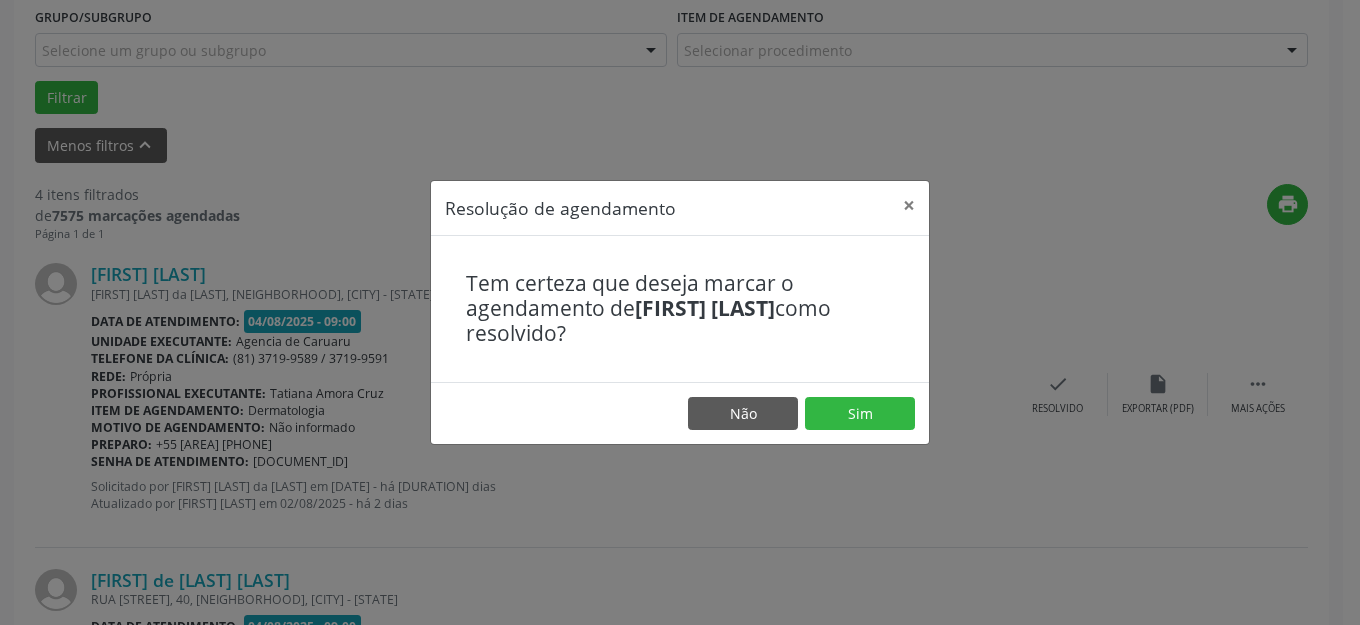 click on "Não Sim" at bounding box center [680, 413] 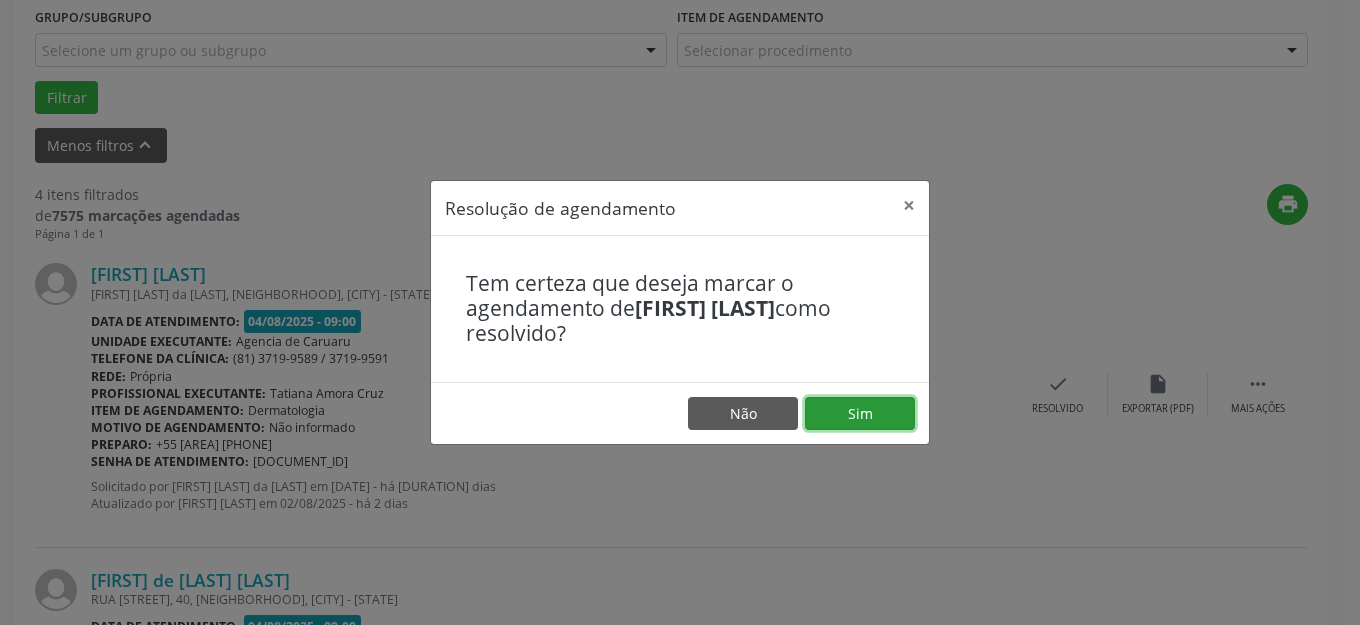 drag, startPoint x: 849, startPoint y: 422, endPoint x: 872, endPoint y: 392, distance: 37.802116 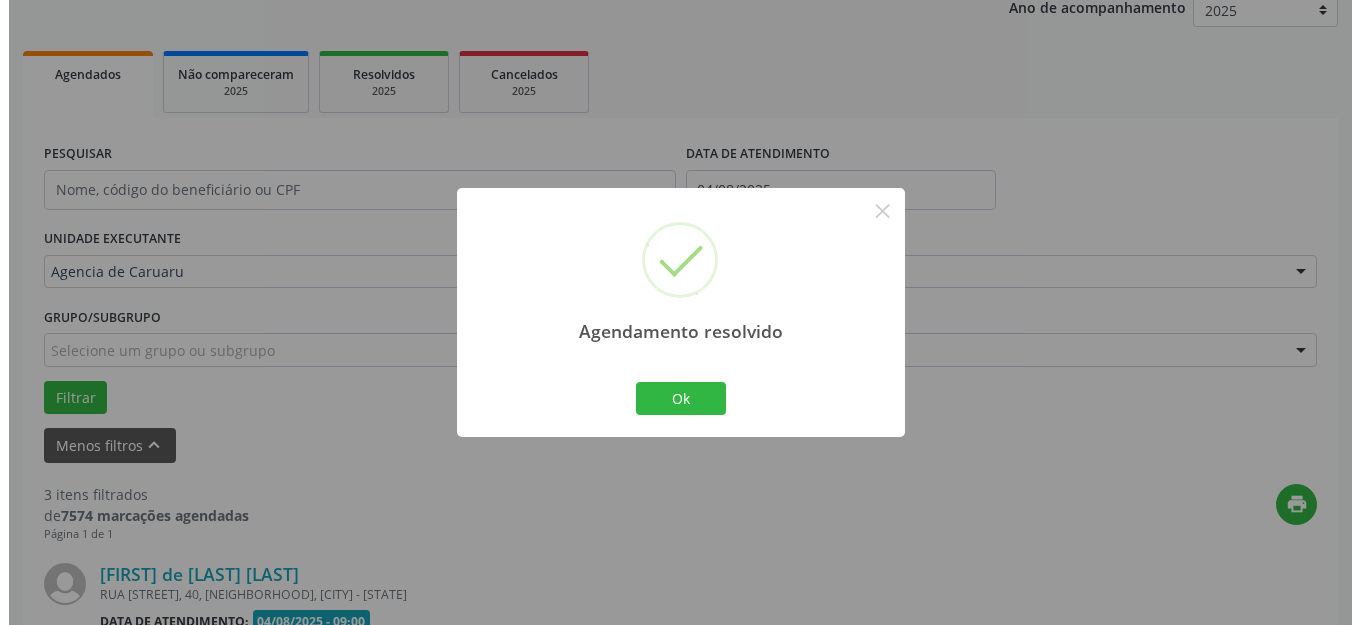 scroll, scrollTop: 548, scrollLeft: 0, axis: vertical 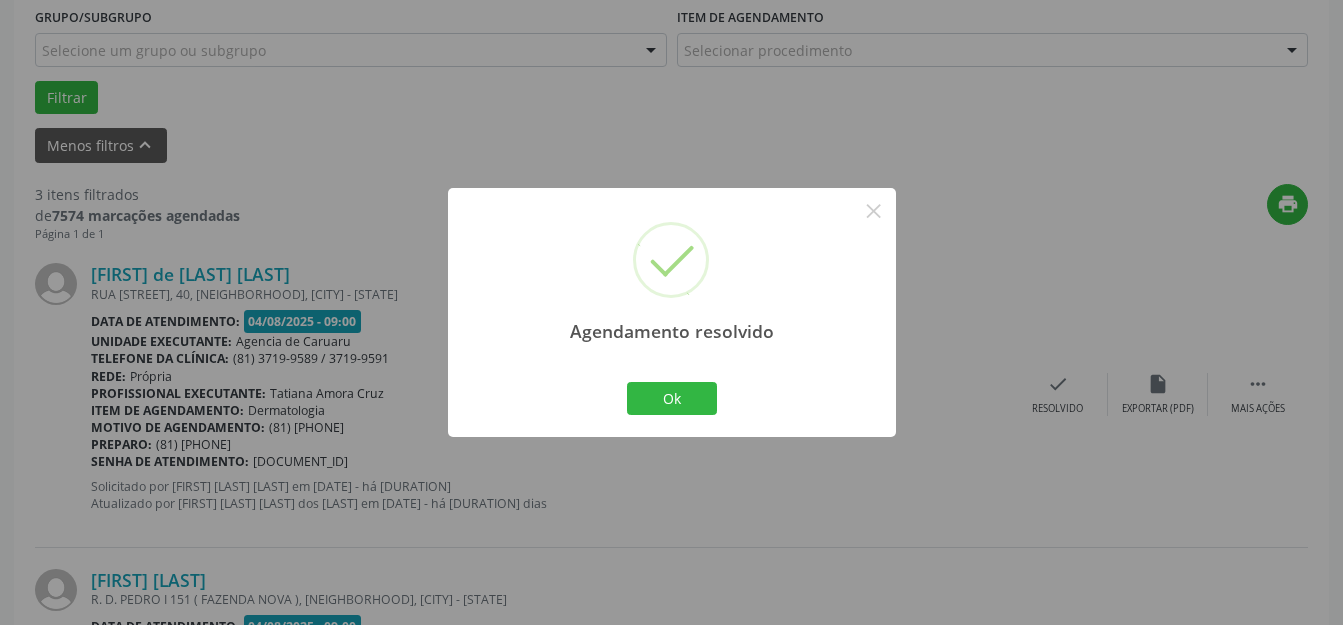 click on "Ok Cancel" at bounding box center (671, 398) 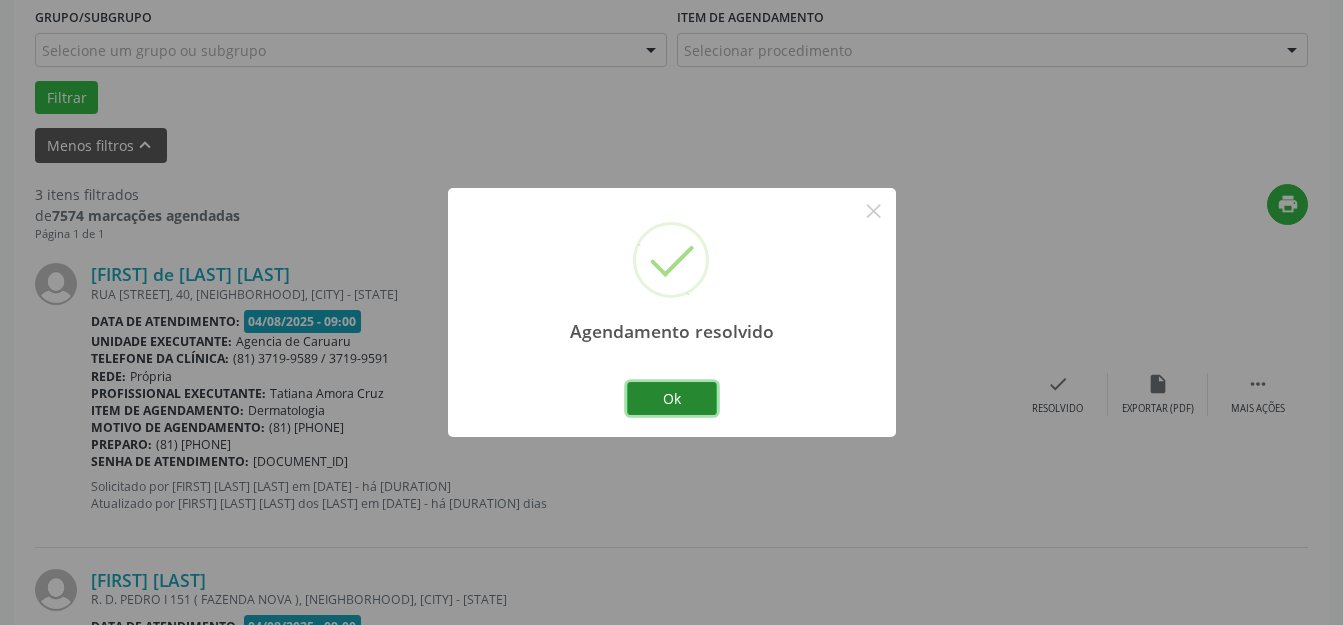click on "Ok" at bounding box center (672, 399) 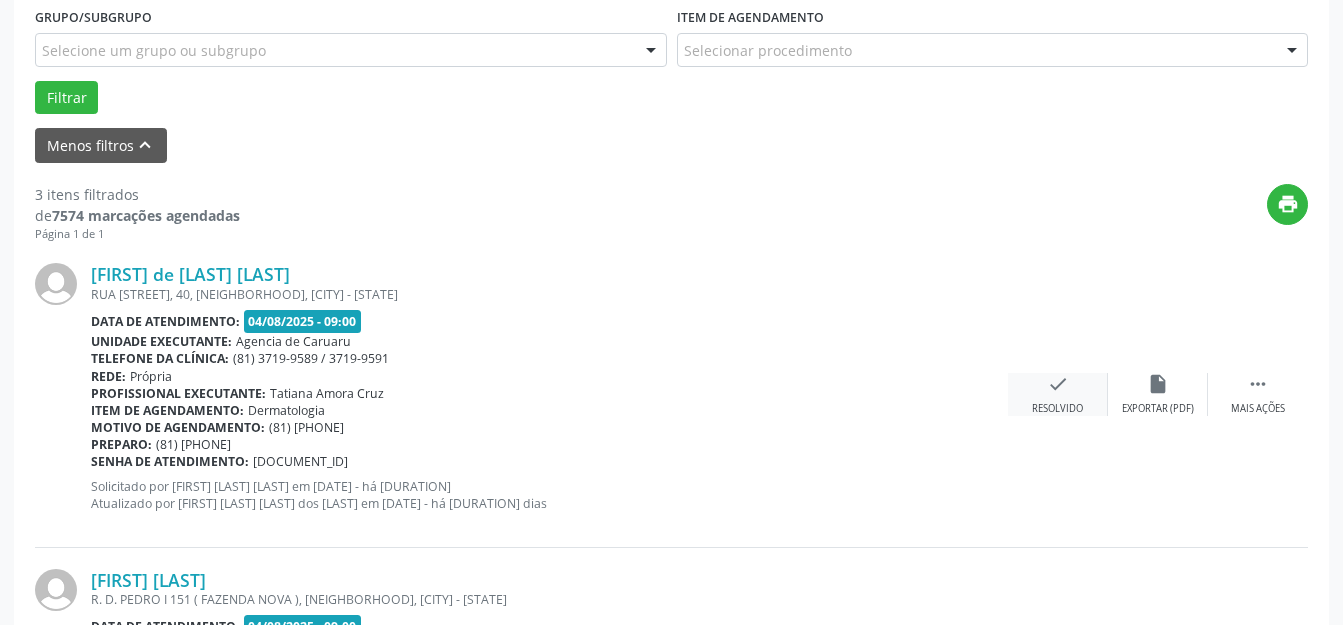 click on "check
Resolvido" at bounding box center (1058, 394) 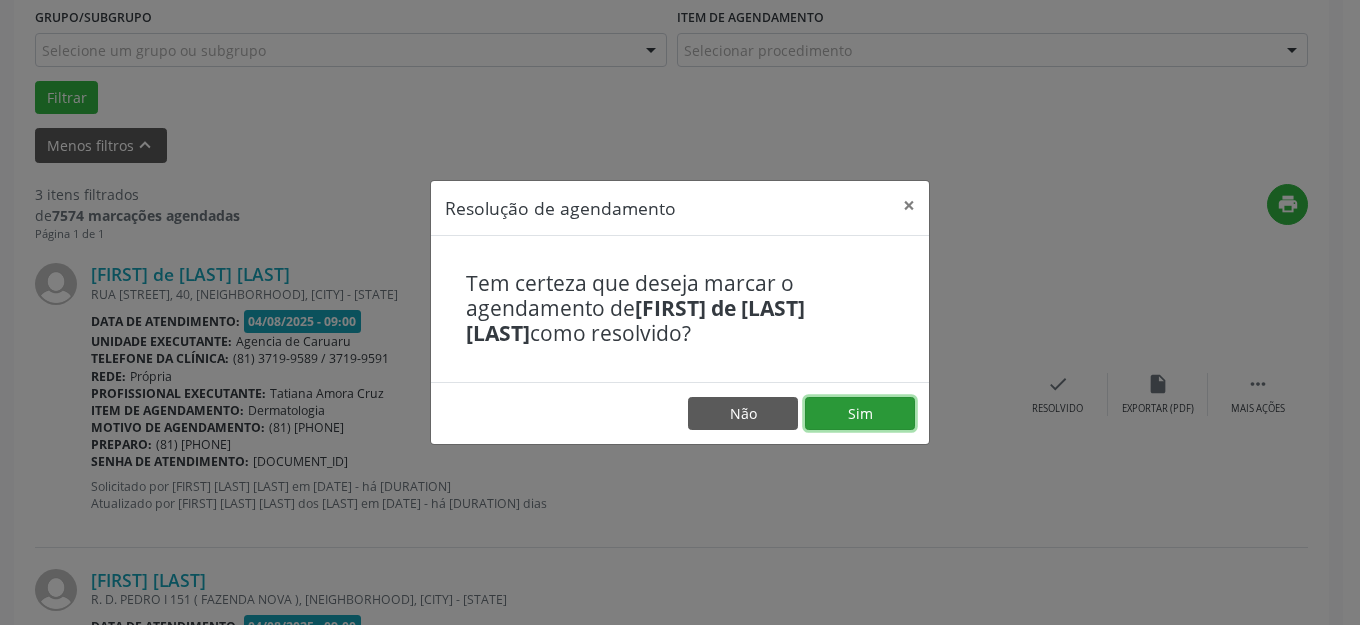 click on "Sim" at bounding box center [860, 414] 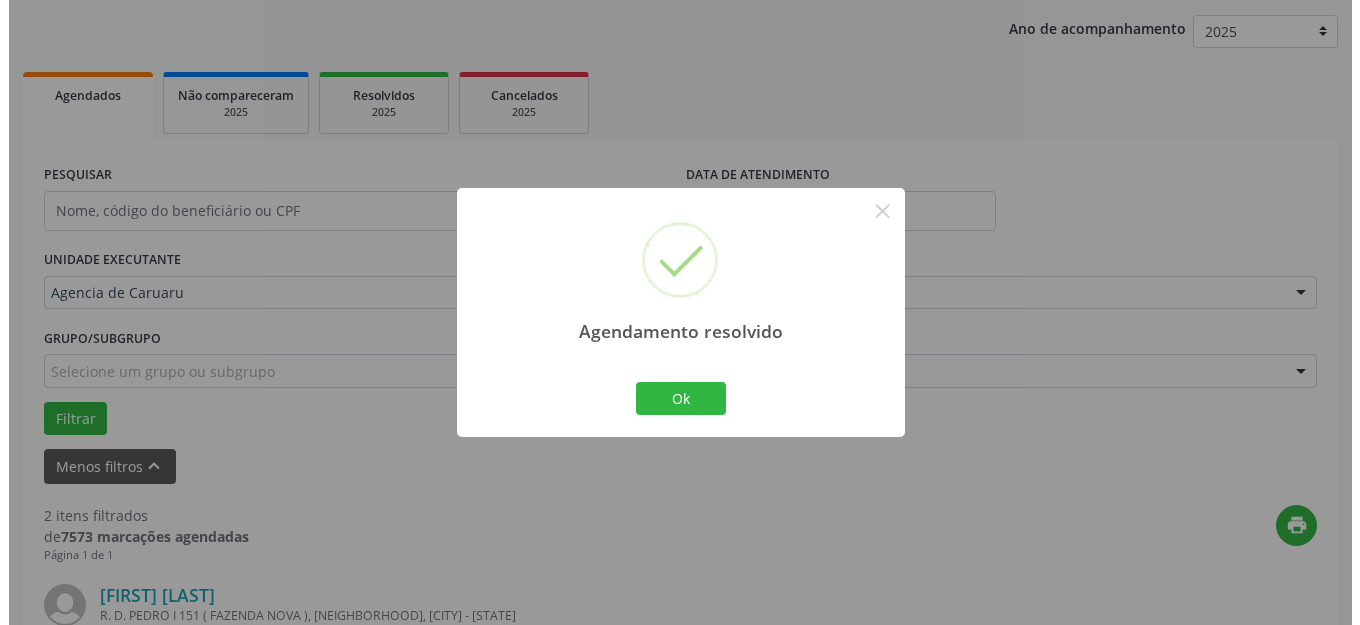 scroll, scrollTop: 548, scrollLeft: 0, axis: vertical 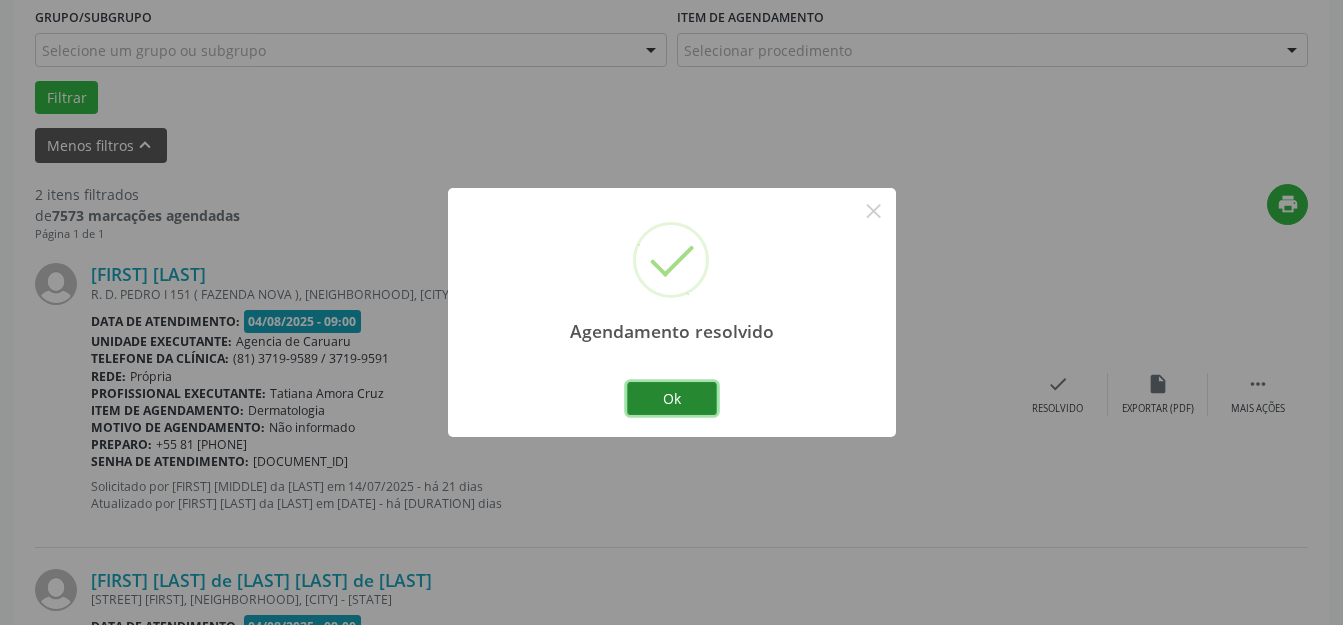 click on "Ok" at bounding box center (672, 399) 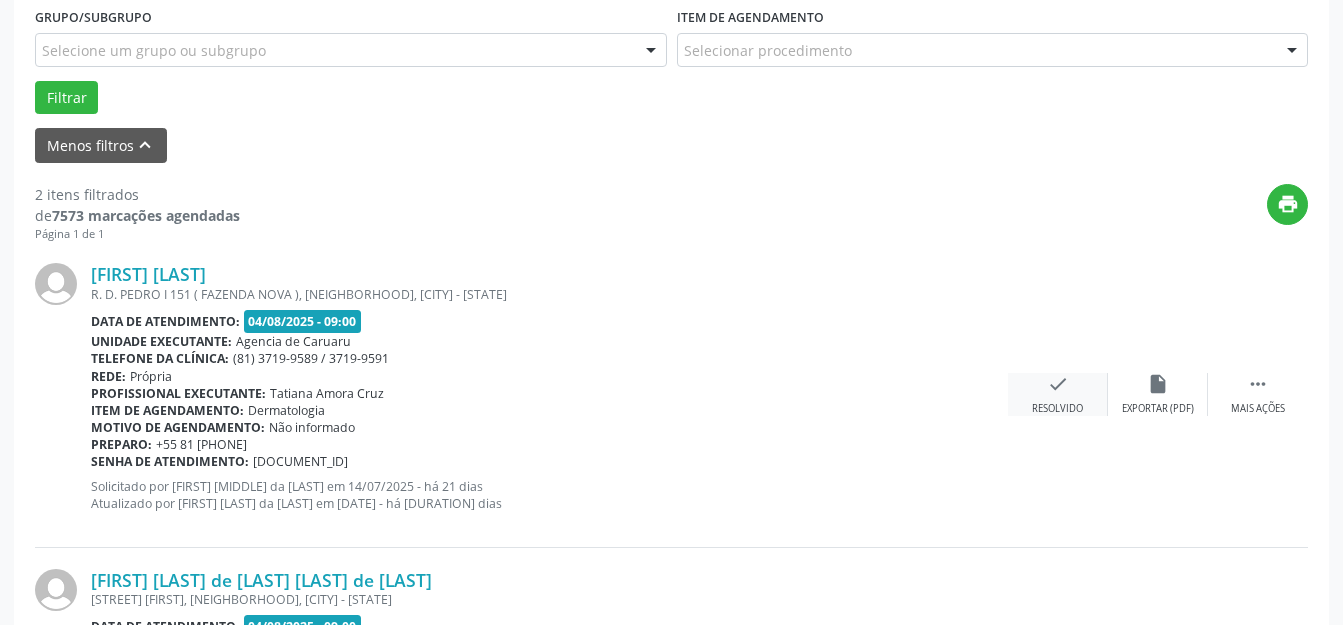 click on "check
Resolvido" at bounding box center (1058, 394) 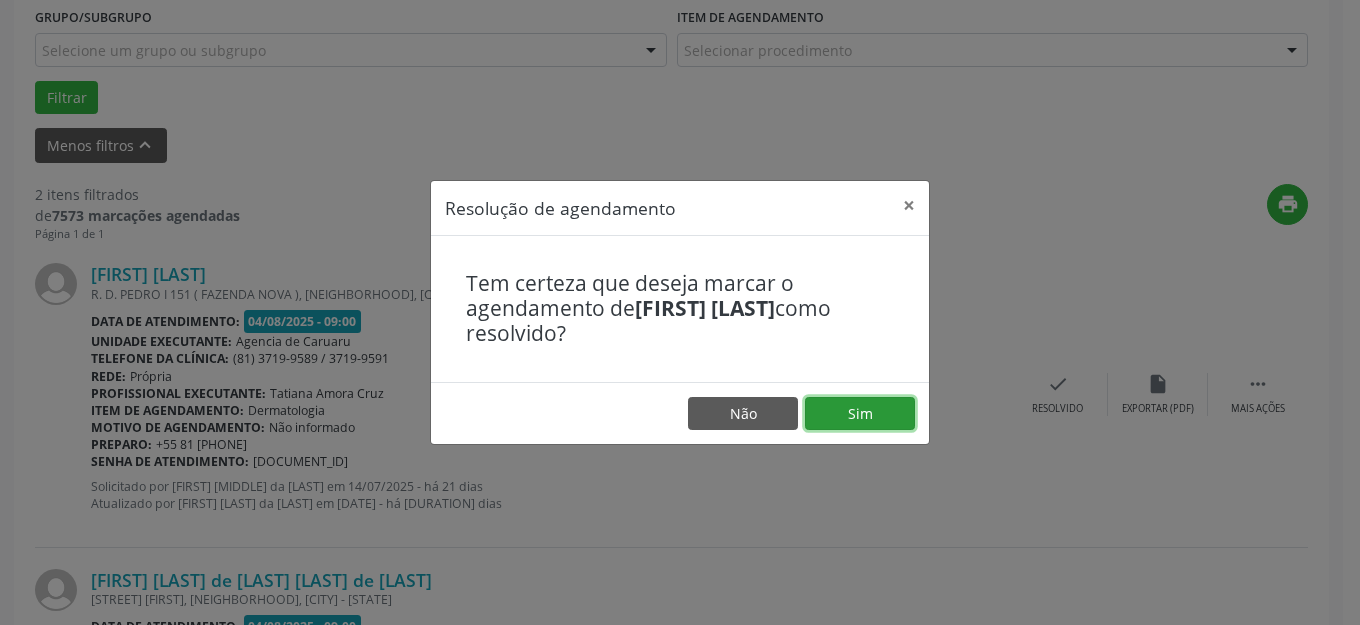 click on "Sim" at bounding box center (860, 414) 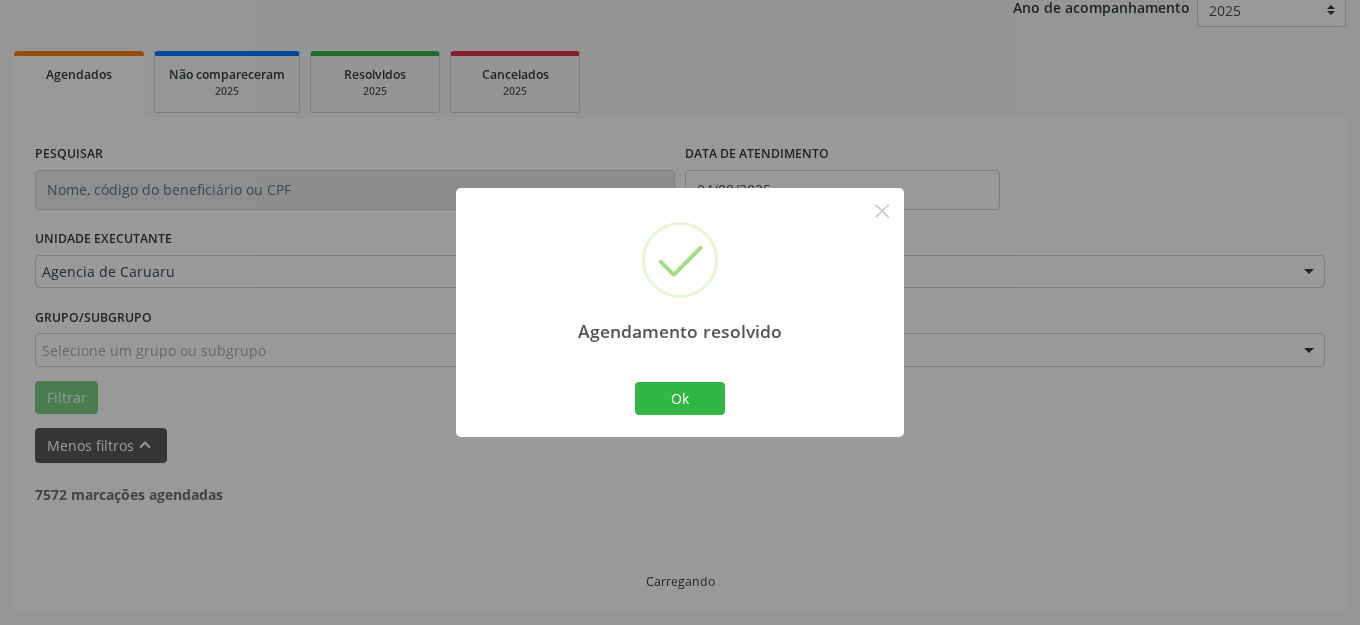 click on "Agendamento resolvido × Ok Cancel" at bounding box center [680, 312] 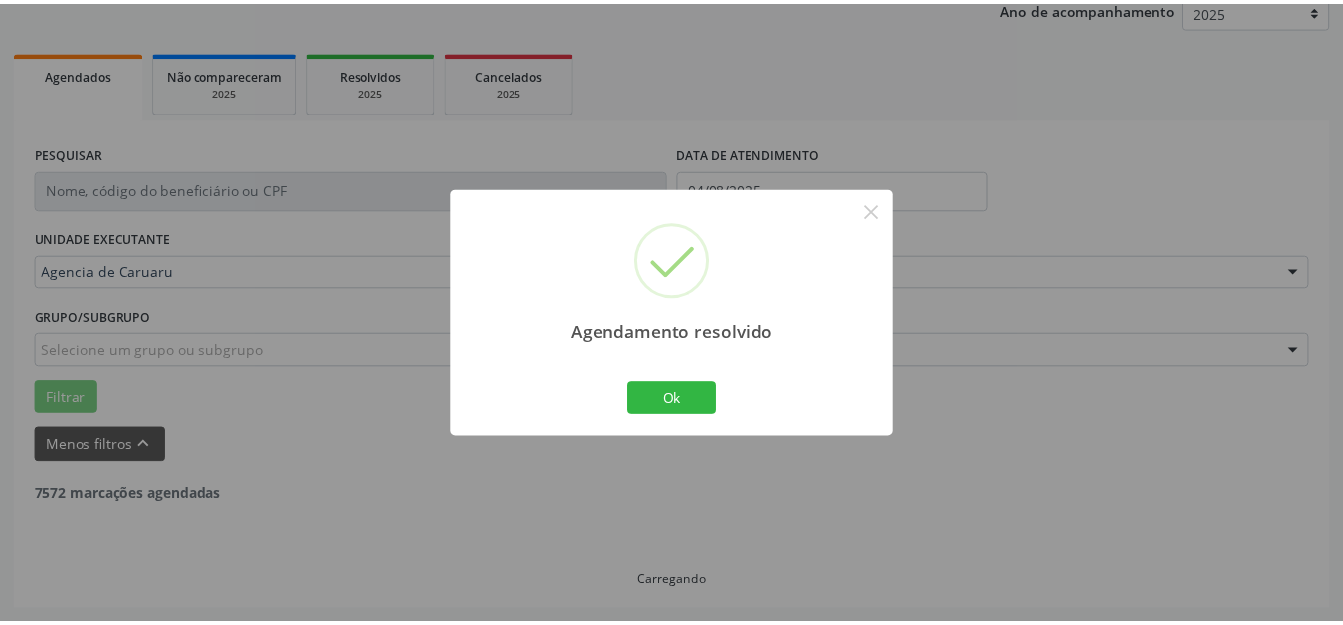 scroll, scrollTop: 248, scrollLeft: 0, axis: vertical 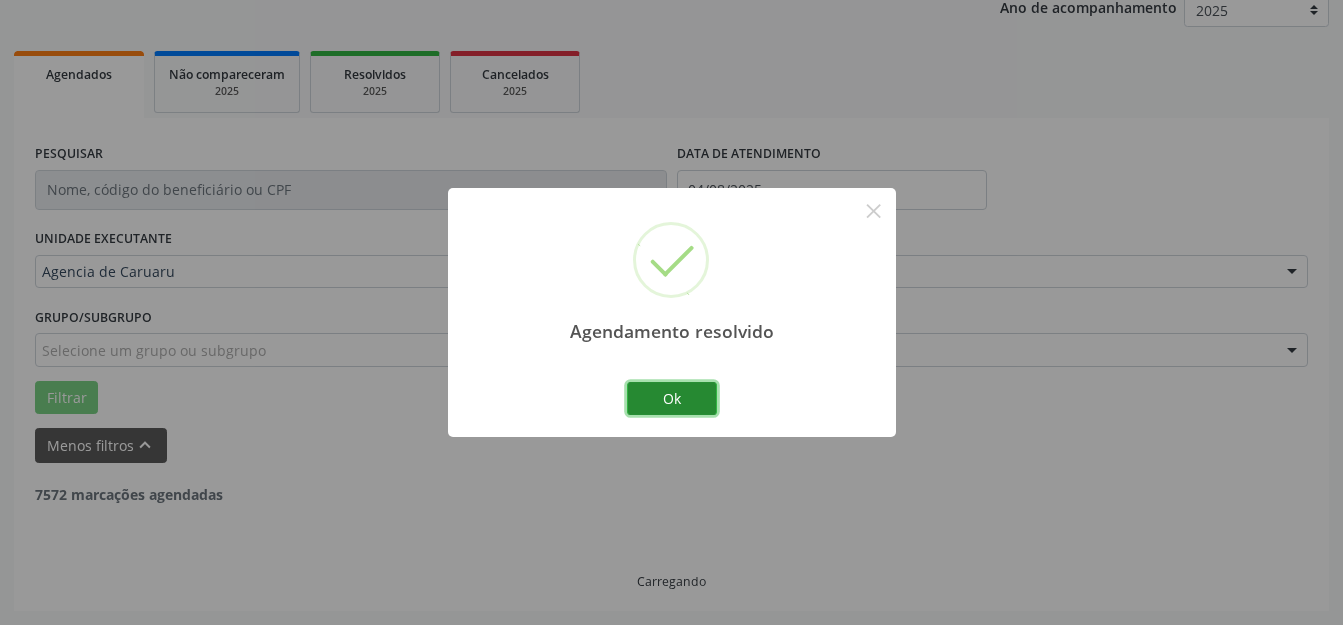 click on "Ok" at bounding box center (672, 399) 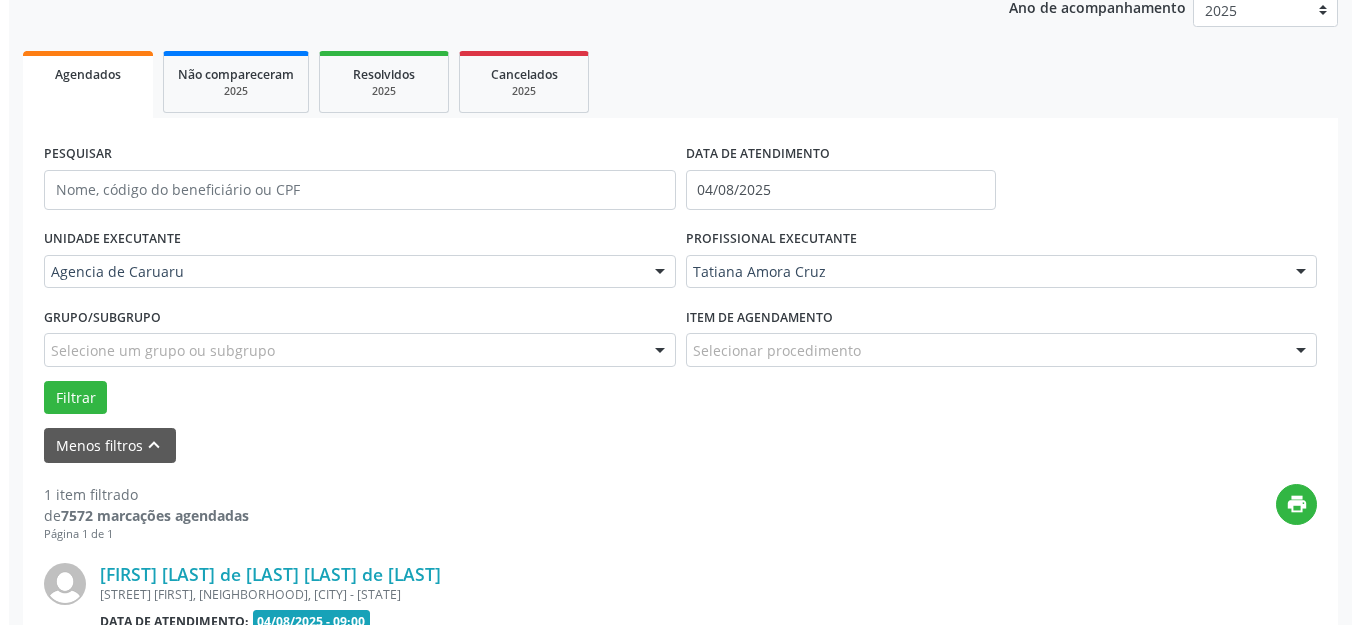 scroll, scrollTop: 505, scrollLeft: 0, axis: vertical 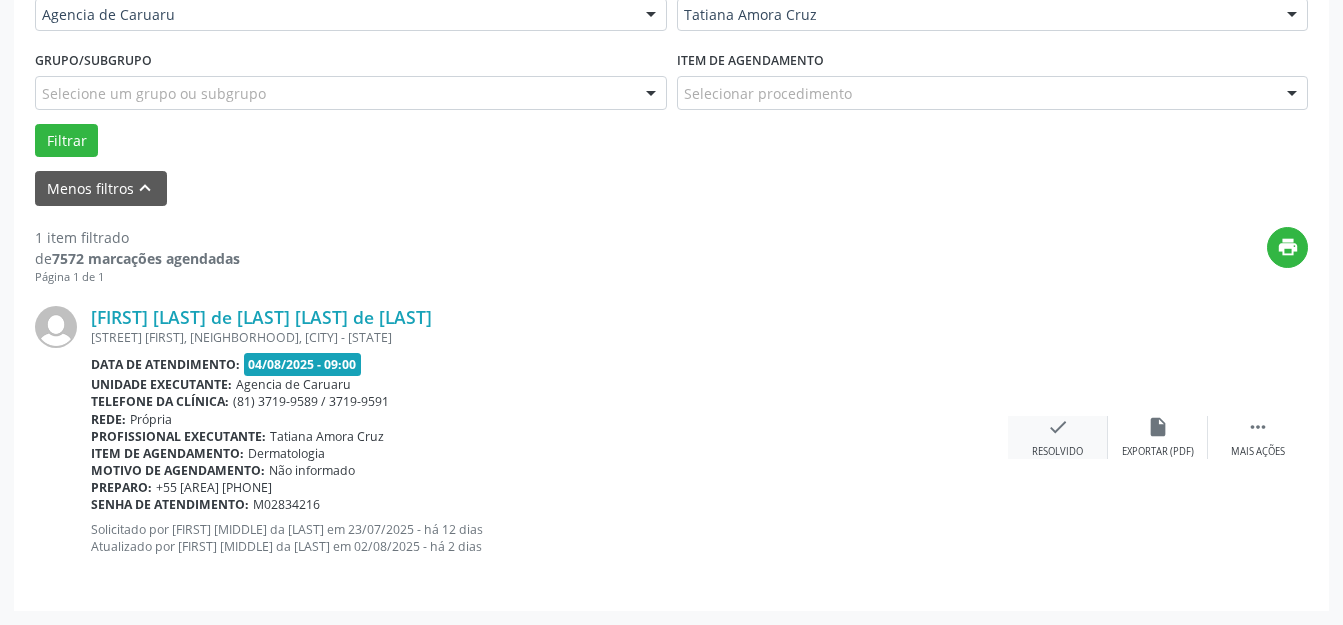 click on "check
Resolvido" at bounding box center (1058, 437) 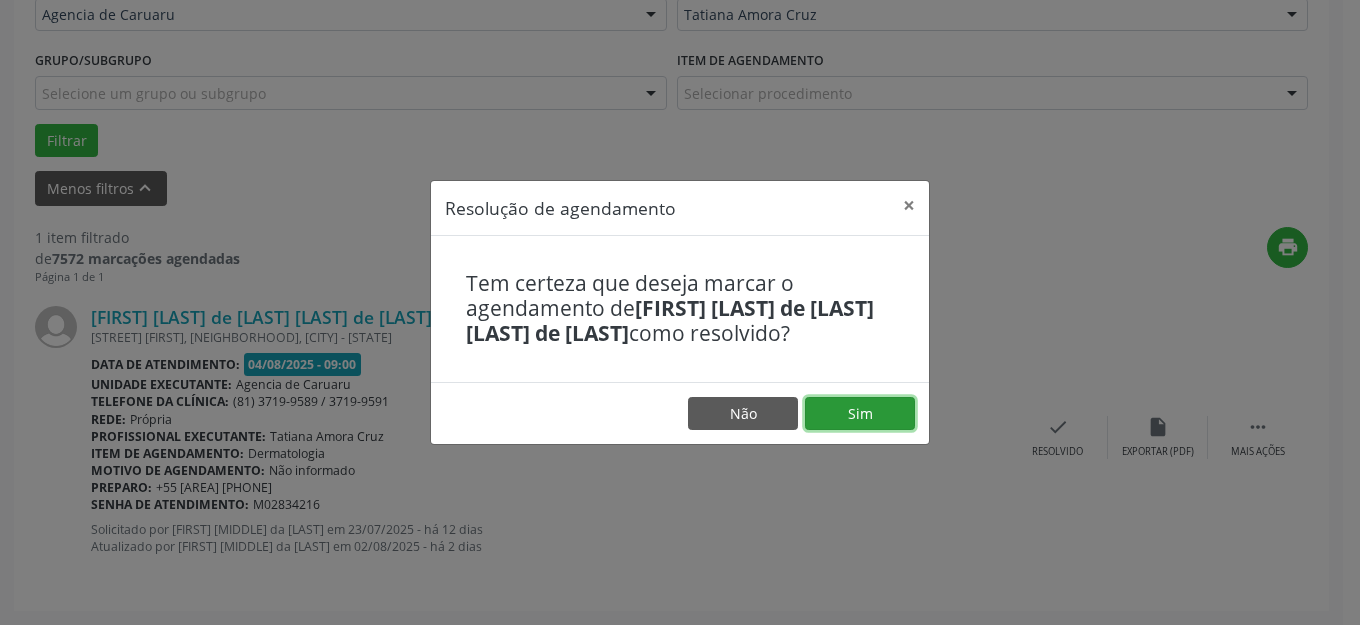 drag, startPoint x: 1075, startPoint y: 439, endPoint x: 869, endPoint y: 401, distance: 209.47554 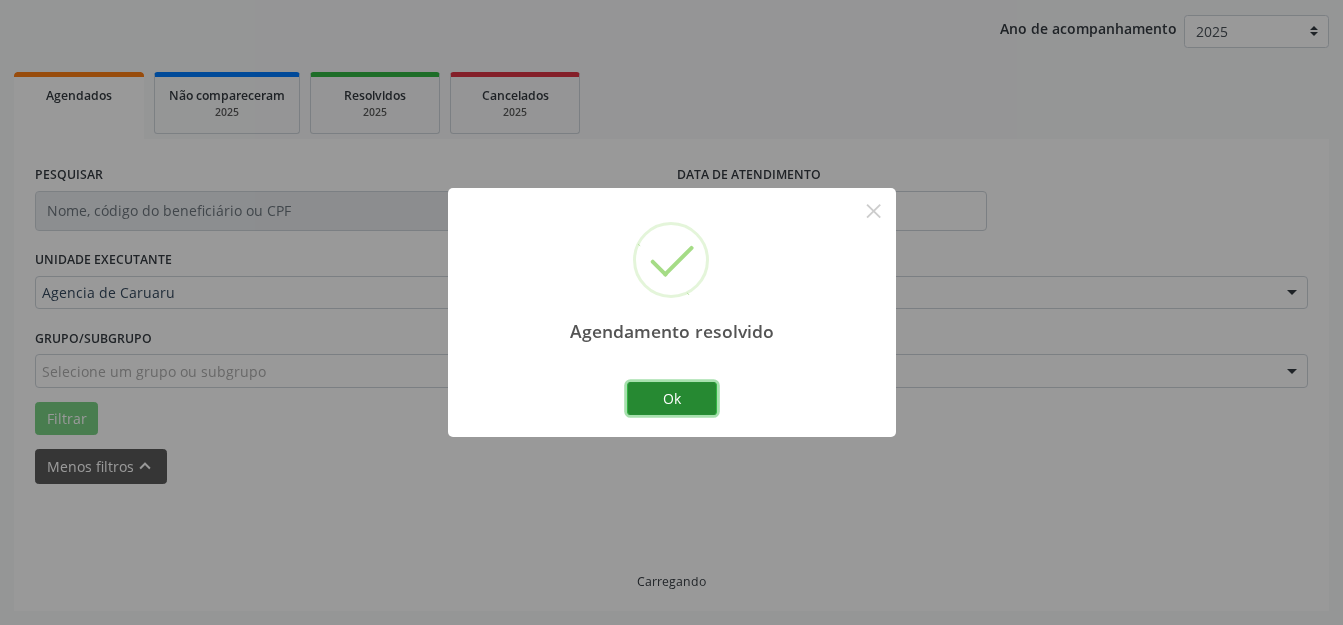 click on "Ok" at bounding box center (672, 399) 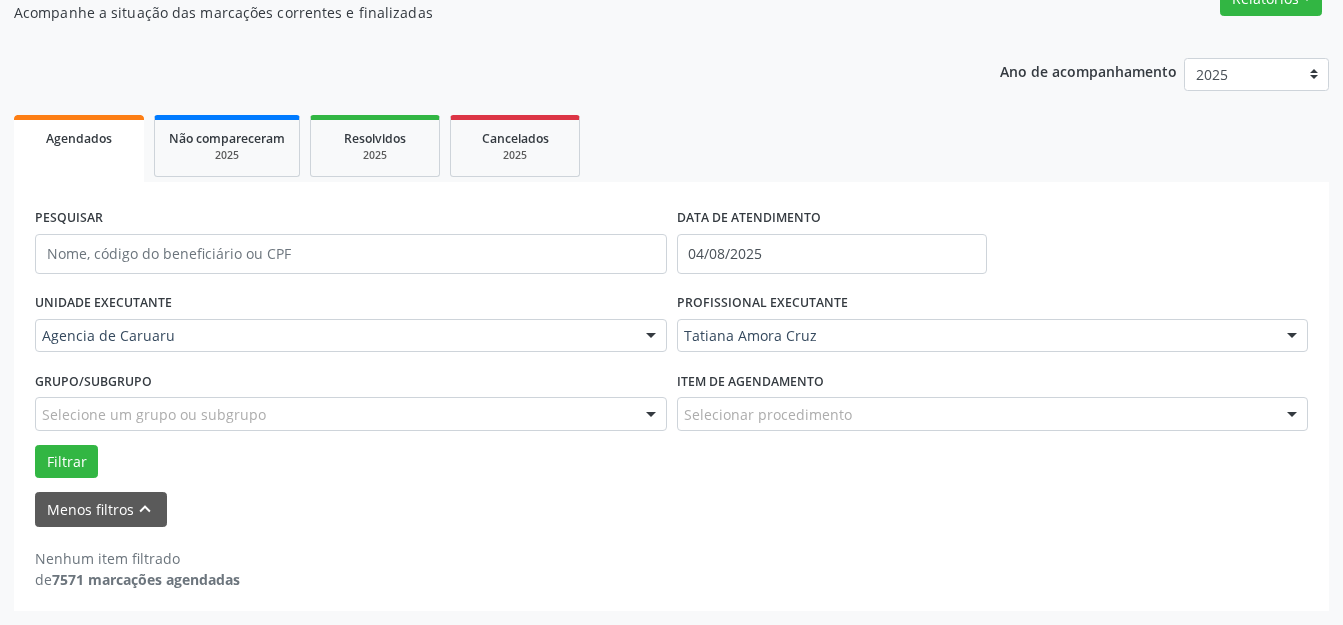 scroll, scrollTop: 184, scrollLeft: 0, axis: vertical 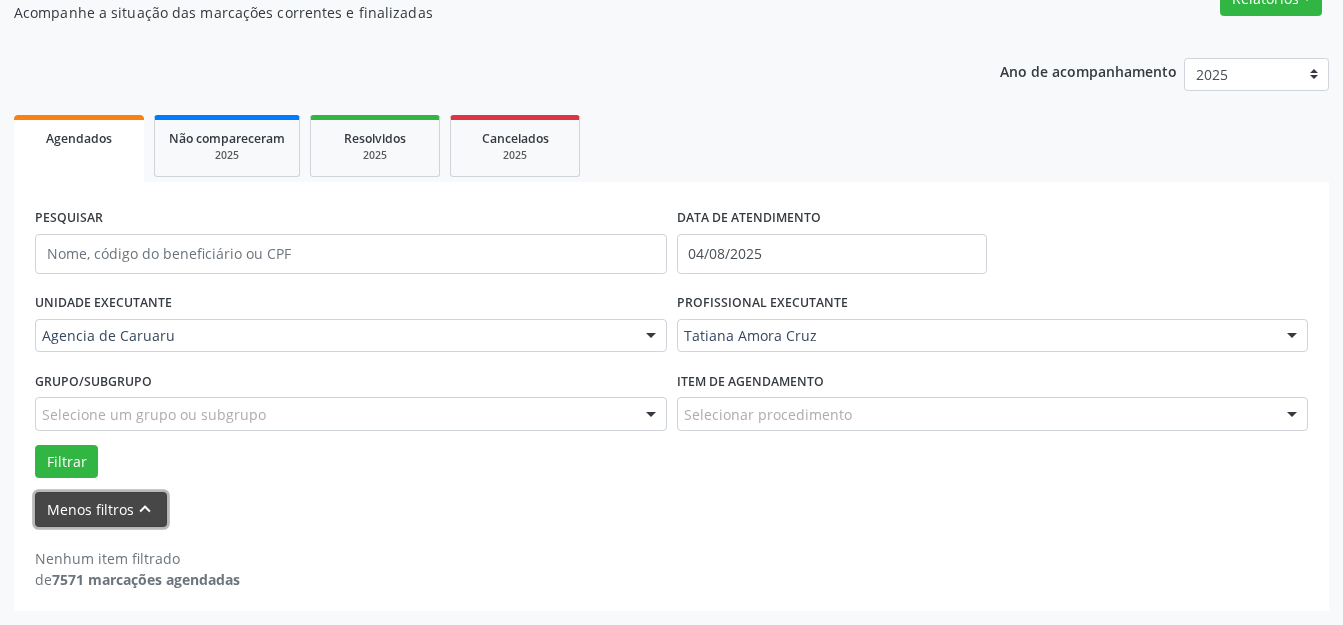 click on "Menos filtros
keyboard_arrow_up" at bounding box center [101, 509] 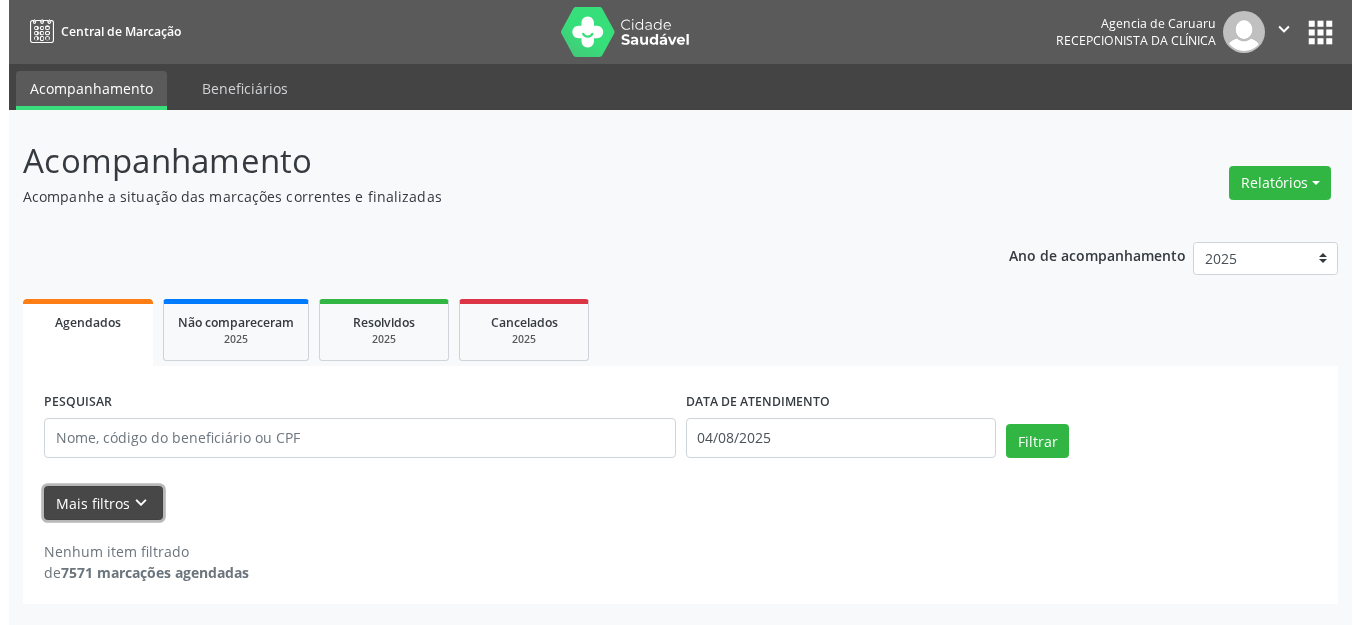 scroll, scrollTop: 0, scrollLeft: 0, axis: both 